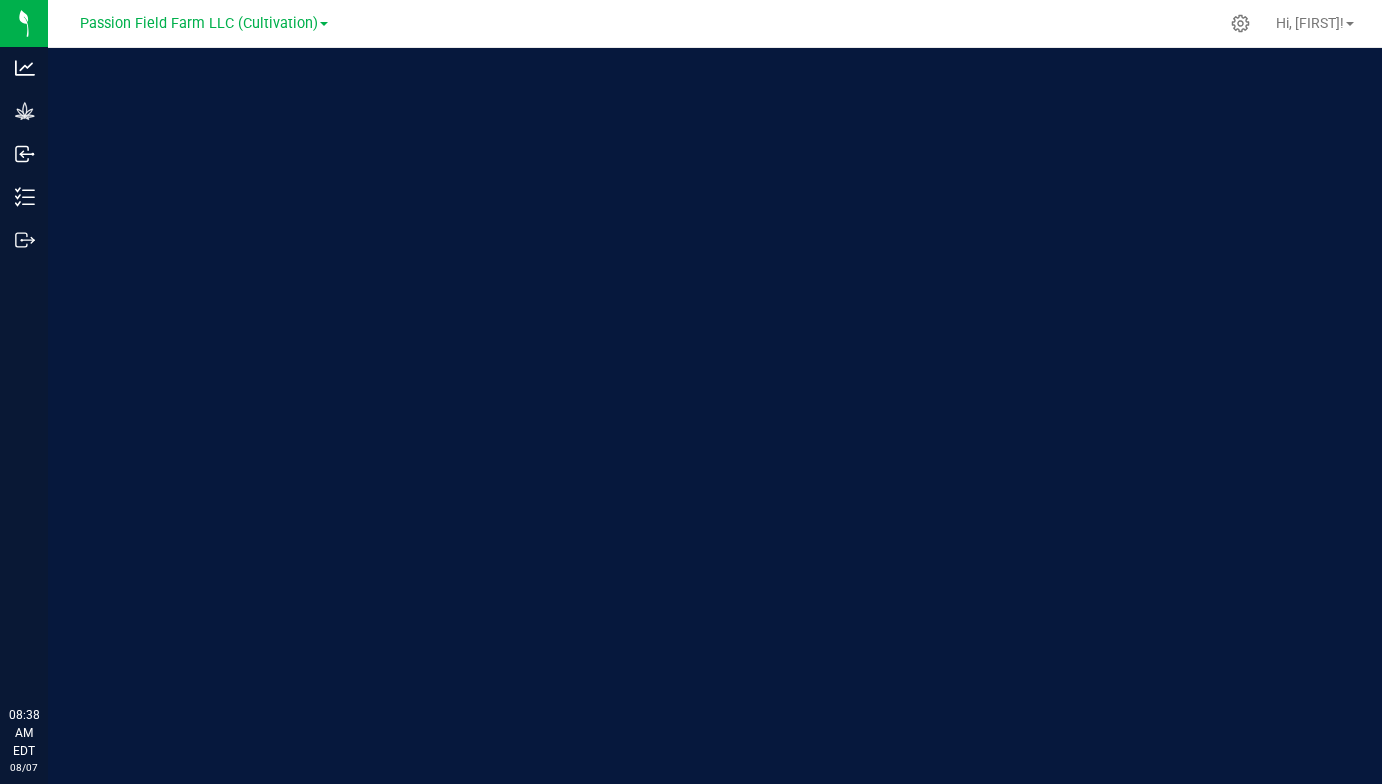 scroll, scrollTop: 0, scrollLeft: 0, axis: both 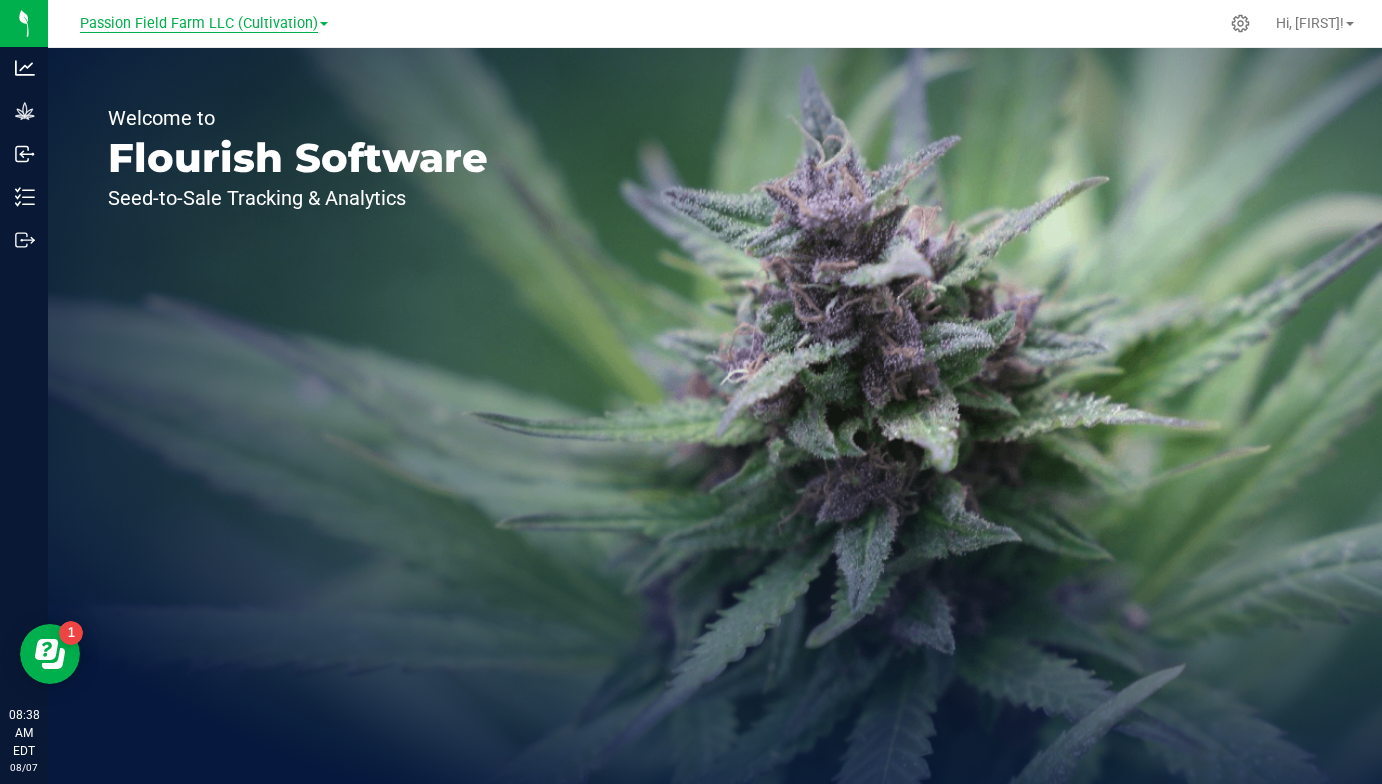 click on "Passion Field Farm LLC (Cultivation)" at bounding box center [199, 24] 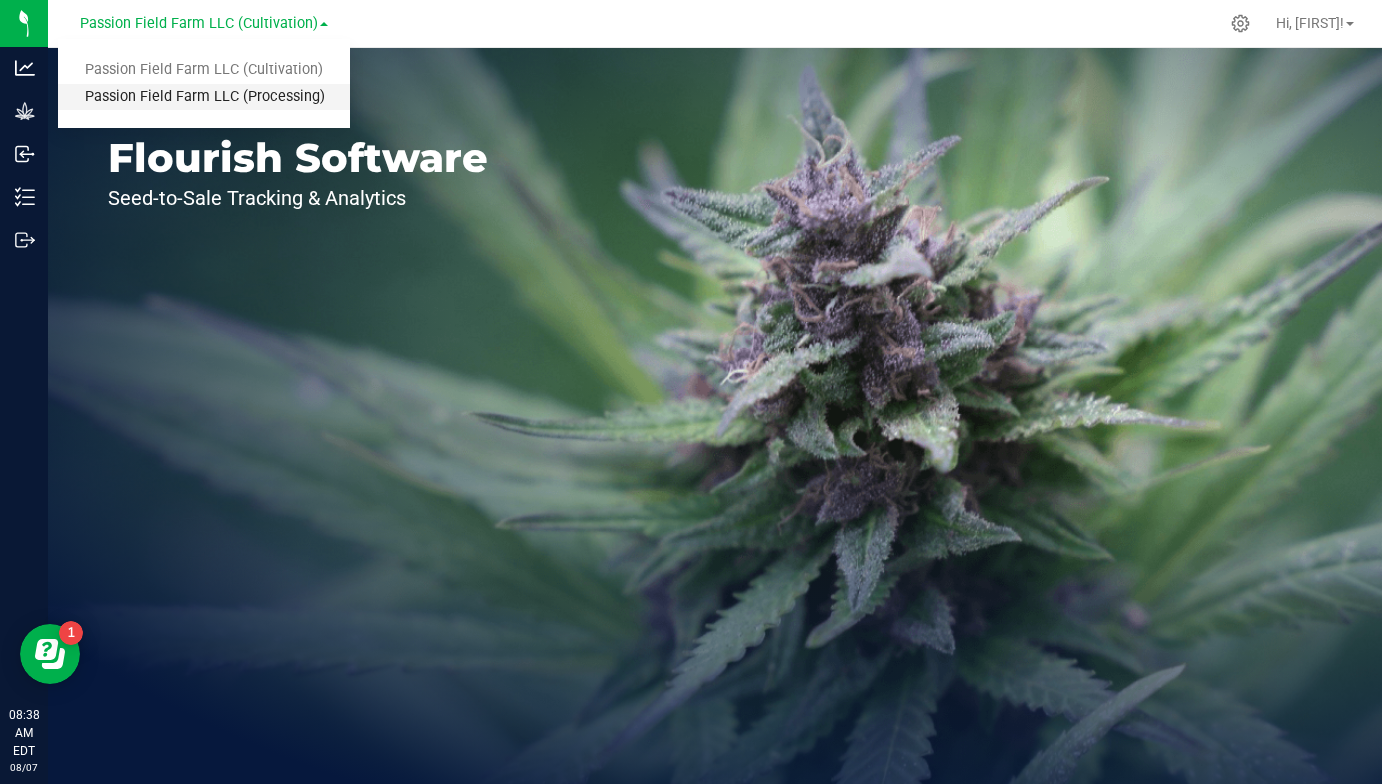 click on "Passion Field Farm LLC (Processing)" at bounding box center (204, 97) 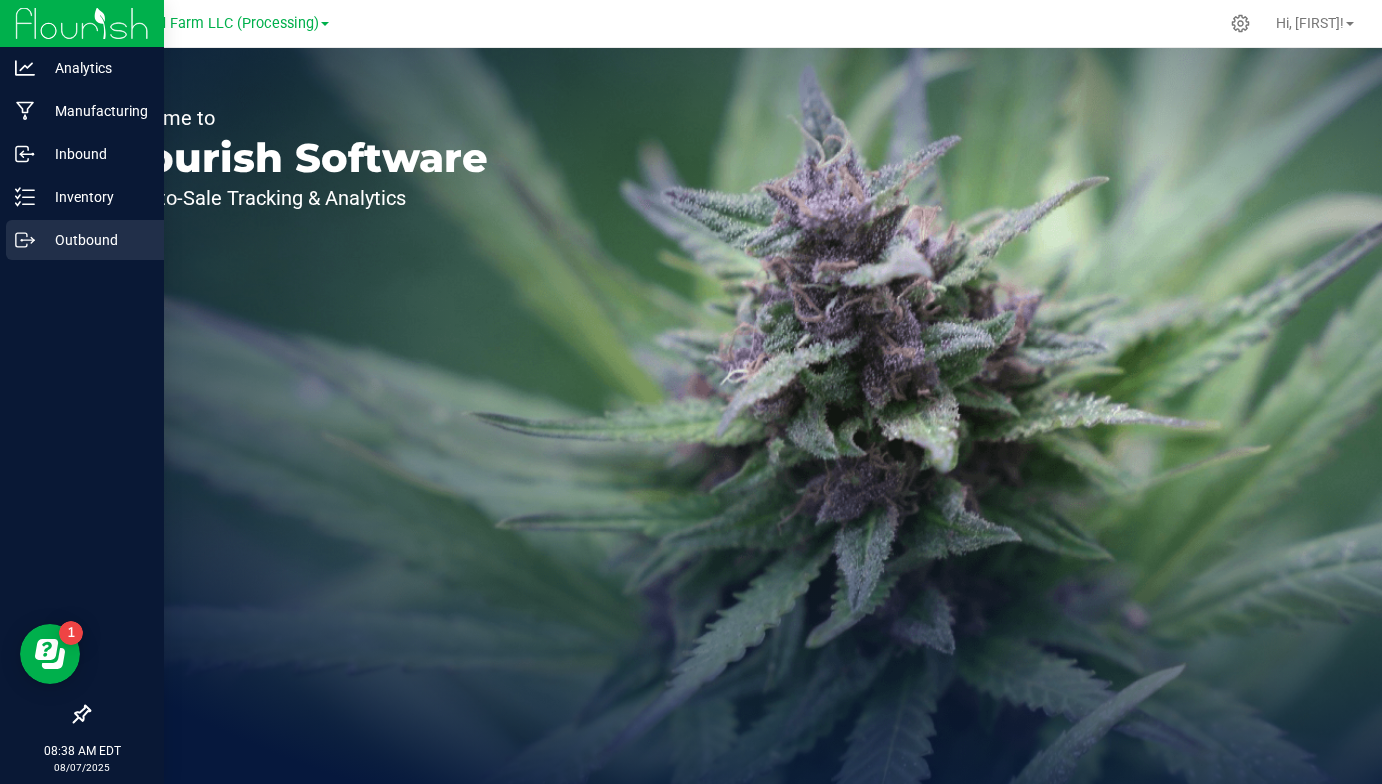 click on "Outbound" at bounding box center (85, 240) 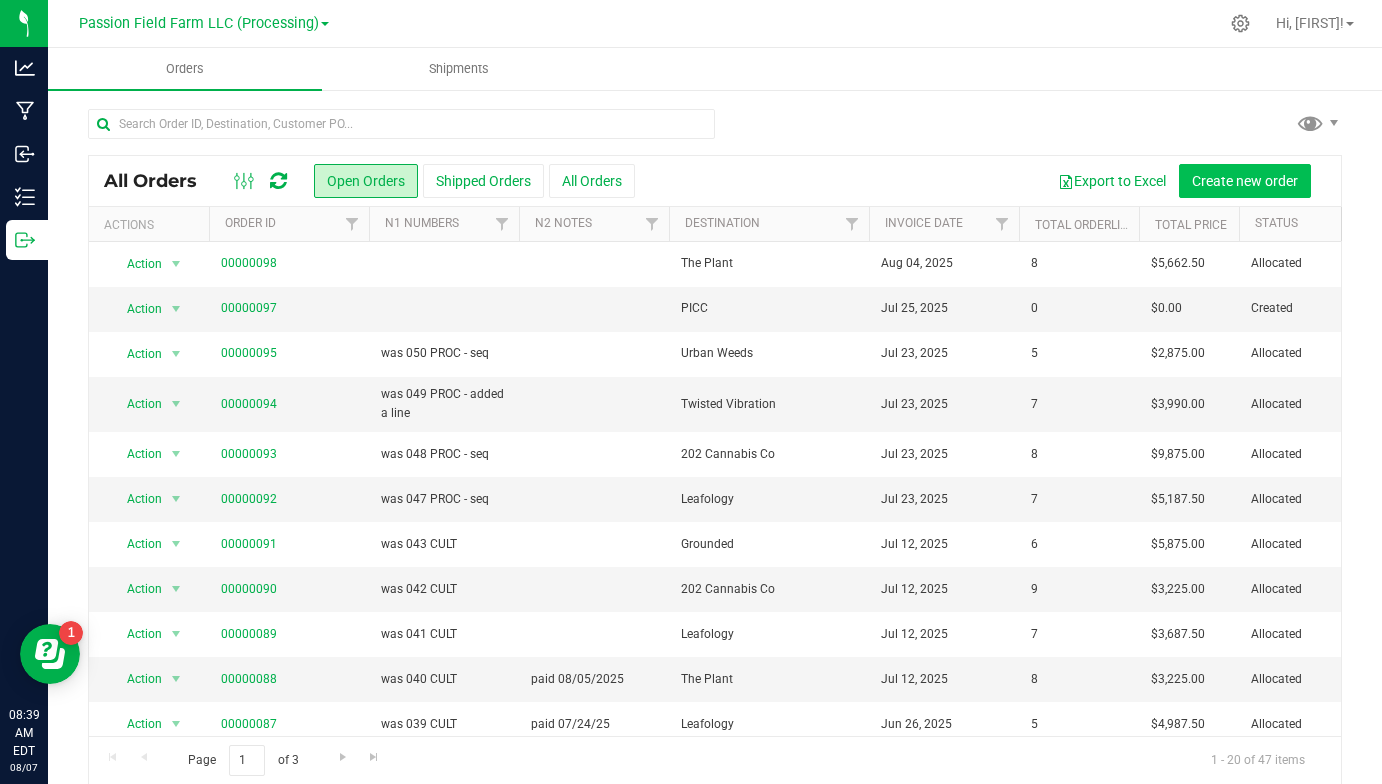 click on "Create new order" at bounding box center [1245, 181] 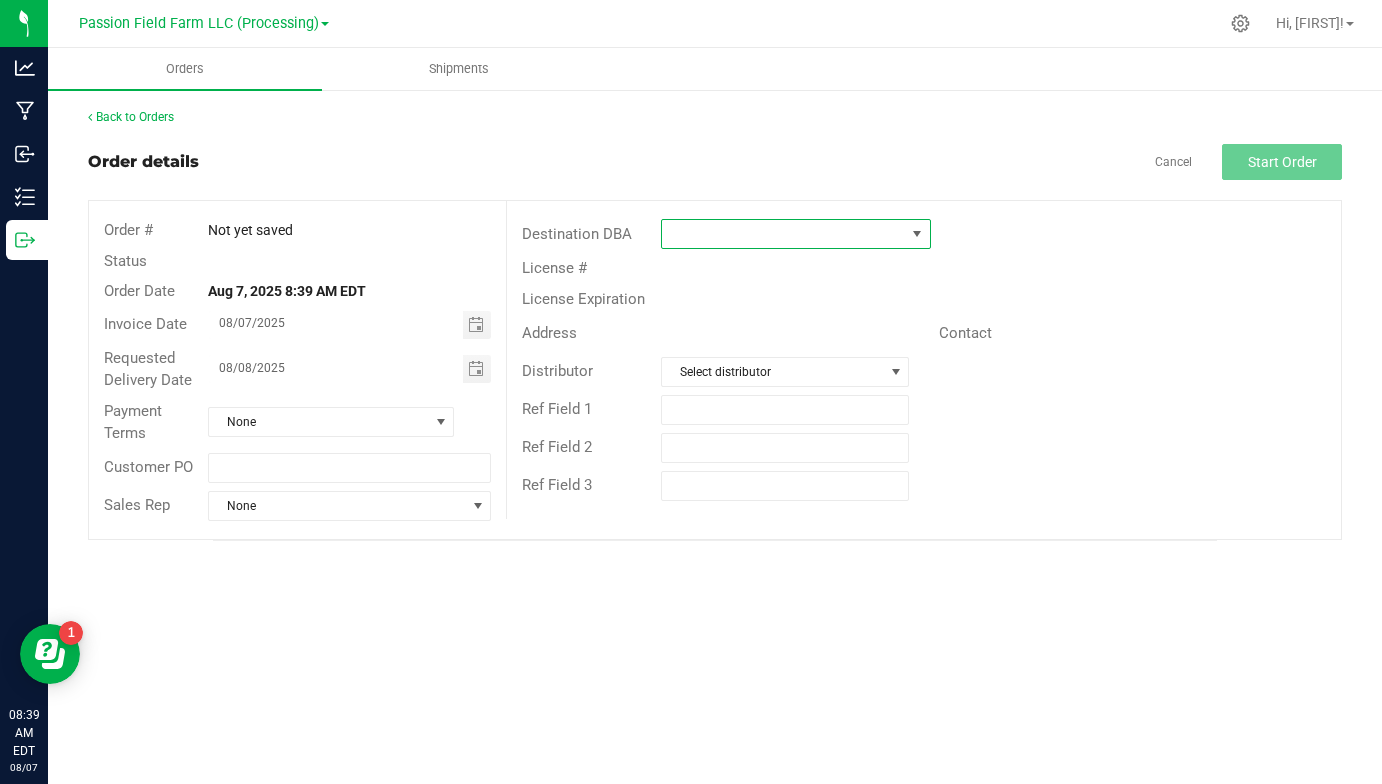 click at bounding box center [917, 234] 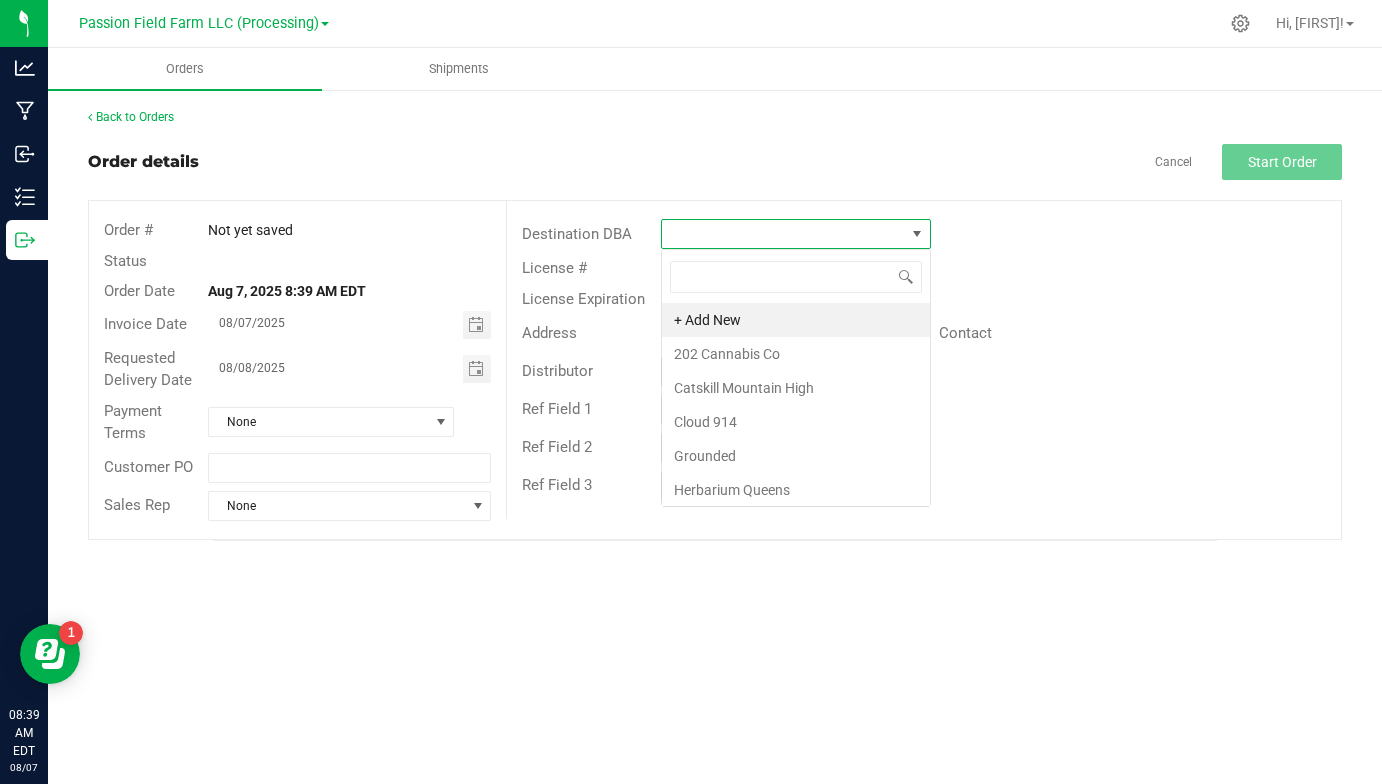 scroll, scrollTop: 99970, scrollLeft: 99730, axis: both 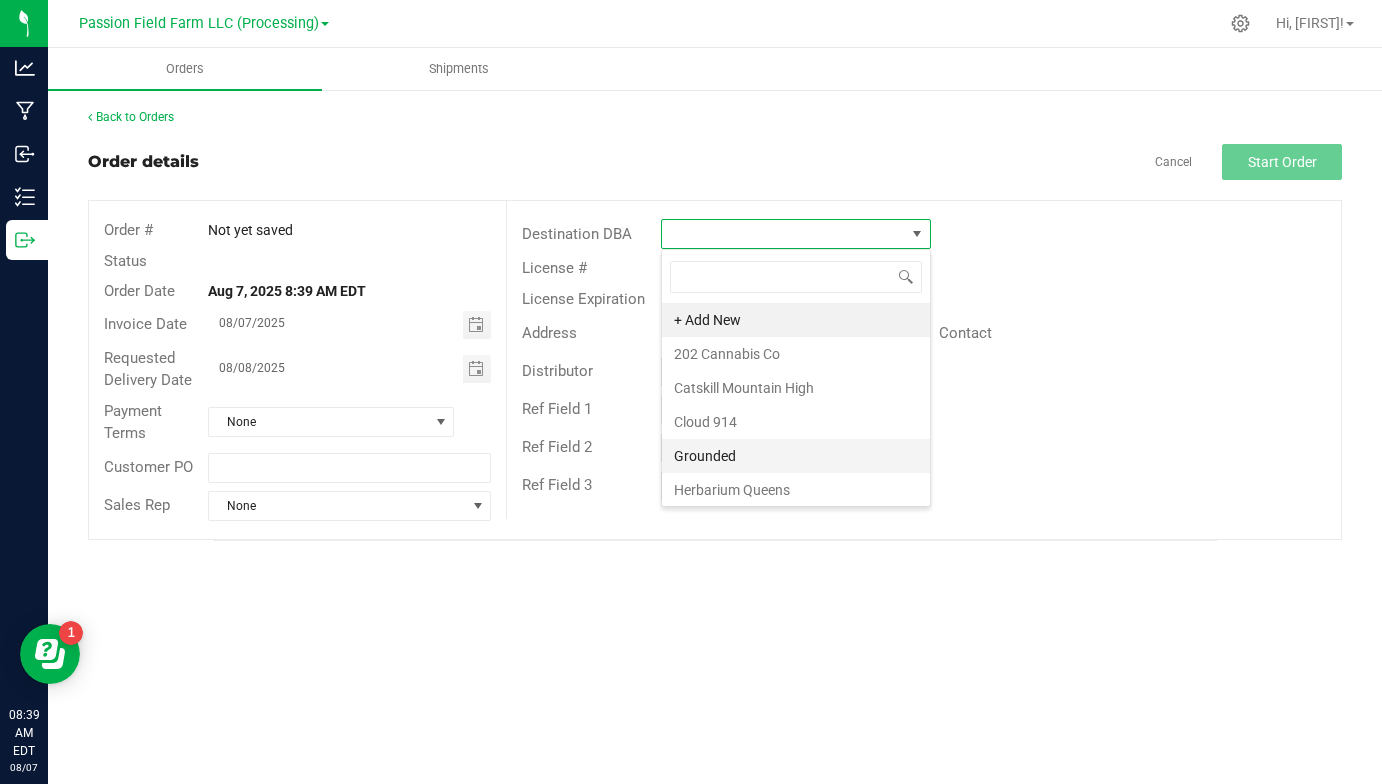 click on "Grounded" at bounding box center [796, 456] 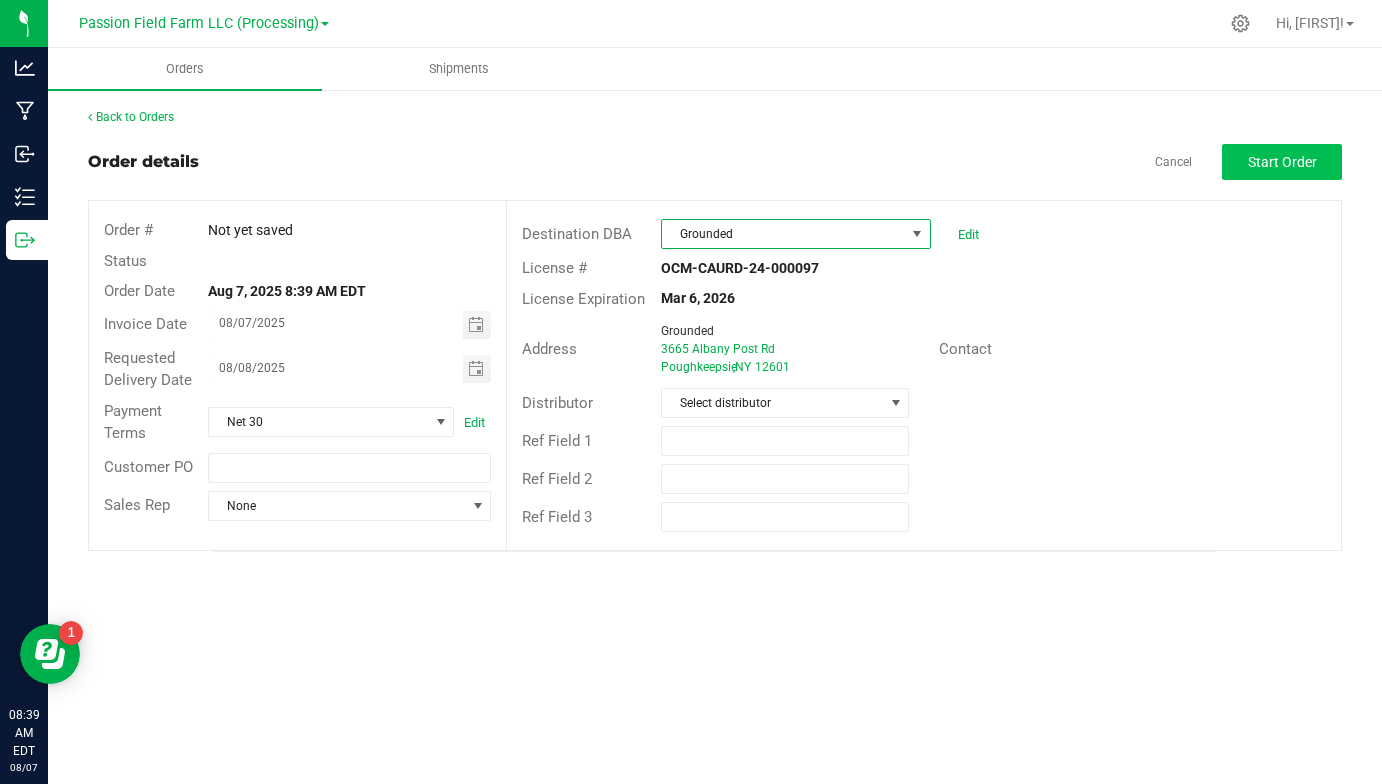 click on "Start Order" at bounding box center [1282, 162] 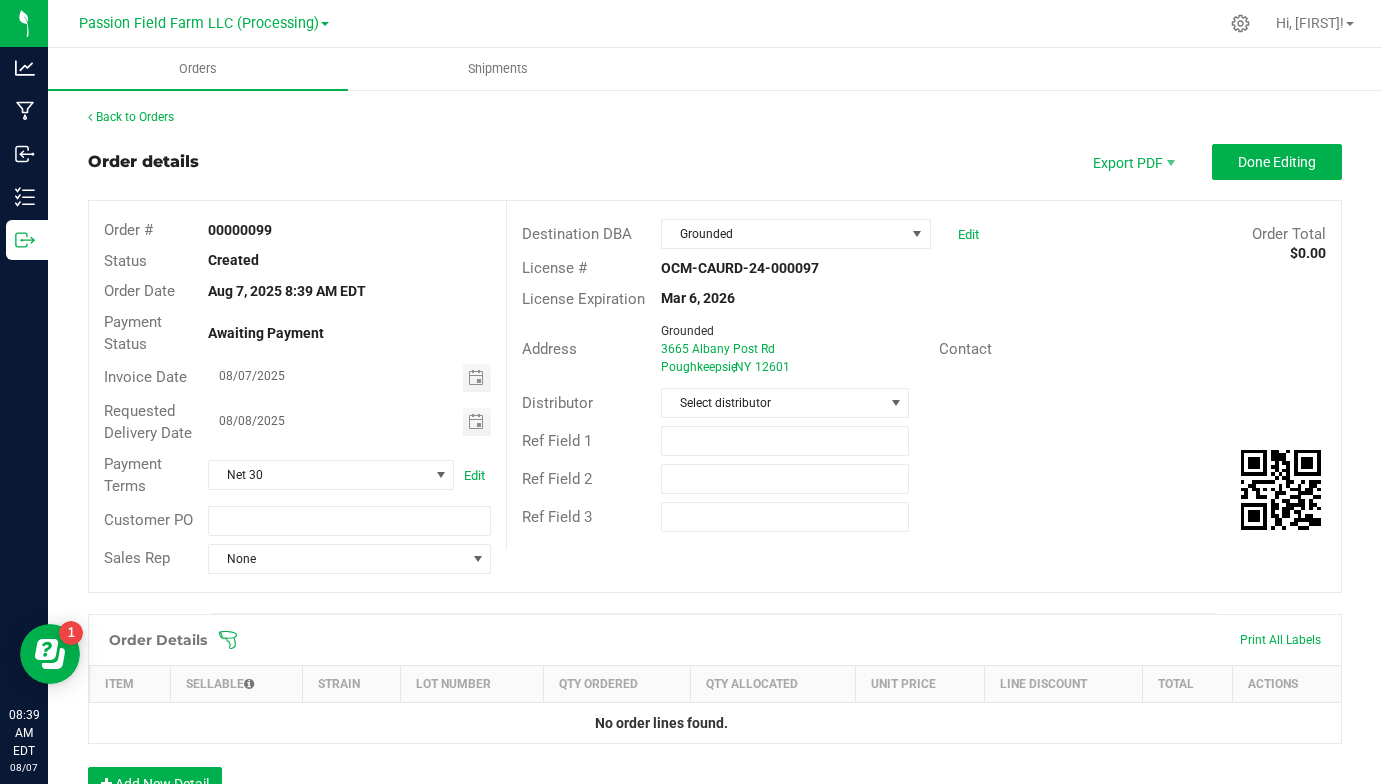 scroll, scrollTop: 216, scrollLeft: 0, axis: vertical 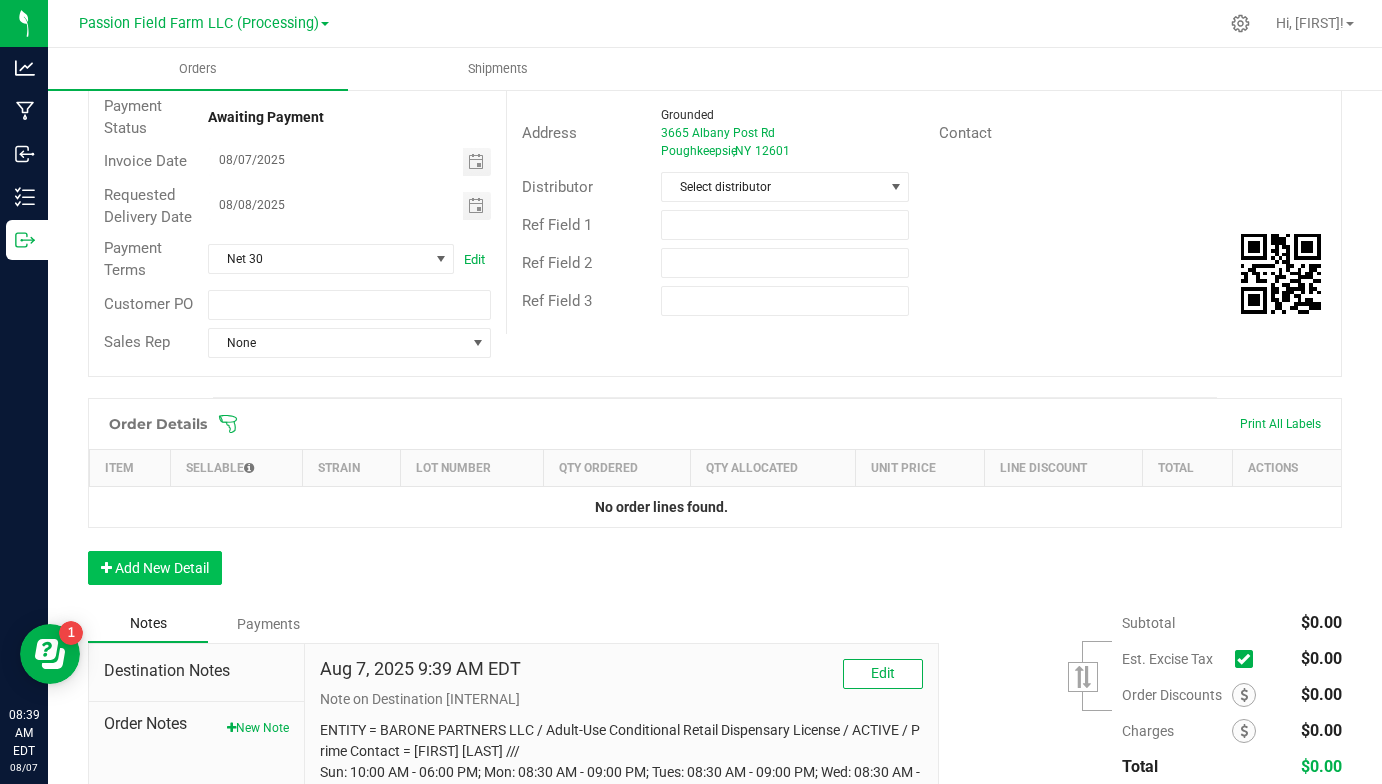 click on "Add New Detail" at bounding box center [155, 568] 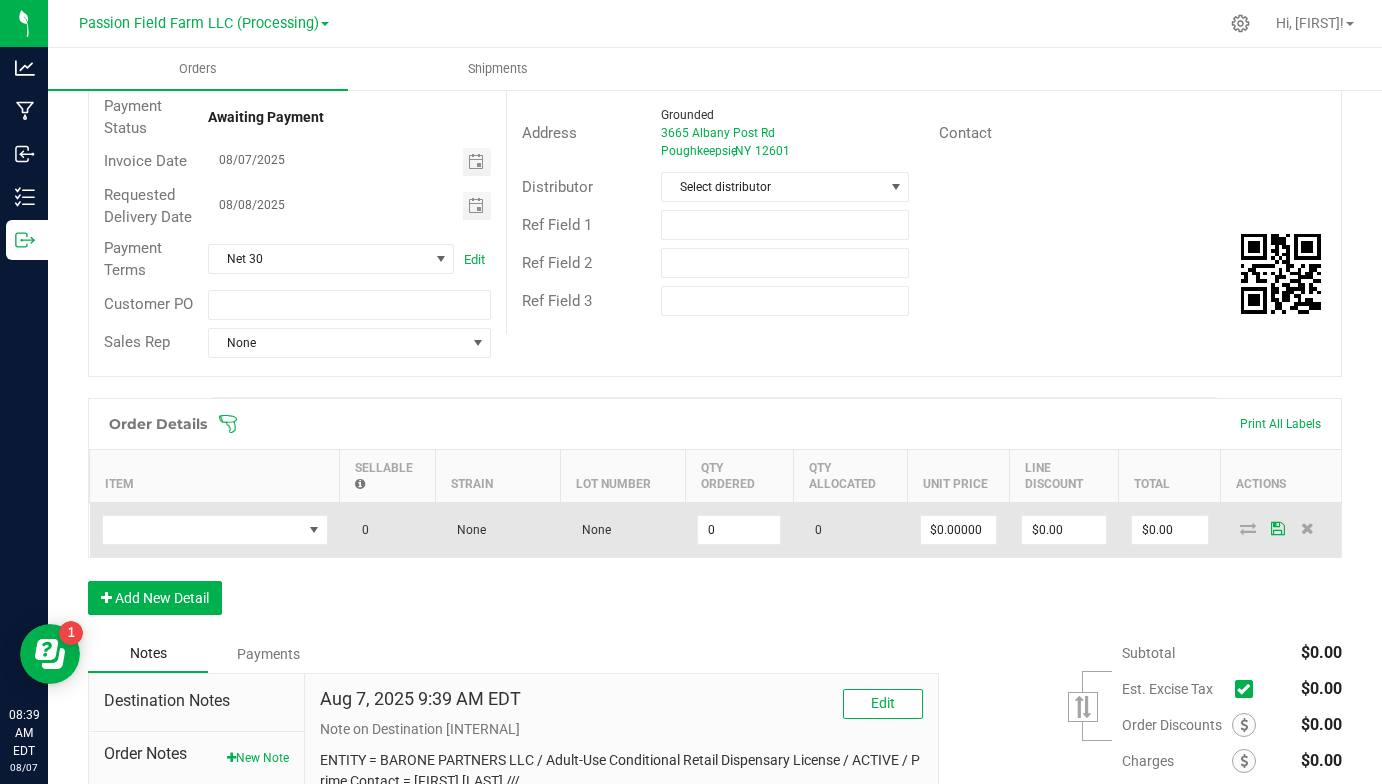 click at bounding box center [215, 529] 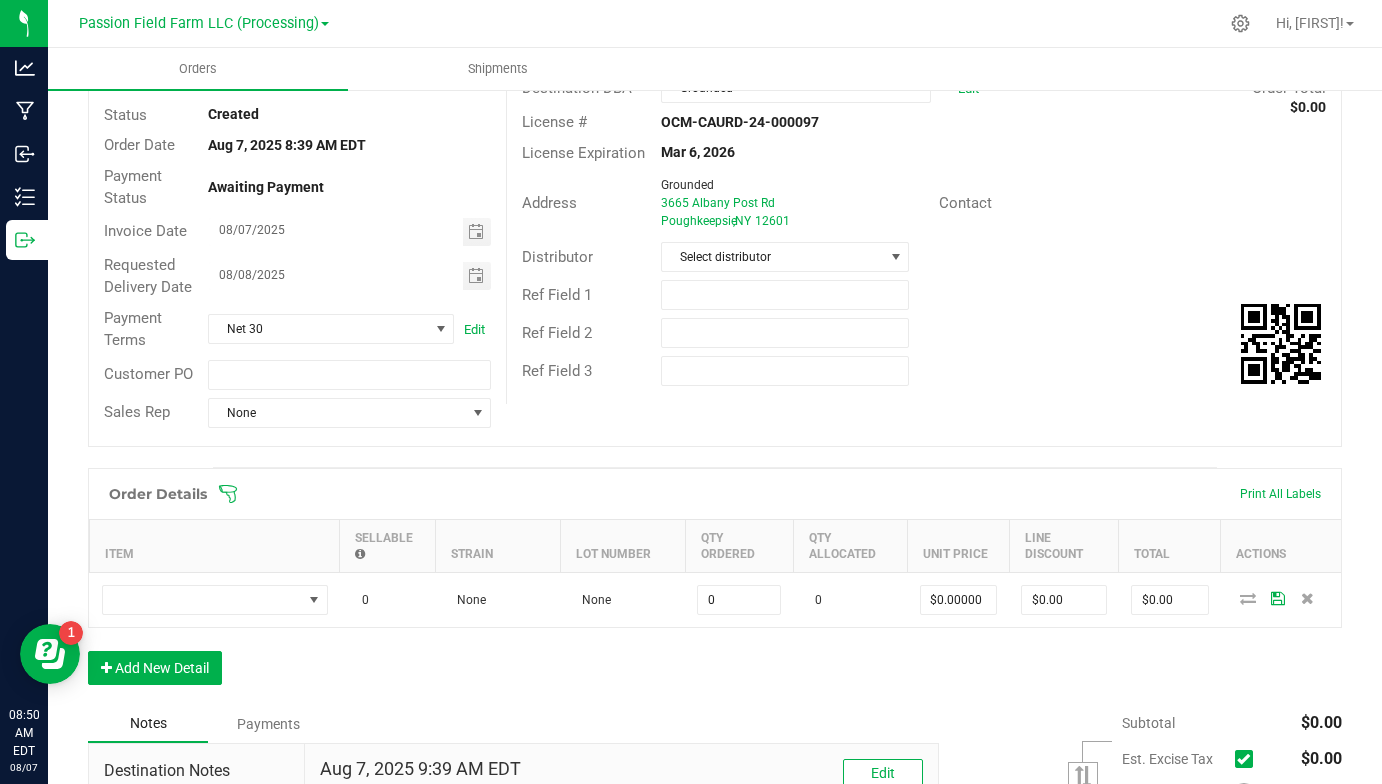 scroll, scrollTop: 147, scrollLeft: 0, axis: vertical 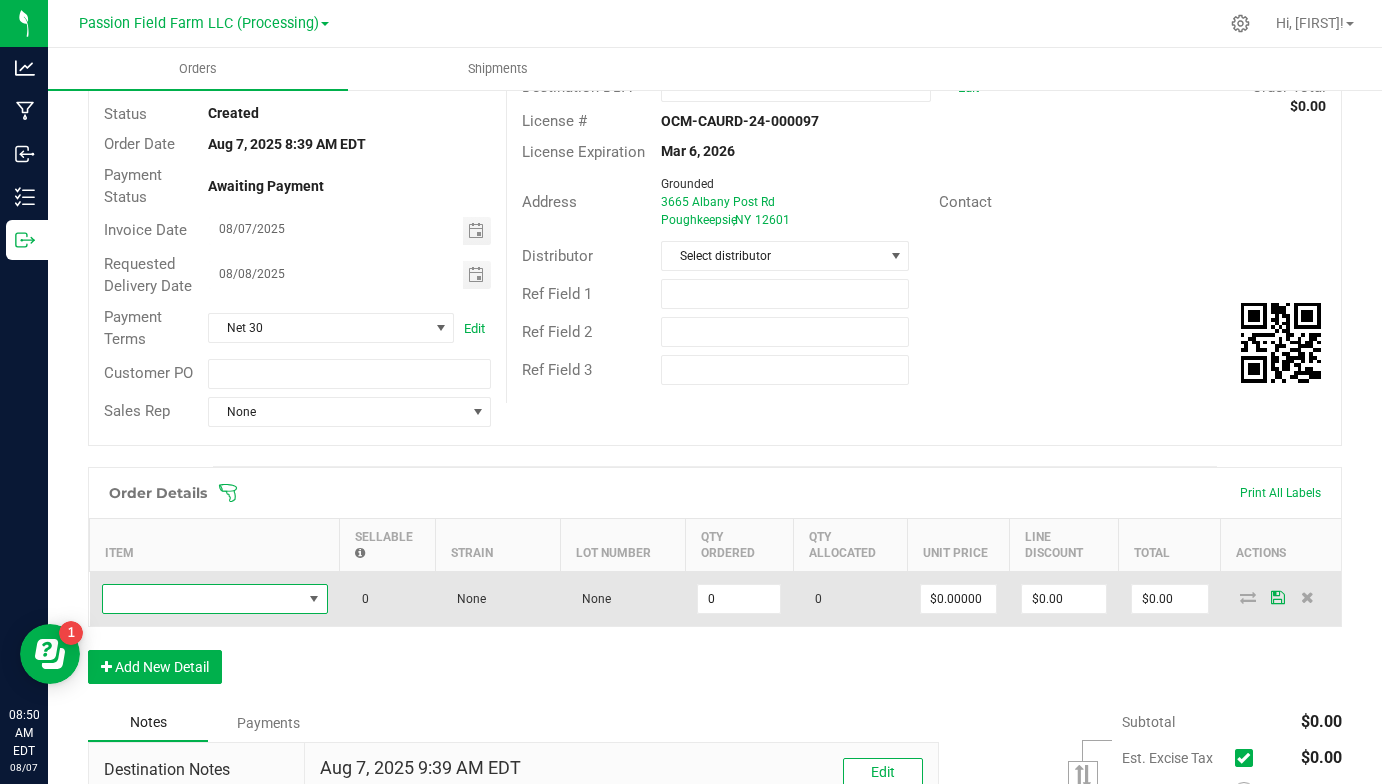 click at bounding box center [314, 599] 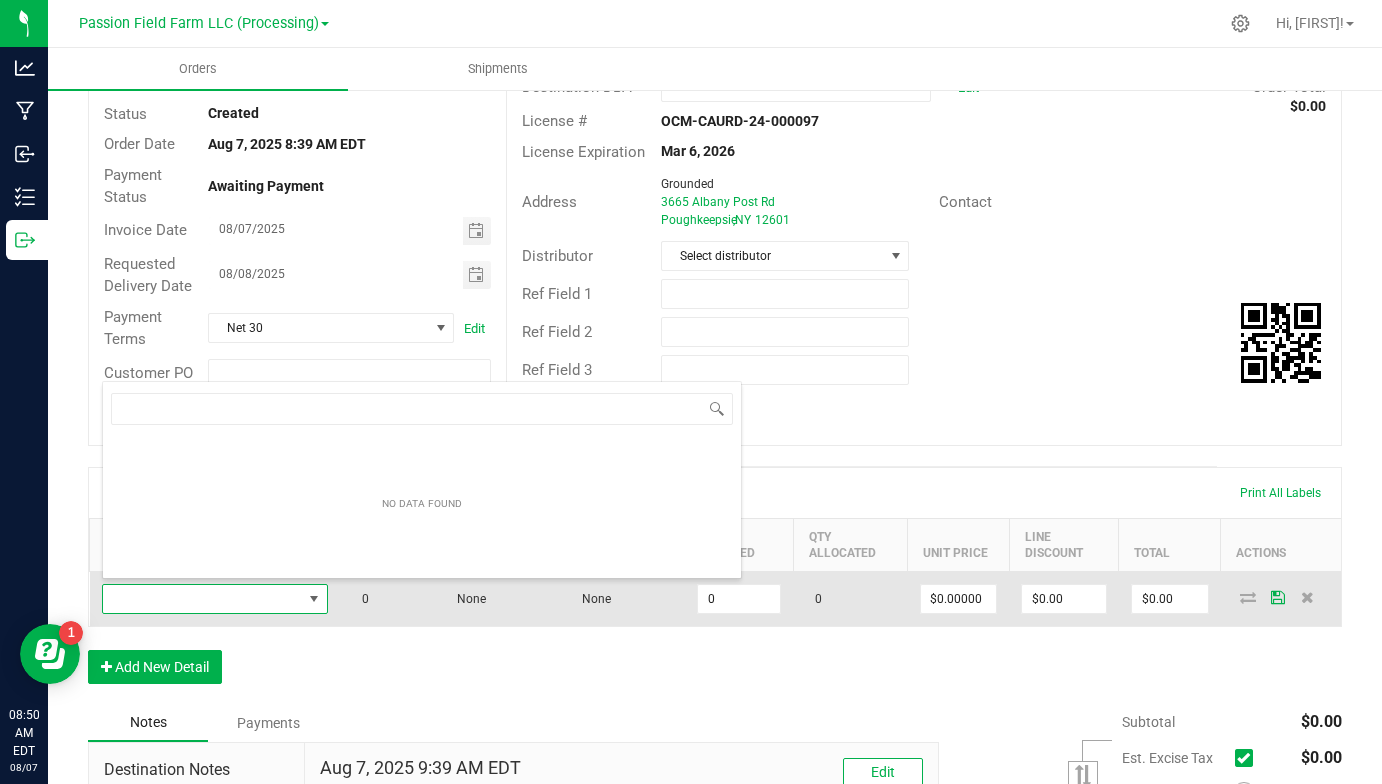 scroll, scrollTop: 99970, scrollLeft: 99774, axis: both 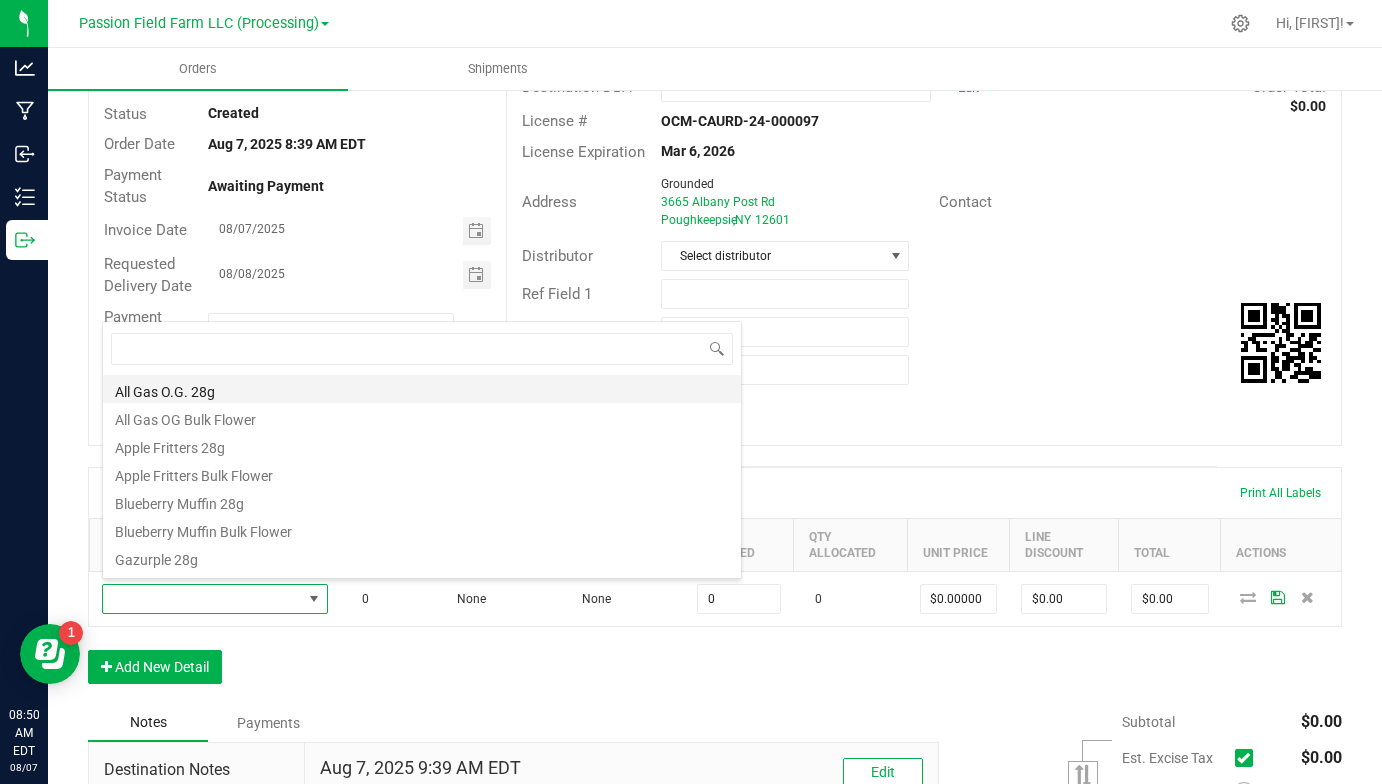 click on "All Gas O.G. 28g" at bounding box center [422, 389] 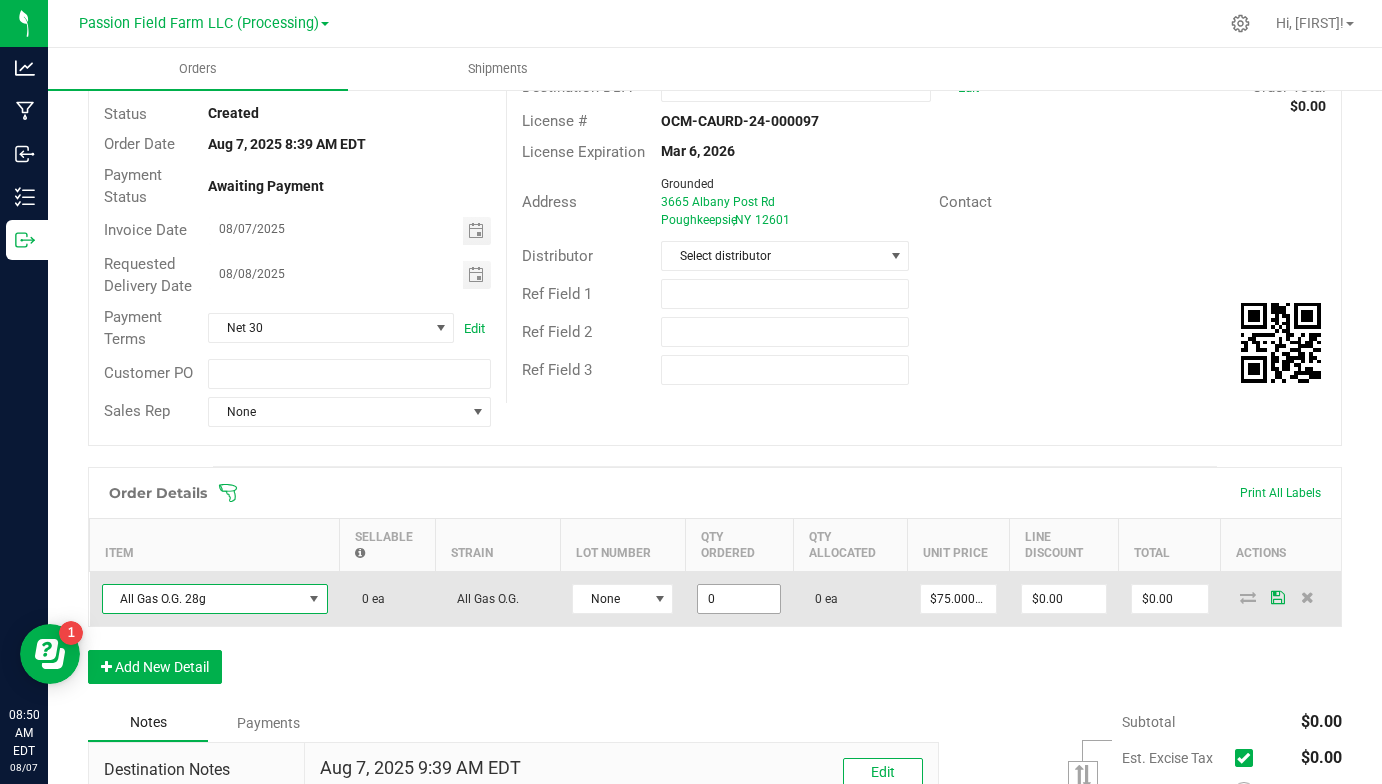 click on "0" at bounding box center (739, 599) 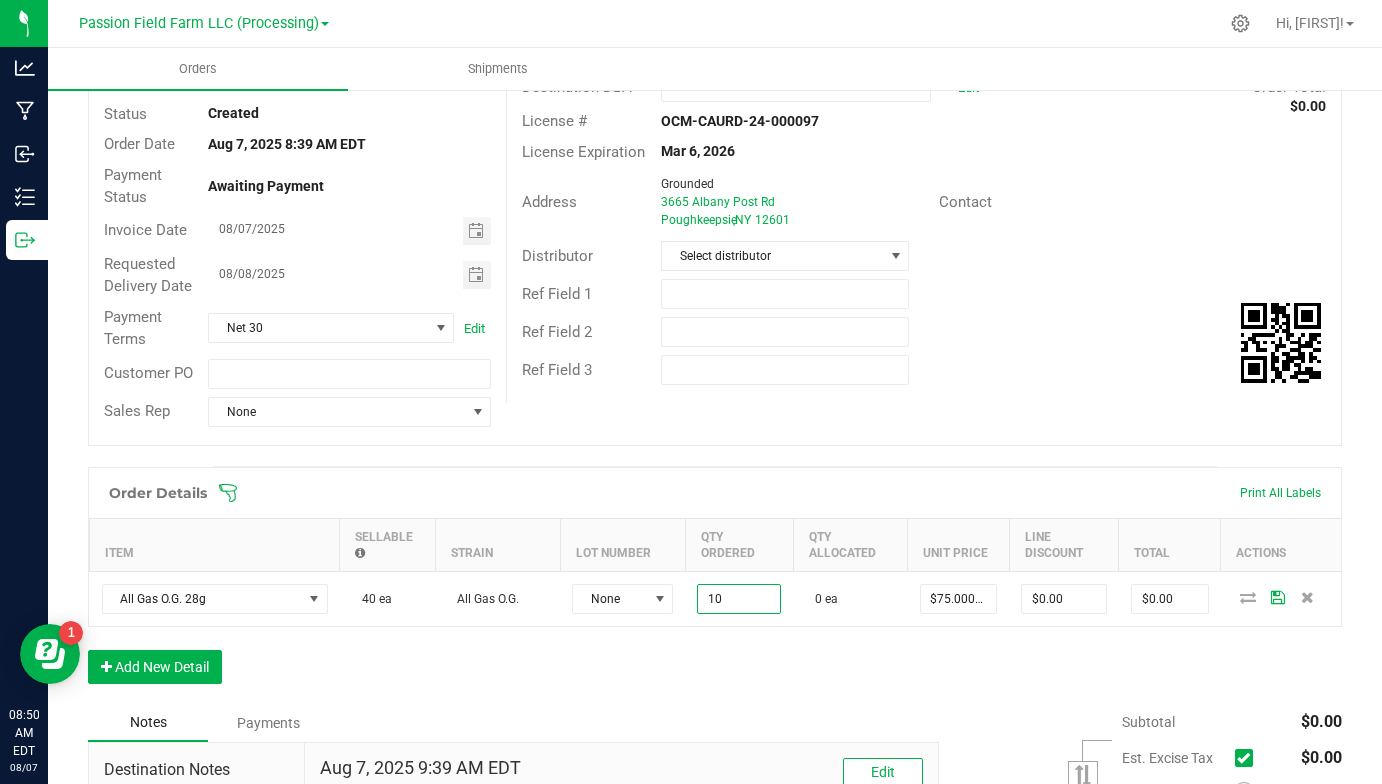 type on "10 ea" 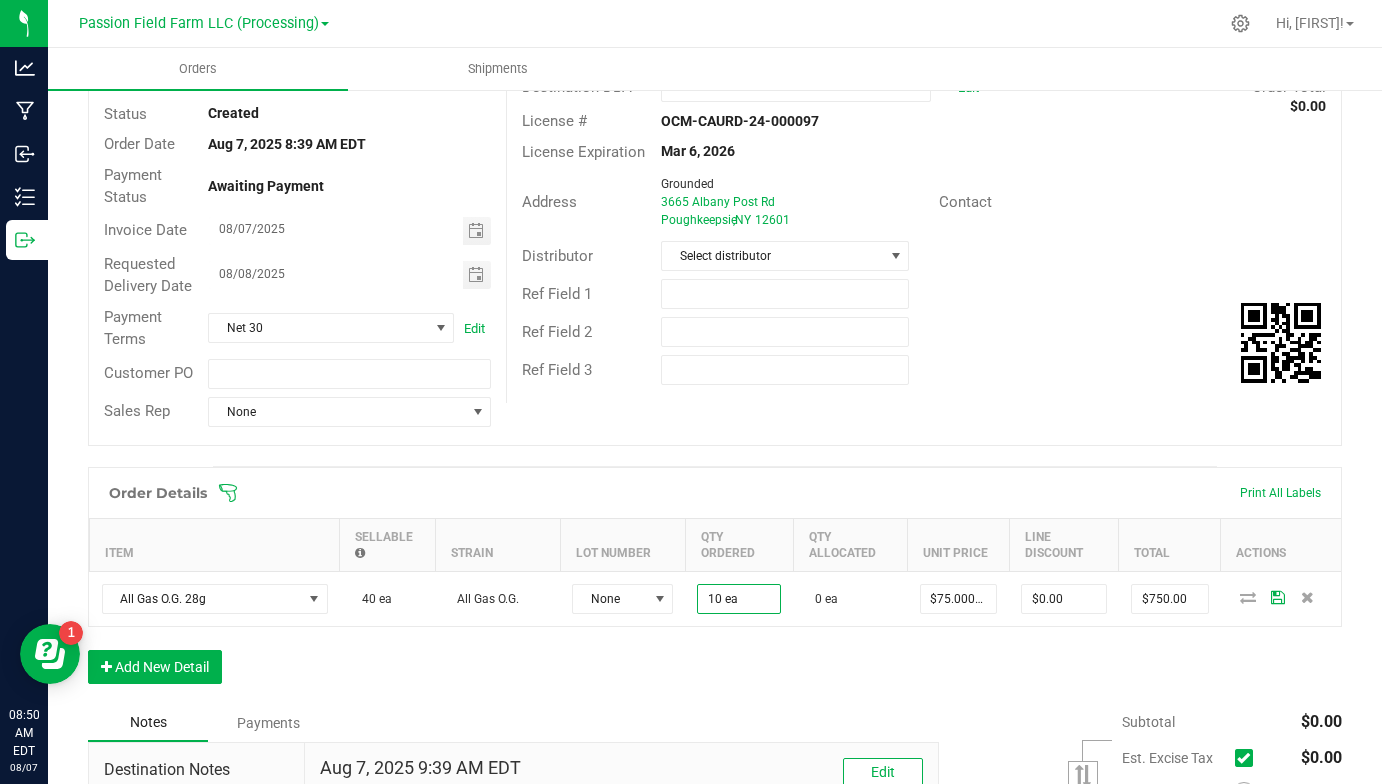 click on "Order Details Print All Labels Item  Sellable  Strain  Lot Number  Qty Ordered Qty Allocated Unit Price Line Discount Total Actions All Gas O.G. 28g  40 ea   All Gas O.G.  None 10 ea  0 ea  $75.00000 $0.00 $750.00
Add New Detail" at bounding box center (715, 585) 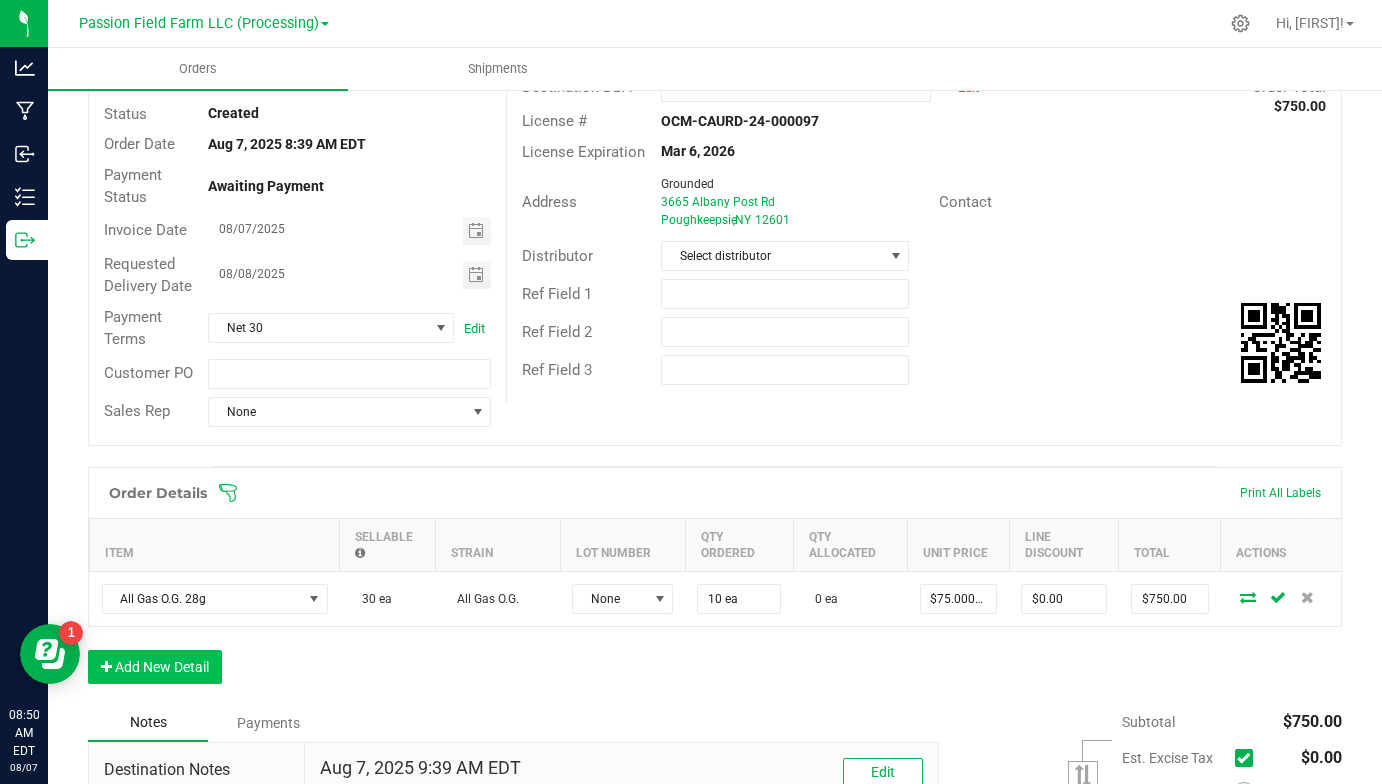 click on "Add New Detail" at bounding box center [155, 667] 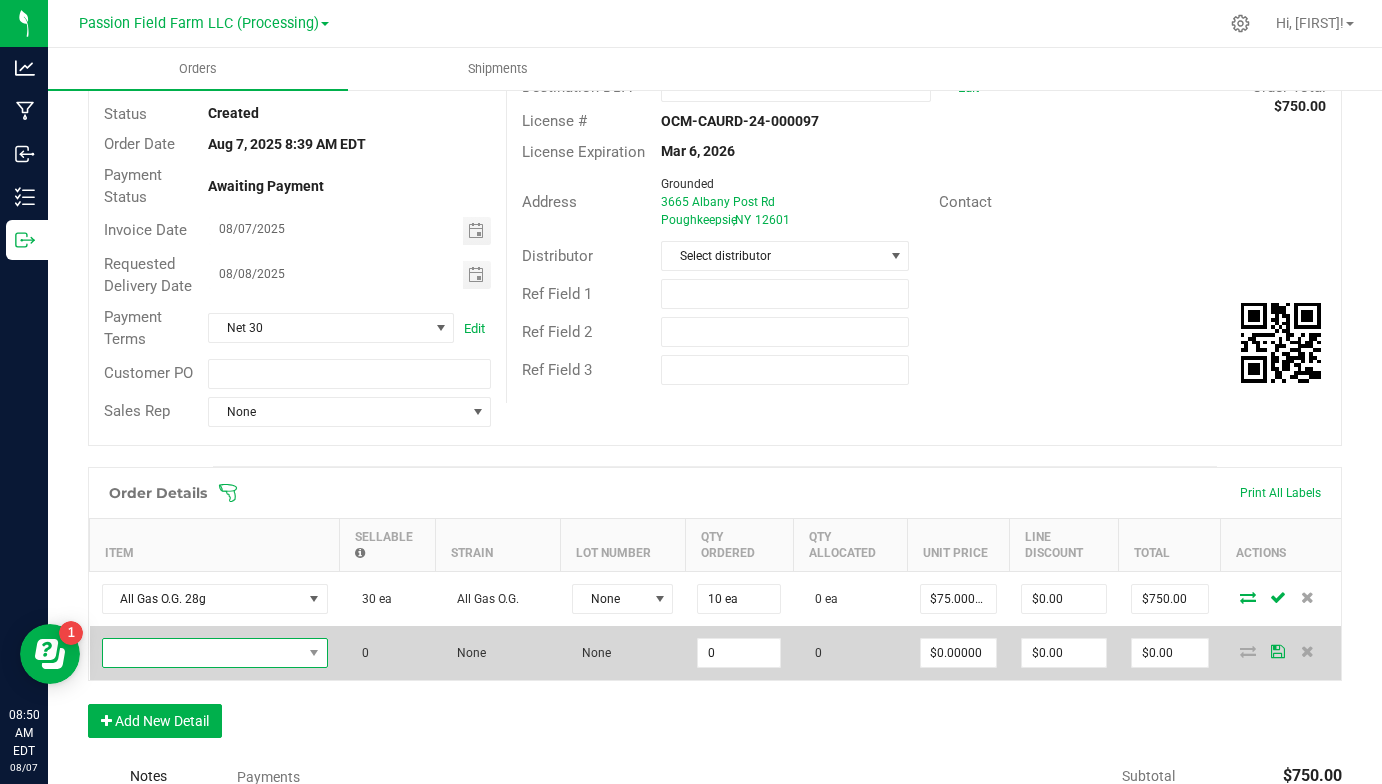click at bounding box center [202, 653] 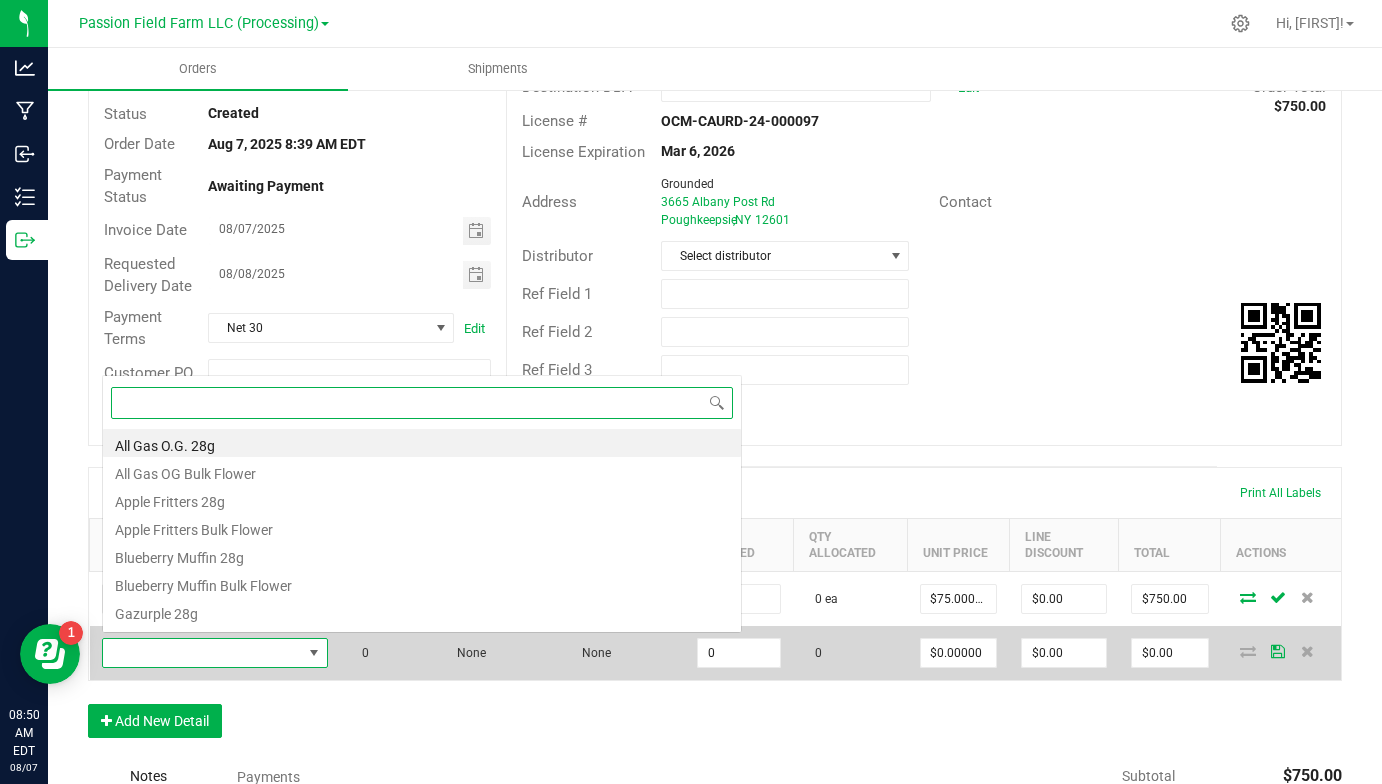 scroll, scrollTop: 99970, scrollLeft: 99774, axis: both 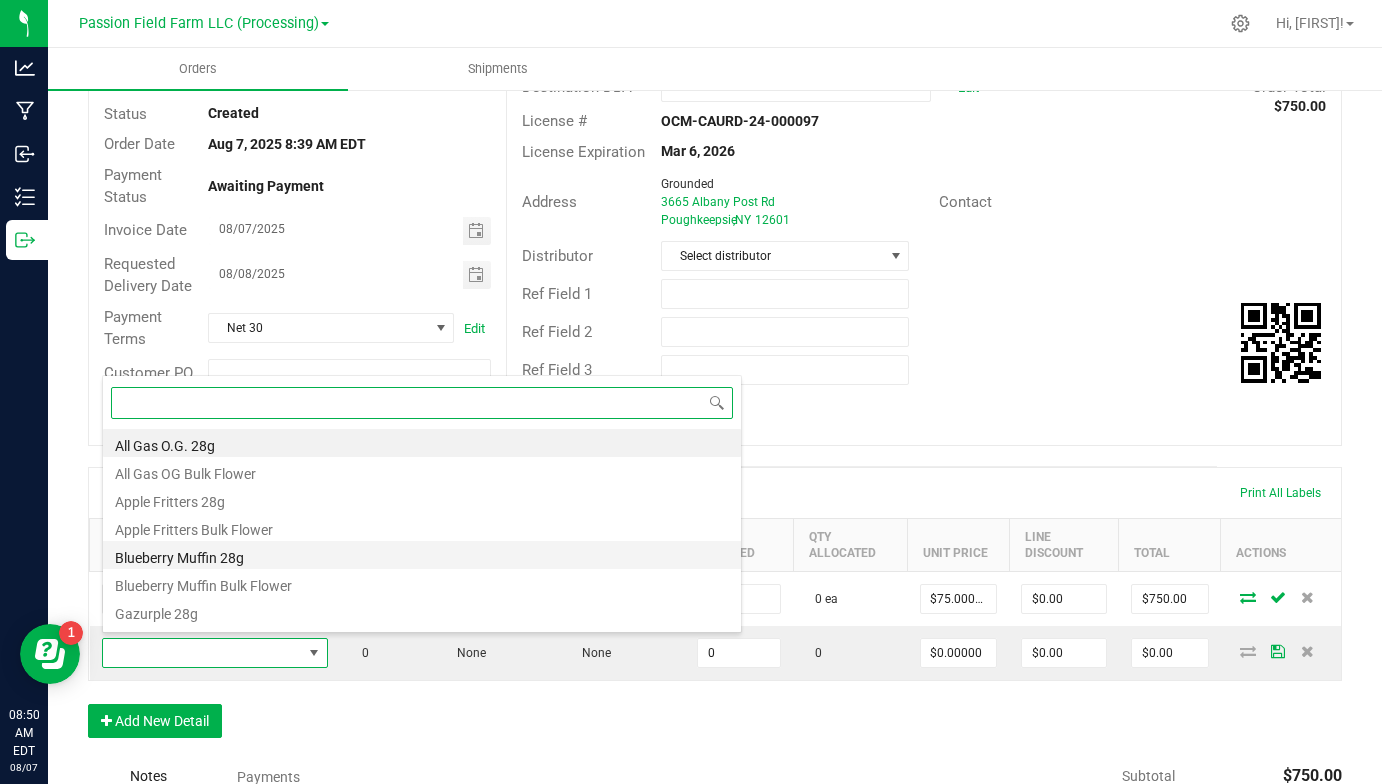 click on "Blueberry Muffin 28g" at bounding box center (422, 555) 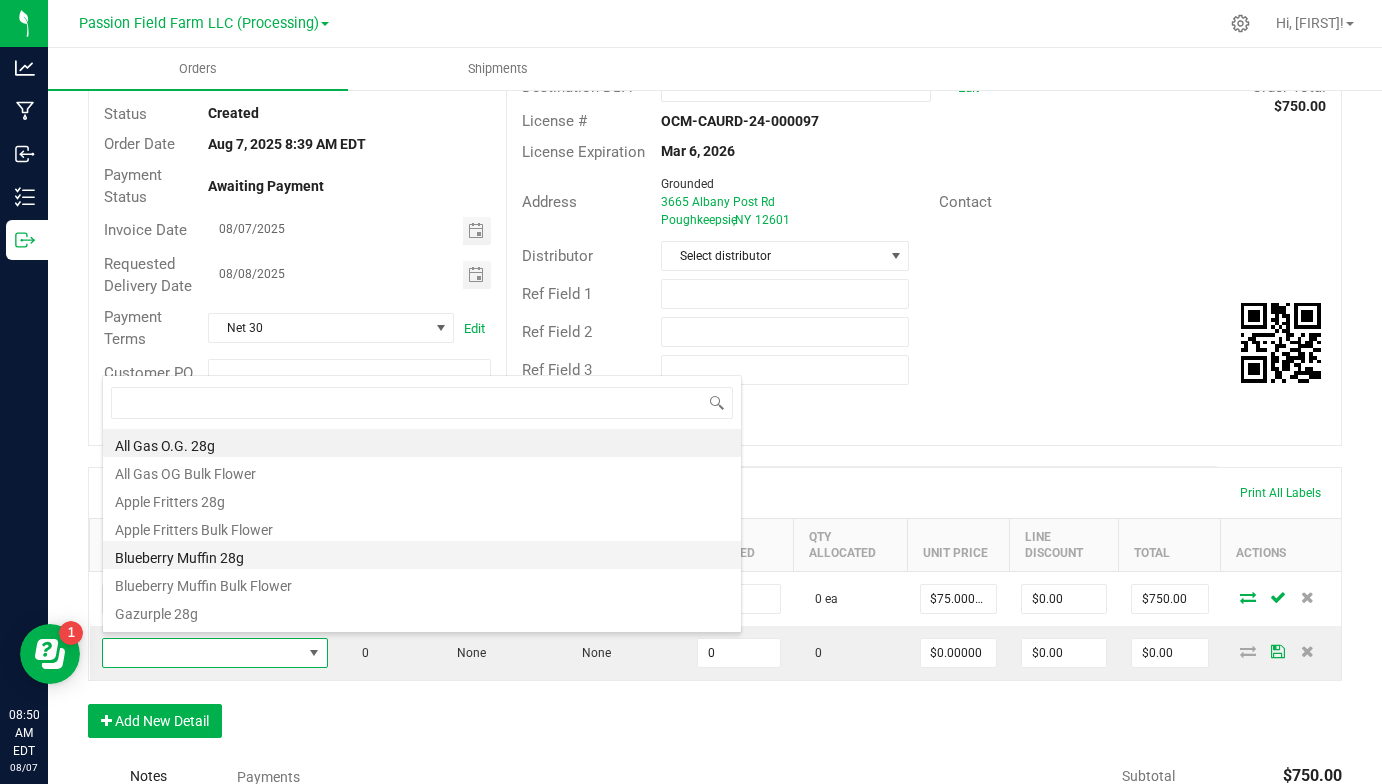 type on "0 ea" 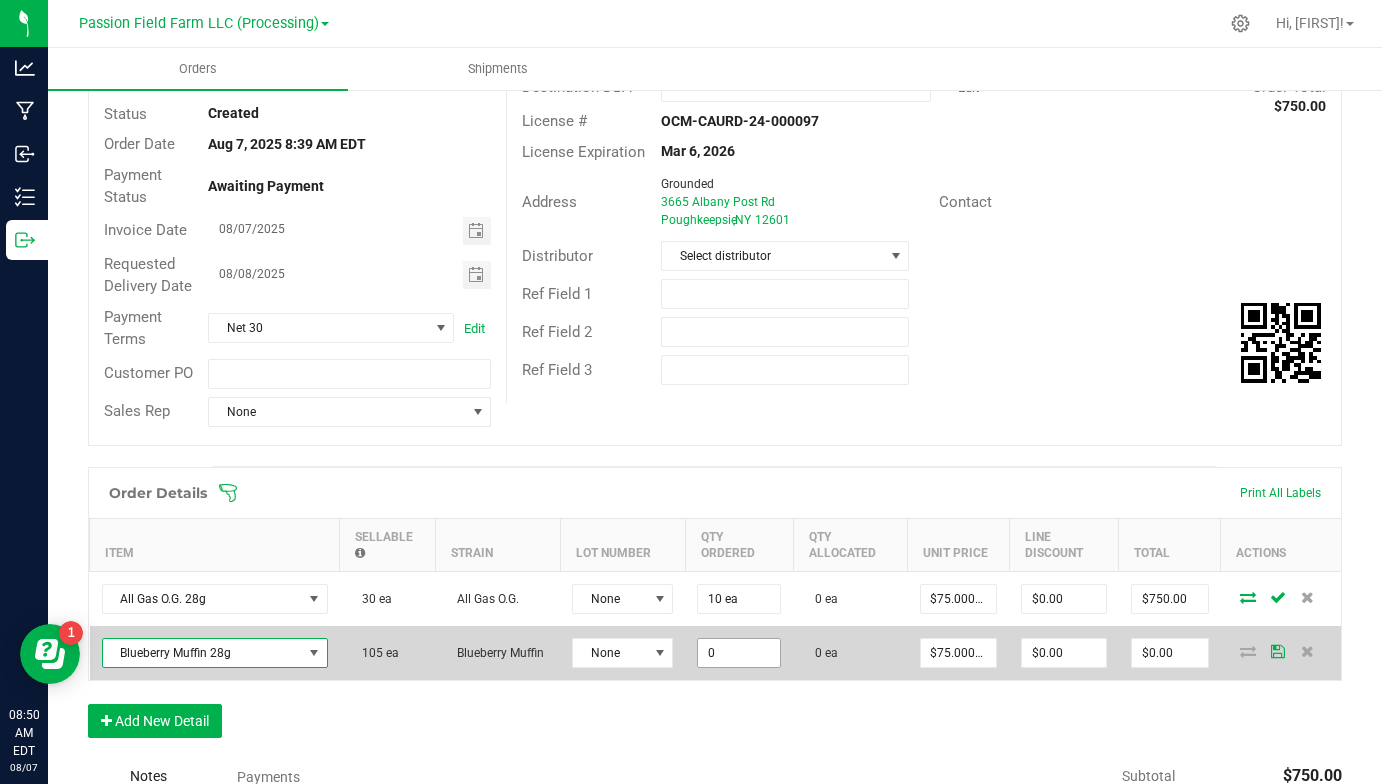 click on "0" at bounding box center (739, 653) 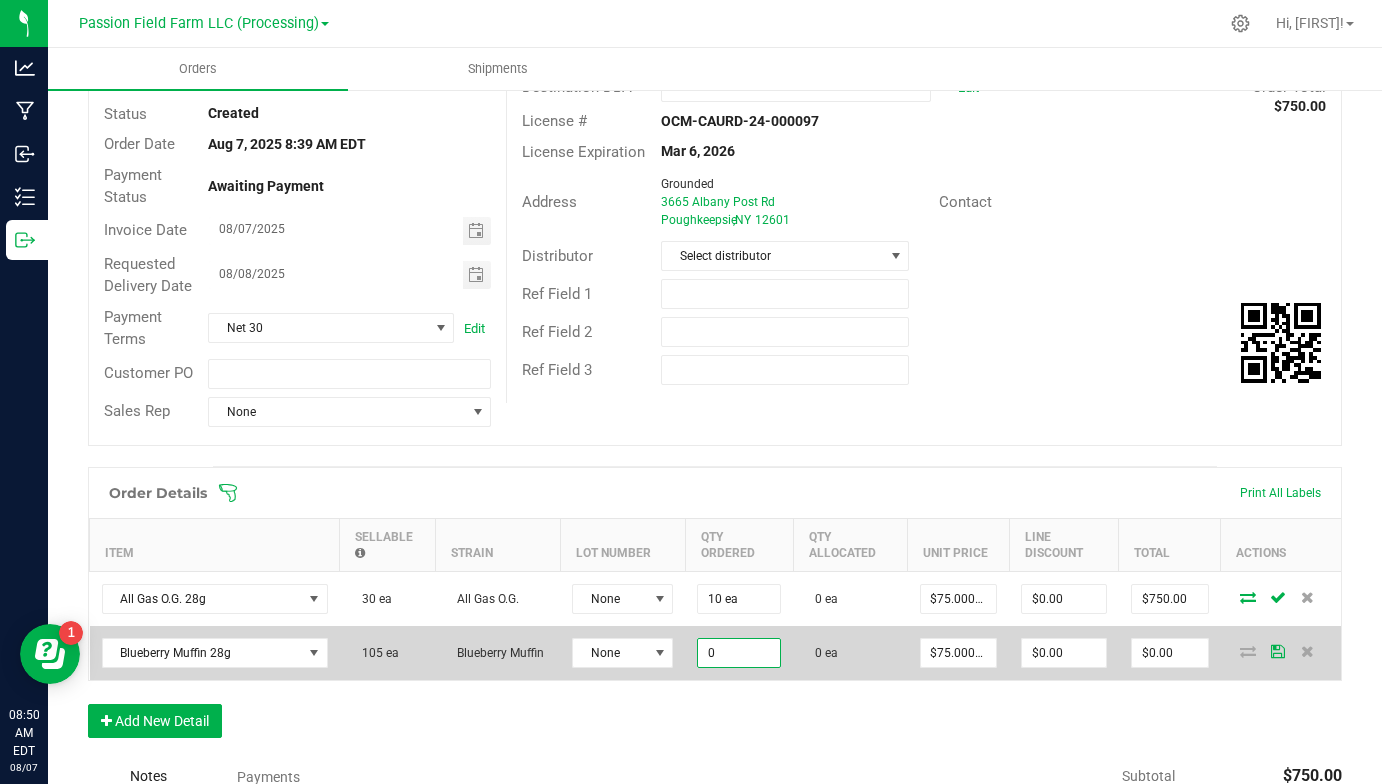 click on "0" at bounding box center (739, 653) 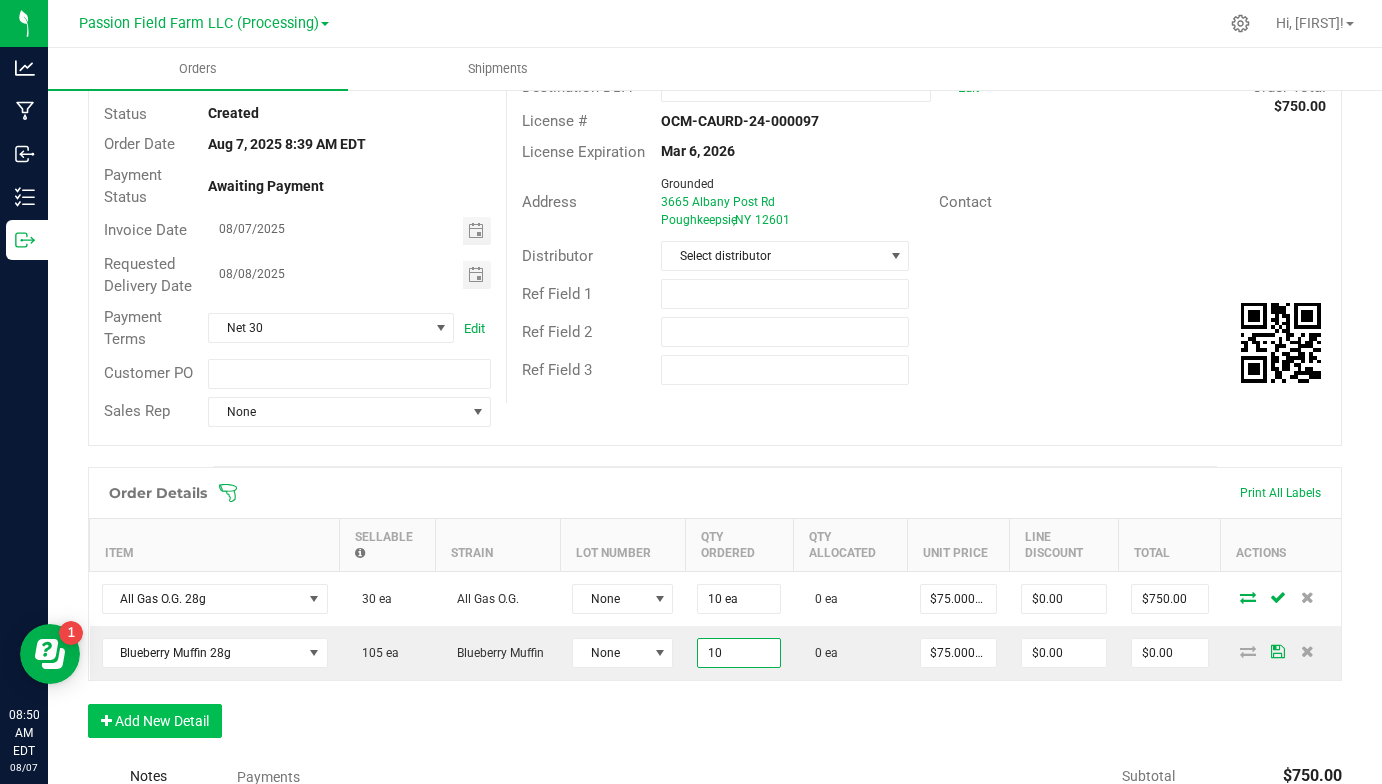 type on "10 ea" 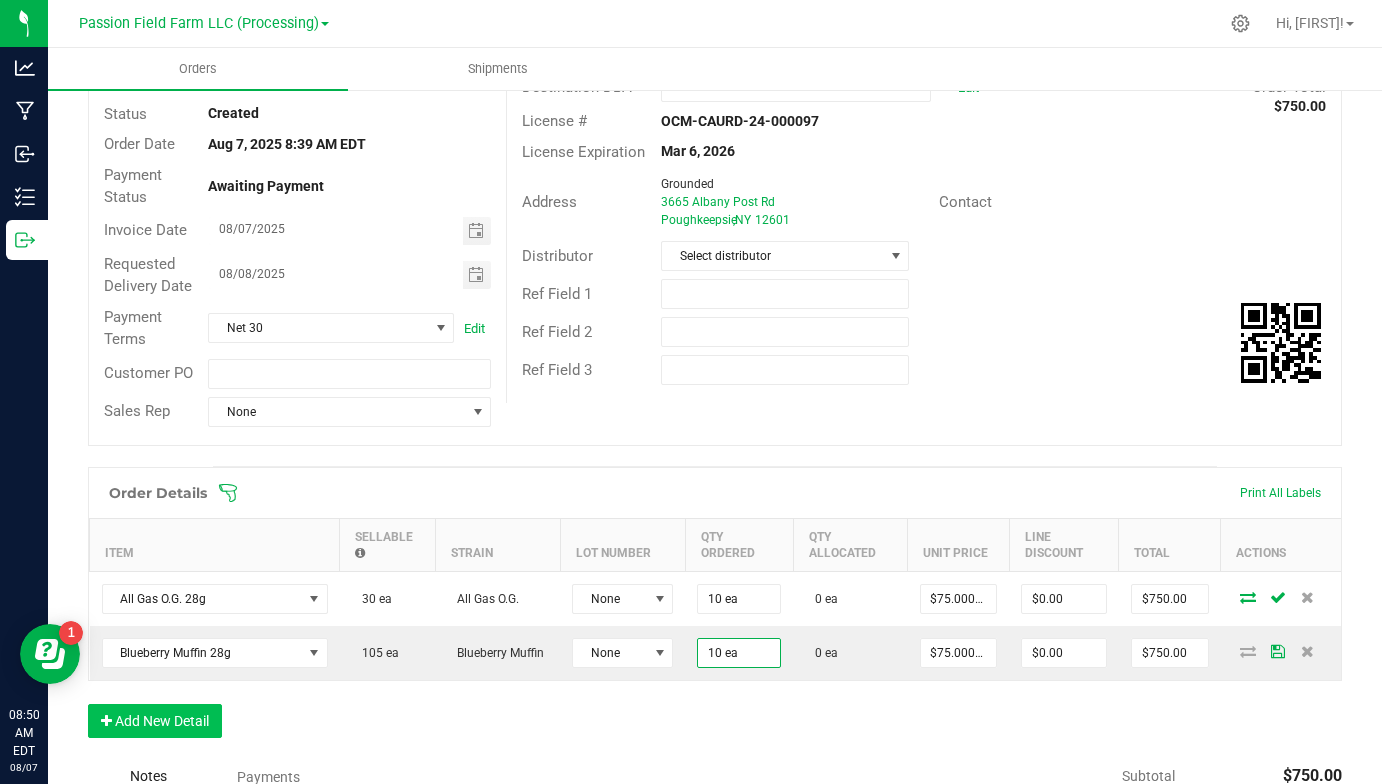 click on "Add New Detail" at bounding box center (155, 721) 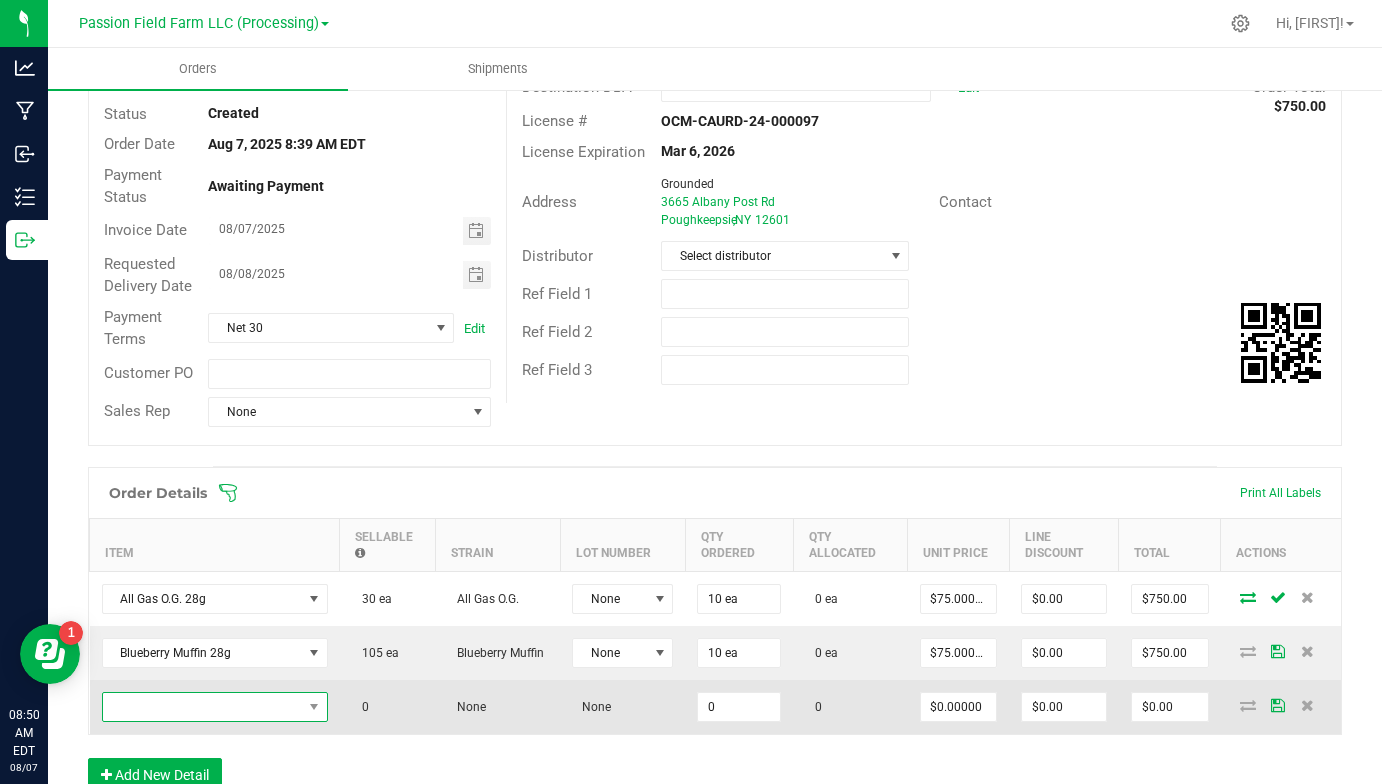 click at bounding box center (202, 707) 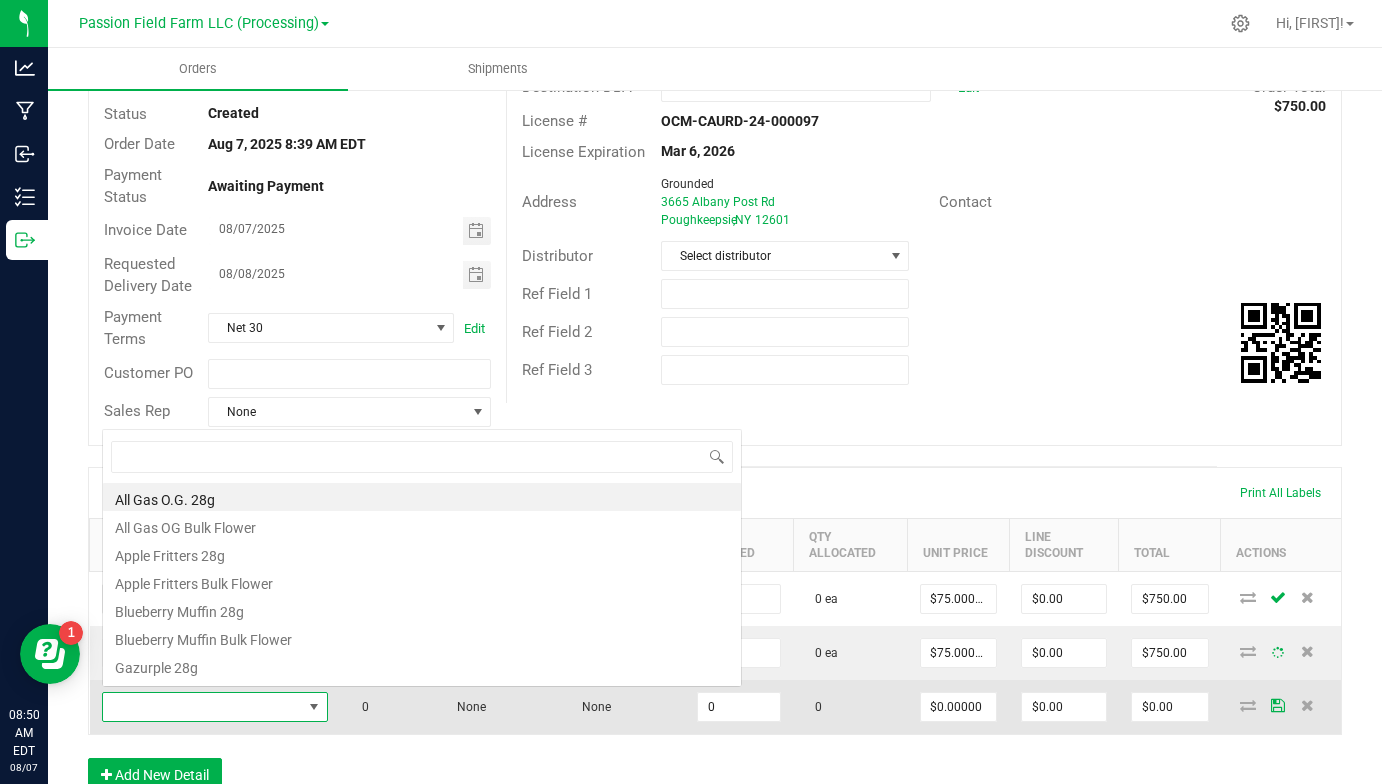 scroll, scrollTop: 0, scrollLeft: 0, axis: both 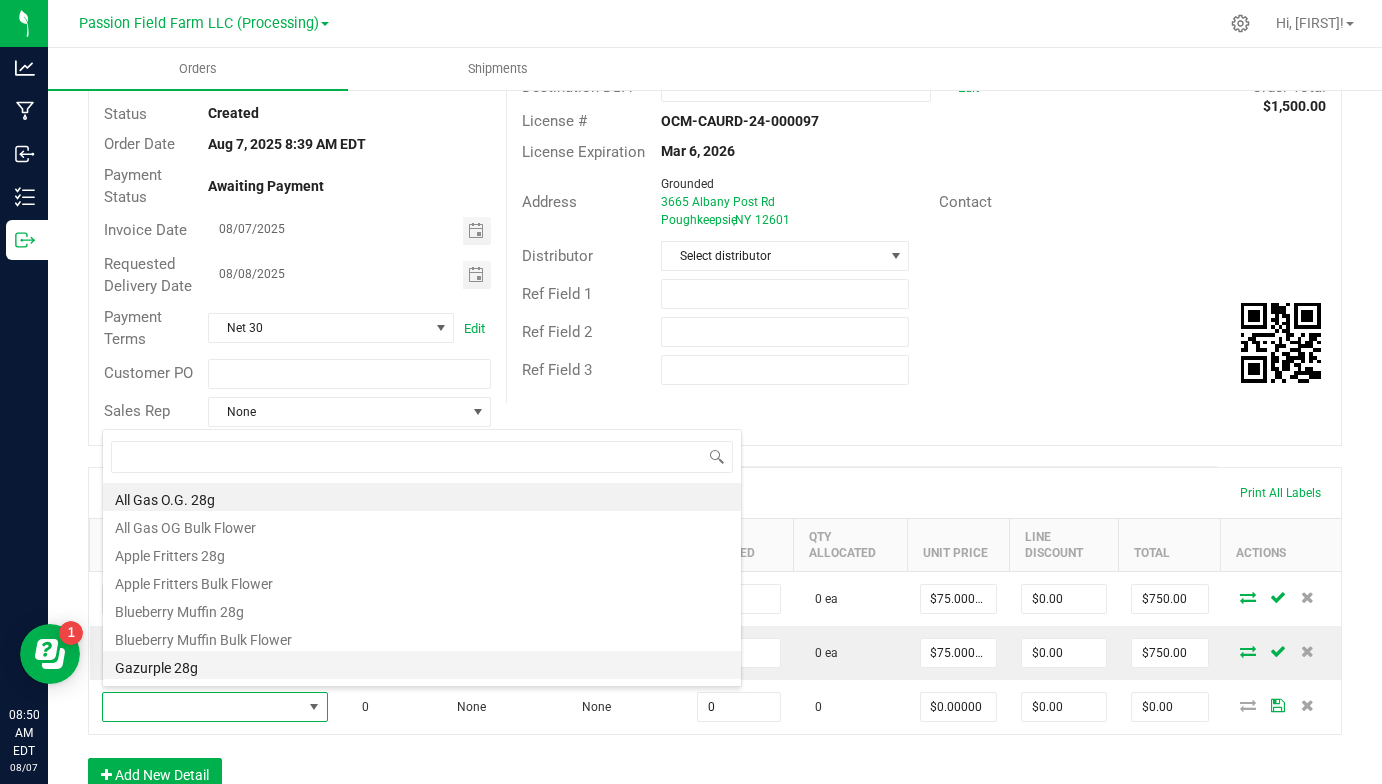 click on "Gazurple 28g" at bounding box center (422, 665) 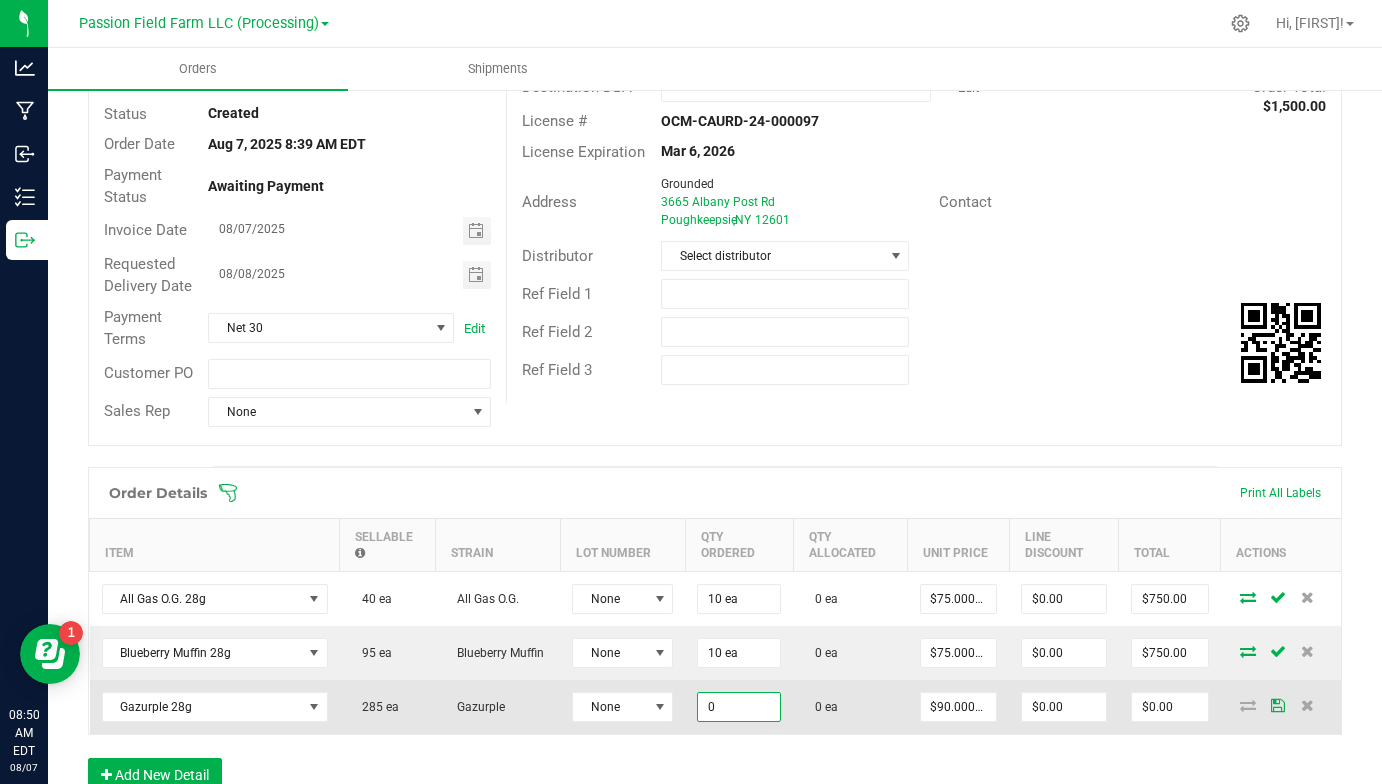 click on "0" at bounding box center [739, 707] 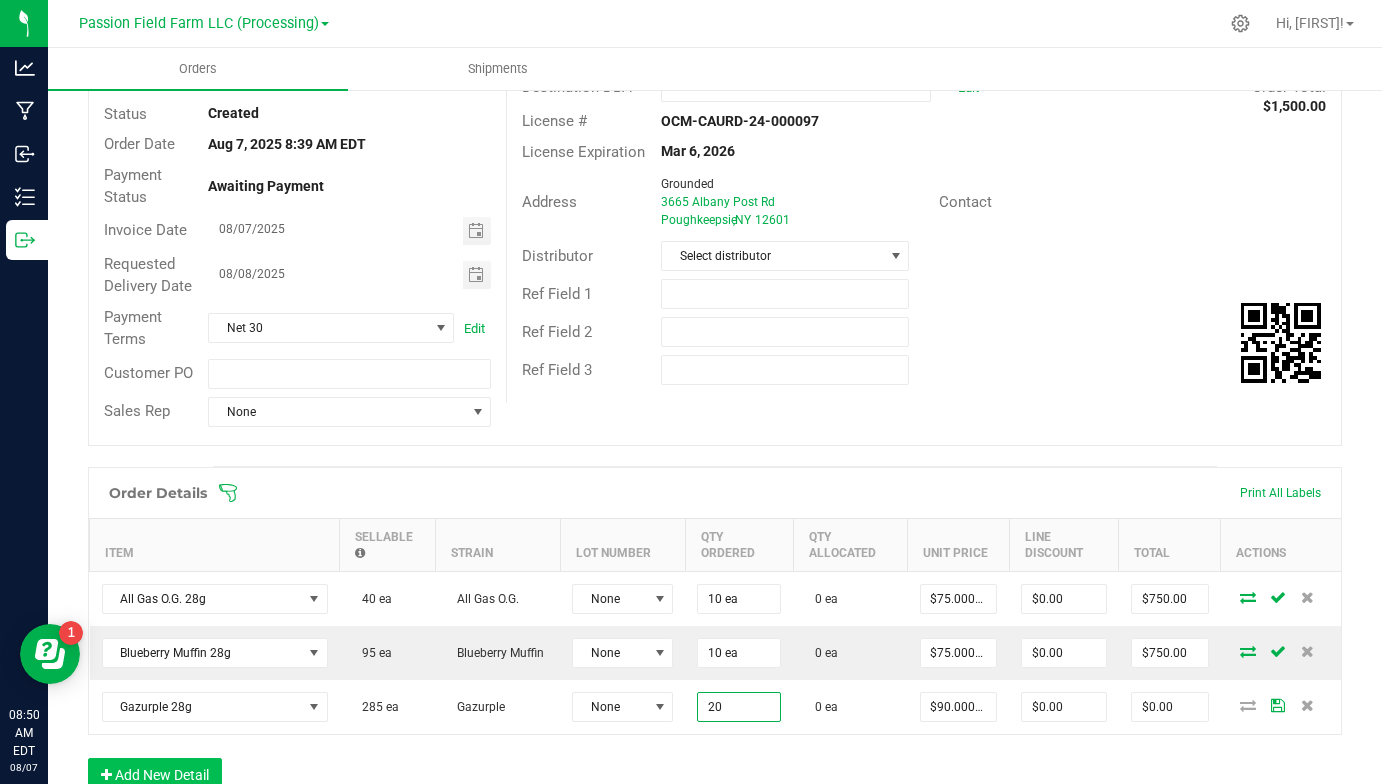 type on "20 ea" 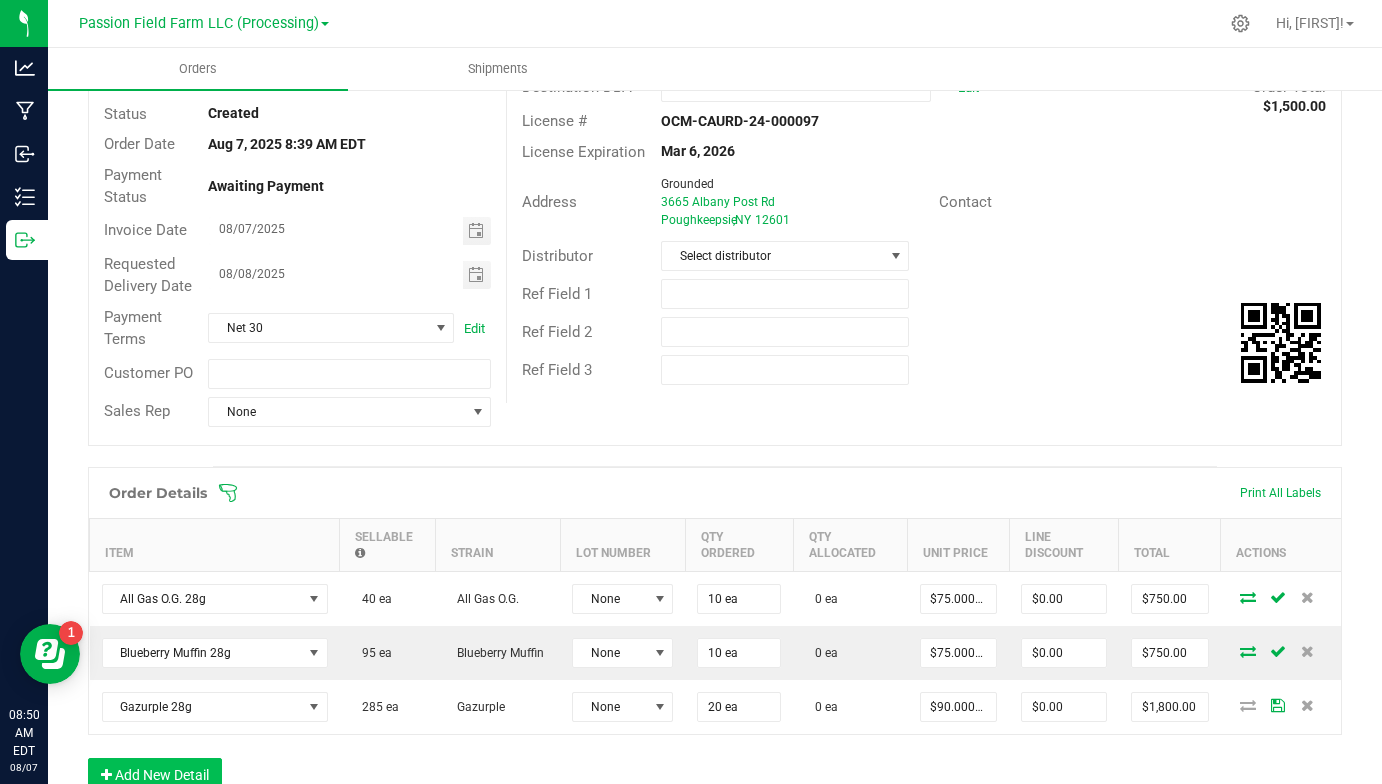 click on "Add New Detail" at bounding box center [155, 775] 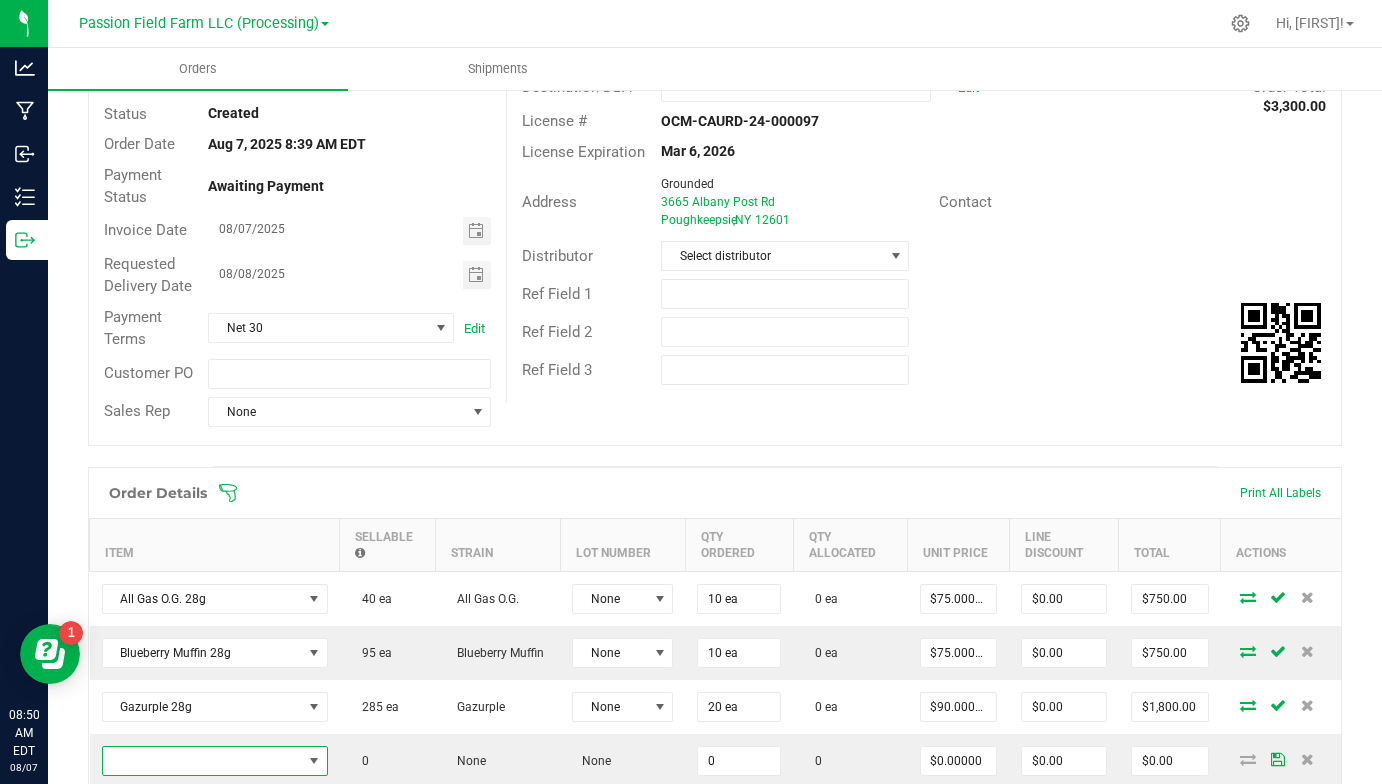 click at bounding box center [202, 761] 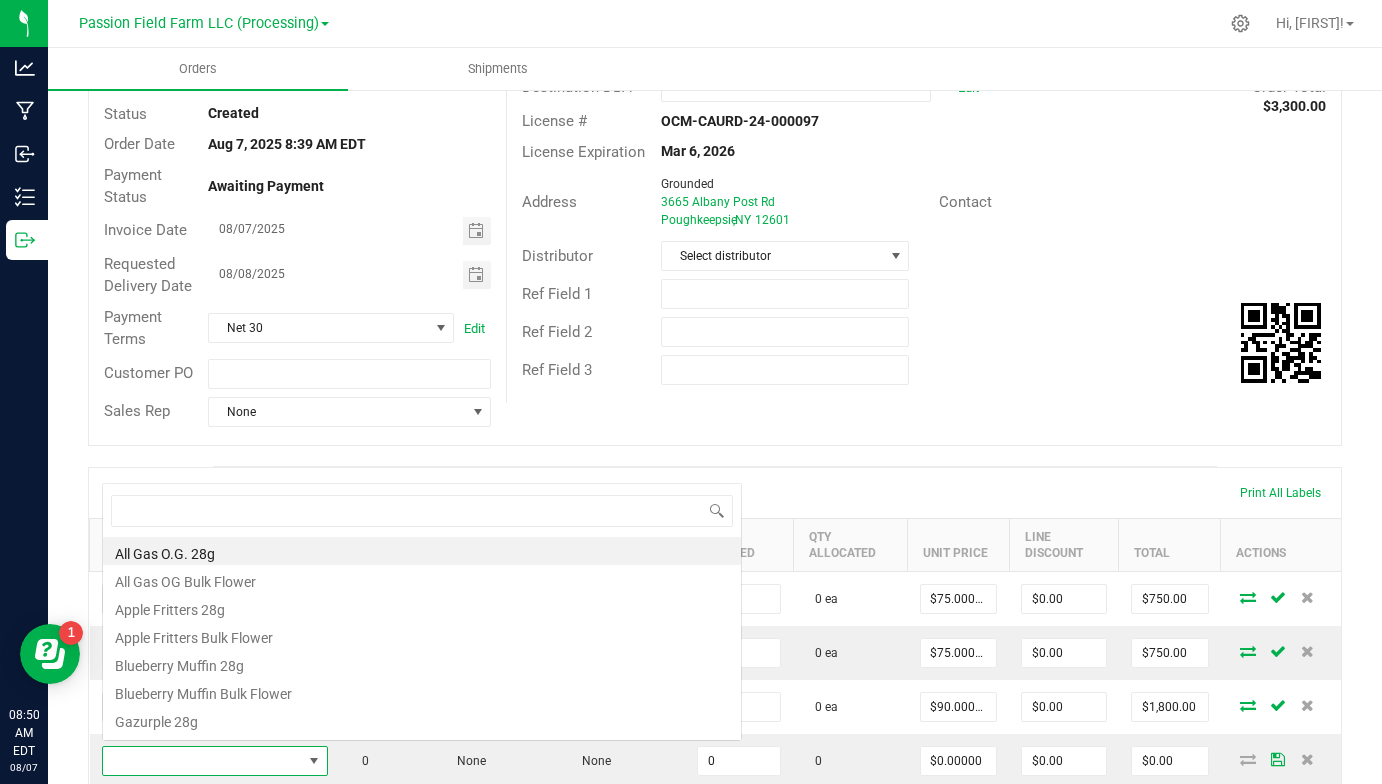 scroll, scrollTop: 99970, scrollLeft: 99774, axis: both 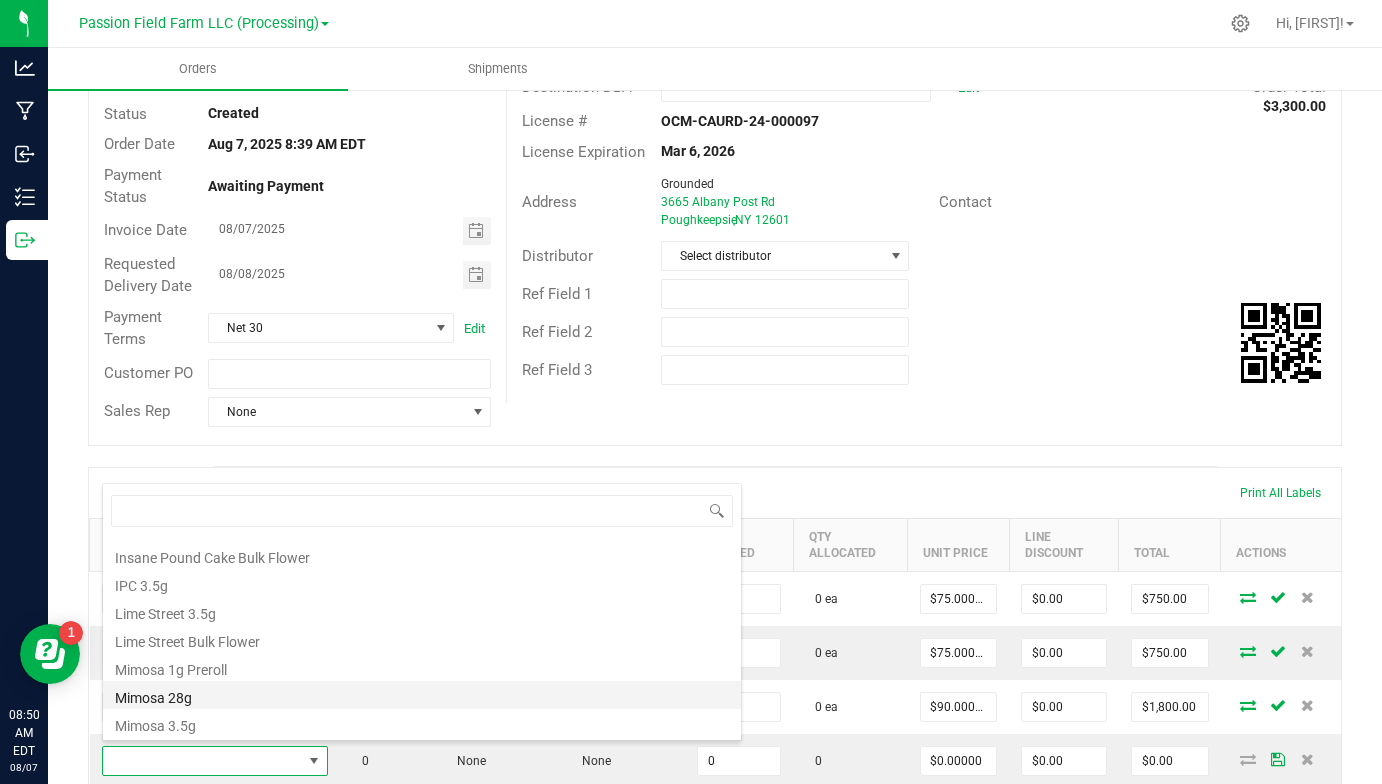 click on "Mimosa 28g" at bounding box center [422, 695] 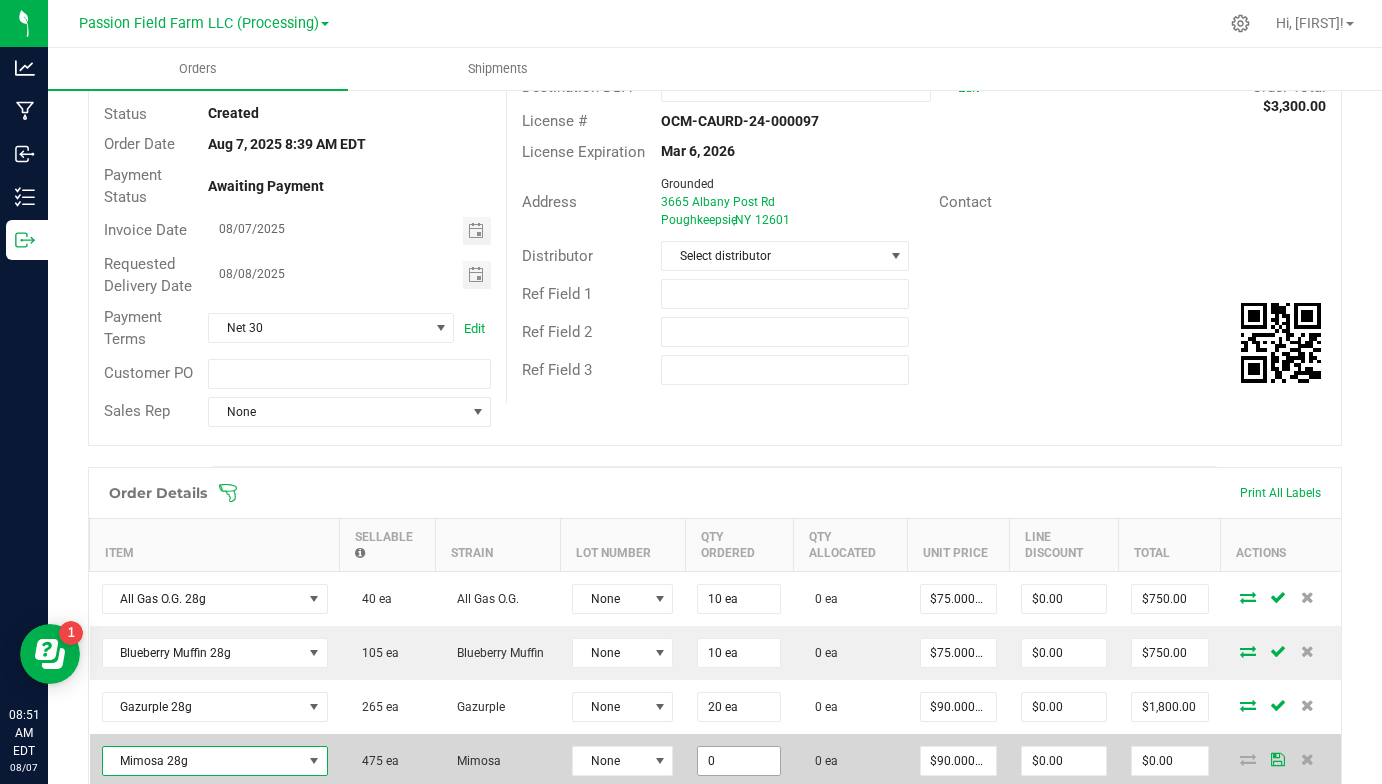 click on "0" at bounding box center (739, 761) 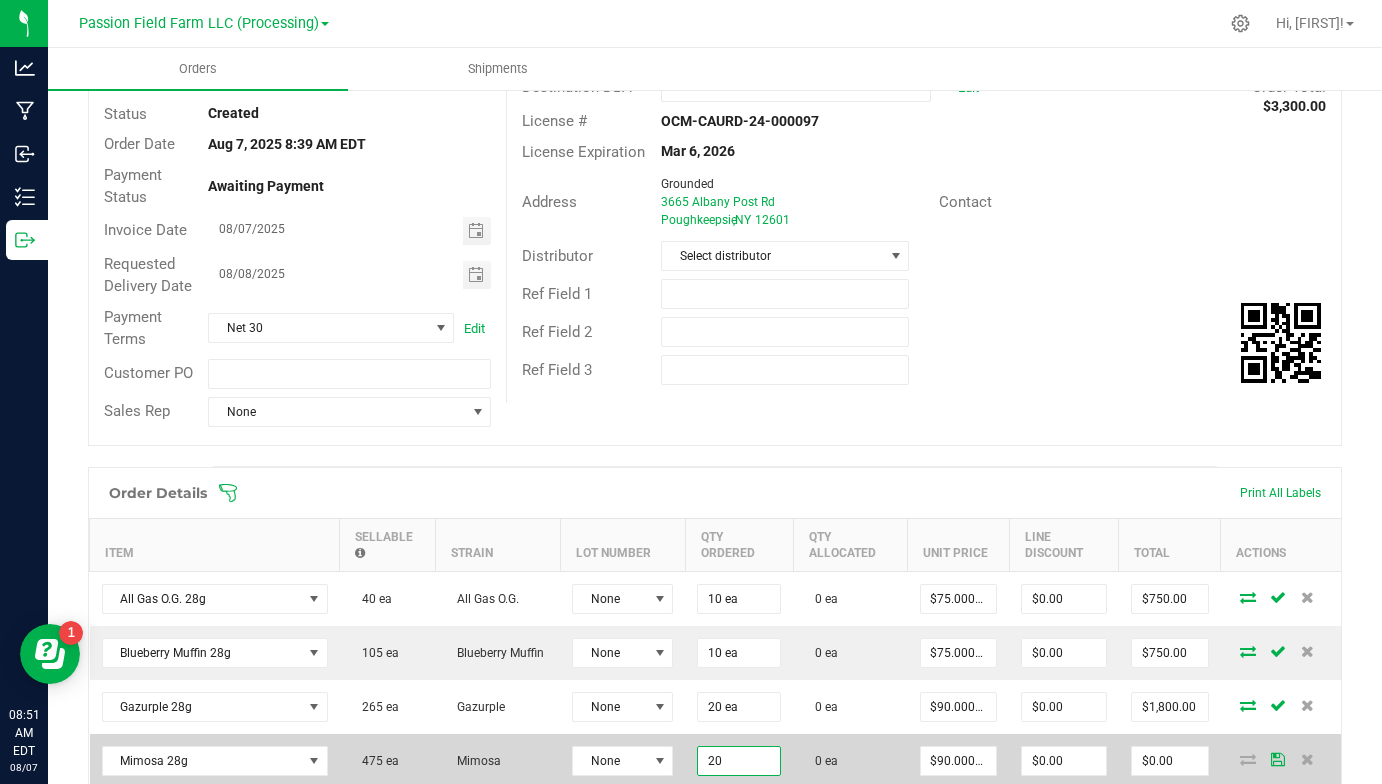 click on "20" at bounding box center [739, 761] 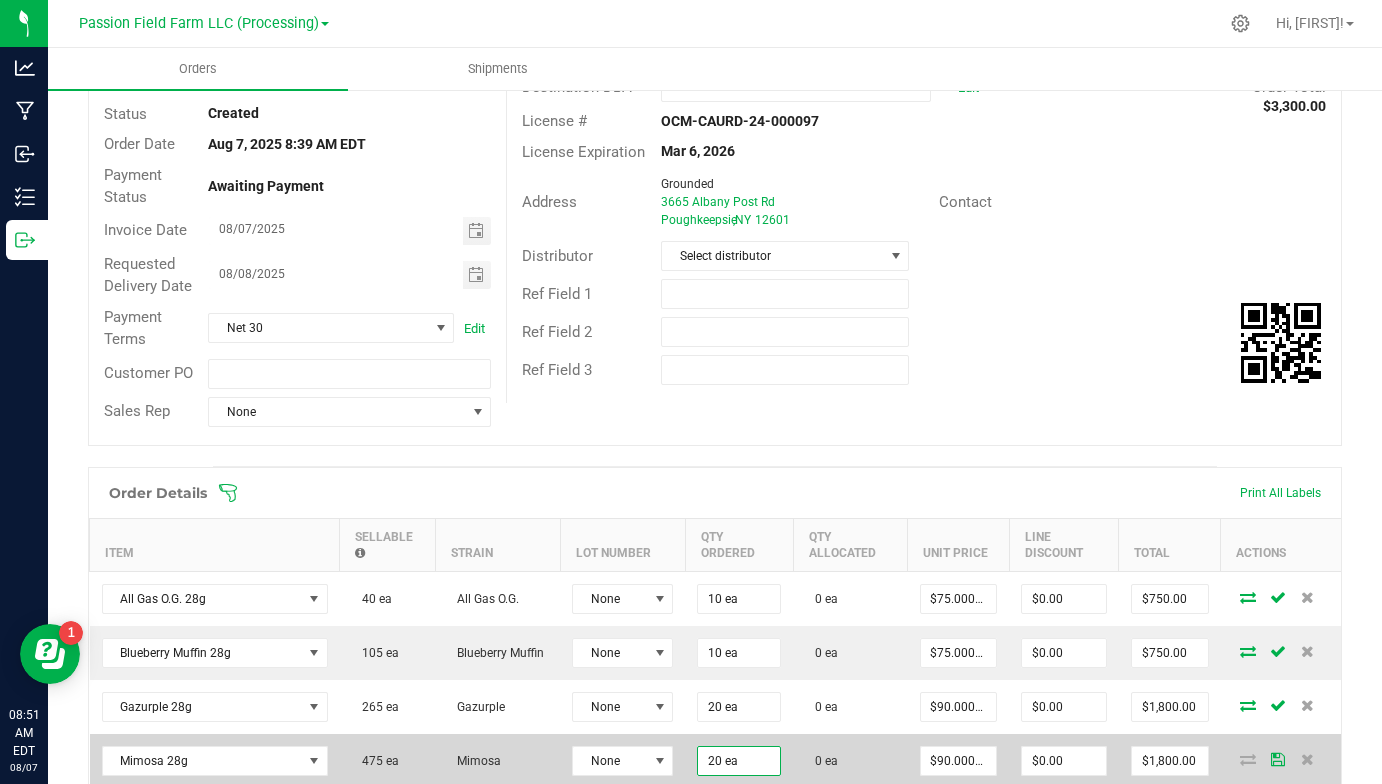 click on "20 ea" at bounding box center (739, 761) 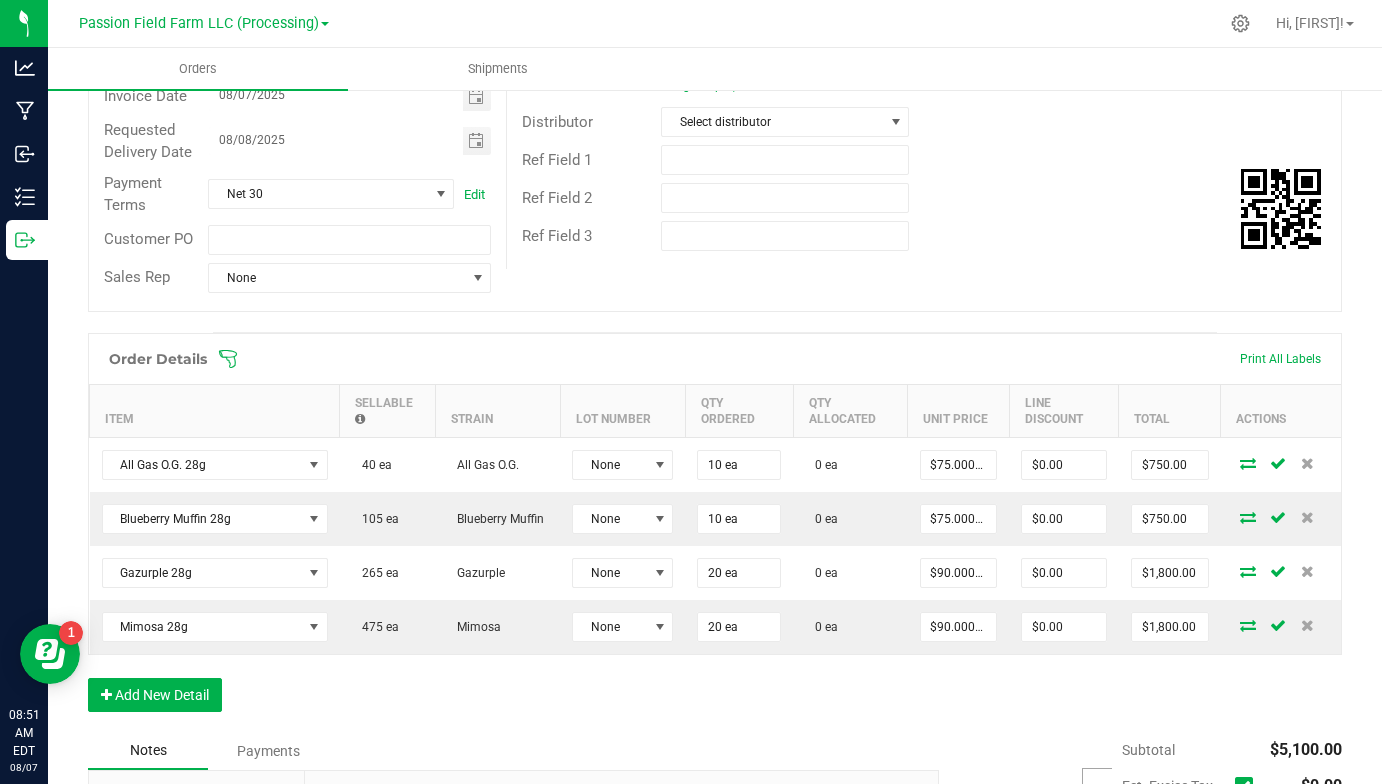 scroll, scrollTop: 304, scrollLeft: 0, axis: vertical 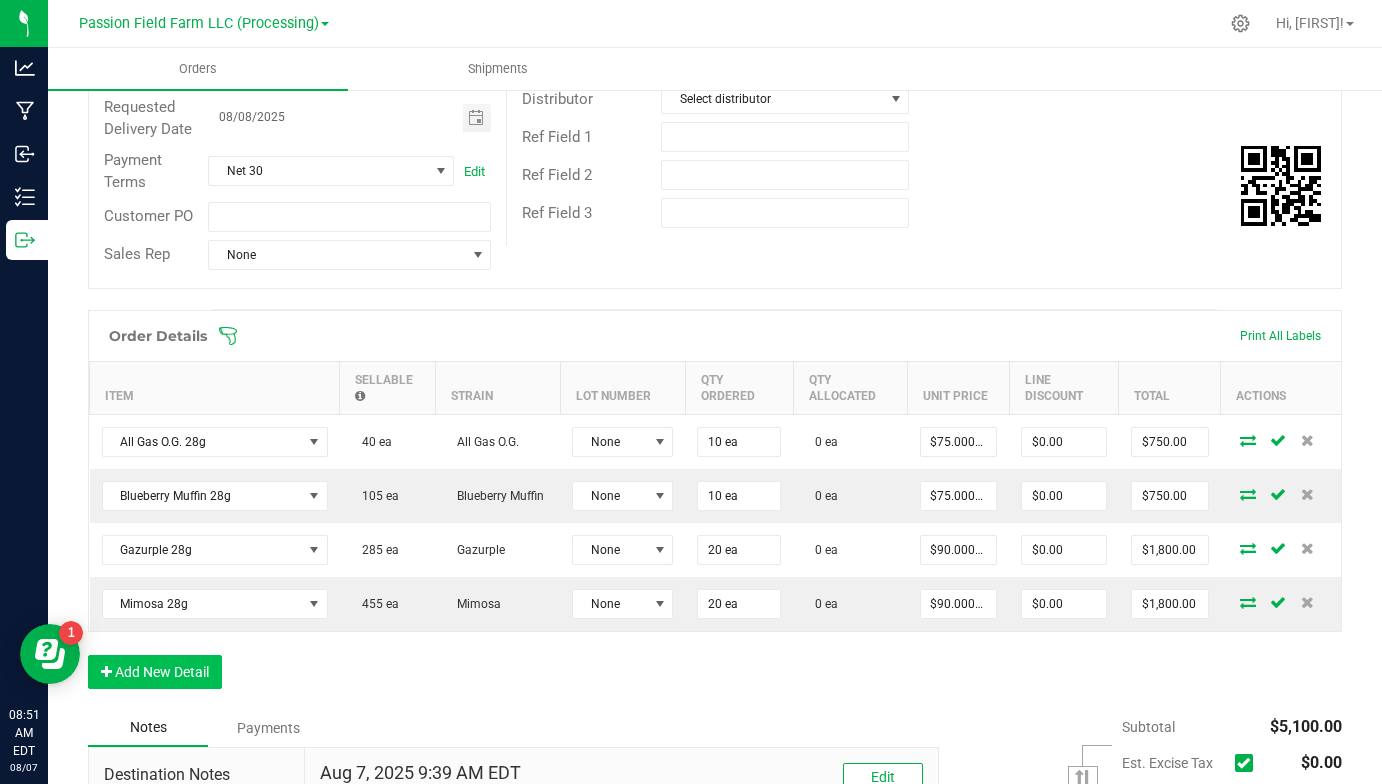 click on "Add New Detail" at bounding box center [155, 672] 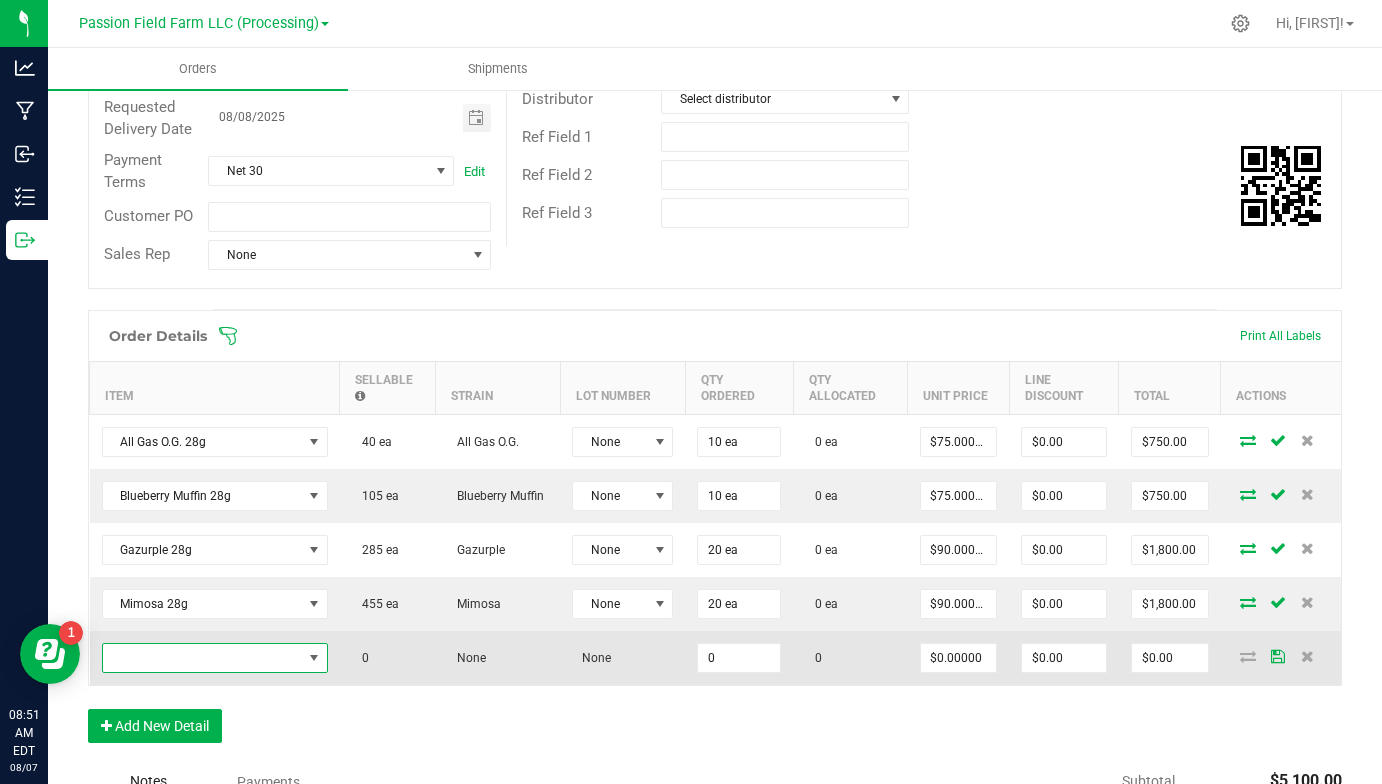 click at bounding box center (202, 658) 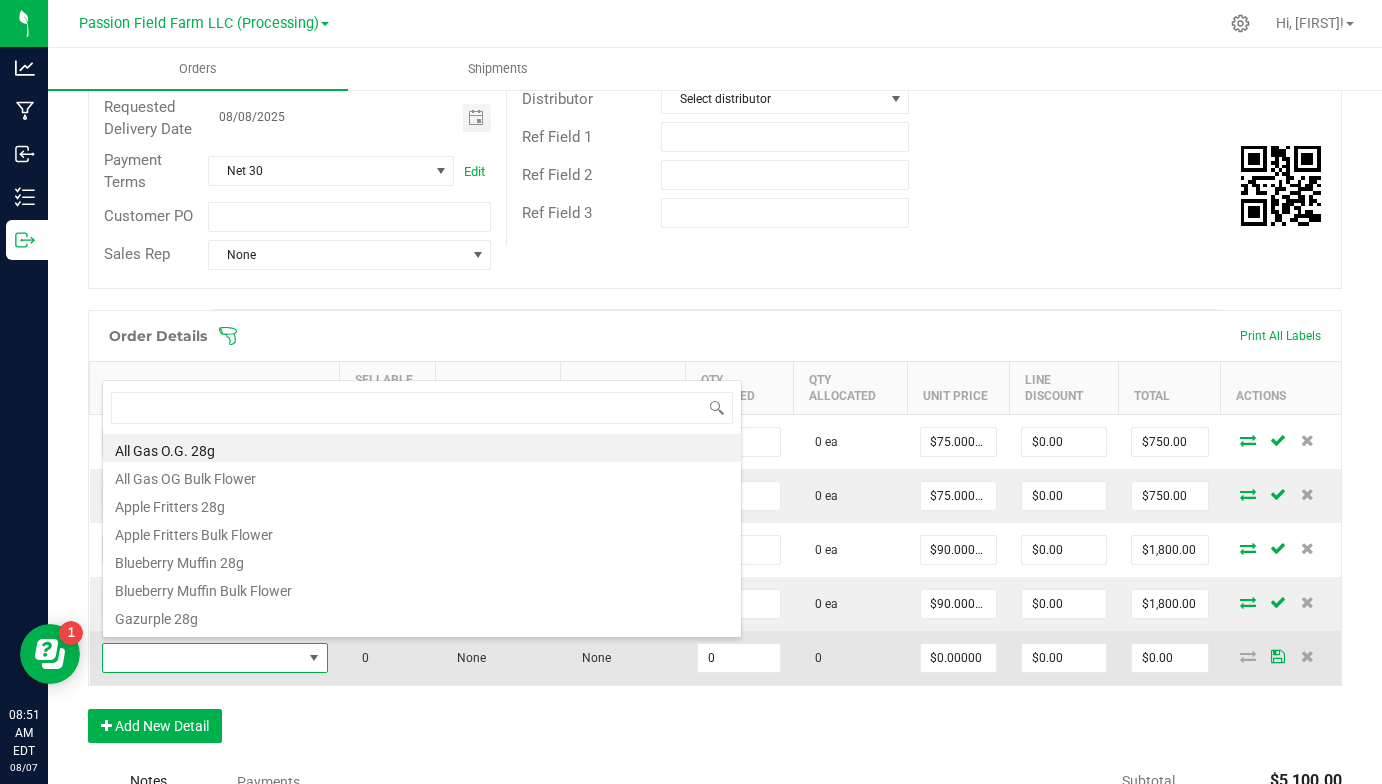 scroll, scrollTop: 99970, scrollLeft: 99774, axis: both 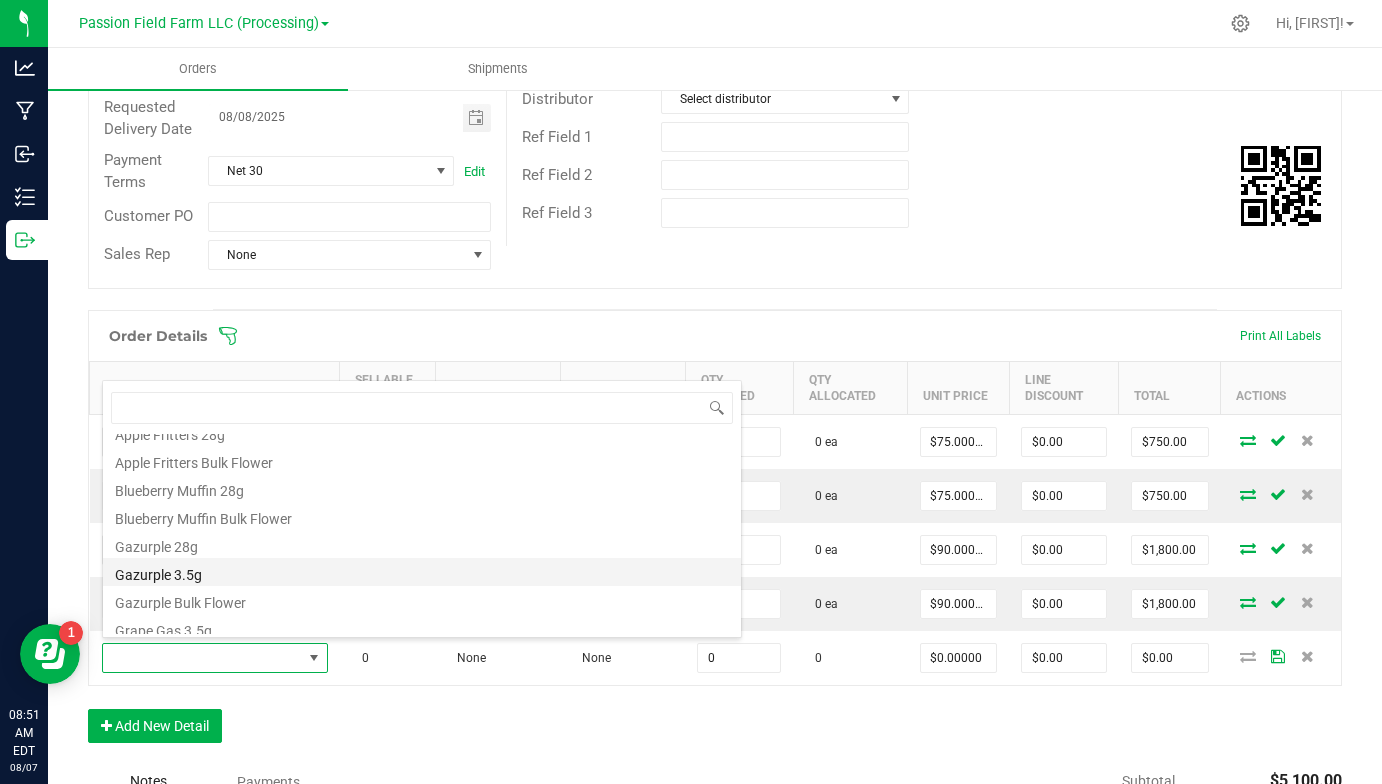 click on "Gazurple 3.5g" at bounding box center [422, 572] 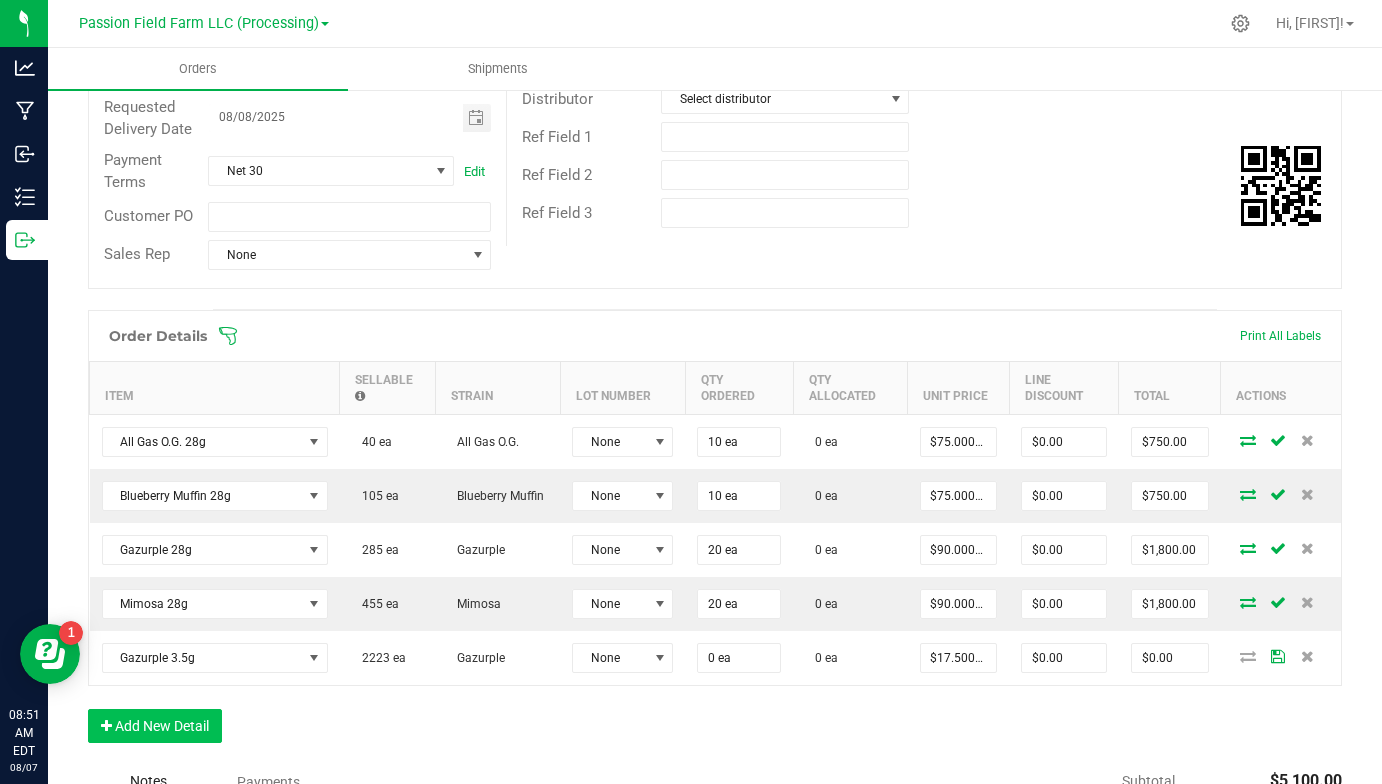 click on "Add New Detail" at bounding box center (155, 726) 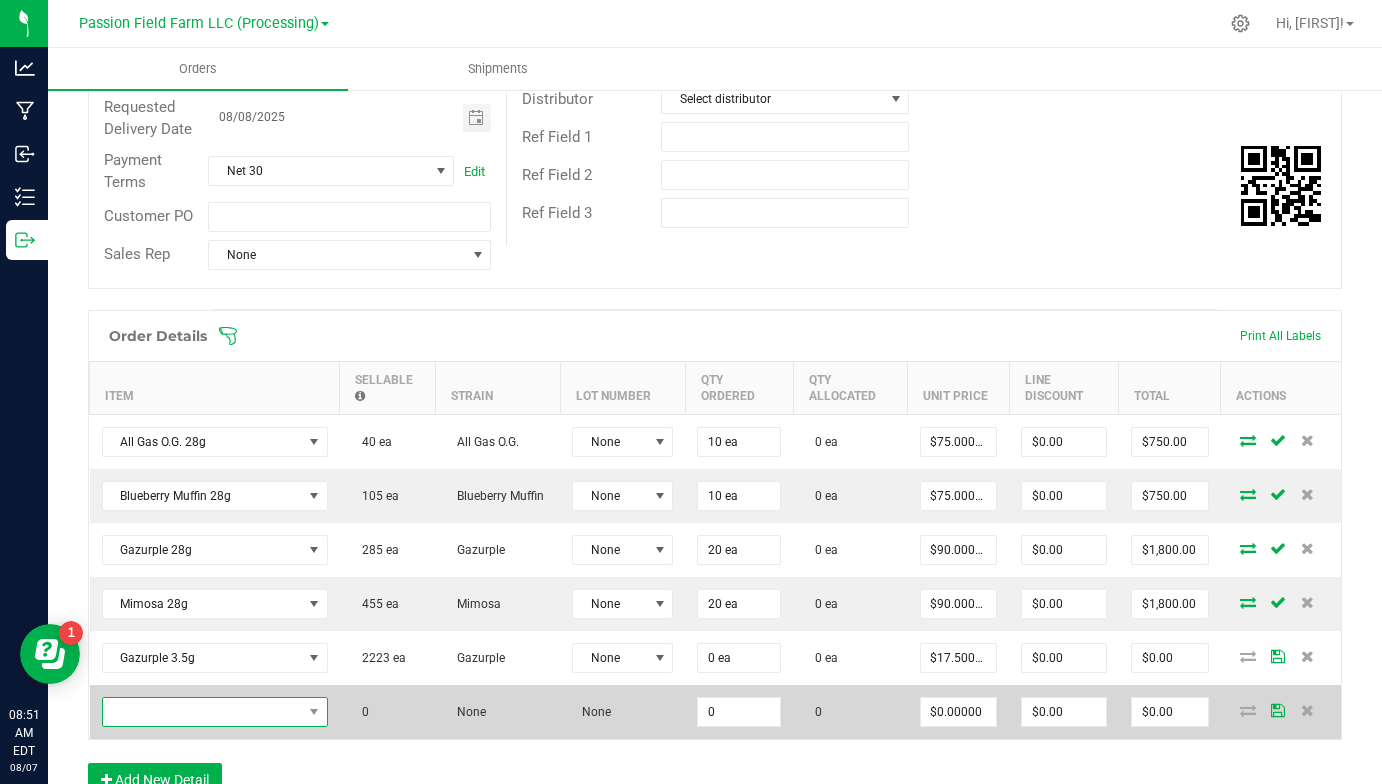 click at bounding box center [202, 712] 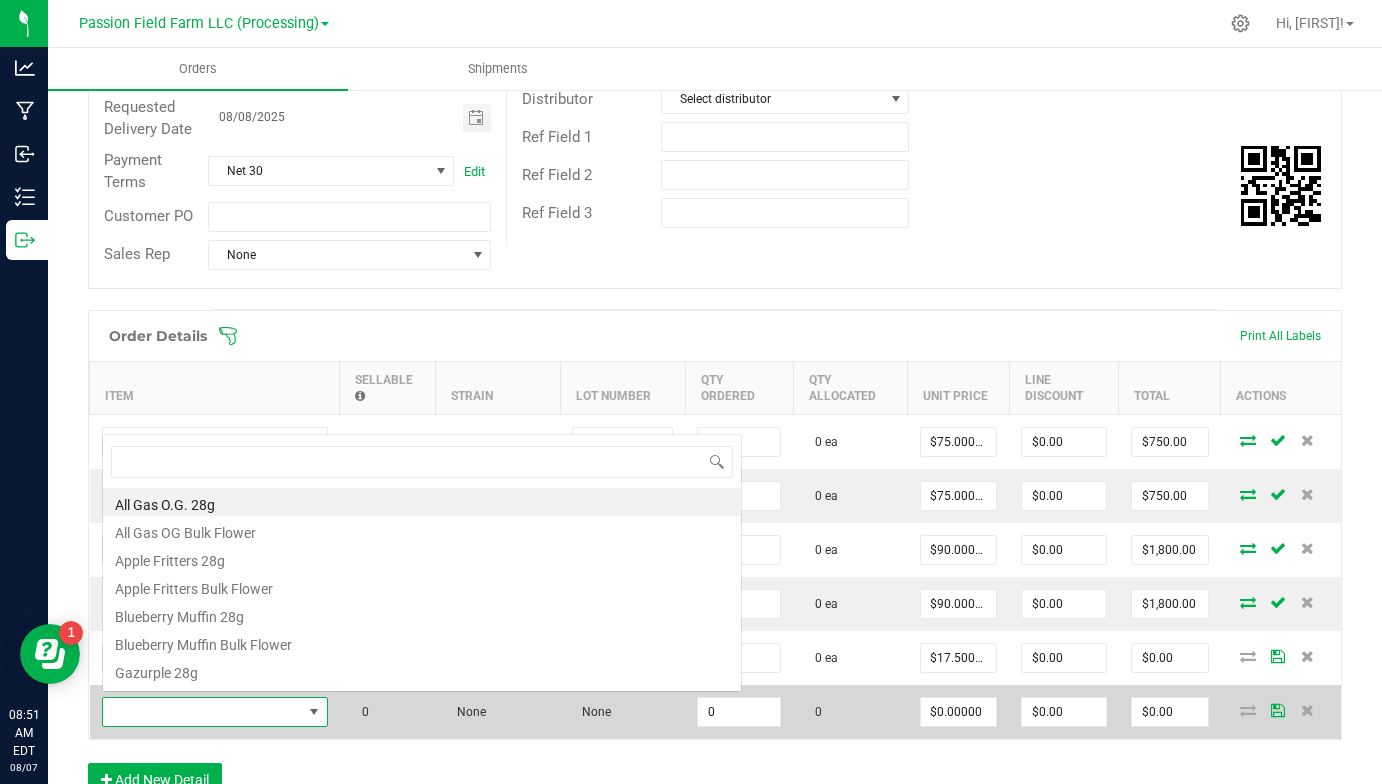 scroll, scrollTop: 99970, scrollLeft: 99774, axis: both 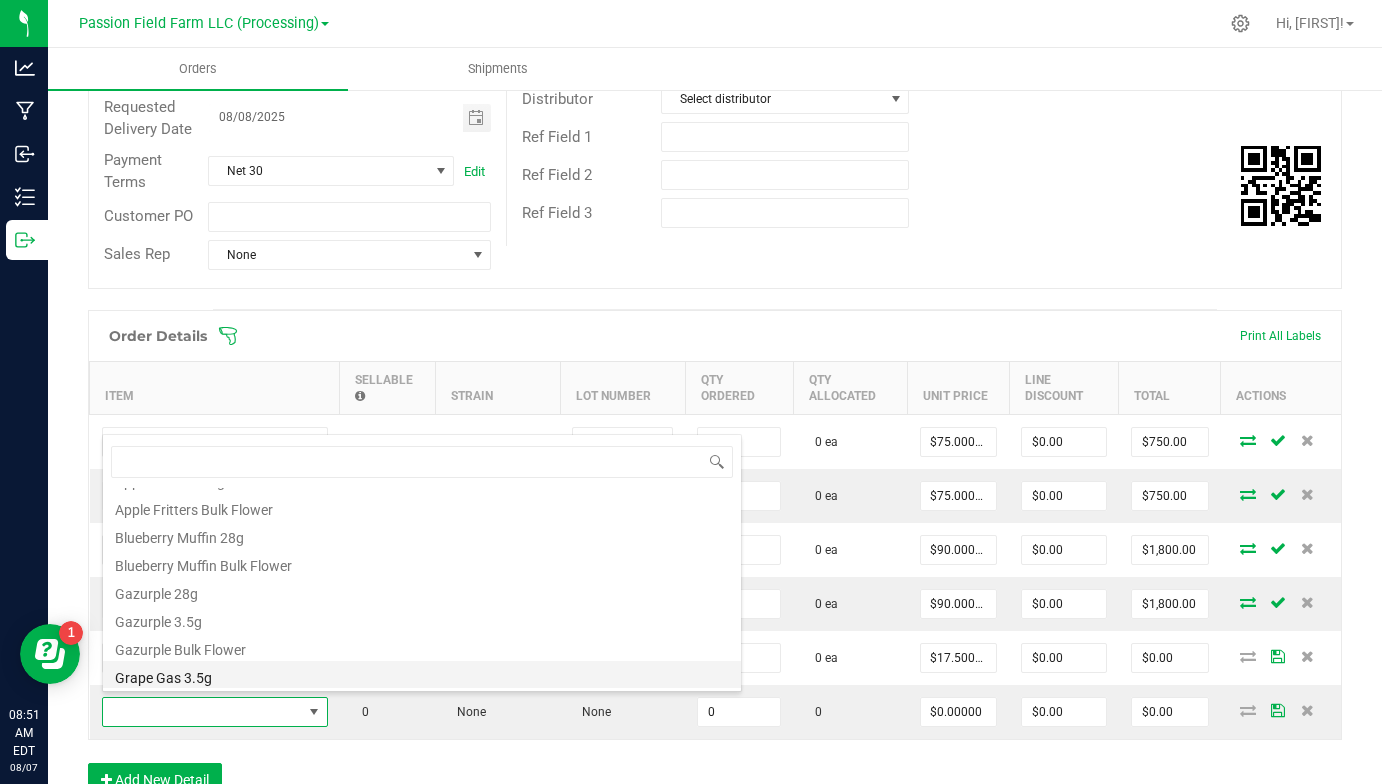 click on "Grape Gas 3.5g" at bounding box center (422, 675) 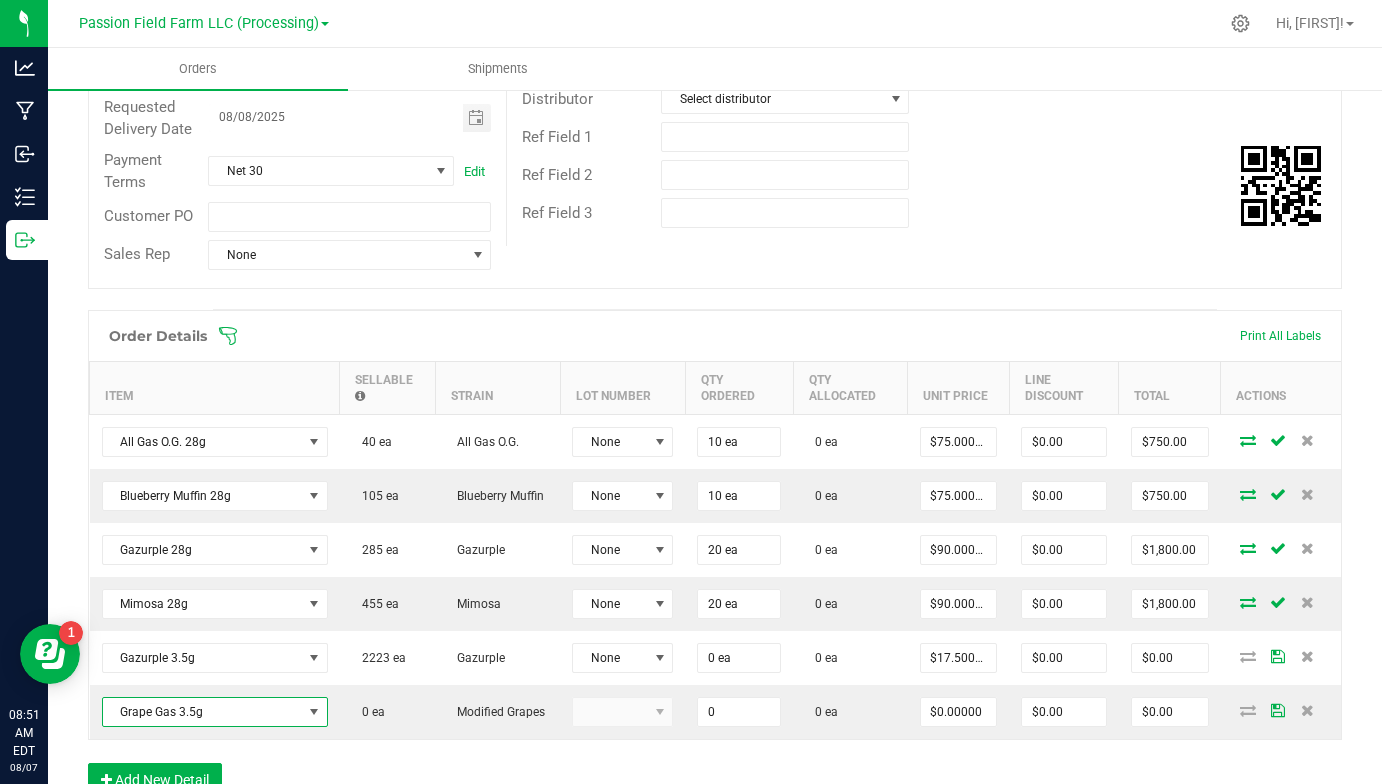 type on "0 ea" 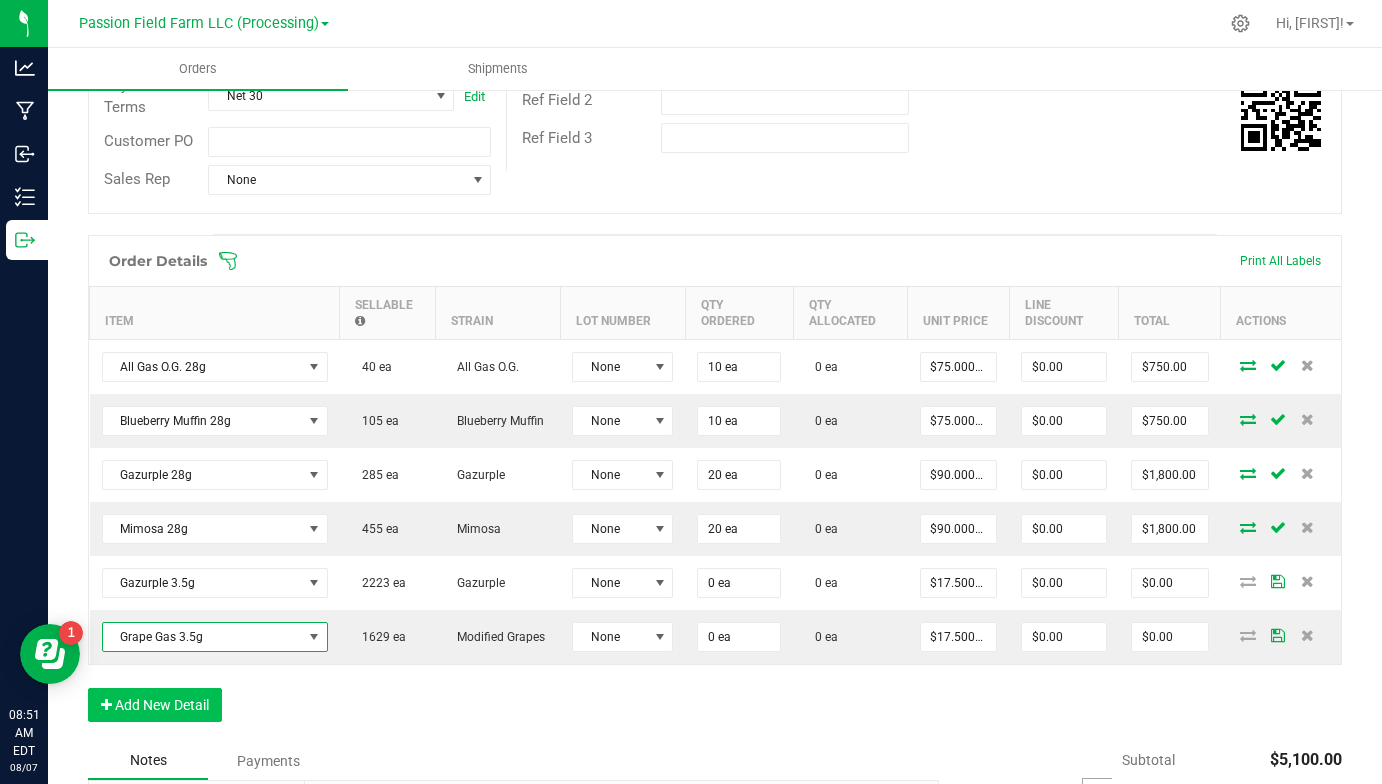 scroll, scrollTop: 382, scrollLeft: 0, axis: vertical 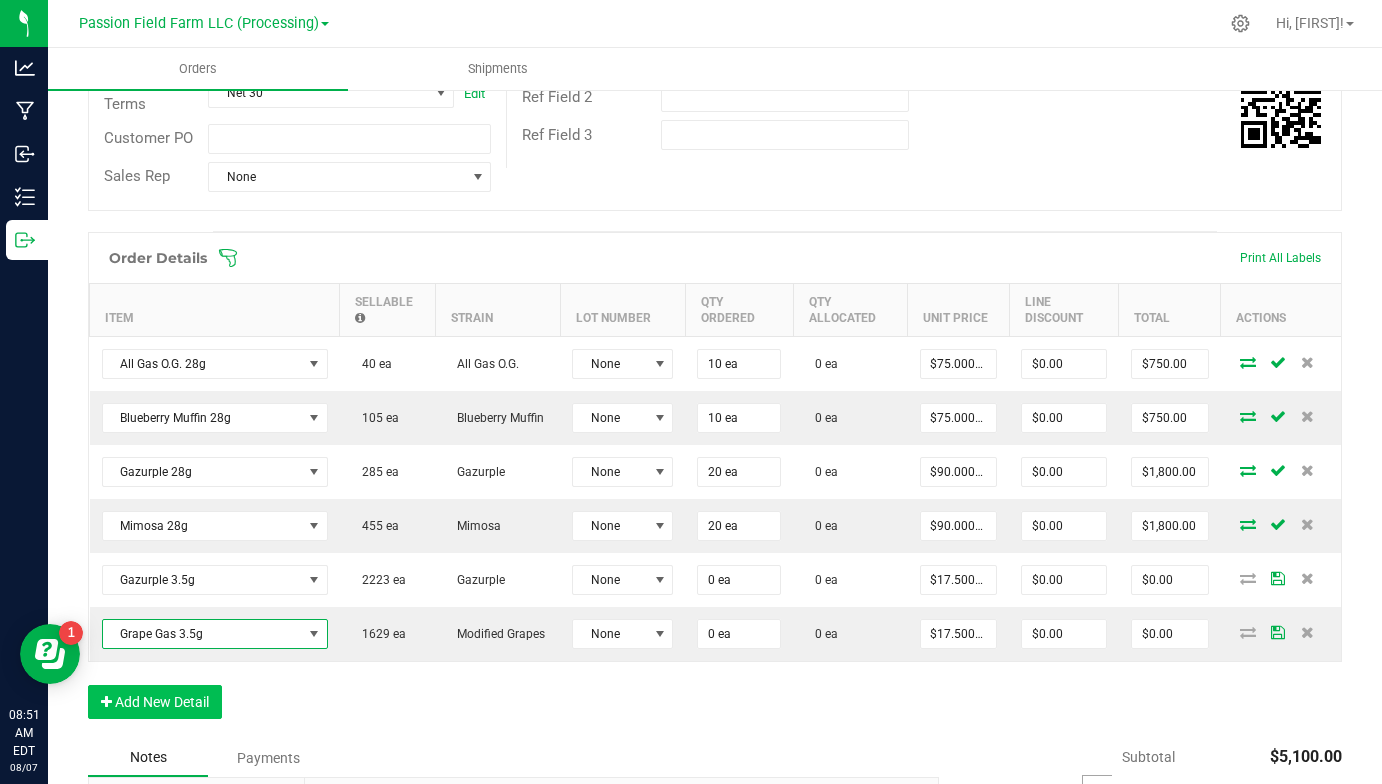 click on "Add New Detail" at bounding box center (155, 702) 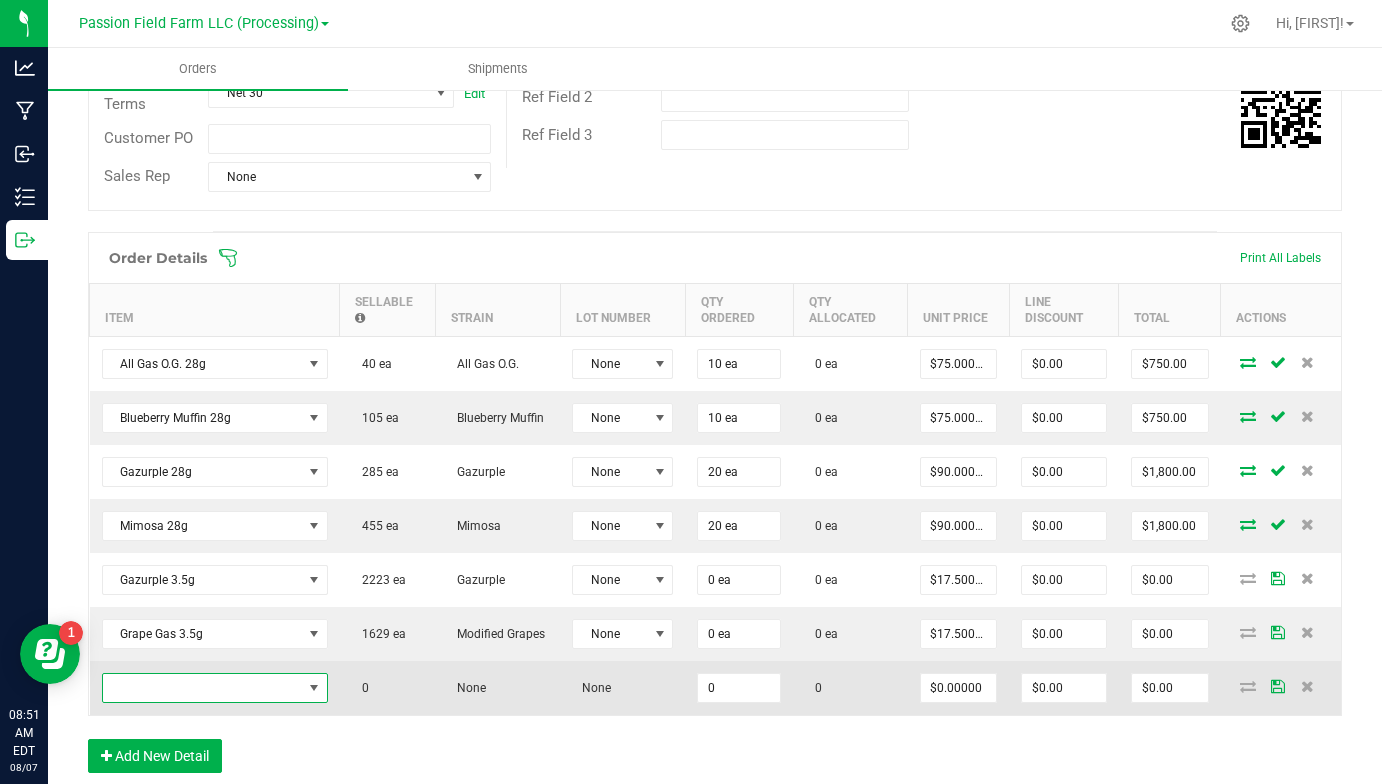 click at bounding box center (202, 688) 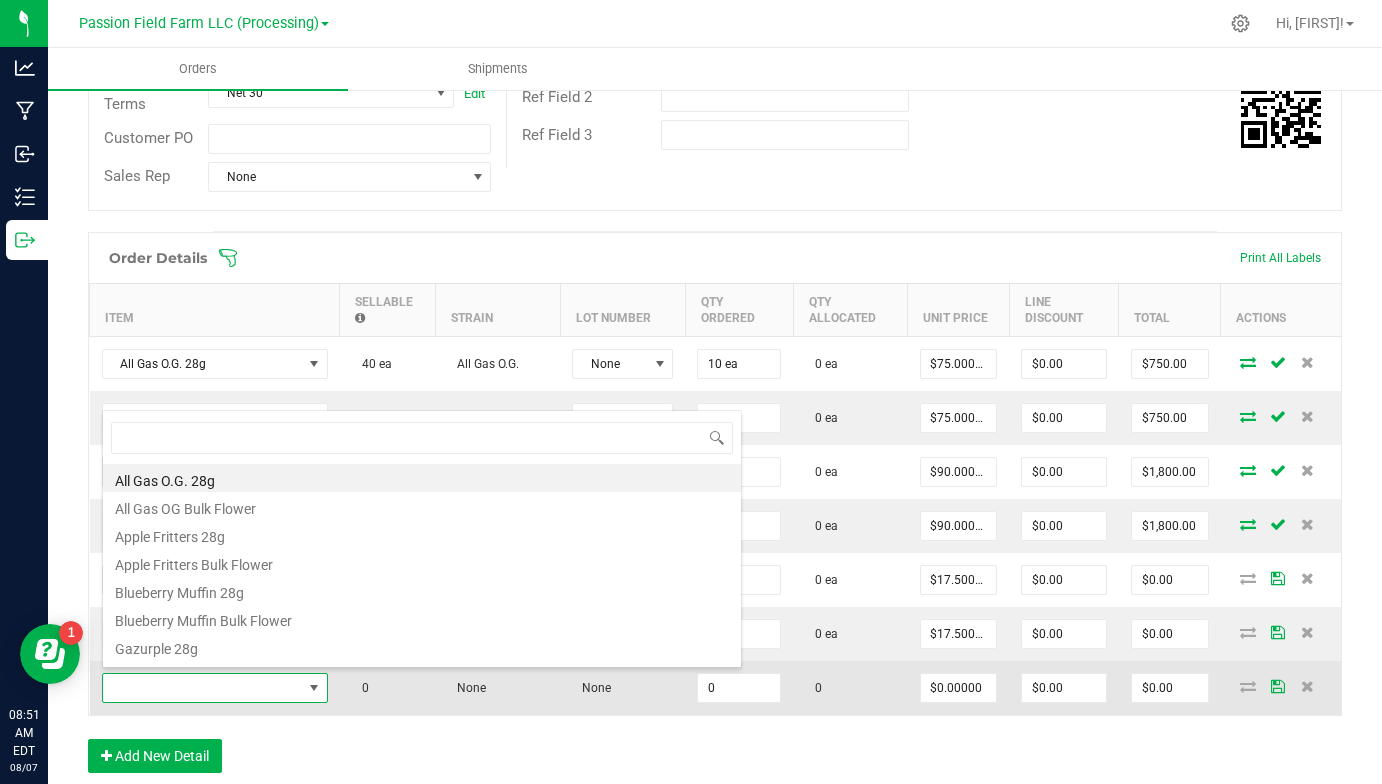 scroll, scrollTop: 99970, scrollLeft: 99774, axis: both 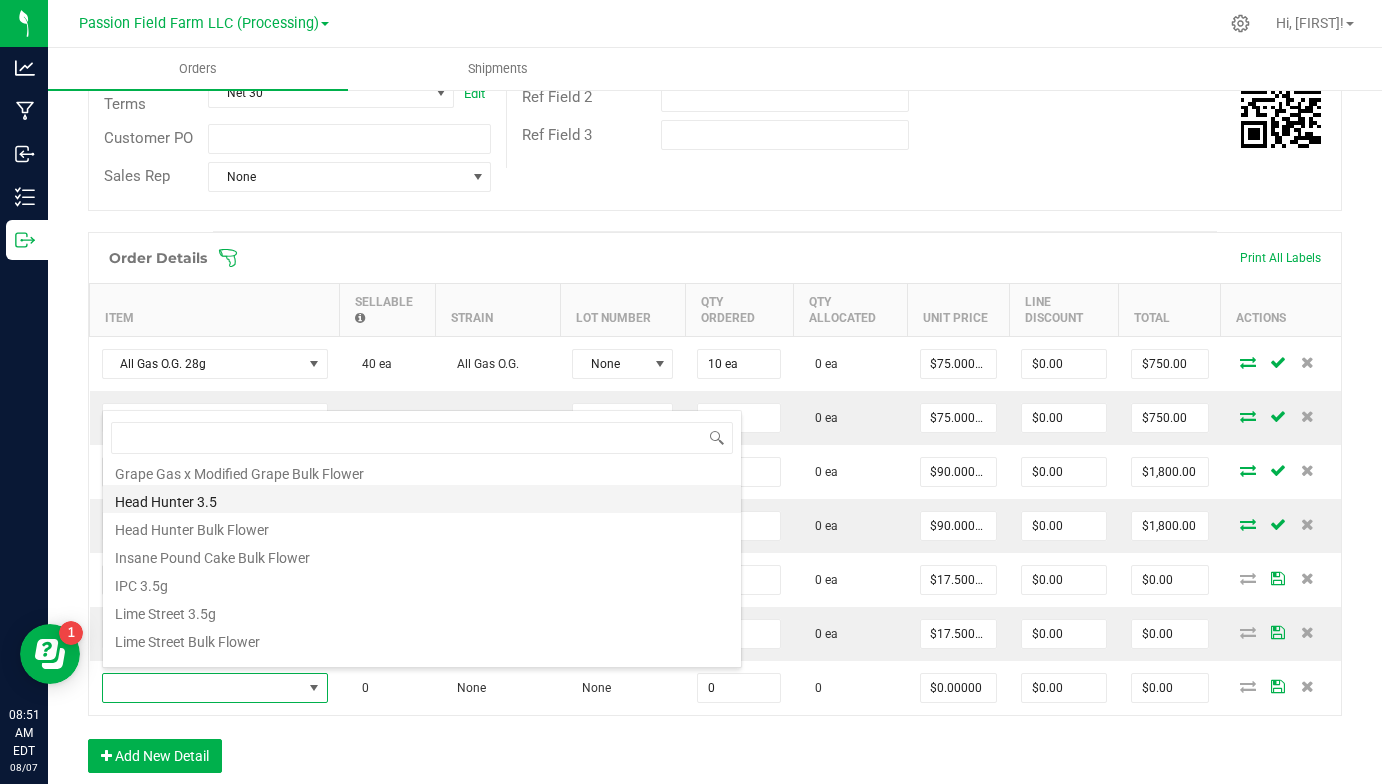 click on "Head Hunter 3.5" at bounding box center [422, 499] 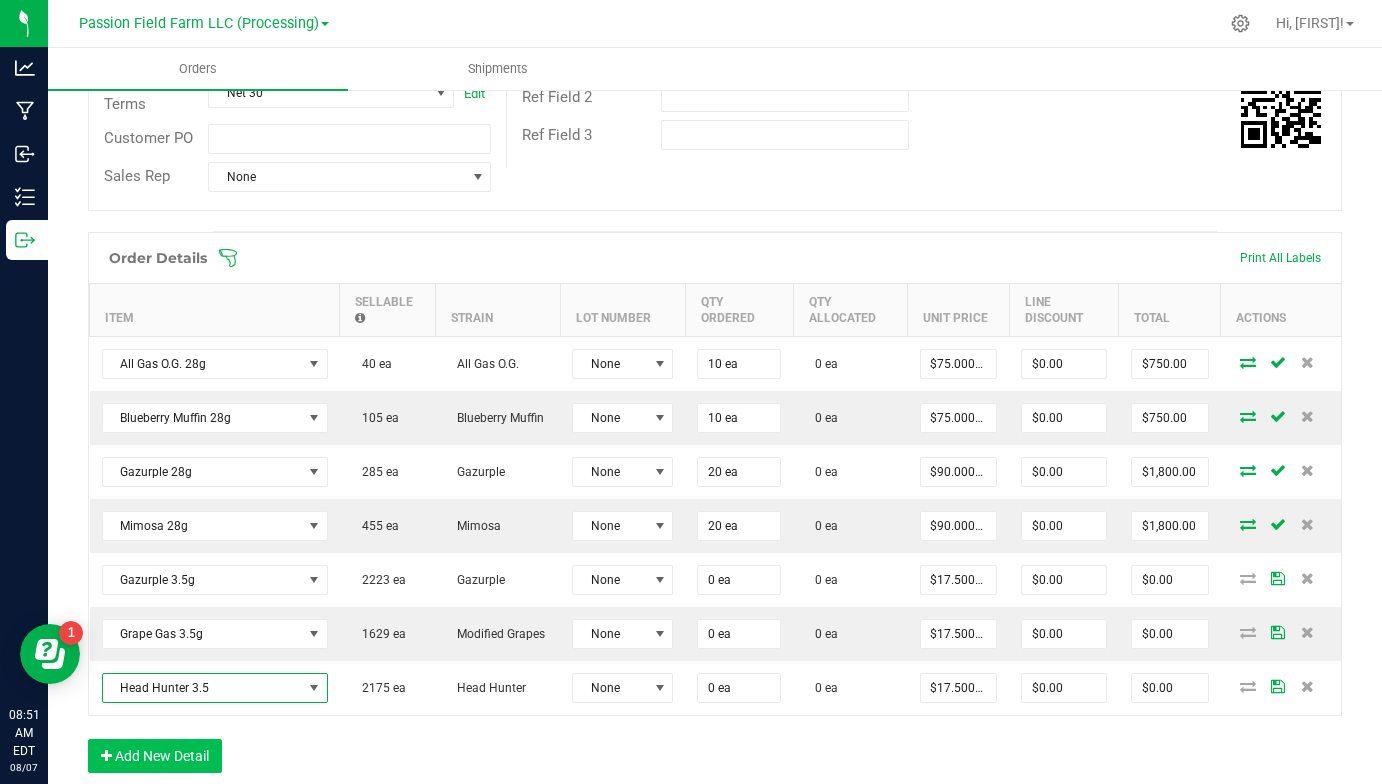 click on "Add New Detail" at bounding box center (155, 756) 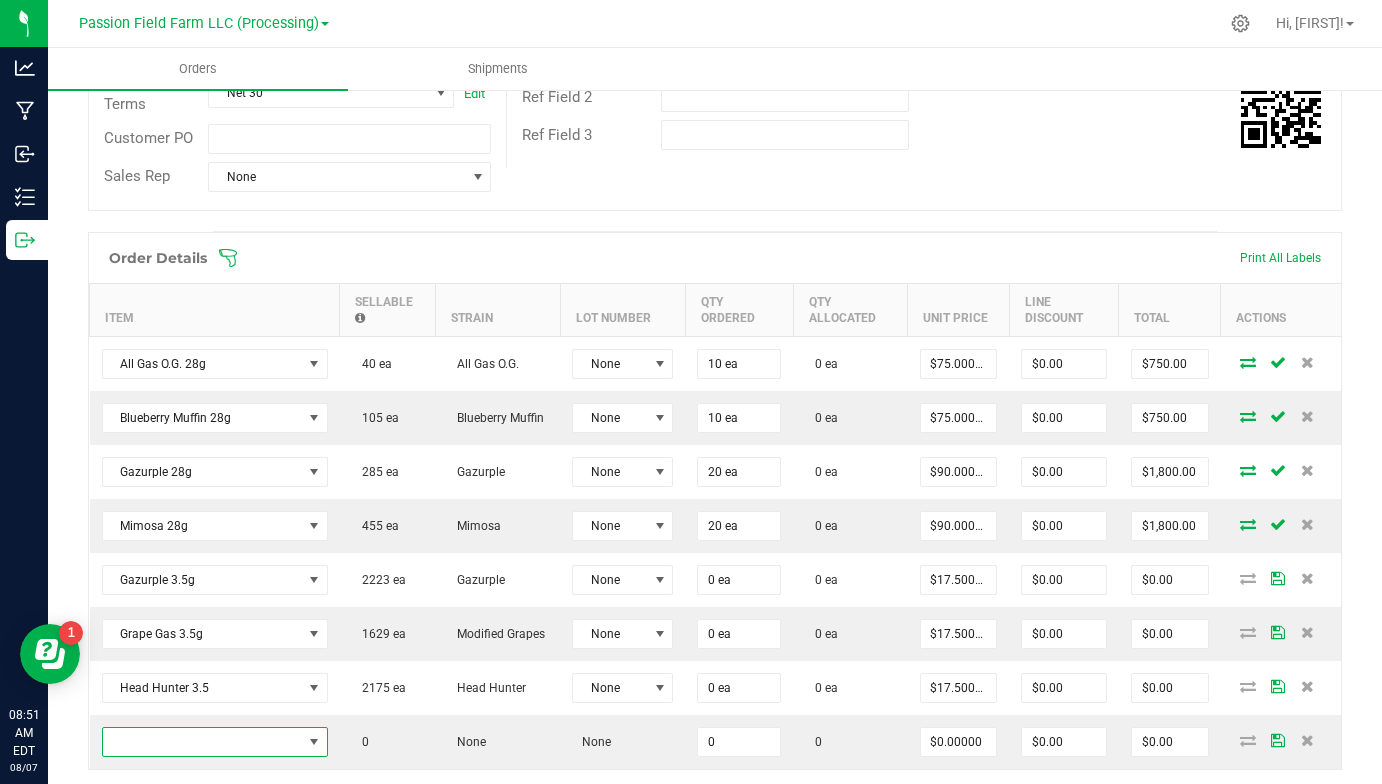 click at bounding box center (202, 742) 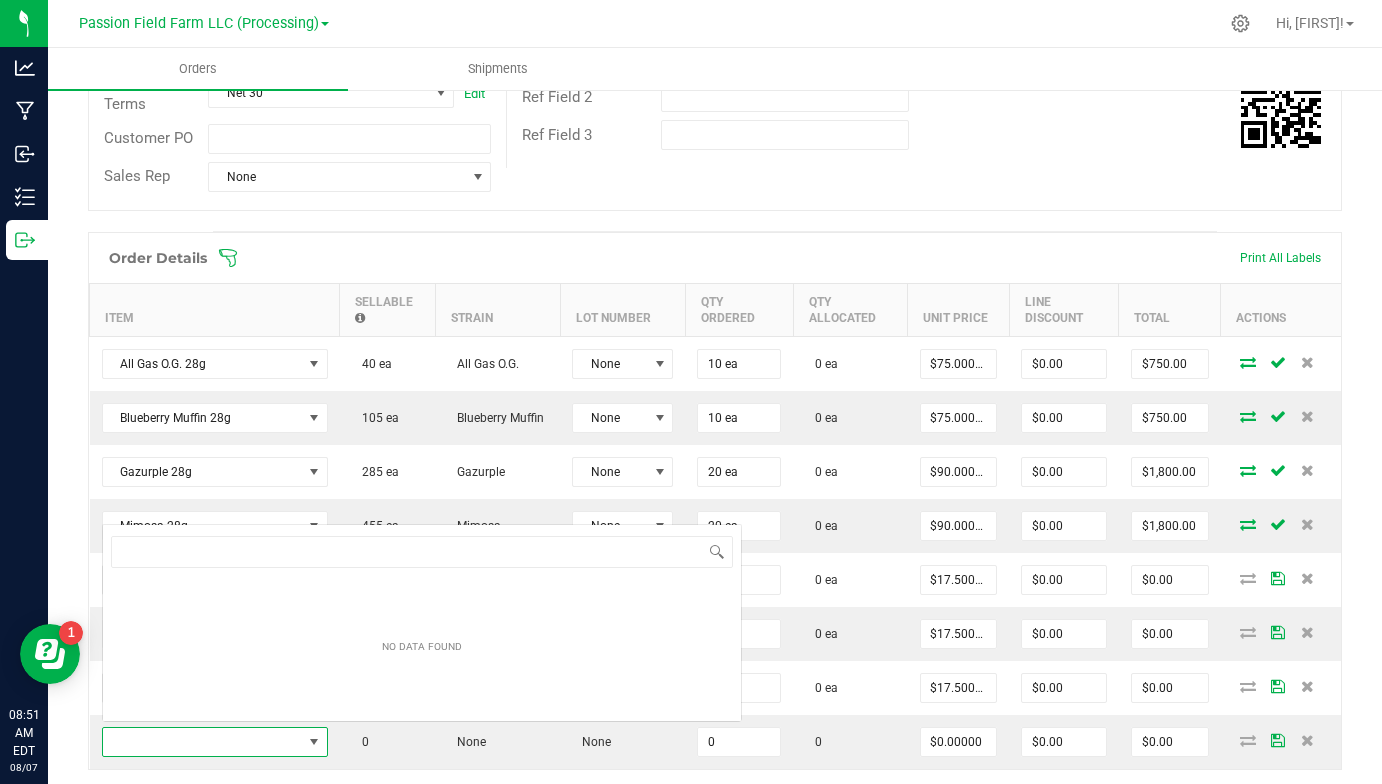 scroll, scrollTop: 99970, scrollLeft: 99774, axis: both 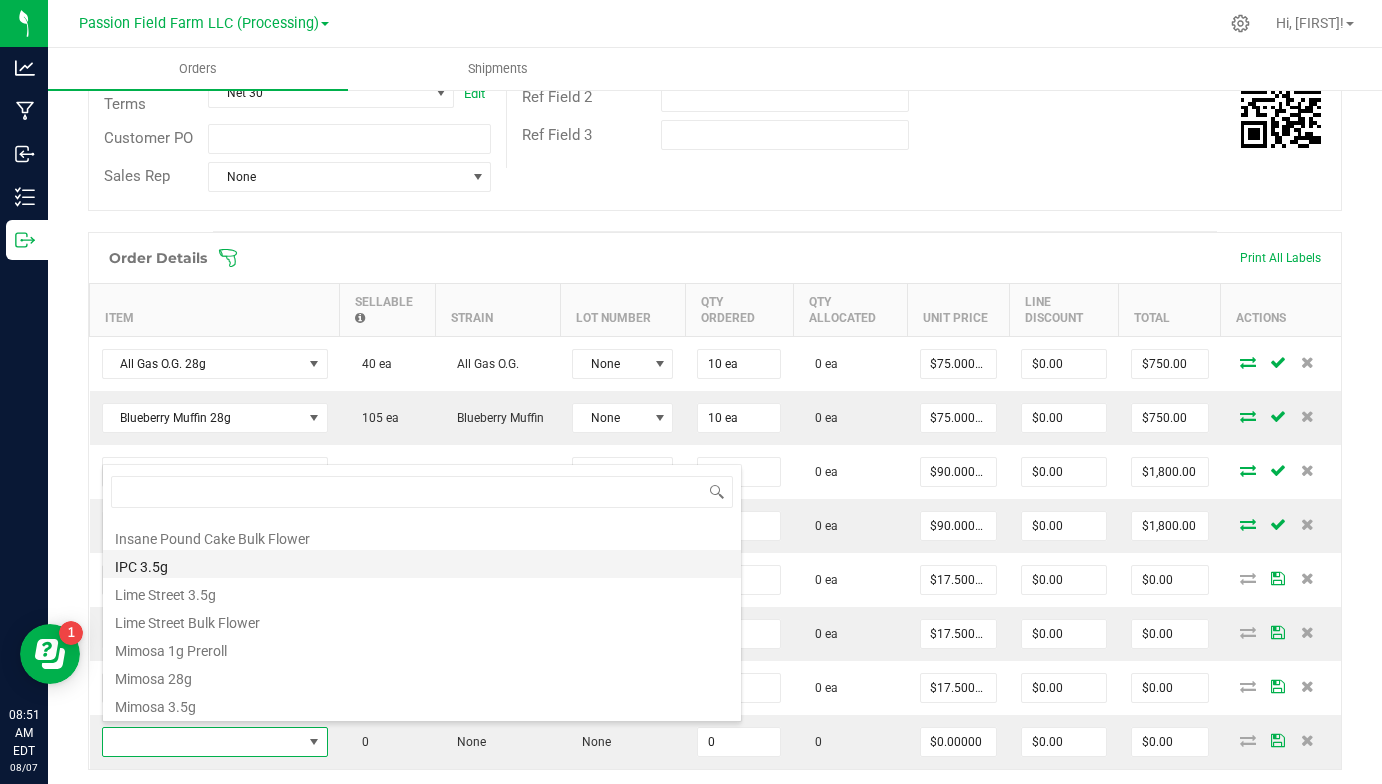 click on "IPC 3.5g" at bounding box center (422, 564) 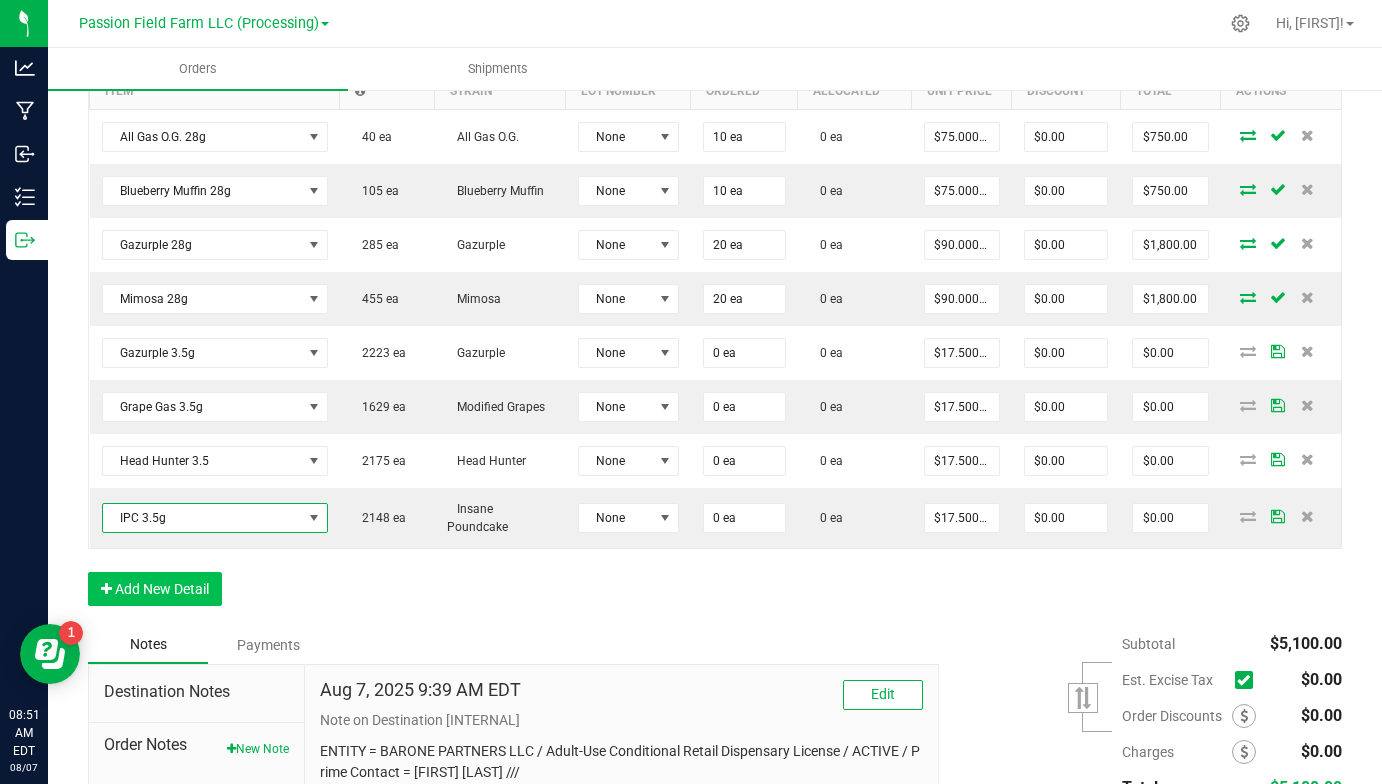 scroll, scrollTop: 620, scrollLeft: 0, axis: vertical 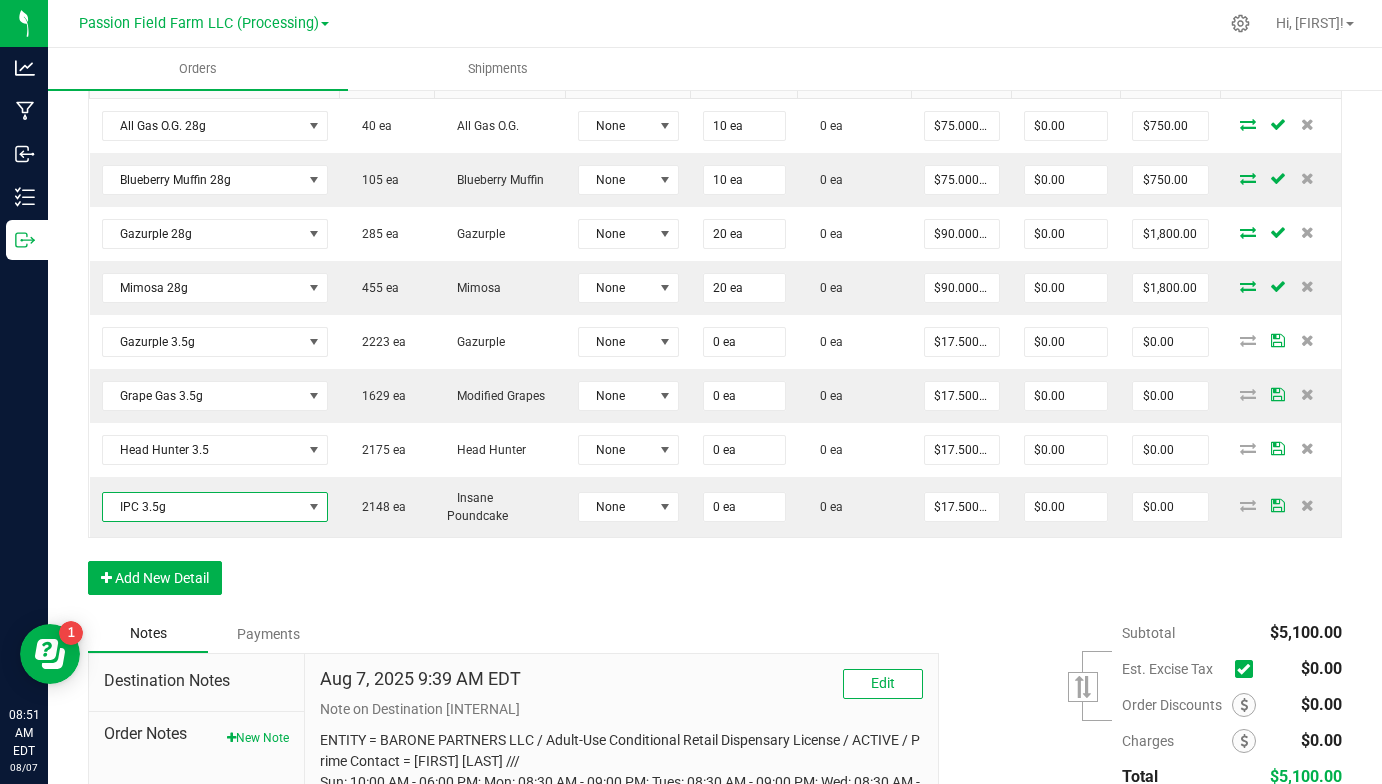 click on "Order Details Print All Labels Item  Sellable  Strain  Lot Number  Qty Ordered Qty Allocated Unit Price Line Discount Total Actions All Gas O.G. 28g  40 ea   All Gas O.G.  None 10 ea  0 ea  $75.00000 $0.00 $750.00 Blueberry Muffin 28g  105 ea   Blueberry Muffin  None 10 ea  0 ea  $75.00000 $0.00 $750.00 Gazurple 28g  285 ea   Gazurple  None 20 ea  0 ea  $90.00000 $0.00 $1,800.00 Mimosa 28g  455 ea   Mimosa  None 20 ea  0 ea  $90.00000 $0.00 $1,800.00 Gazurple 3.5g  2223 ea   Gazurple  None 0 ea  0 ea  $17.50000 $0.00 $0.00 Grape Gas 3.5g  1629 ea   Modified Grapes  None 0 ea  0 ea  $17.50000 $0.00 $0.00 Head Hunter 3.5  2175 ea   Head Hunter  None 0 ea  0 ea  $17.50000 $0.00 $0.00 IPC 3.5g  2148 ea   Insane Poundcake  None 0 ea  0 ea  $17.50000 $0.00 $0.00
Add New Detail" at bounding box center [715, 304] 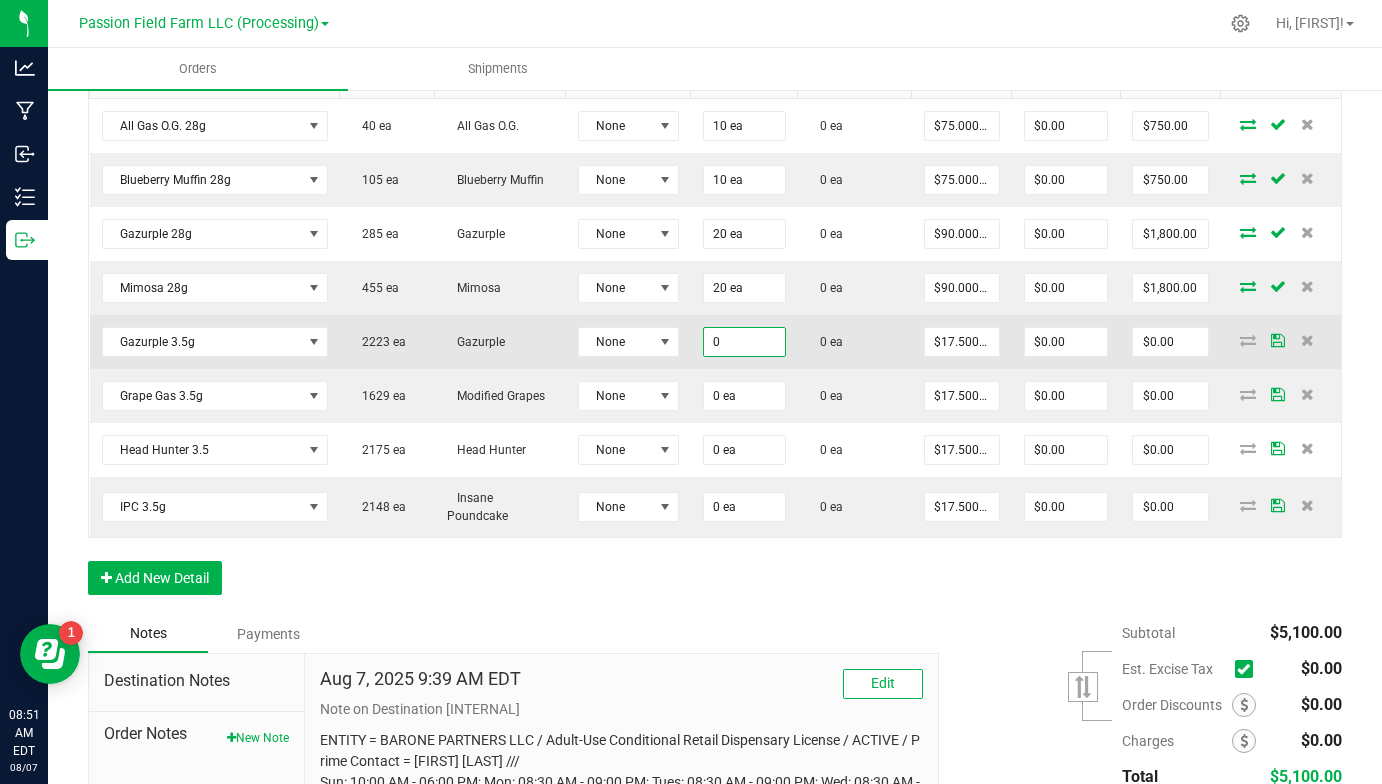 click on "0" at bounding box center [744, 342] 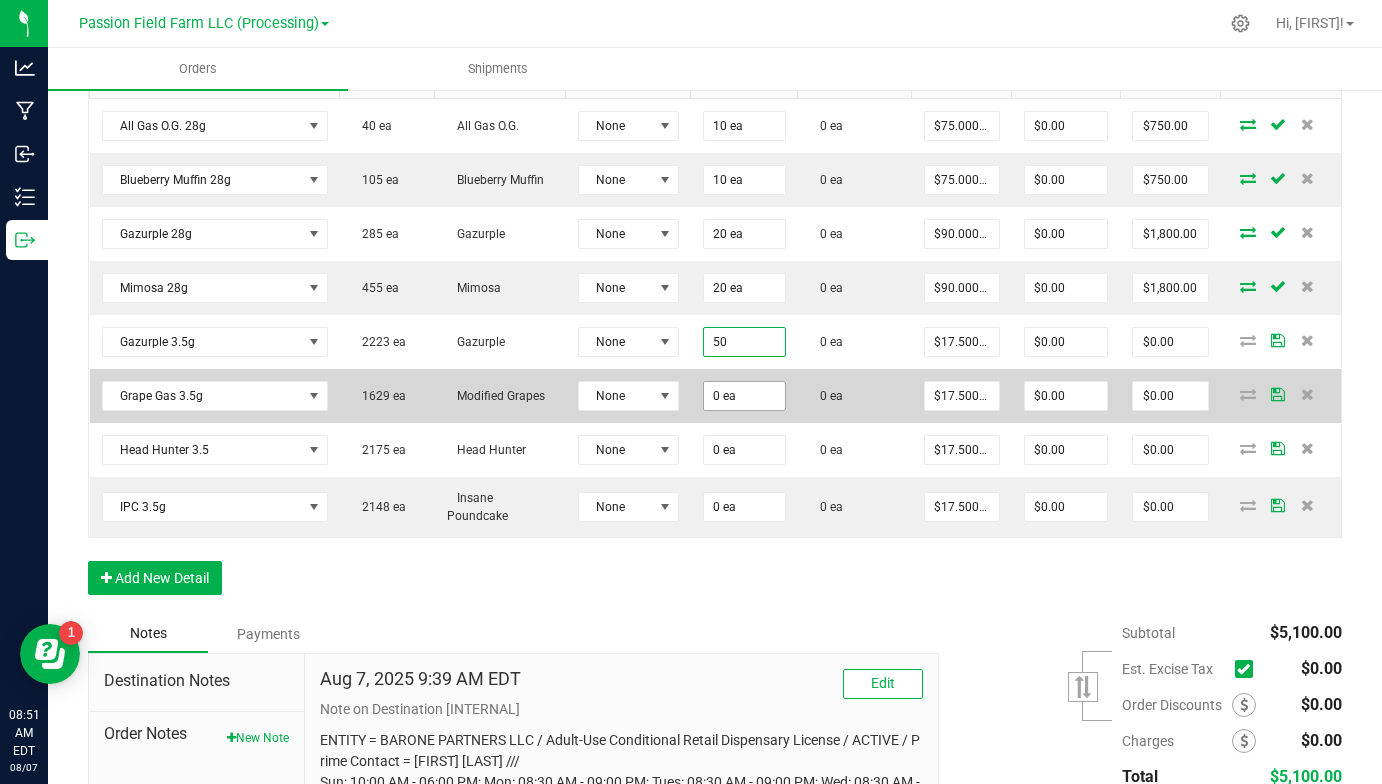 type on "50 ea" 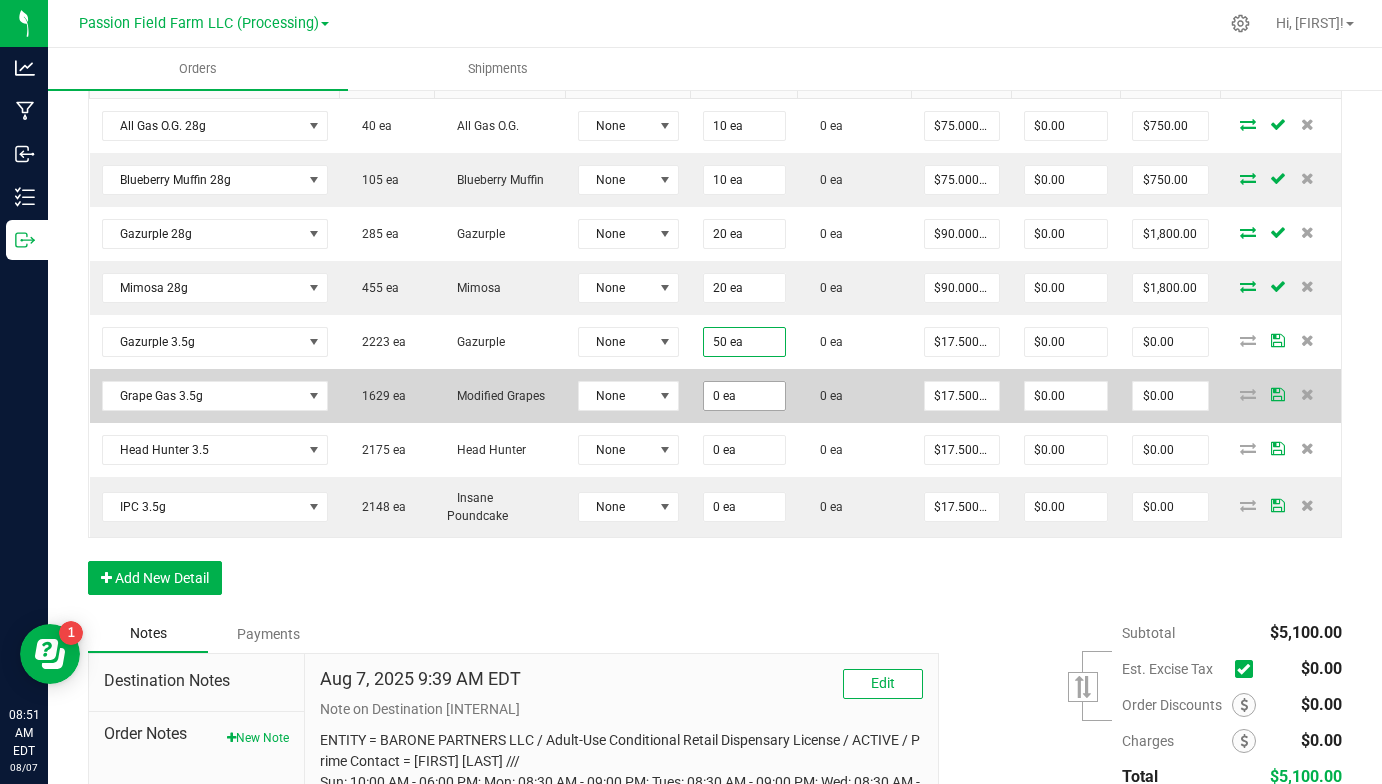 type on "$875.00" 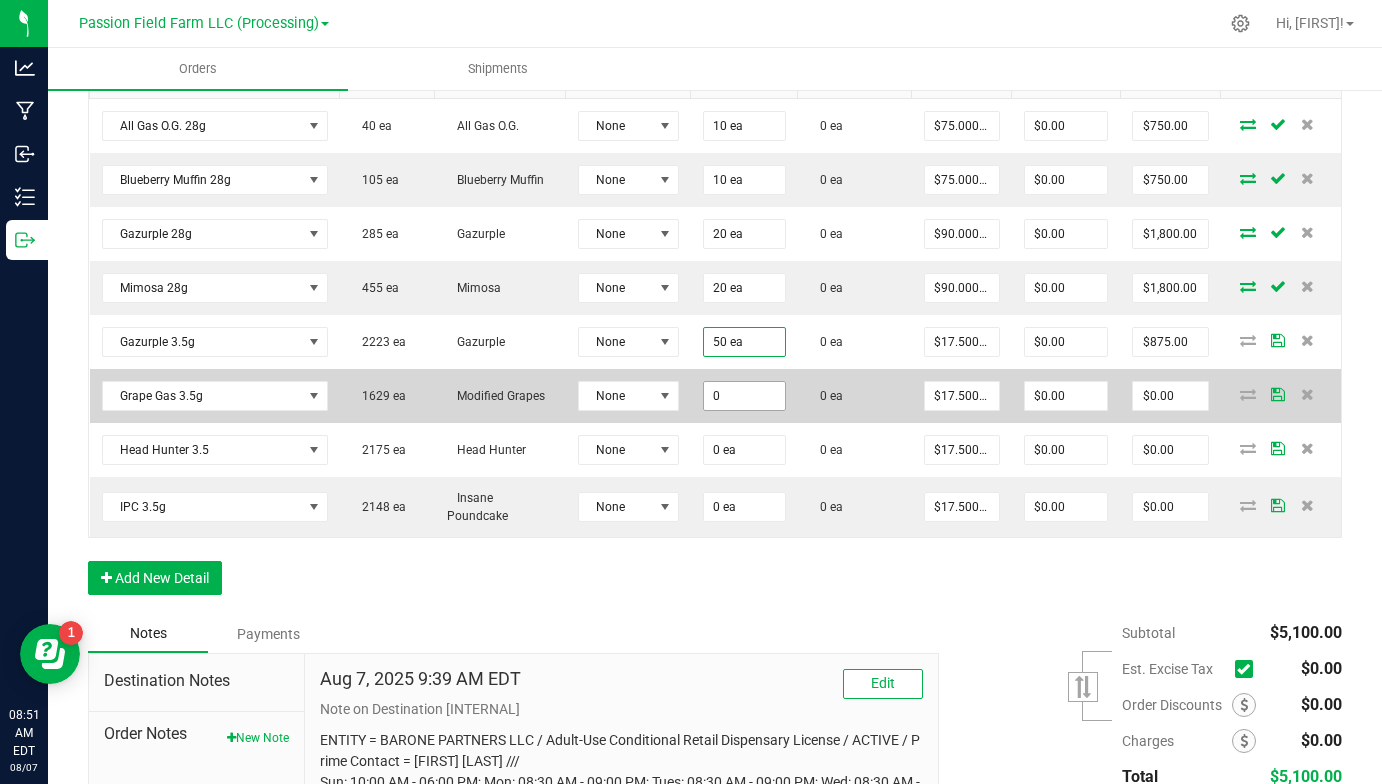 click on "0" at bounding box center [744, 396] 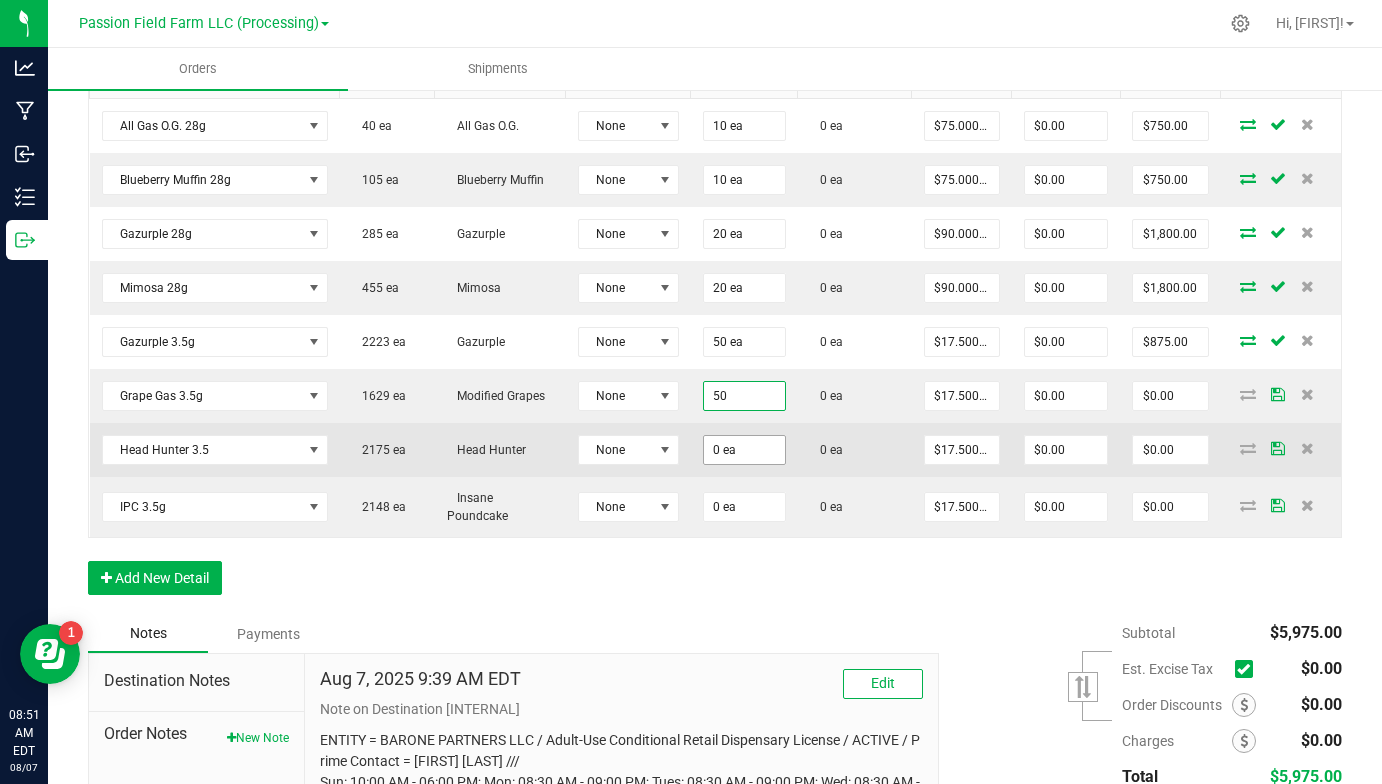 type on "50 ea" 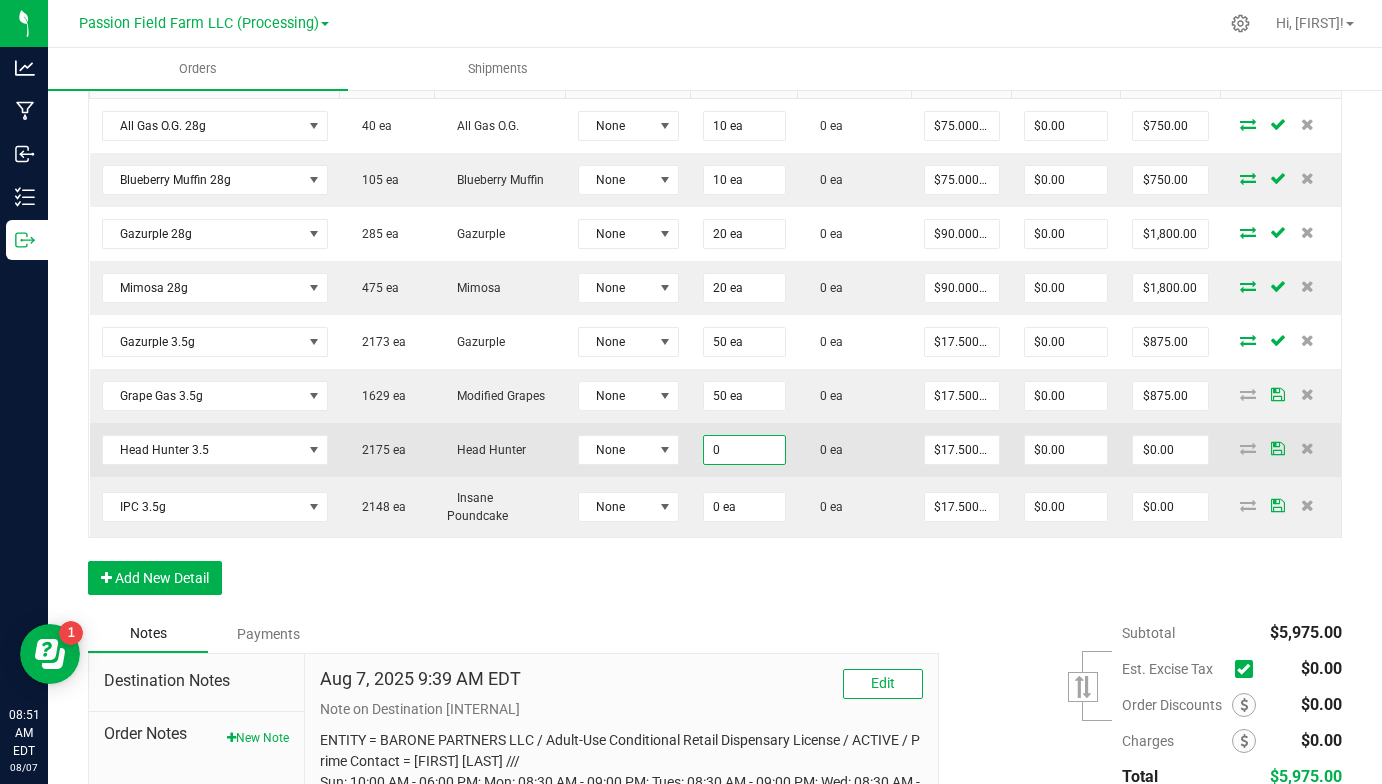 click on "0" at bounding box center (744, 450) 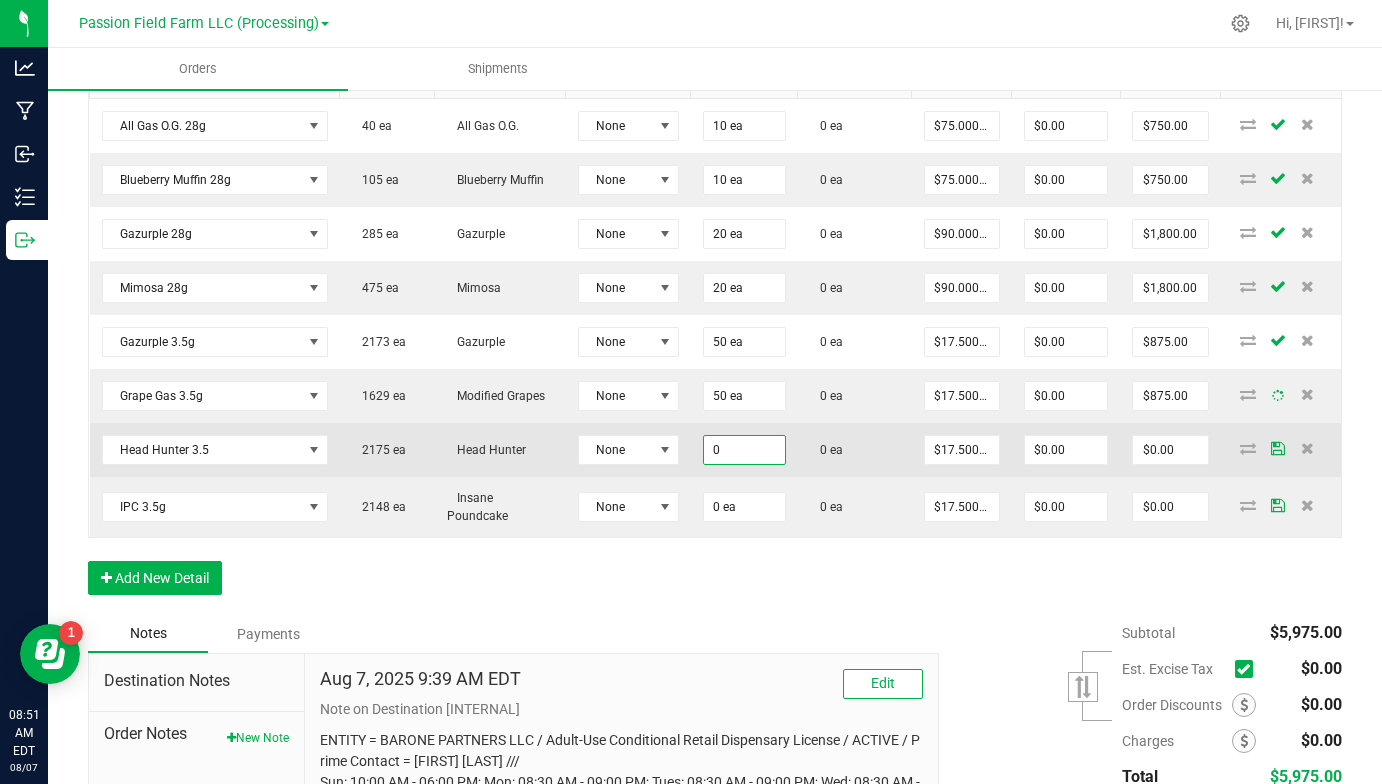 click on "0" at bounding box center (744, 450) 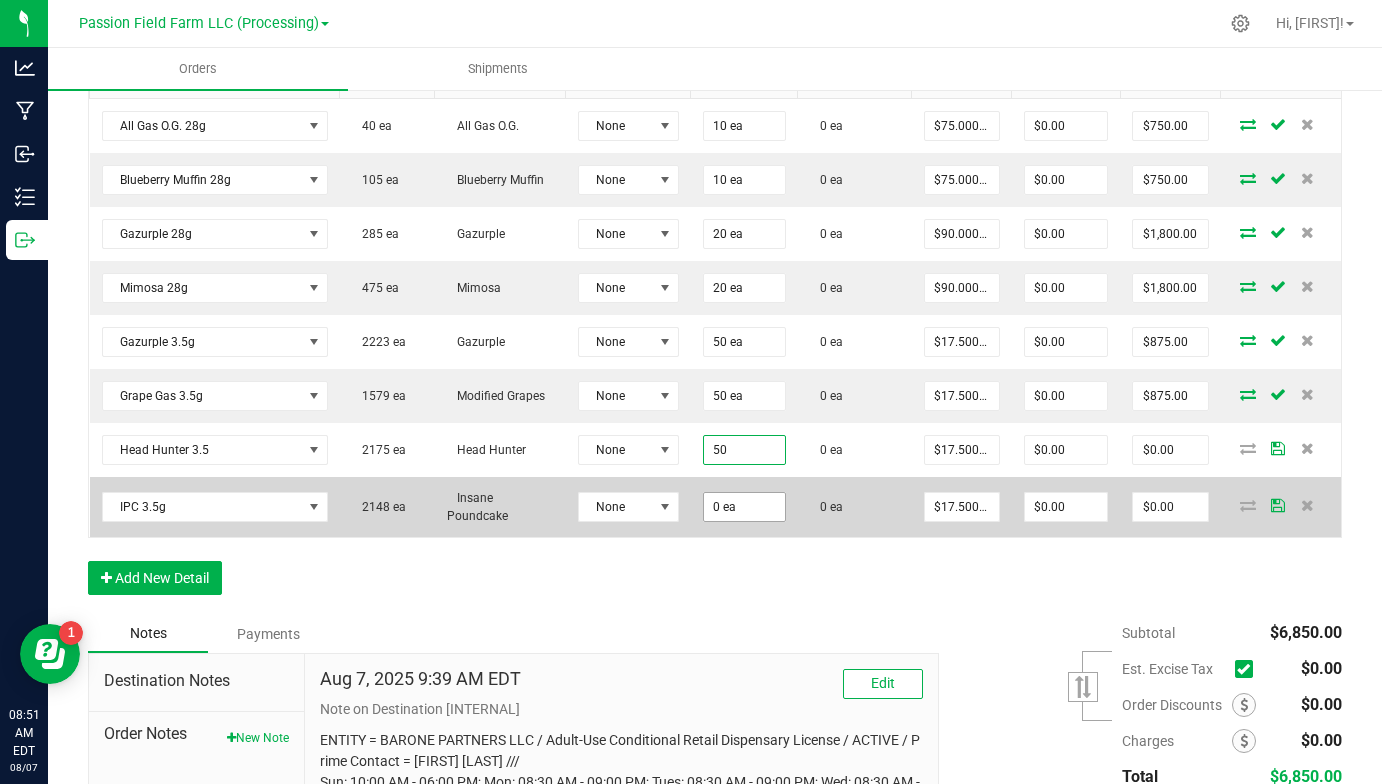 type on "50 ea" 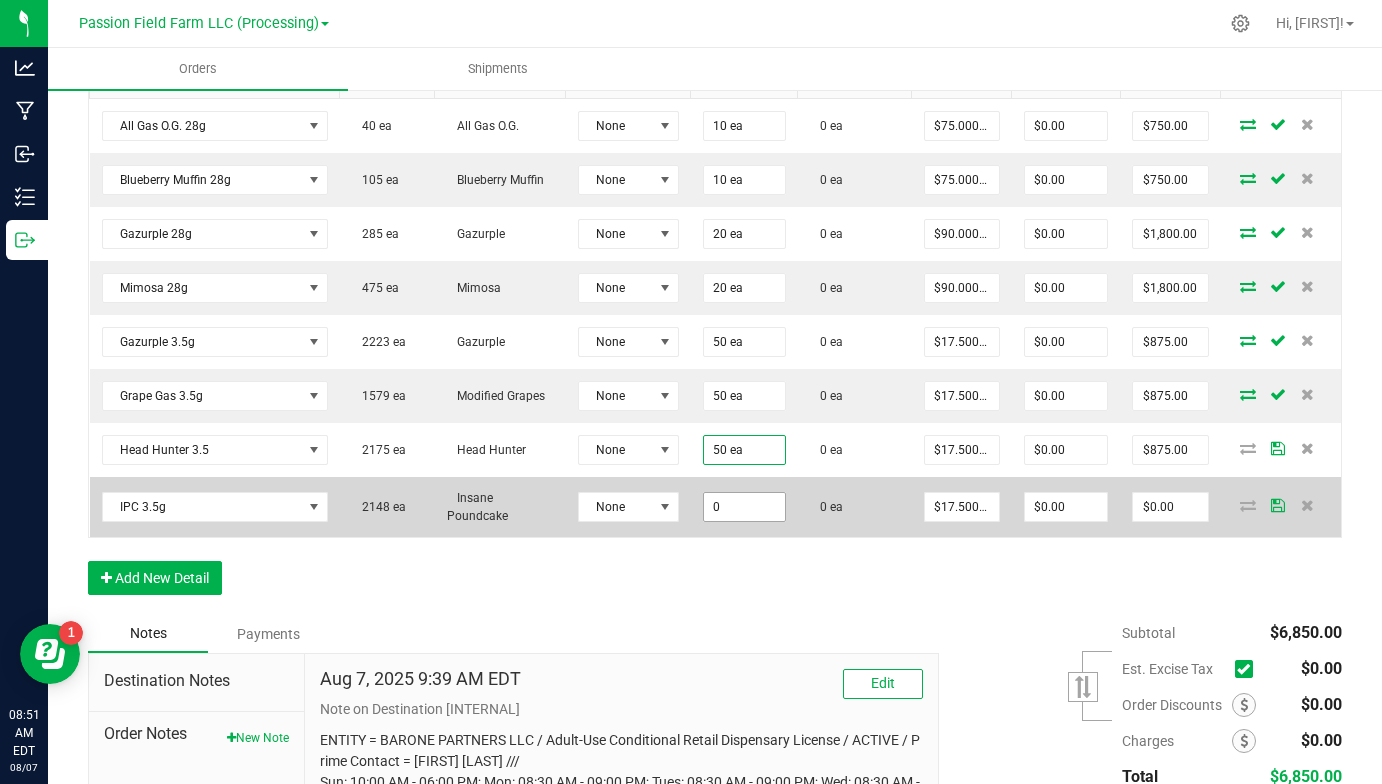 click on "0" at bounding box center (744, 507) 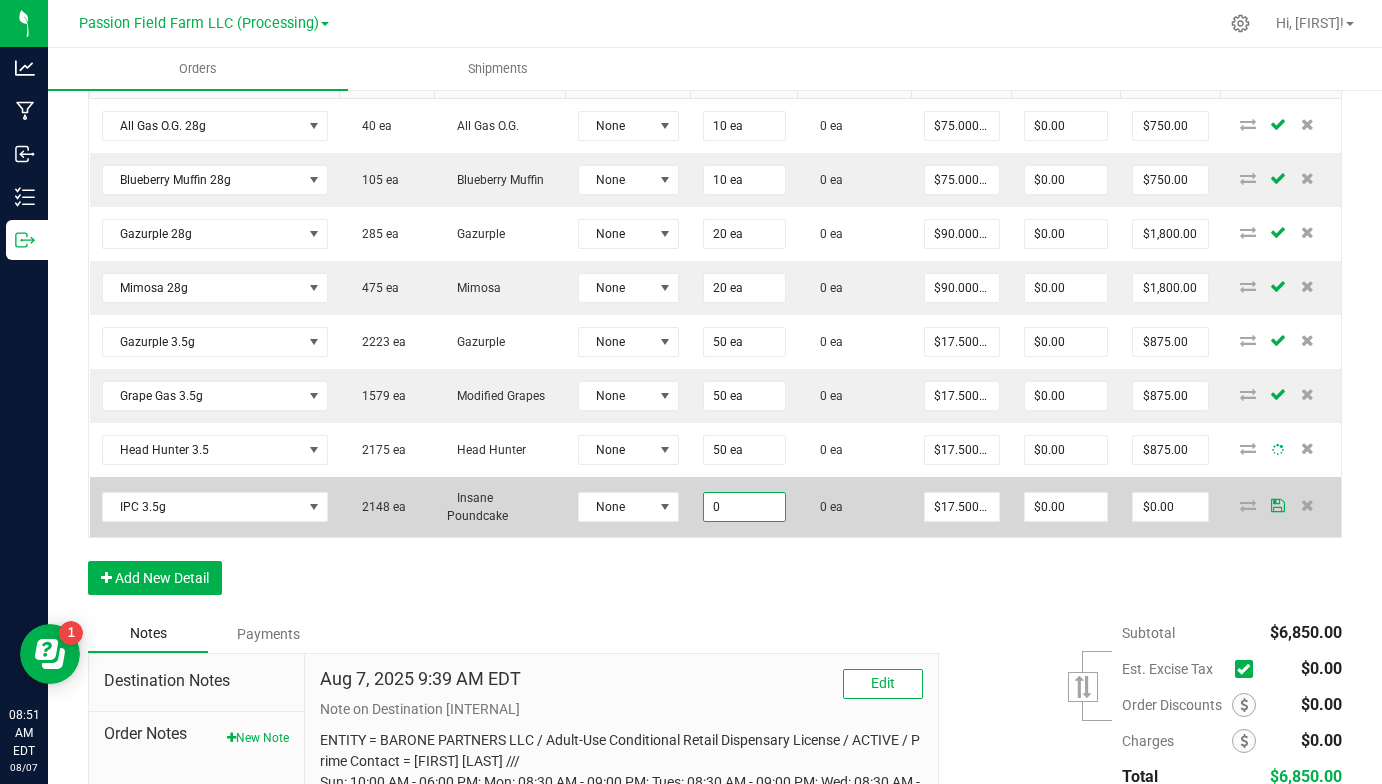 click on "0" at bounding box center (744, 507) 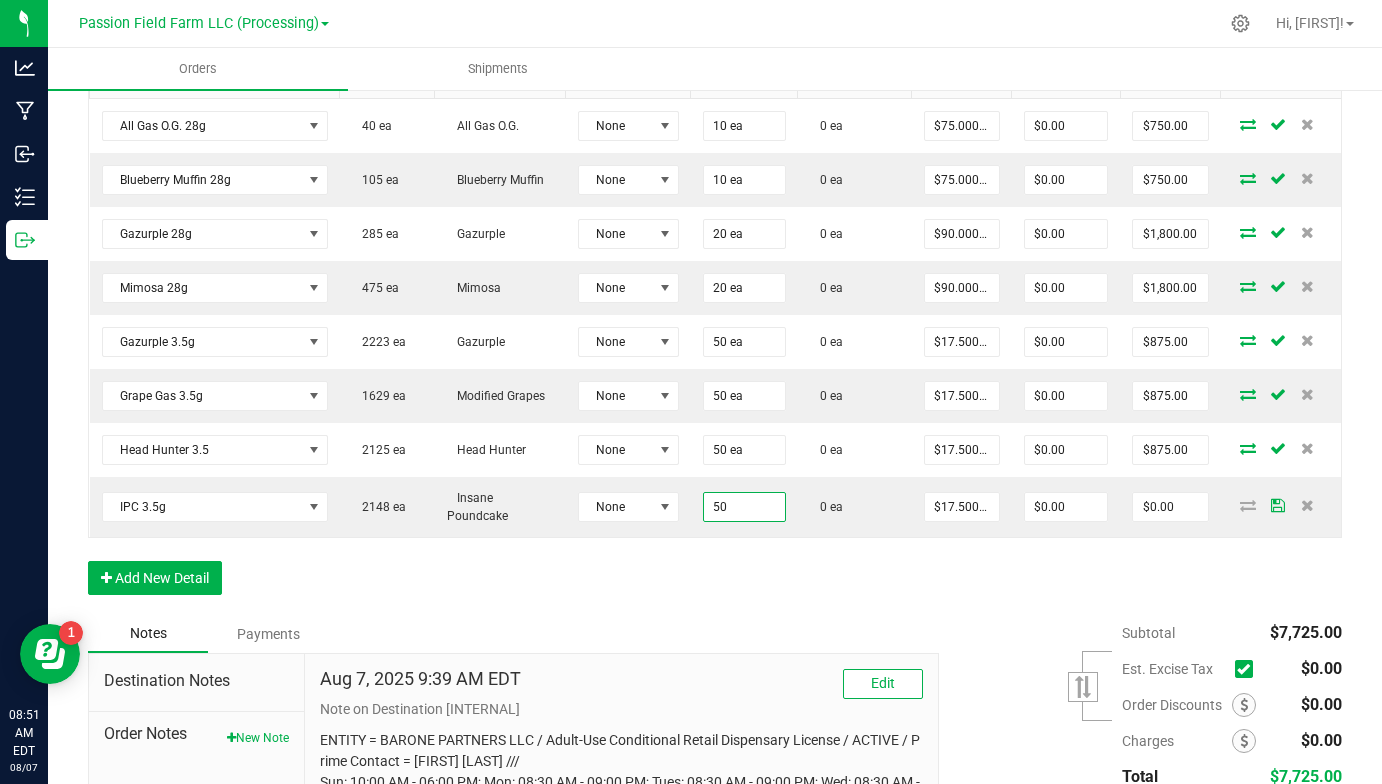 type on "50 ea" 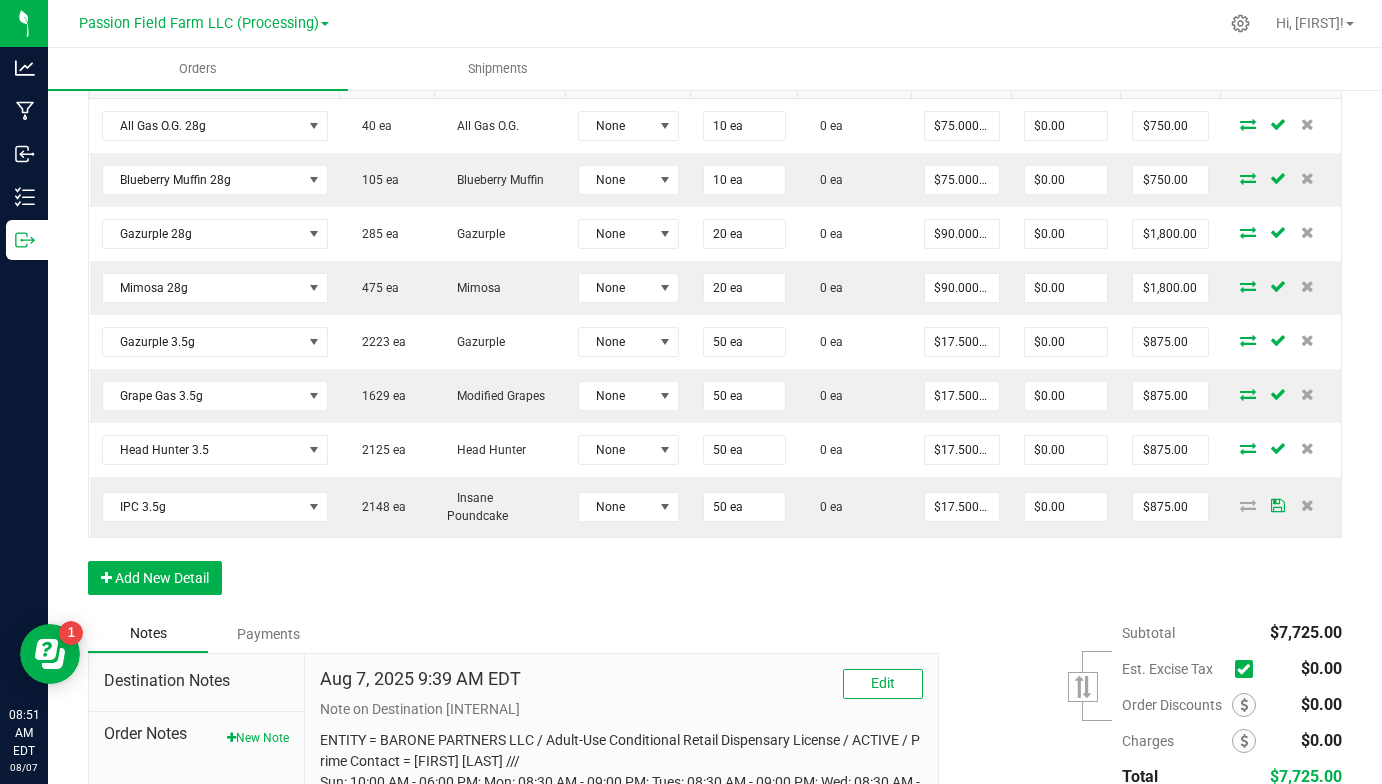 click on "Order Details Print All Labels Item  Sellable  Strain  Lot Number  Qty Ordered Qty Allocated Unit Price Line Discount Total Actions All Gas O.G. 28g  40 ea   All Gas O.G.  None 10 ea  0 ea  $75.00000 $0.00 $750.00 Blueberry Muffin 28g  105 ea   Blueberry Muffin  None 10 ea  0 ea  $75.00000 $0.00 $750.00 Gazurple 28g  285 ea   Gazurple  None 20 ea  0 ea  $90.00000 $0.00 $1,800.00 Mimosa 28g  475 ea   Mimosa  None 20 ea  0 ea  $90.00000 $0.00 $1,800.00 Gazurple 3.5g  2223 ea   Gazurple  None 50 ea  0 ea  $17.50000 $0.00 $875.00 Grape Gas 3.5g  1629 ea   Modified Grapes  None 50 ea  0 ea  $17.50000 $0.00 $875.00 Head Hunter 3.5  2125 ea   Head Hunter  None 50 ea  0 ea  $17.50000 $0.00 $875.00 IPC 3.5g  2148 ea   Insane Poundcake  None 50 ea  0 ea  $17.50000 $0.00 $875.00
Add New Detail" at bounding box center [715, 304] 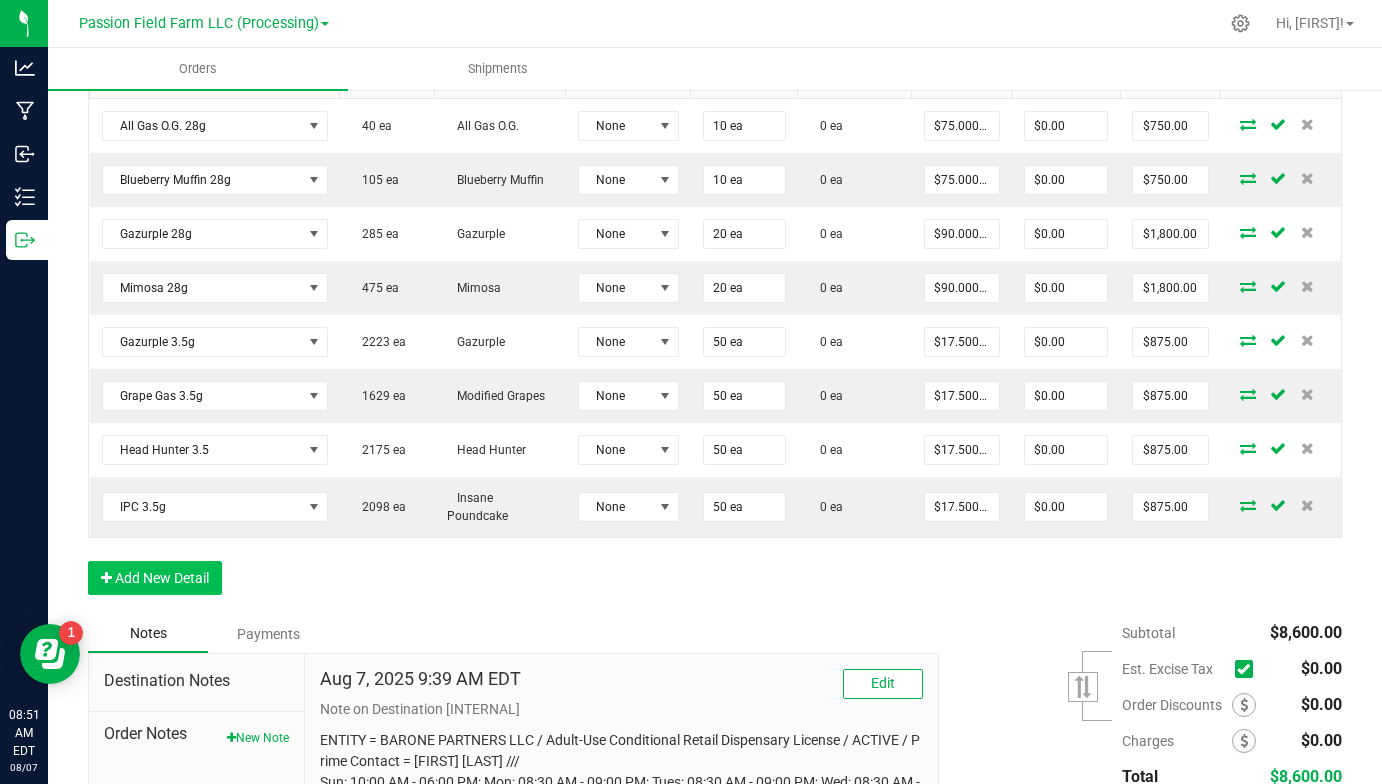 click on "Add New Detail" at bounding box center (155, 578) 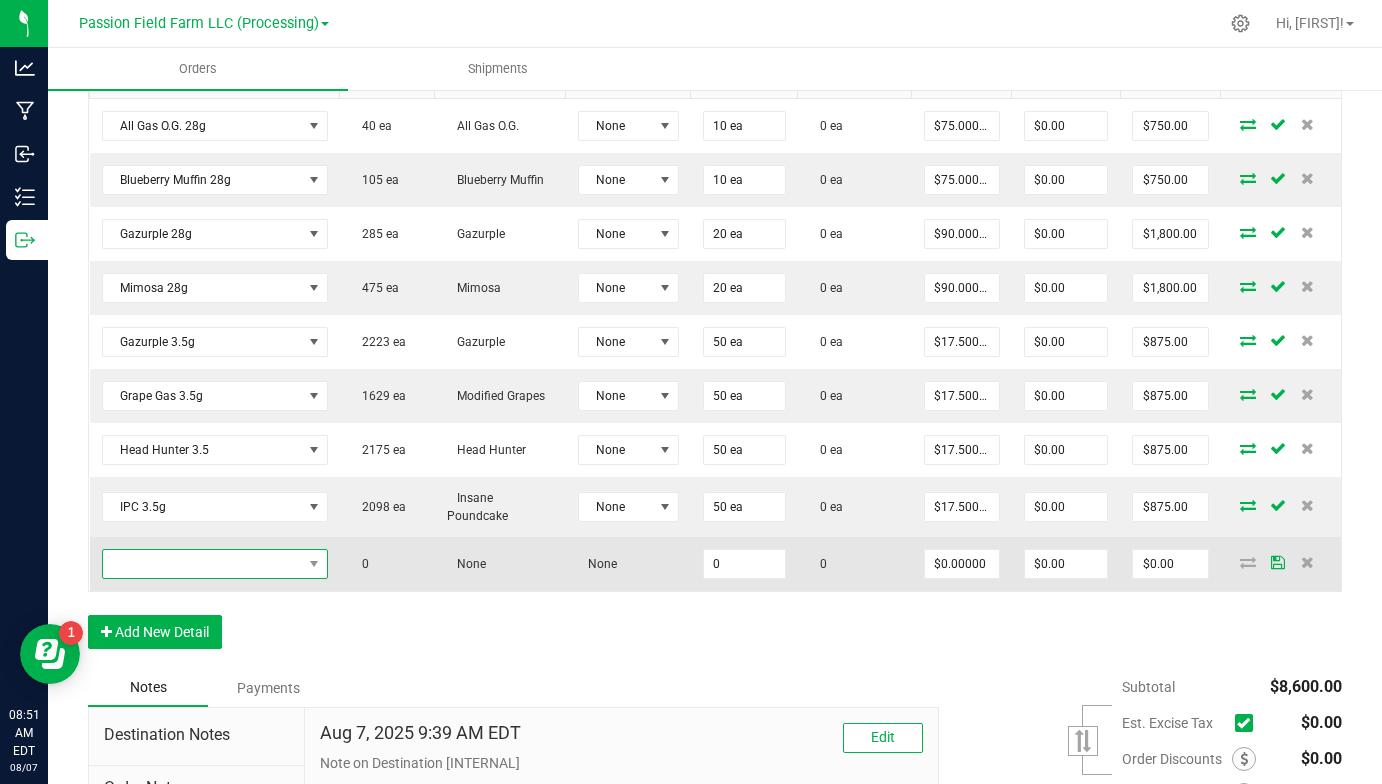 click at bounding box center (202, 564) 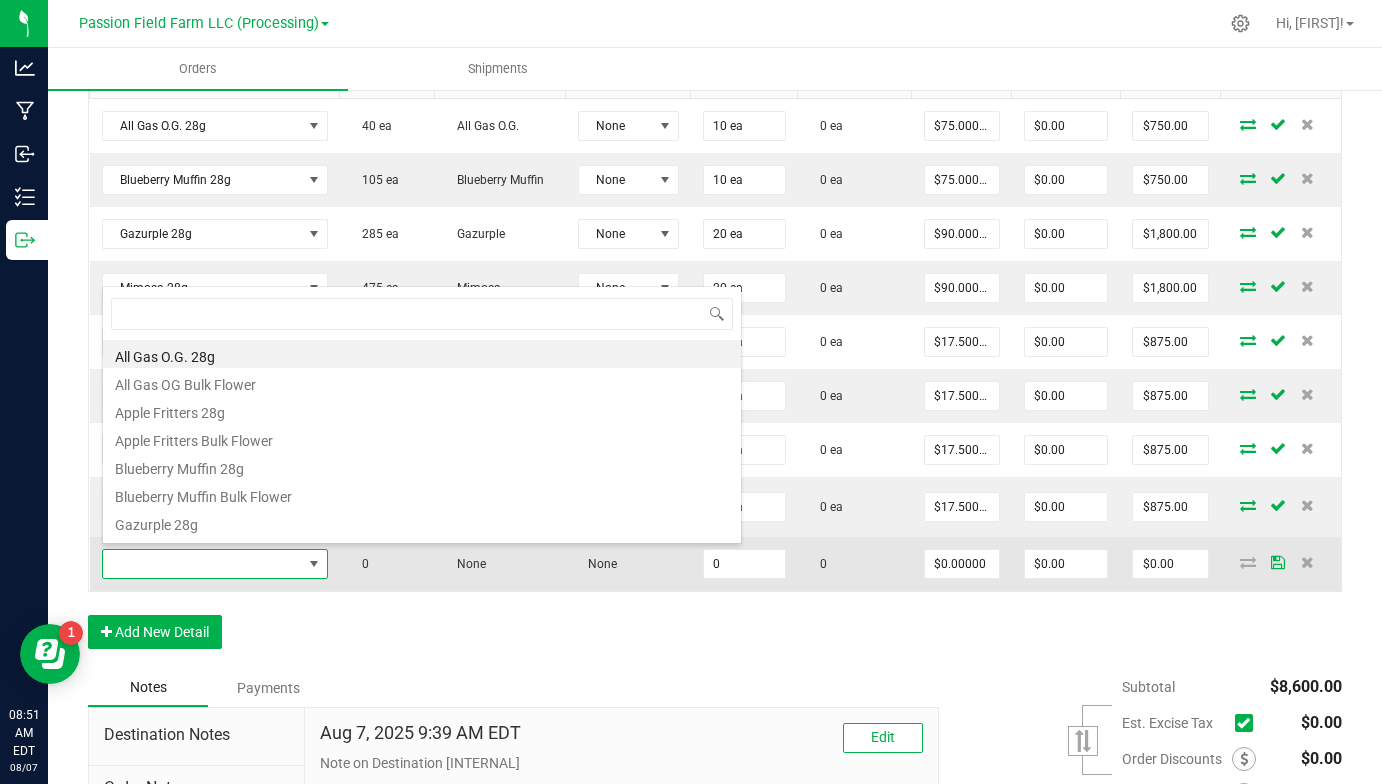 scroll, scrollTop: 99970, scrollLeft: 99774, axis: both 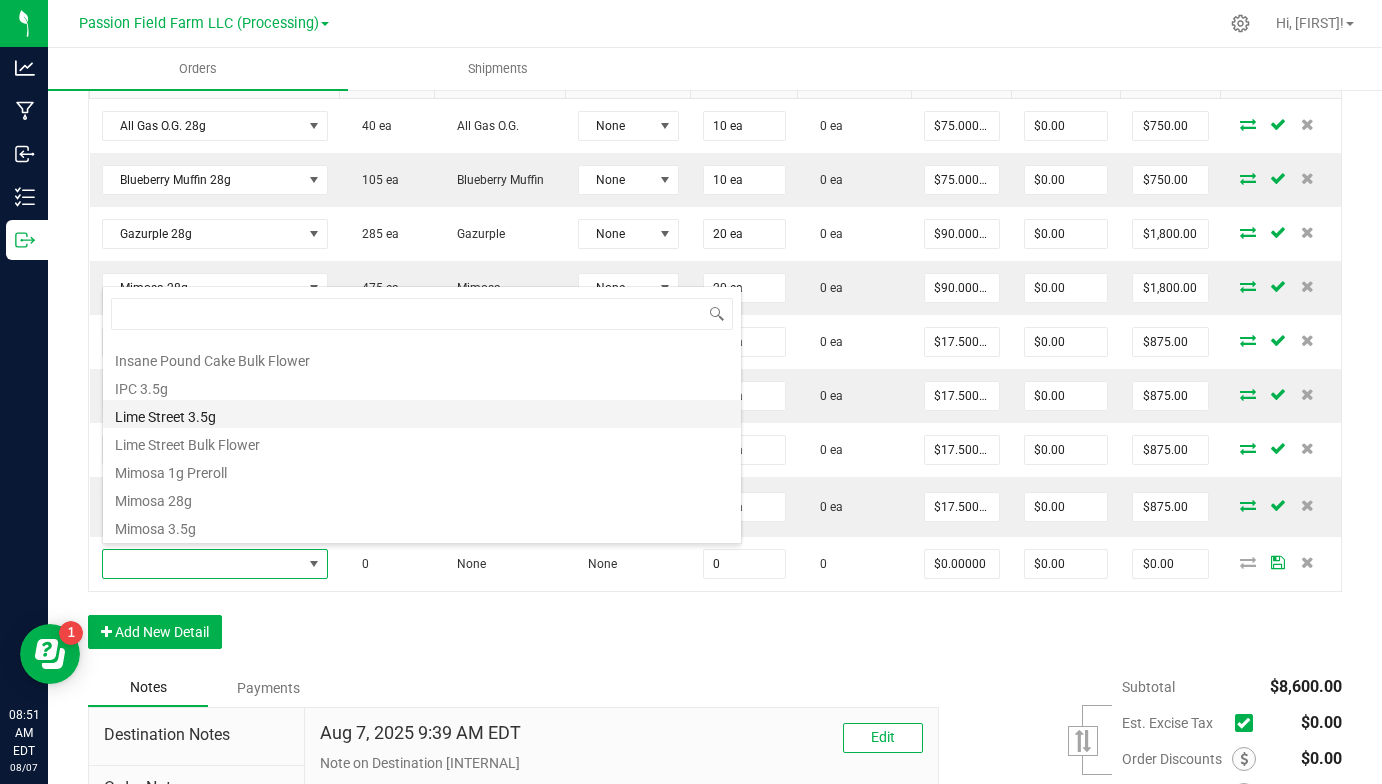 click on "Lime Street 3.5g" at bounding box center [422, 414] 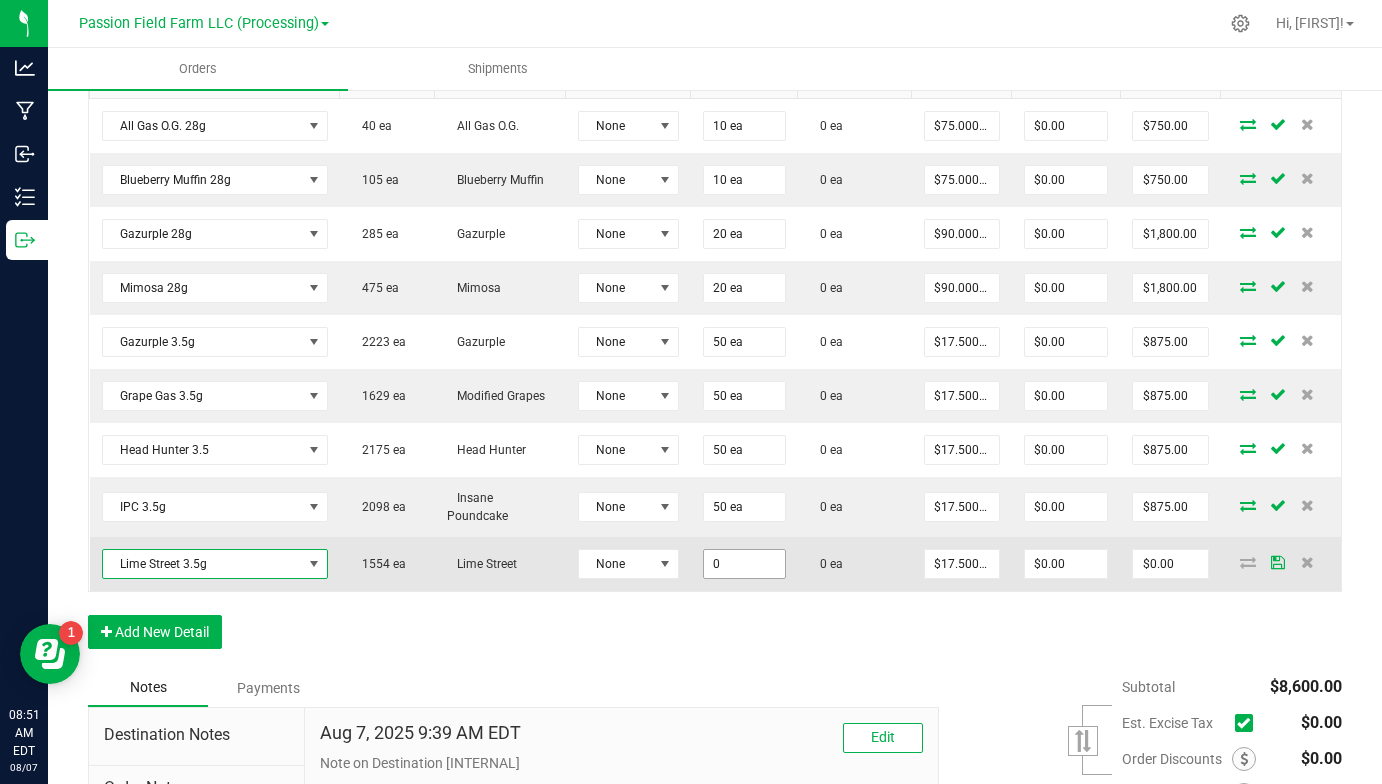 click on "0" at bounding box center (744, 564) 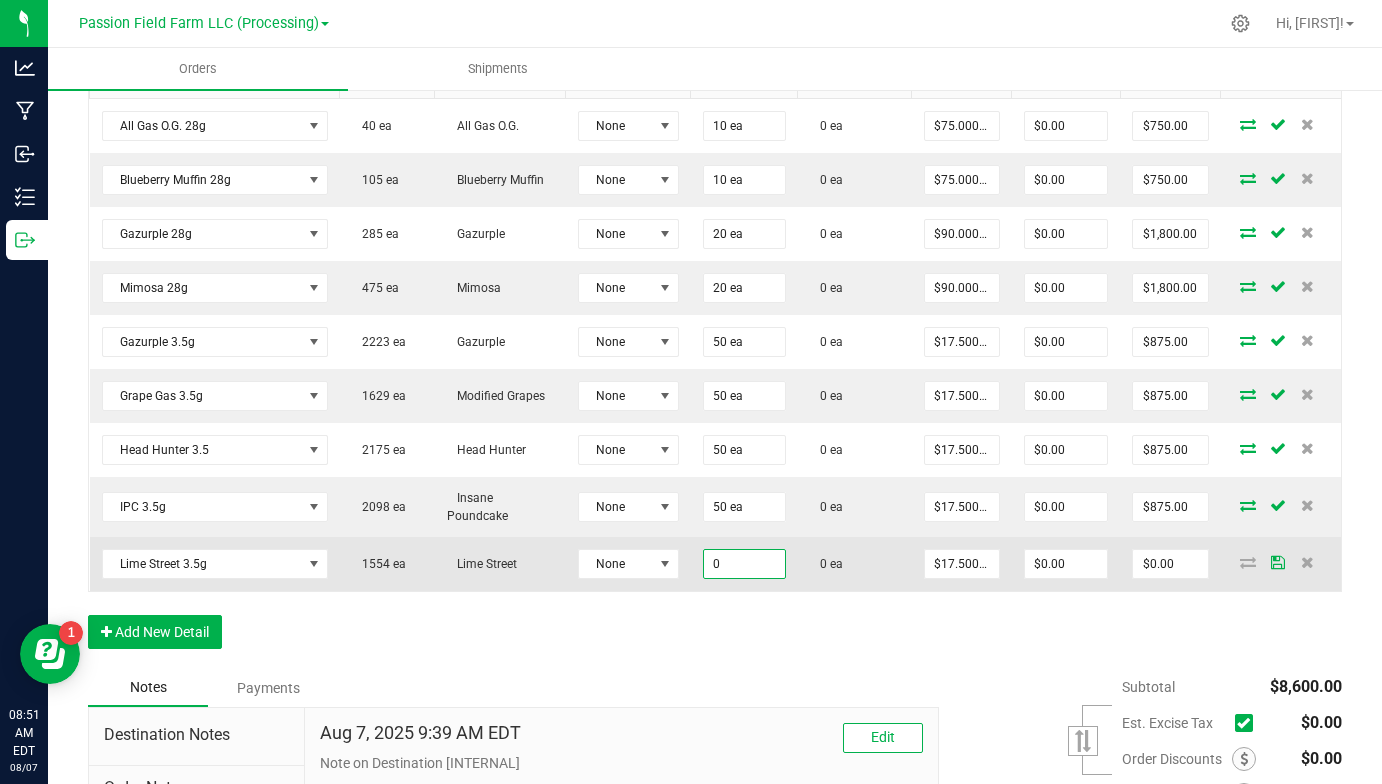 click on "0" at bounding box center [744, 564] 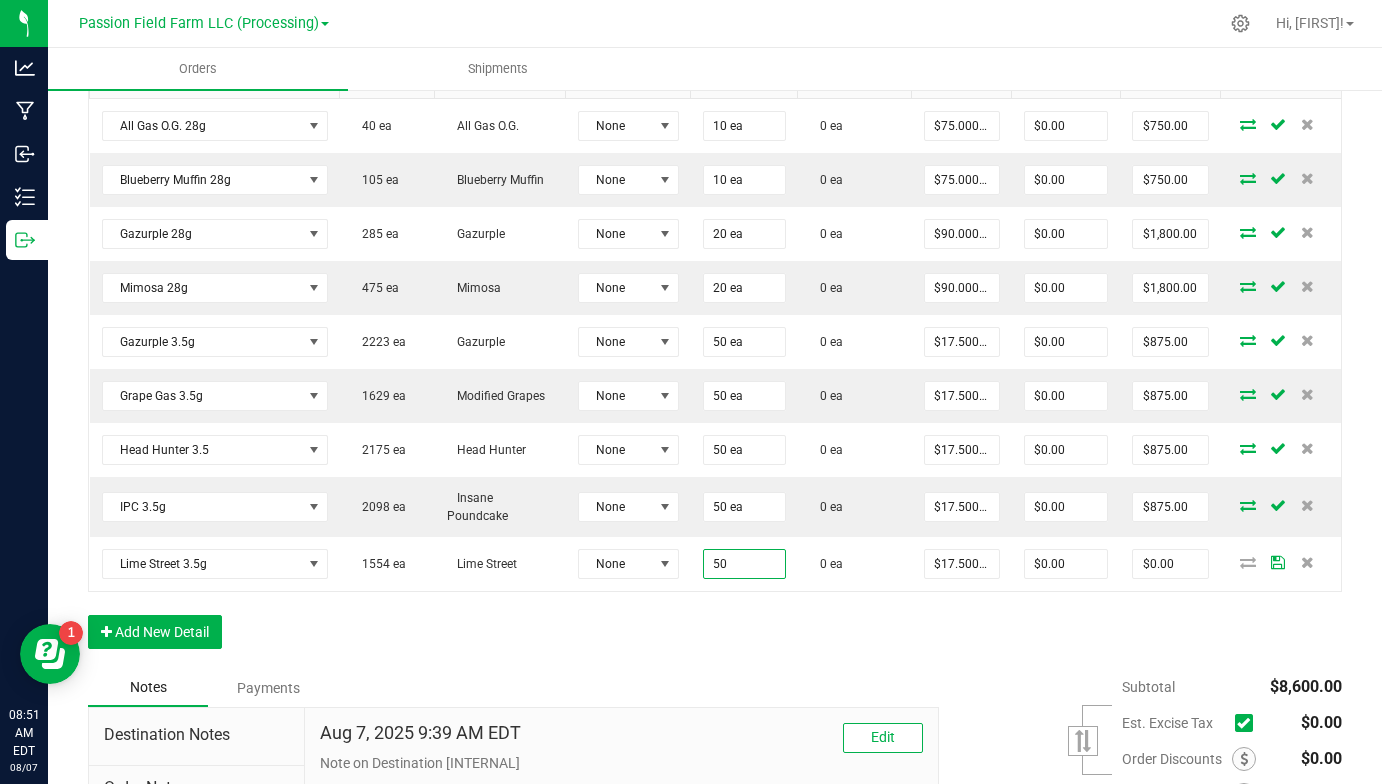 type on "50 ea" 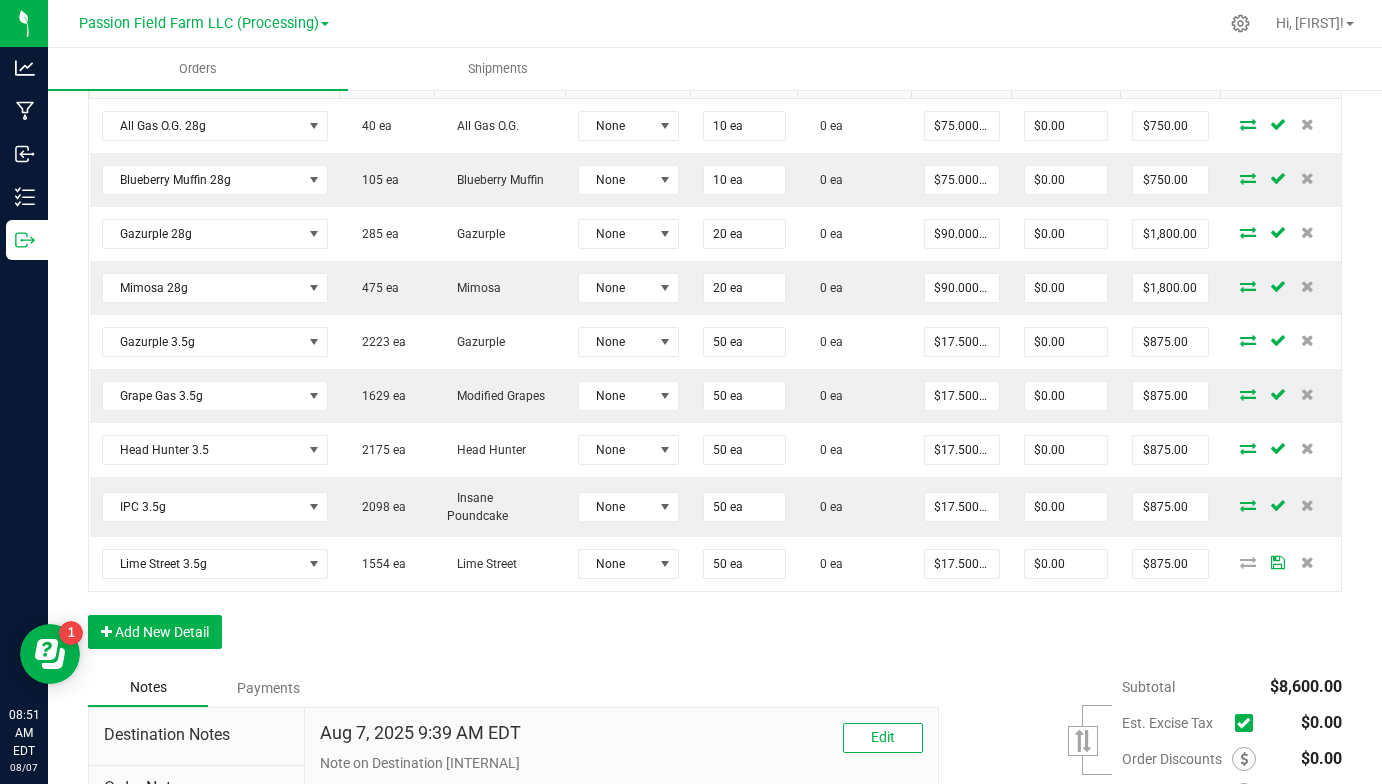 click on "Order Details Print All Labels Item  Sellable  Strain  Lot Number  Qty Ordered Qty Allocated Unit Price Line Discount Total Actions All Gas O.G. 28g  40 ea   All Gas O.G.  None 10 ea  0 ea  $75.00000 $0.00 $750.00 Blueberry Muffin 28g  105 ea   Blueberry Muffin  None 10 ea  0 ea  $75.00000 $0.00 $750.00 Gazurple 28g  285 ea   Gazurple  None 20 ea  0 ea  $90.00000 $0.00 $1,800.00 Mimosa 28g  475 ea   Mimosa  None 20 ea  0 ea  $90.00000 $0.00 $1,800.00 Gazurple 3.5g  2223 ea   Gazurple  None 50 ea  0 ea  $17.50000 $0.00 $875.00 Grape Gas 3.5g  1629 ea   Modified Grapes  None 50 ea  0 ea  $17.50000 $0.00 $875.00 Head Hunter 3.5  2175 ea   Head Hunter  None 50 ea  0 ea  $17.50000 $0.00 $875.00 IPC 3.5g  2098 ea   Insane Poundcake  None 50 ea  0 ea  $17.50000 $0.00 $875.00 Lime Street 3.5g  1554 ea   Lime Street  None 50 ea  0 ea  $17.50000 $0.00 $875.00
Add New Detail" at bounding box center (715, 331) 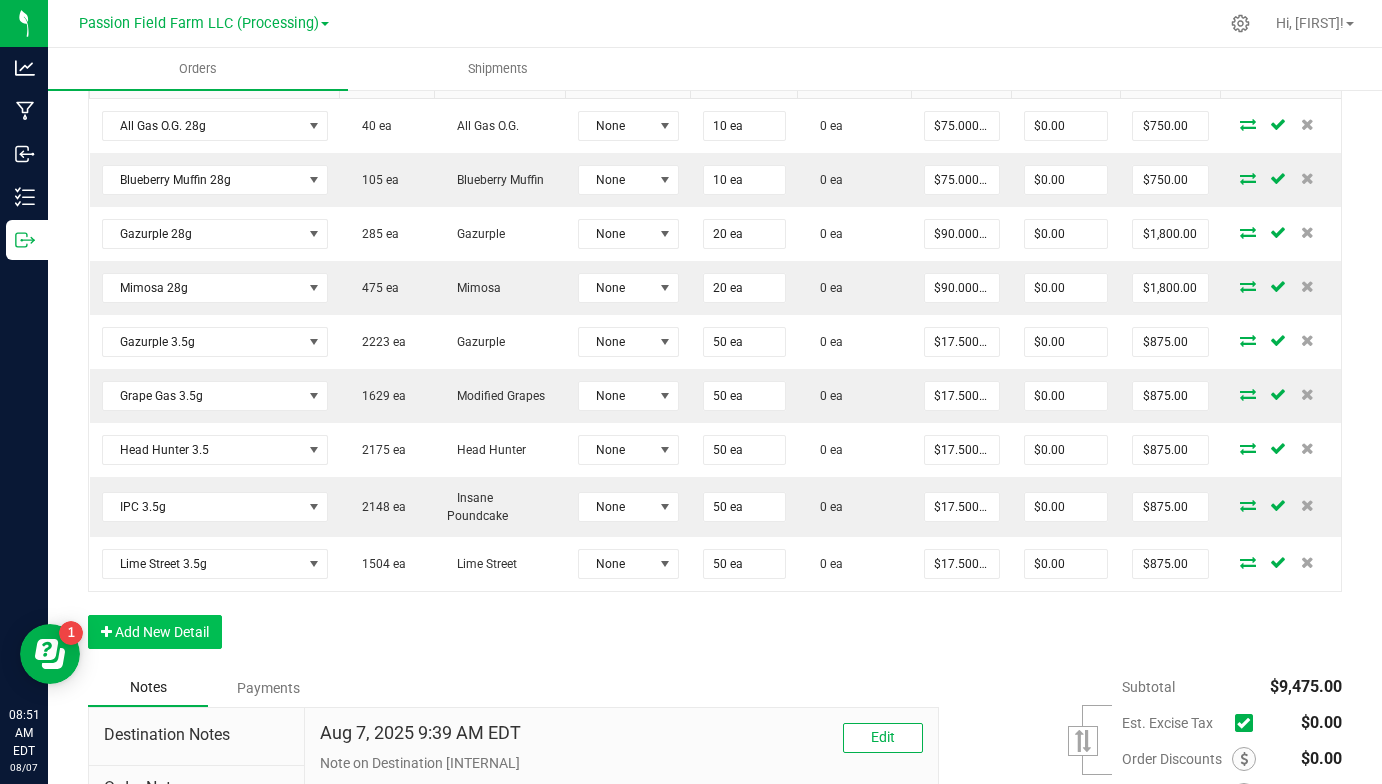 click on "Add New Detail" at bounding box center [155, 632] 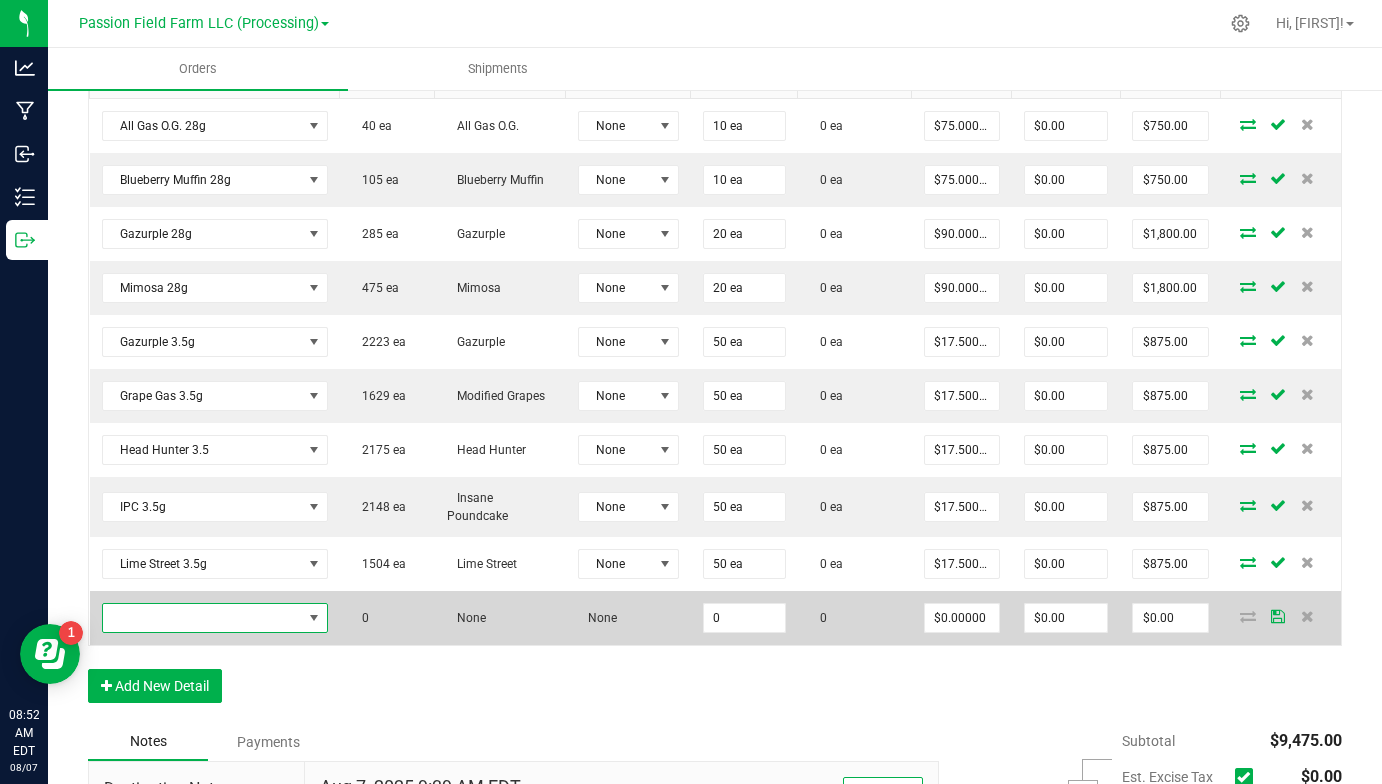 click at bounding box center [215, 618] 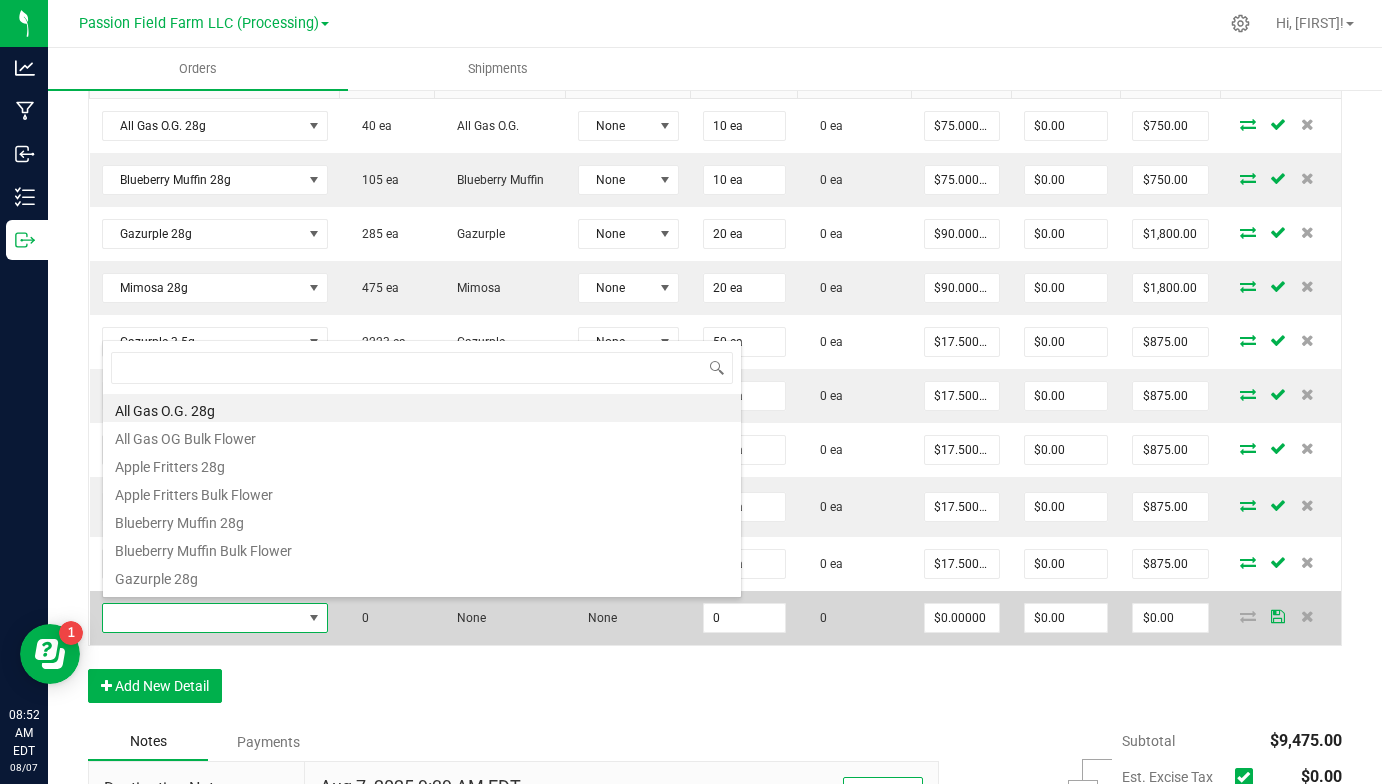 scroll, scrollTop: 99970, scrollLeft: 99774, axis: both 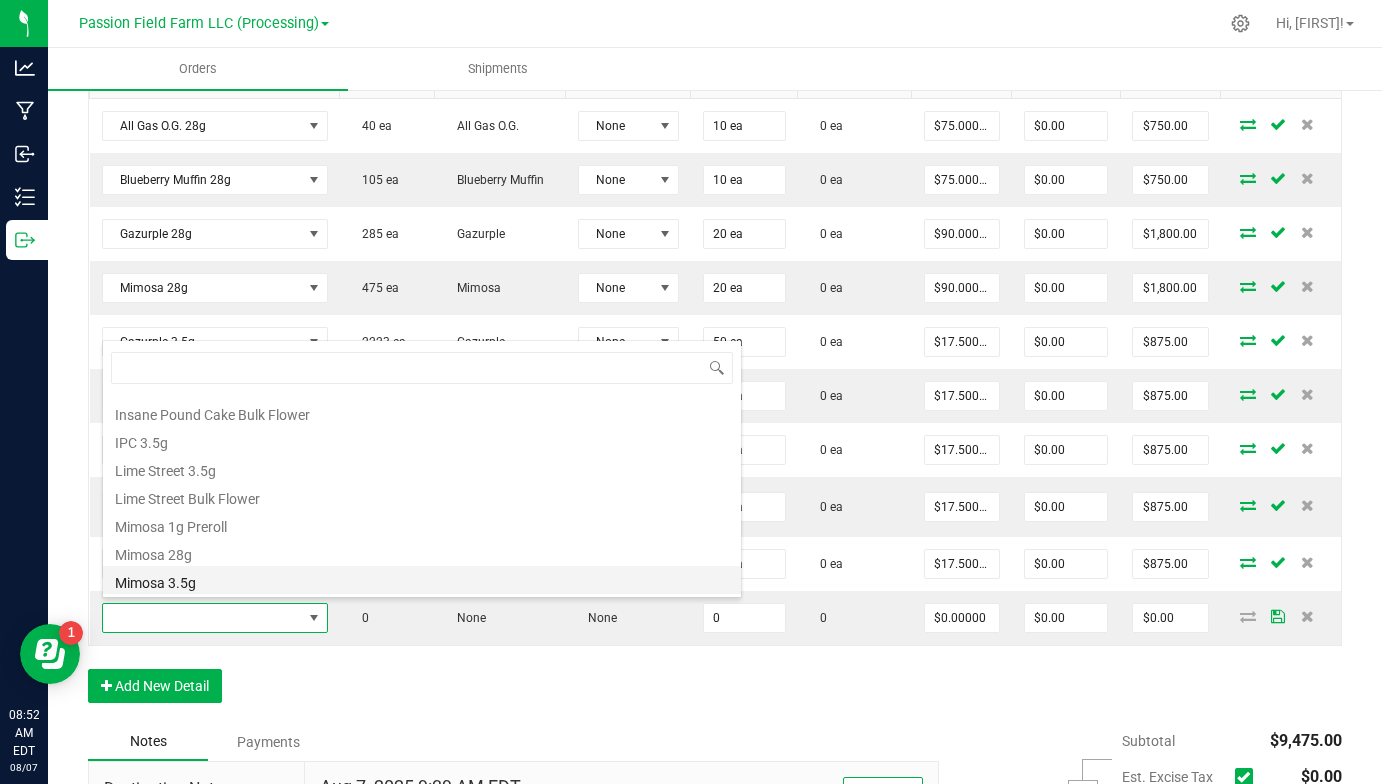 click on "Mimosa 3.5g" at bounding box center [422, 580] 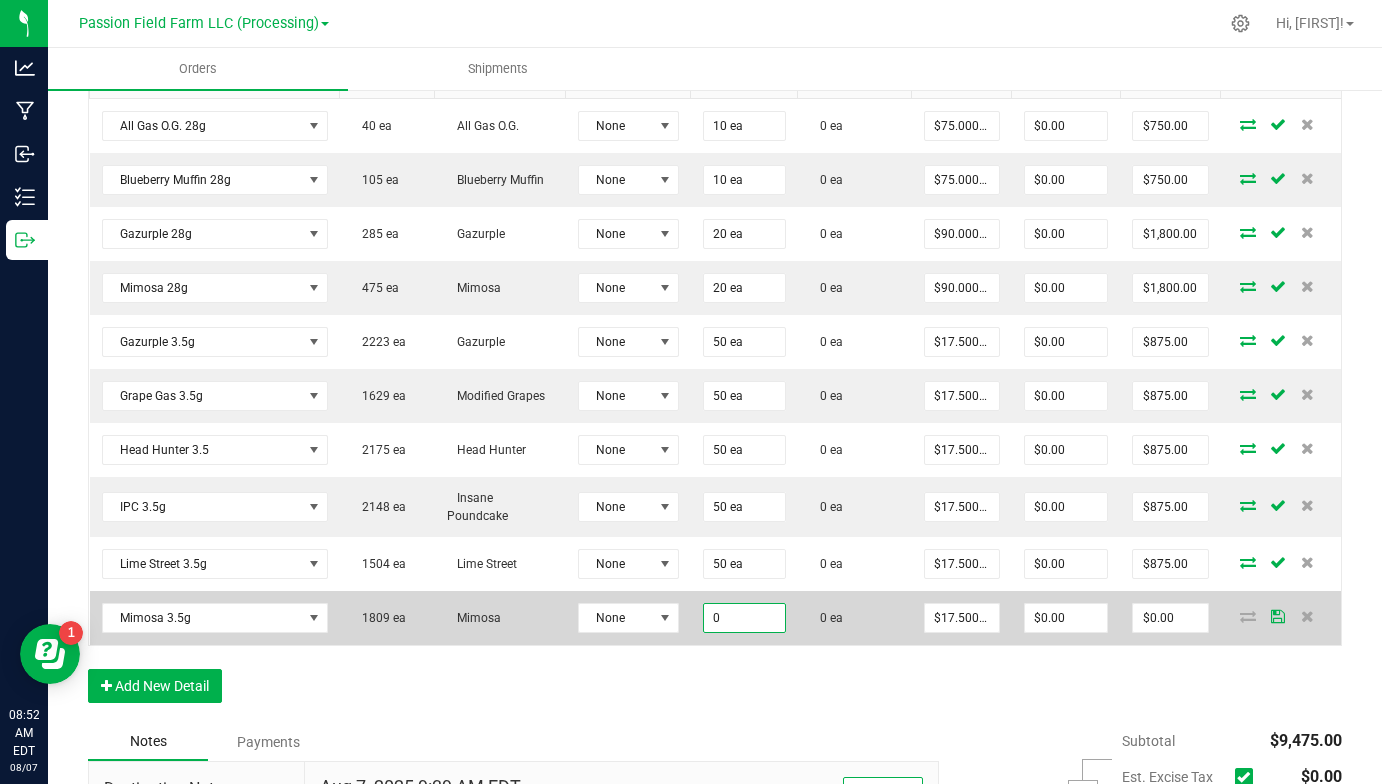 click on "0" at bounding box center (744, 618) 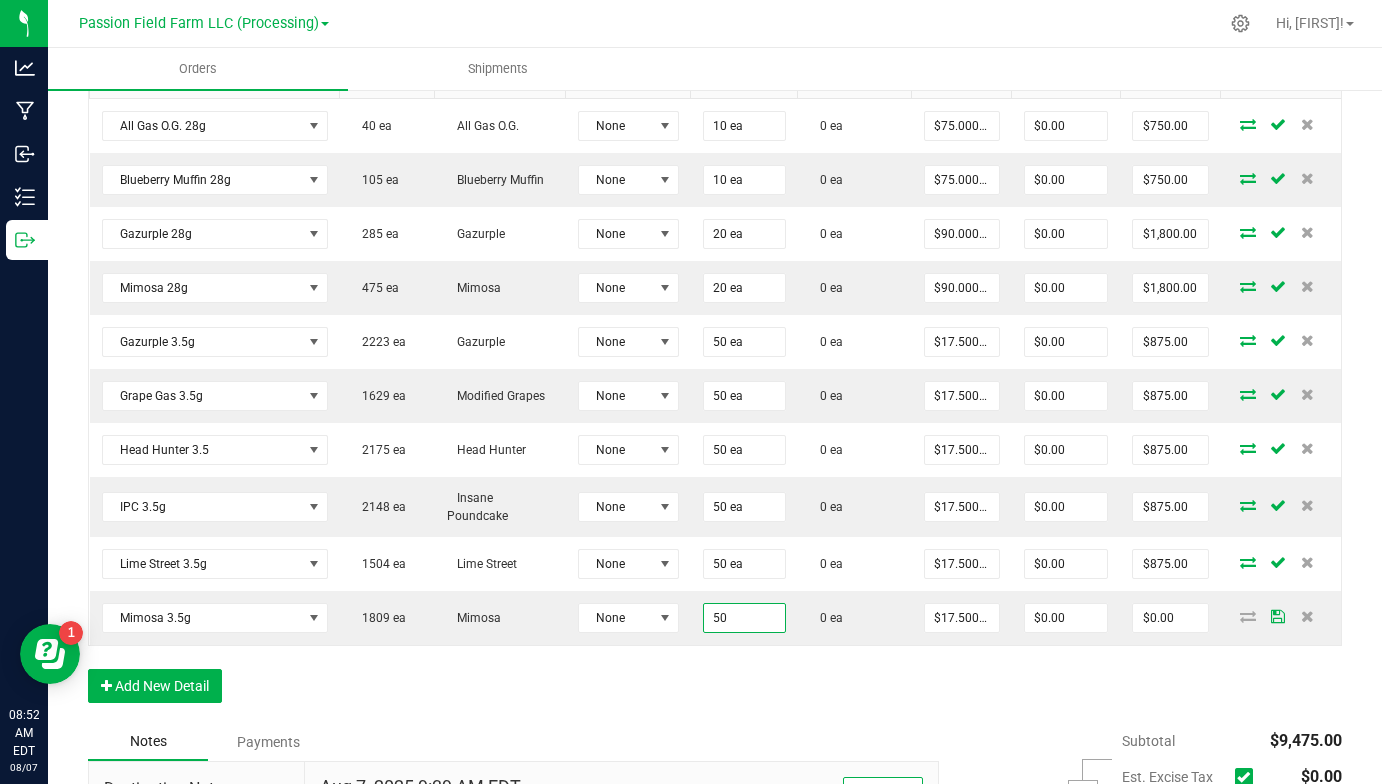 type on "50 ea" 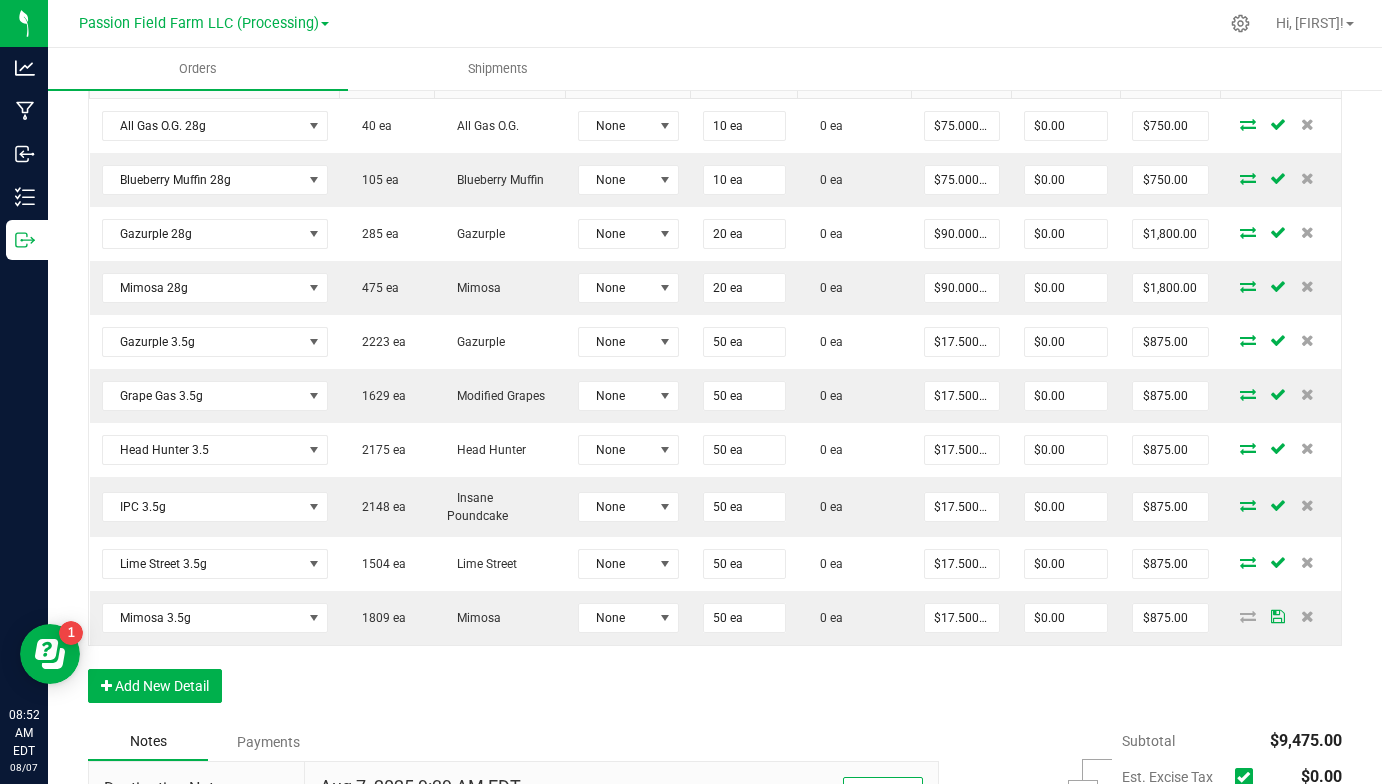 click on "Order Details Print All Labels Item  Sellable  Strain  Lot Number  Qty Ordered Qty Allocated Unit Price Line Discount Total Actions All Gas O.G. 28g  40 ea   All Gas O.G.  None 10 ea  0 ea  $75.00000 $0.00 $750.00 Blueberry Muffin 28g  105 ea   Blueberry Muffin  None 10 ea  0 ea  $75.00000 $0.00 $750.00 Gazurple 28g  285 ea   Gazurple  None 20 ea  0 ea  $90.00000 $0.00 $1,800.00 Mimosa 28g  475 ea   Mimosa  None 20 ea  0 ea  $90.00000 $0.00 $1,800.00 Gazurple 3.5g  2223 ea   Gazurple  None 50 ea  0 ea  $17.50000 $0.00 $875.00 Grape Gas 3.5g  1629 ea   Modified Grapes  None 50 ea  0 ea  $17.50000 $0.00 $875.00 Head Hunter 3.5  2175 ea   Head Hunter  None 50 ea  0 ea  $17.50000 $0.00 $875.00 IPC 3.5g  2148 ea   Insane Poundcake  None 50 ea  0 ea  $17.50000 $0.00 $875.00 Lime Street 3.5g  1504 ea   Lime Street  None 50 ea  0 ea  $17.50000 $0.00 $875.00 Mimosa 3.5g  1809 ea   Mimosa  None 50 ea  0 ea  $17.50000 $0.00 $875.00" at bounding box center (715, 358) 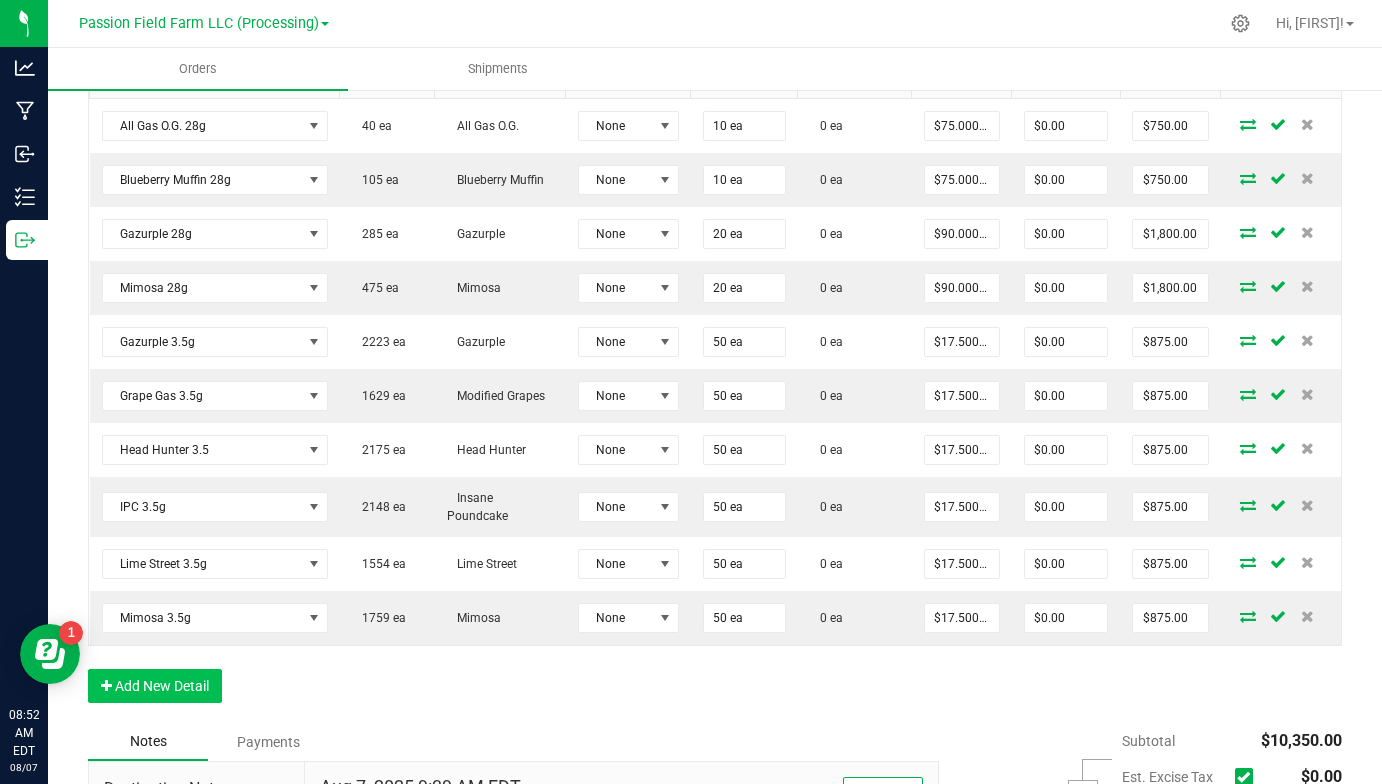 click on "Add New Detail" at bounding box center (155, 686) 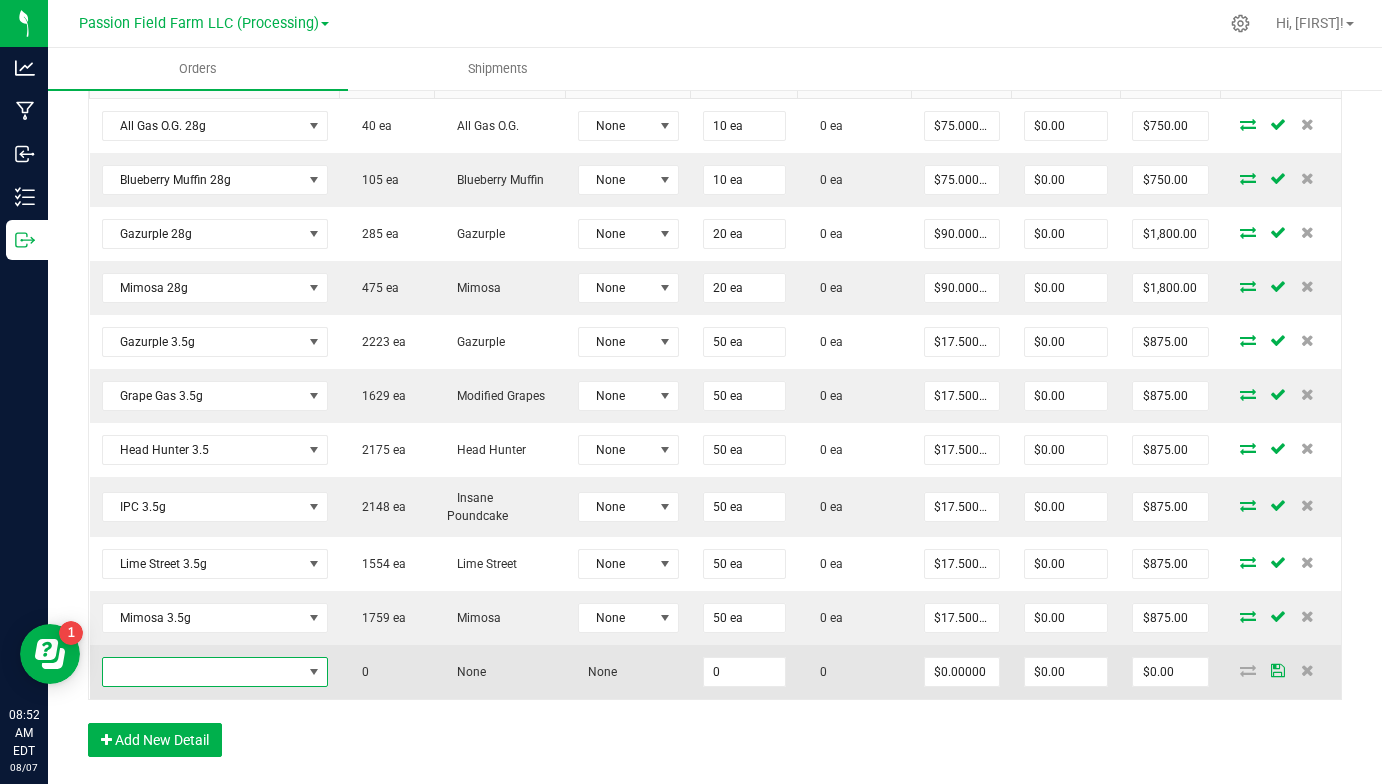 click at bounding box center [202, 672] 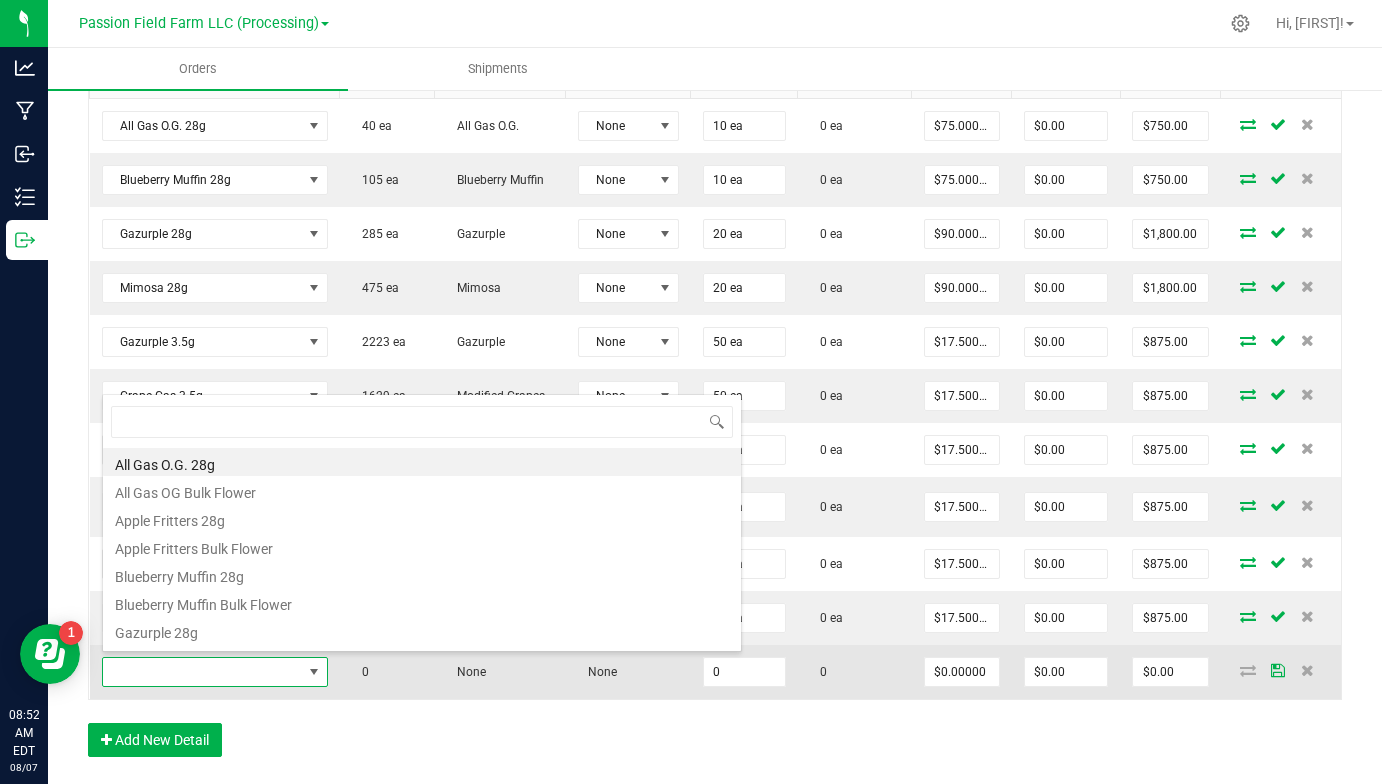 scroll, scrollTop: 99970, scrollLeft: 99774, axis: both 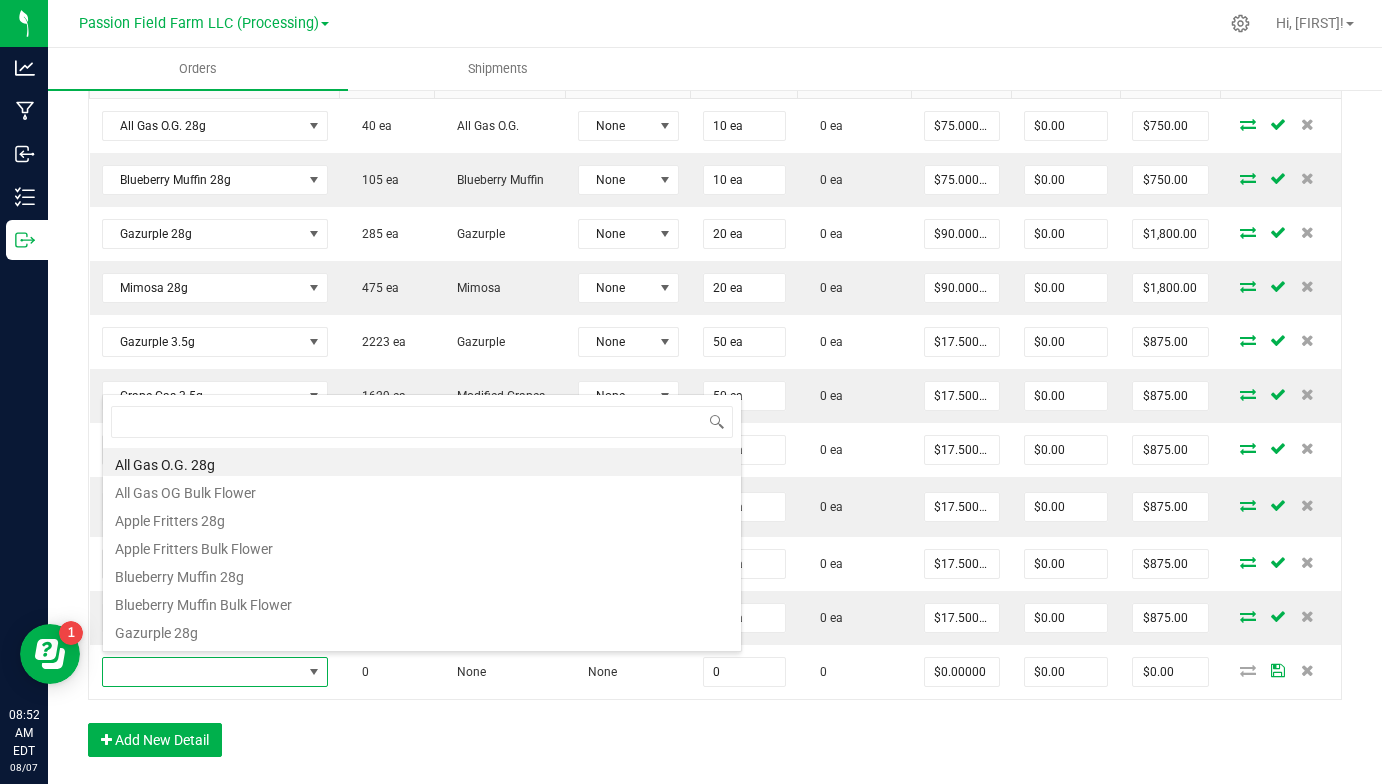 click on "Order Details Print All Labels Item  Sellable  Strain  Lot Number  Qty Ordered Qty Allocated Unit Price Line Discount Total Actions All Gas O.G. 28g  40 ea   All Gas O.G.  None 10 ea  0 ea  $75.00000 $0.00 $750.00 Blueberry Muffin 28g  105 ea   Blueberry Muffin  None 10 ea  0 ea  $75.00000 $0.00 $750.00 Gazurple 28g  285 ea   Gazurple  None 20 ea  0 ea  $90.00000 $0.00 $1,800.00 Mimosa 28g  475 ea   Mimosa  None 20 ea  0 ea  $90.00000 $0.00 $1,800.00 Gazurple 3.5g  2223 ea   Gazurple  None 50 ea  0 ea  $17.50000 $0.00 $875.00 Grape Gas 3.5g  1629 ea   Modified Grapes  None 50 ea  0 ea  $17.50000 $0.00 $875.00 Head Hunter 3.5  2175 ea   Head Hunter  None 50 ea  0 ea  $17.50000 $0.00 $875.00 IPC 3.5g  2148 ea   Insane Poundcake  None 50 ea  0 ea  $17.50000 $0.00 $875.00 Lime Street 3.5g  1554 ea   Lime Street  None 50 ea  0 ea  $17.50000 $0.00 $875.00 Mimosa 3.5g  1759 ea   Mimosa  None 50 ea  0 ea  $17.50000 $0.00 $875.00  0    None   None  0  0   $0.00000 $0.00 $0.00" at bounding box center (715, 385) 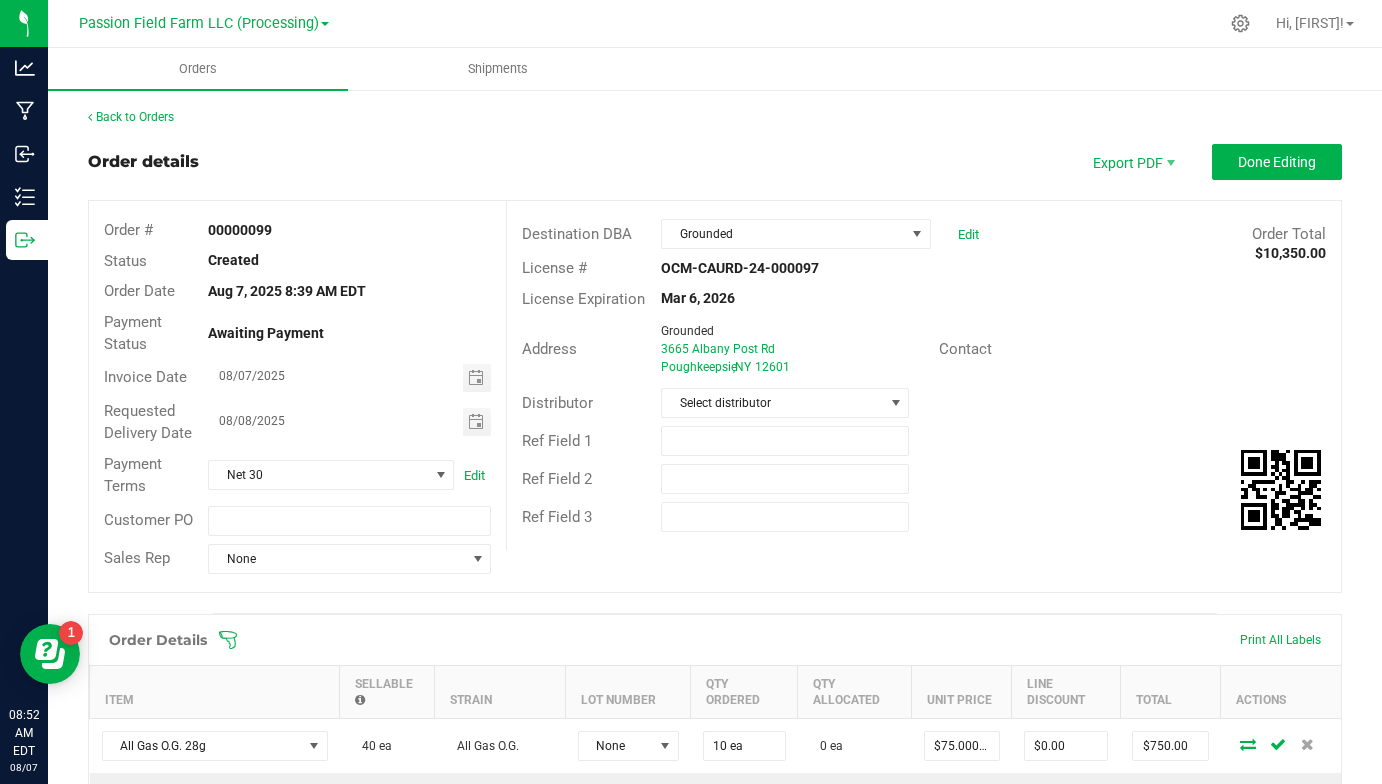 scroll, scrollTop: 0, scrollLeft: 0, axis: both 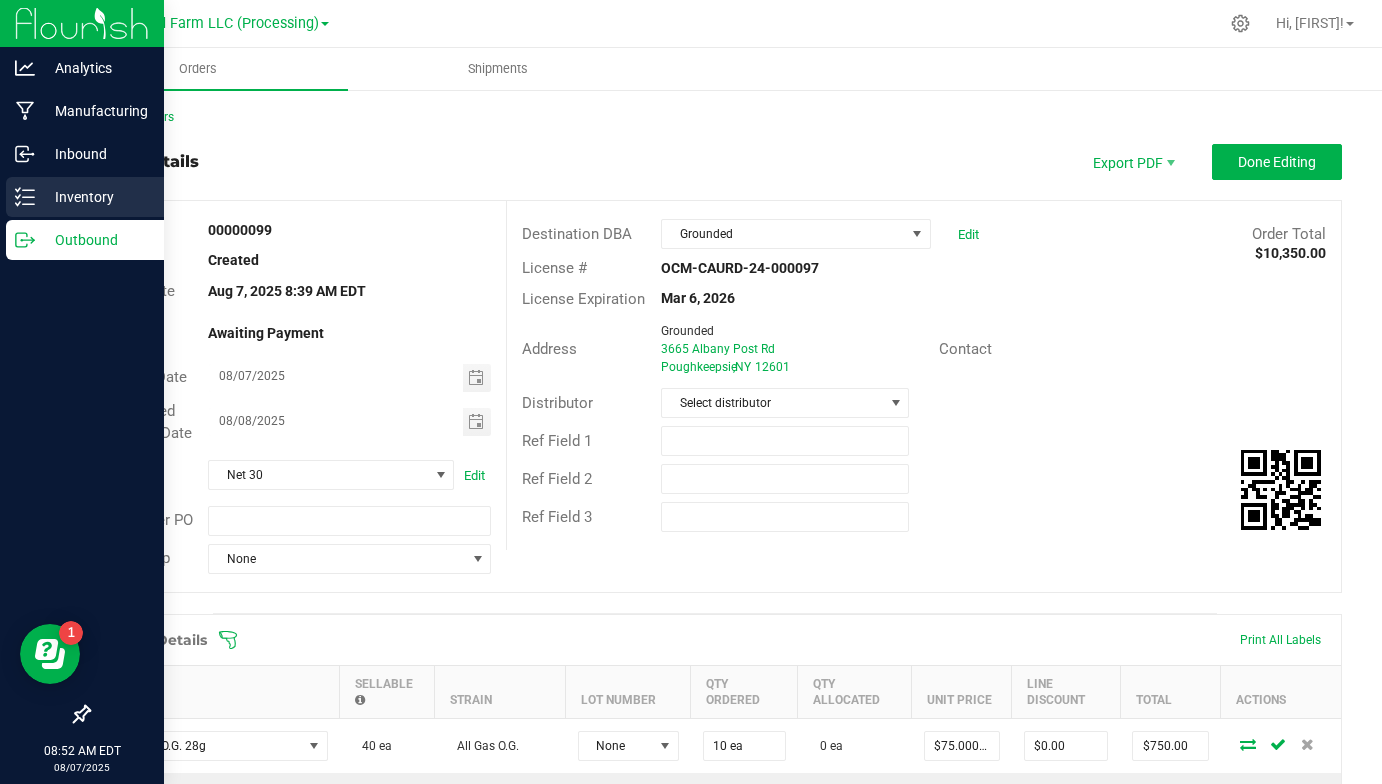 click on "Inventory" at bounding box center (95, 197) 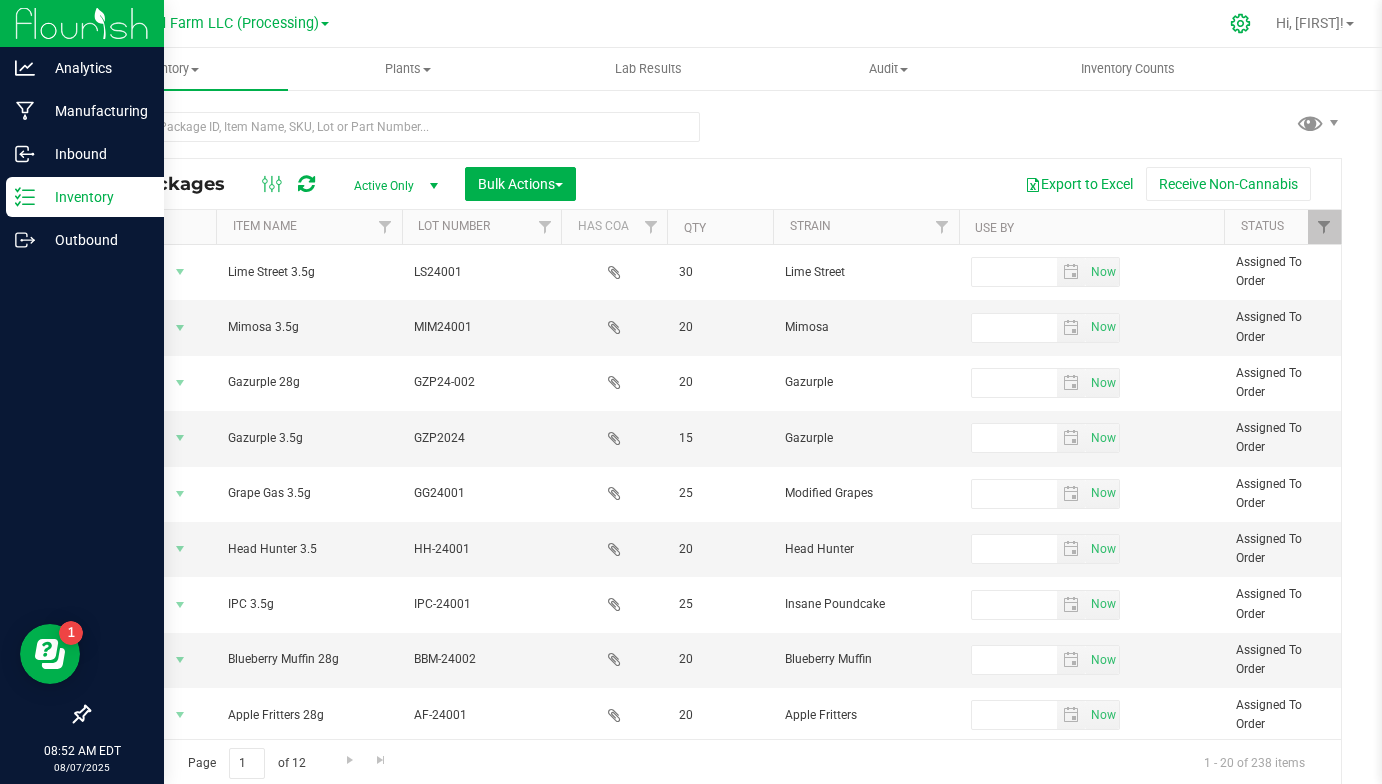 click 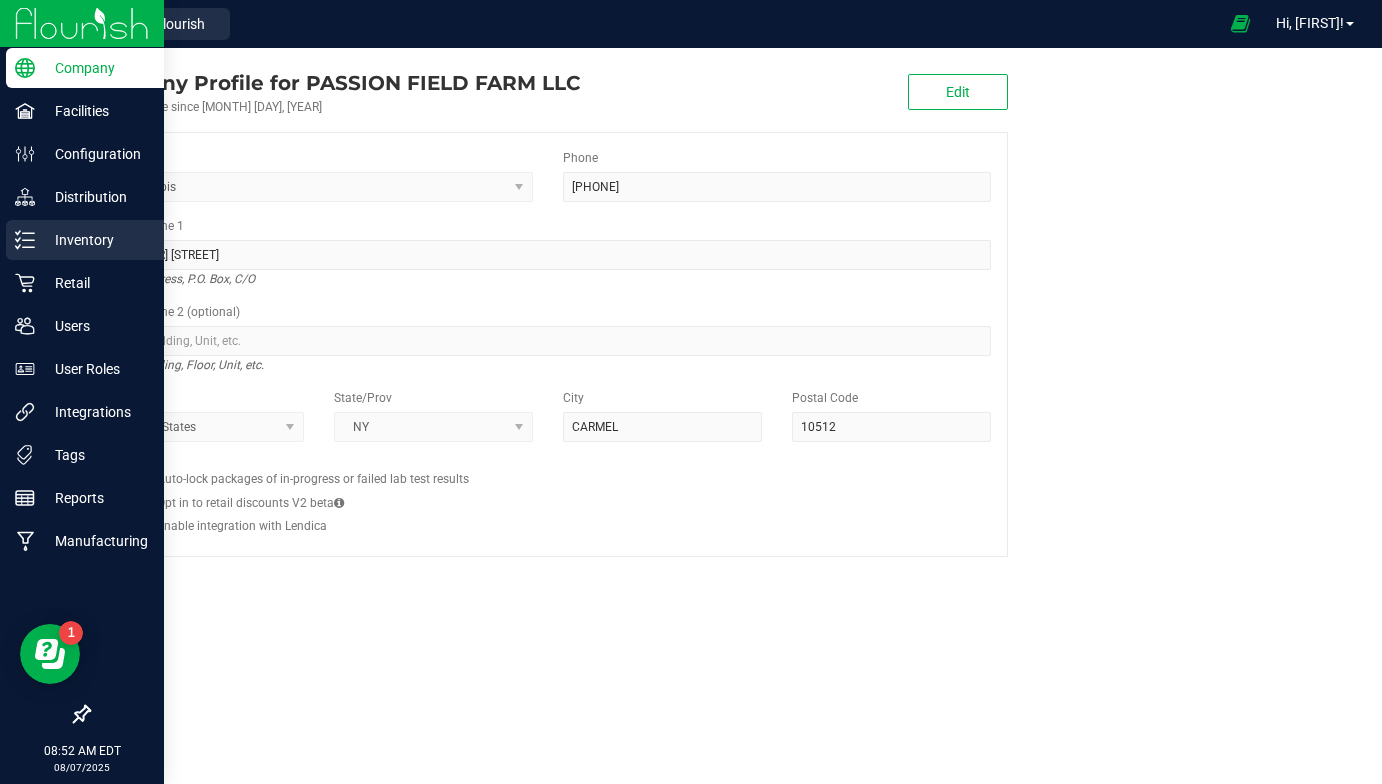 click on "Inventory" at bounding box center [95, 240] 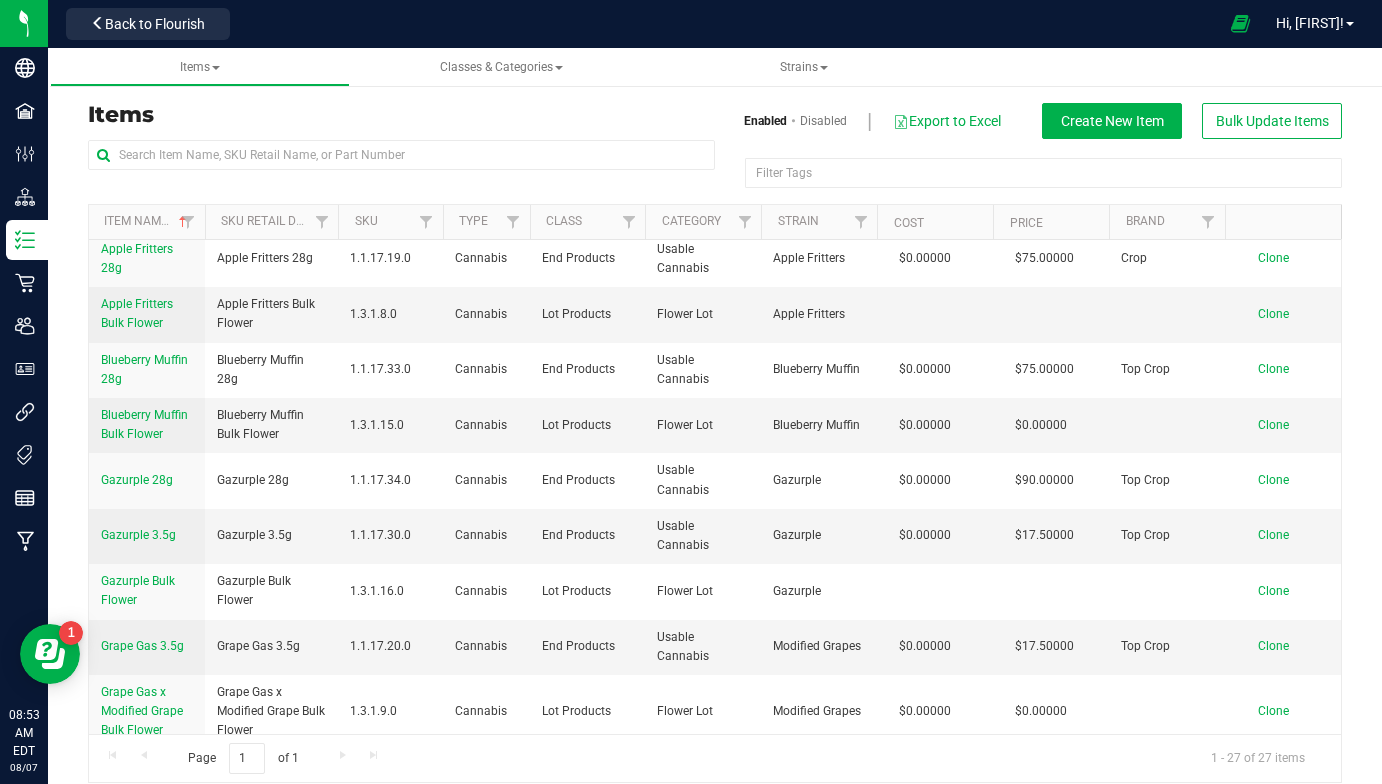 scroll, scrollTop: 928, scrollLeft: 0, axis: vertical 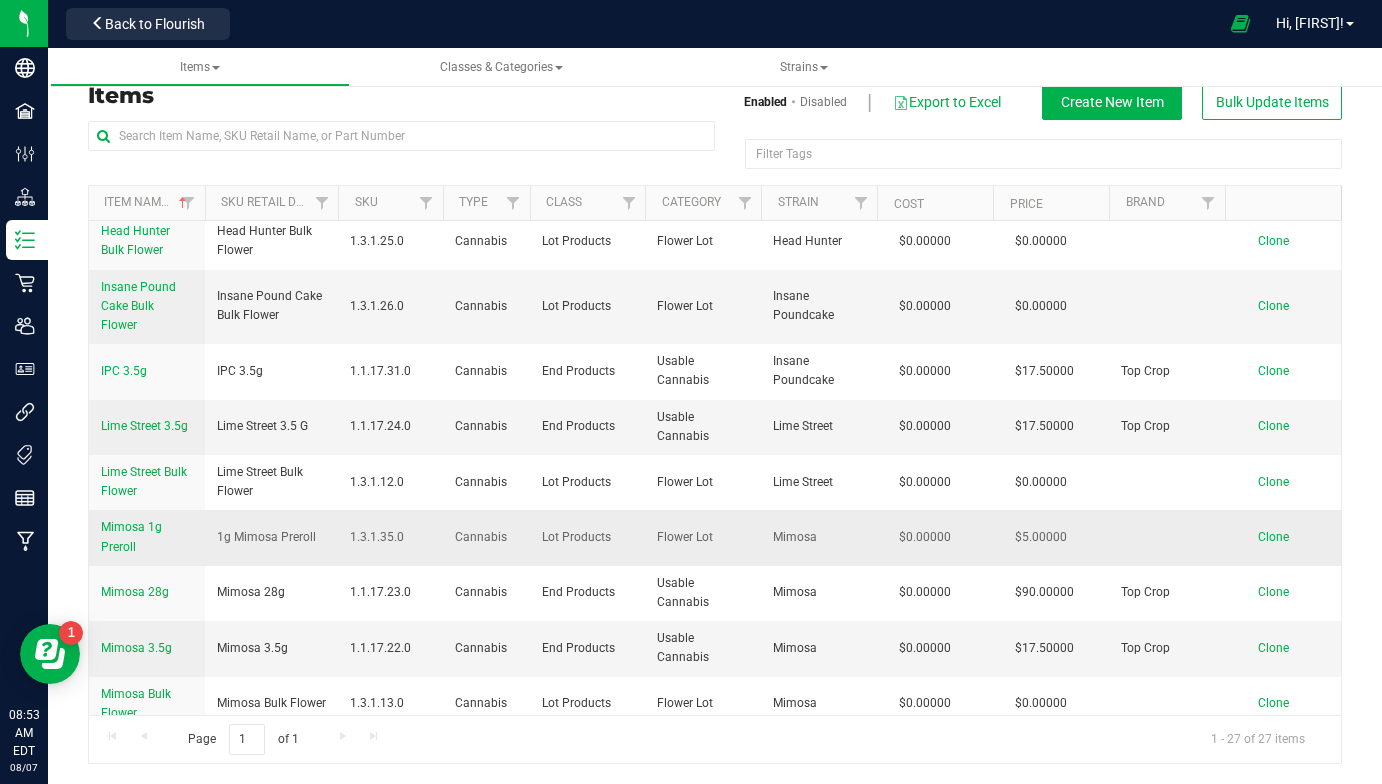 click on "Mimosa 1g Preroll" at bounding box center [131, 536] 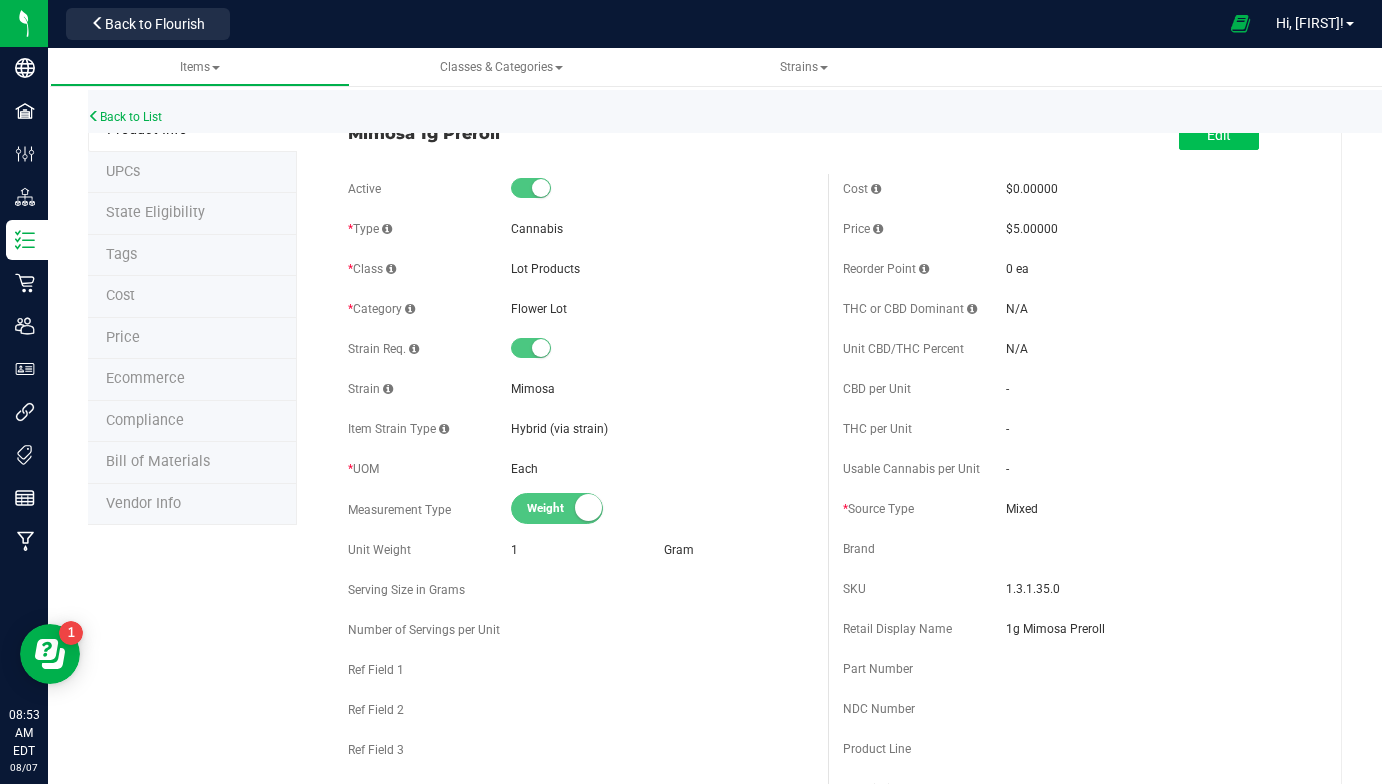click on "Edit" at bounding box center (1219, 135) 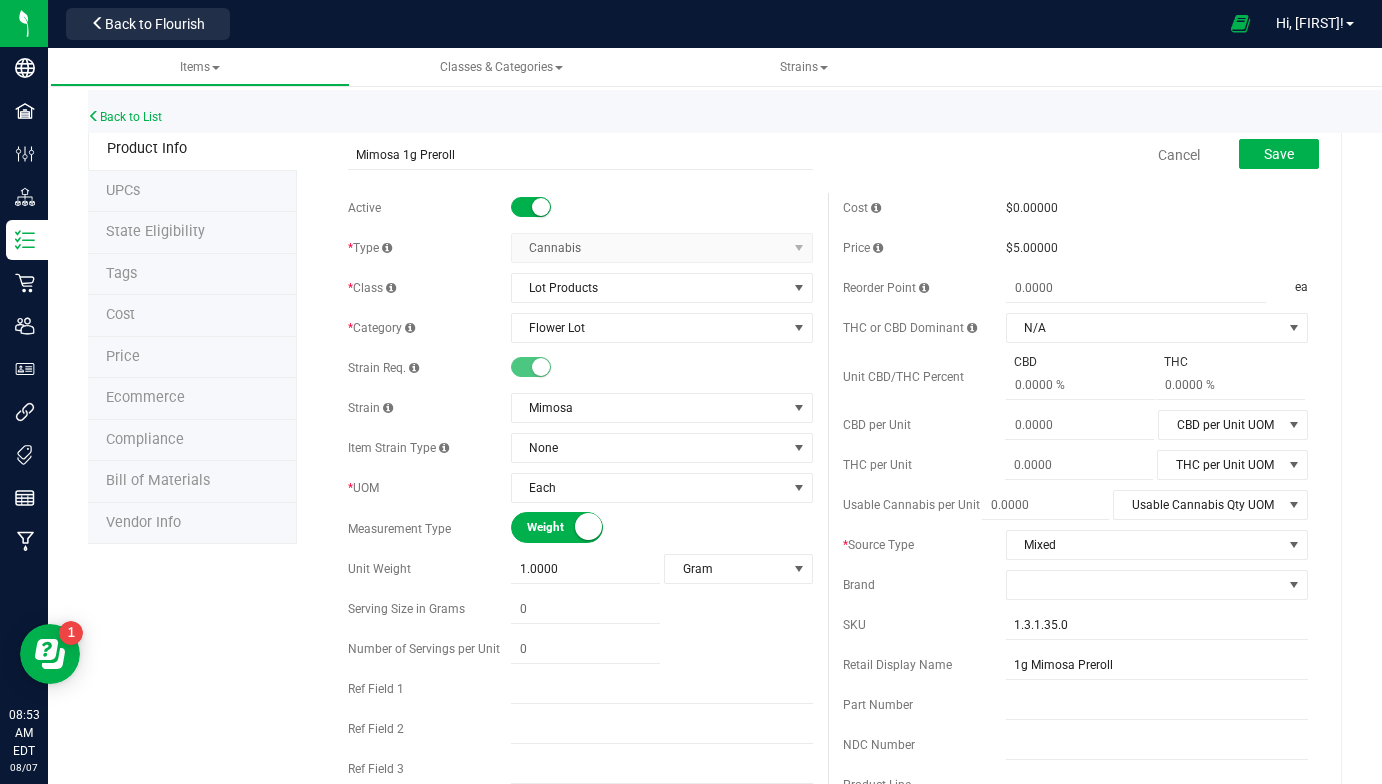 scroll, scrollTop: 0, scrollLeft: 0, axis: both 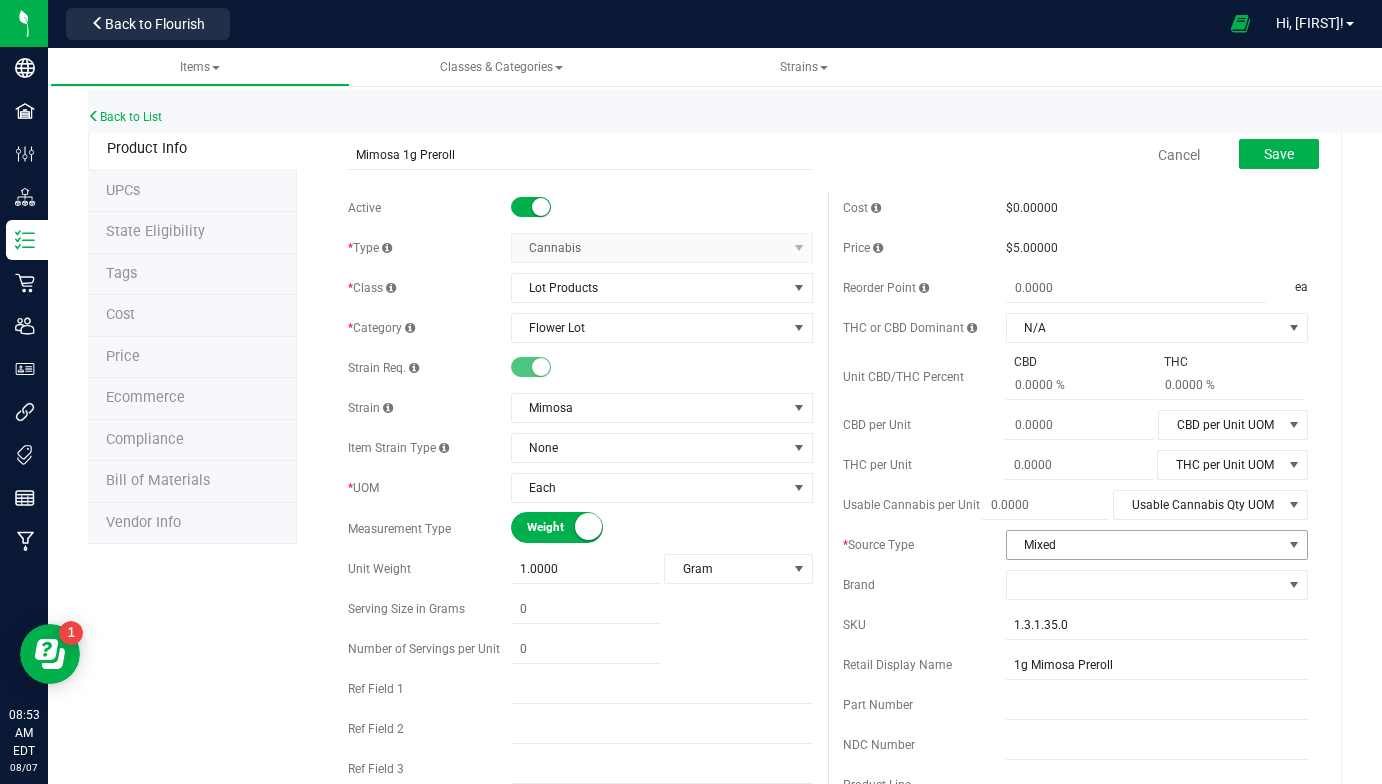 click on "Mixed" at bounding box center (1144, 545) 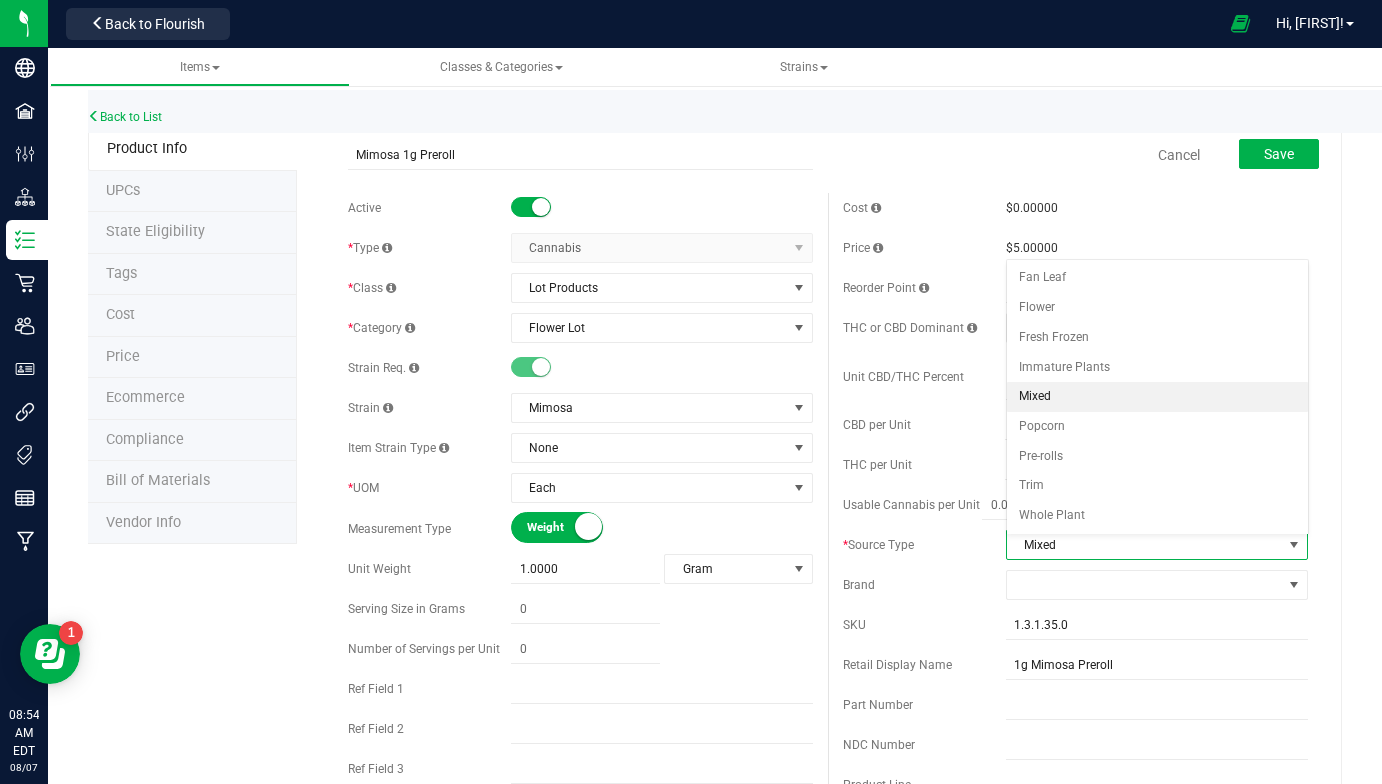 click on "Mixed" at bounding box center [1144, 545] 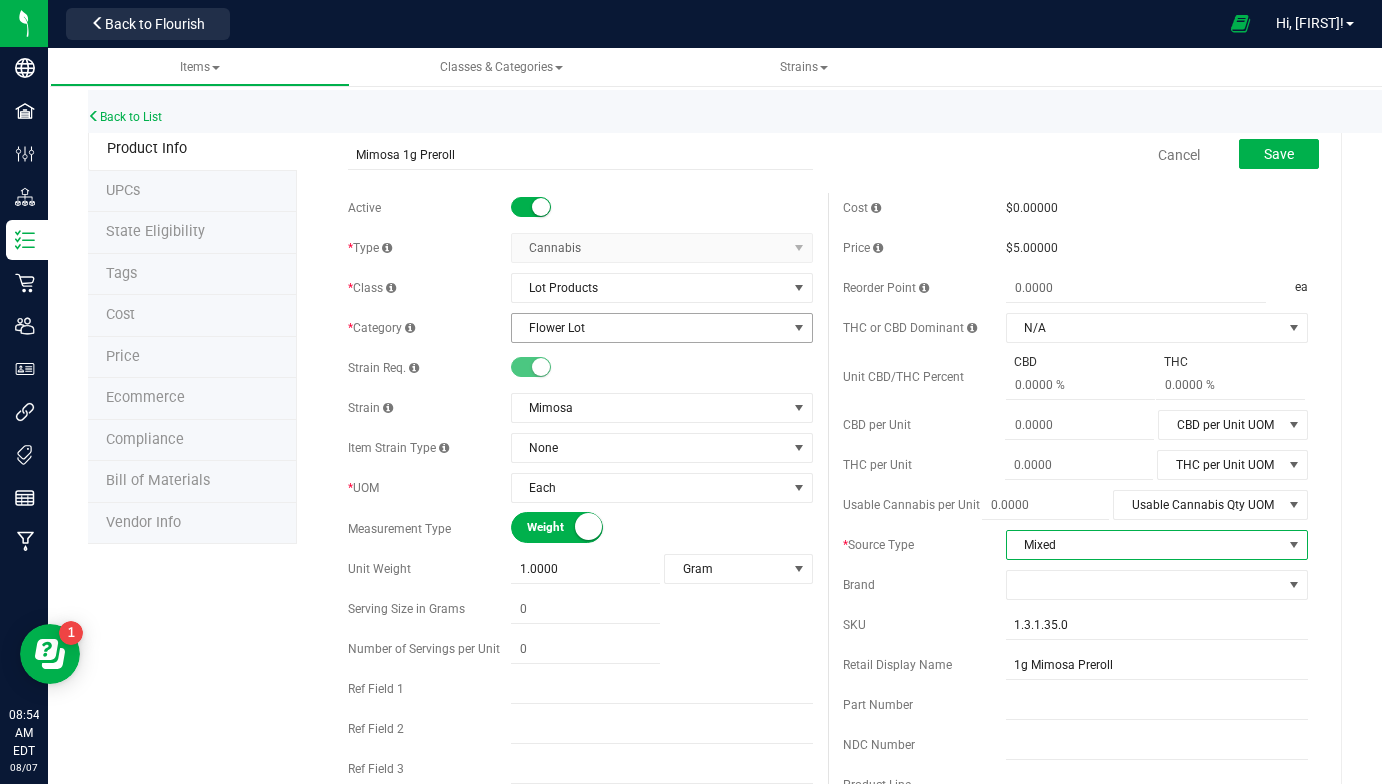 click on "Flower Lot" at bounding box center (649, 328) 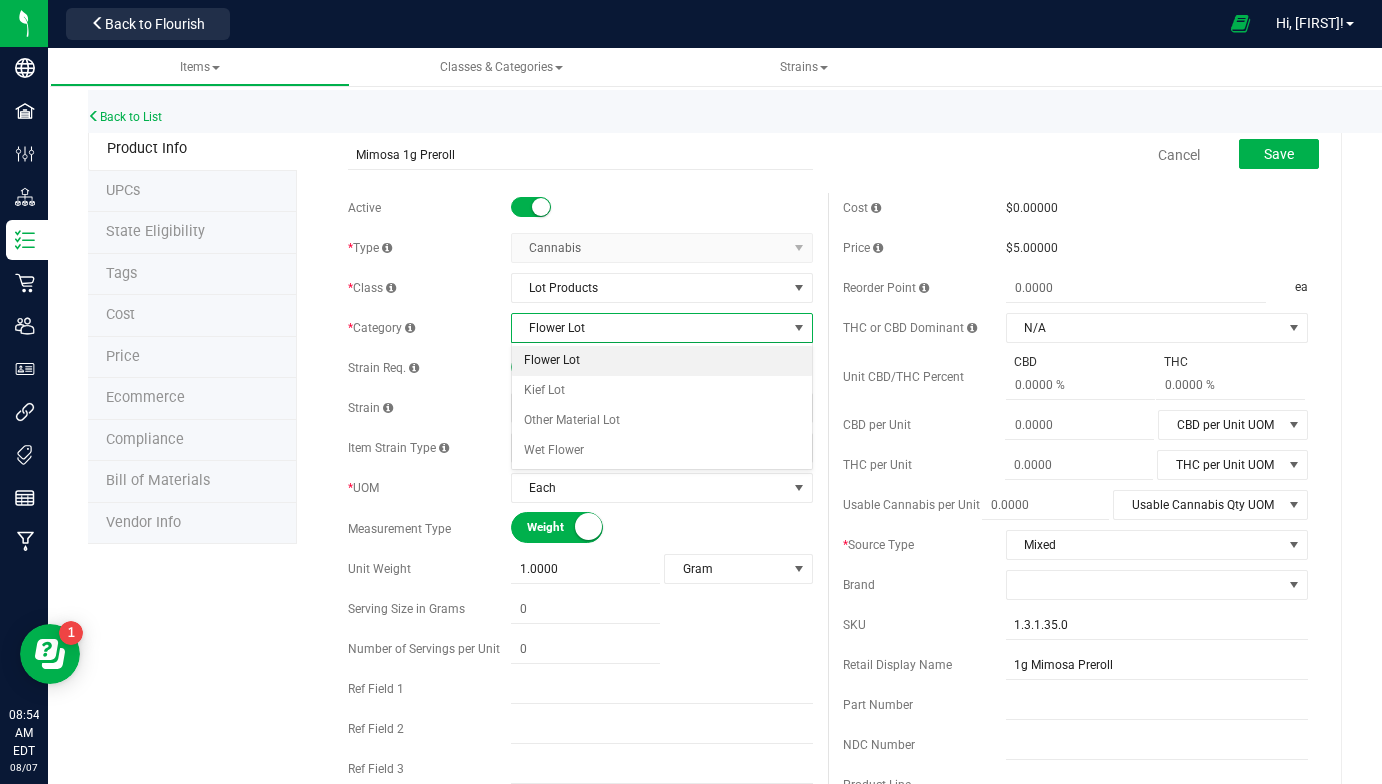 click on "Flower Lot" at bounding box center [649, 328] 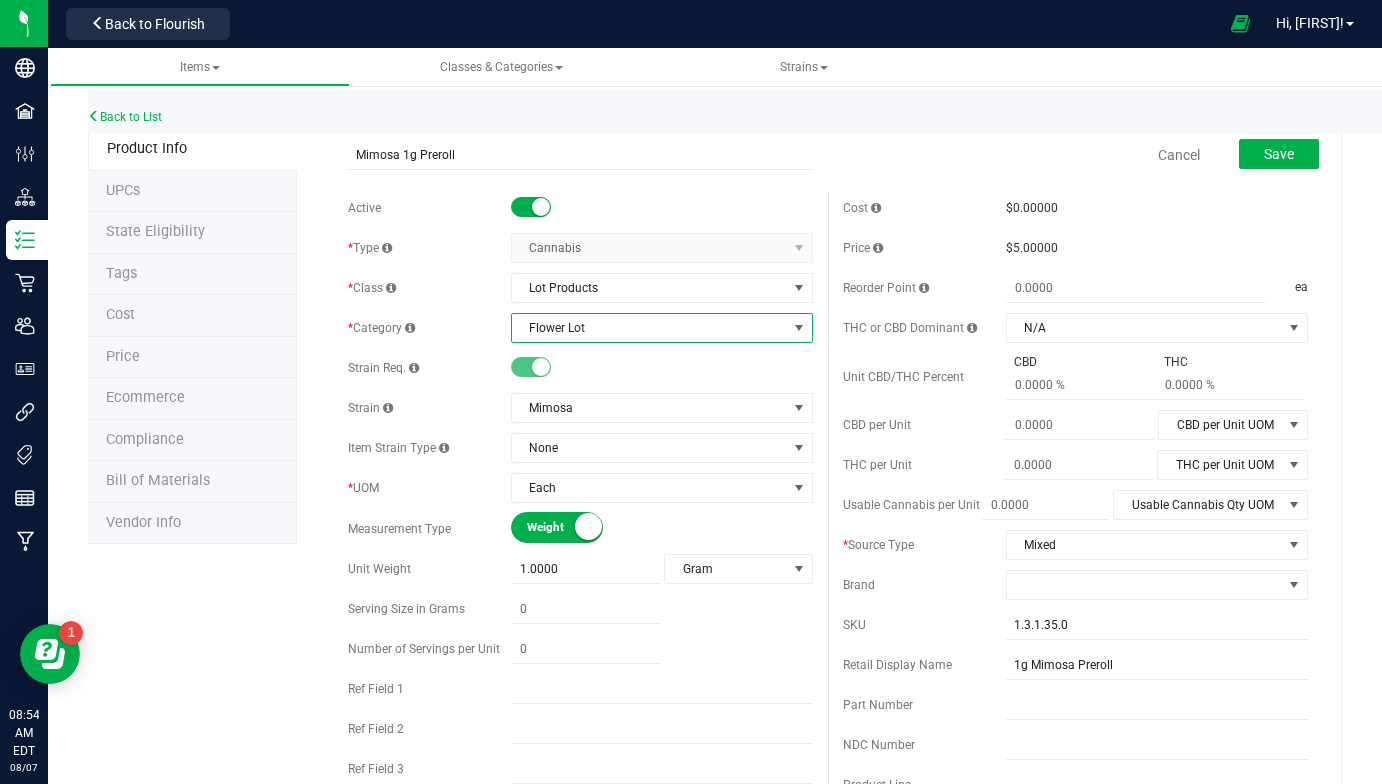 click on "Flower Lot" at bounding box center [649, 328] 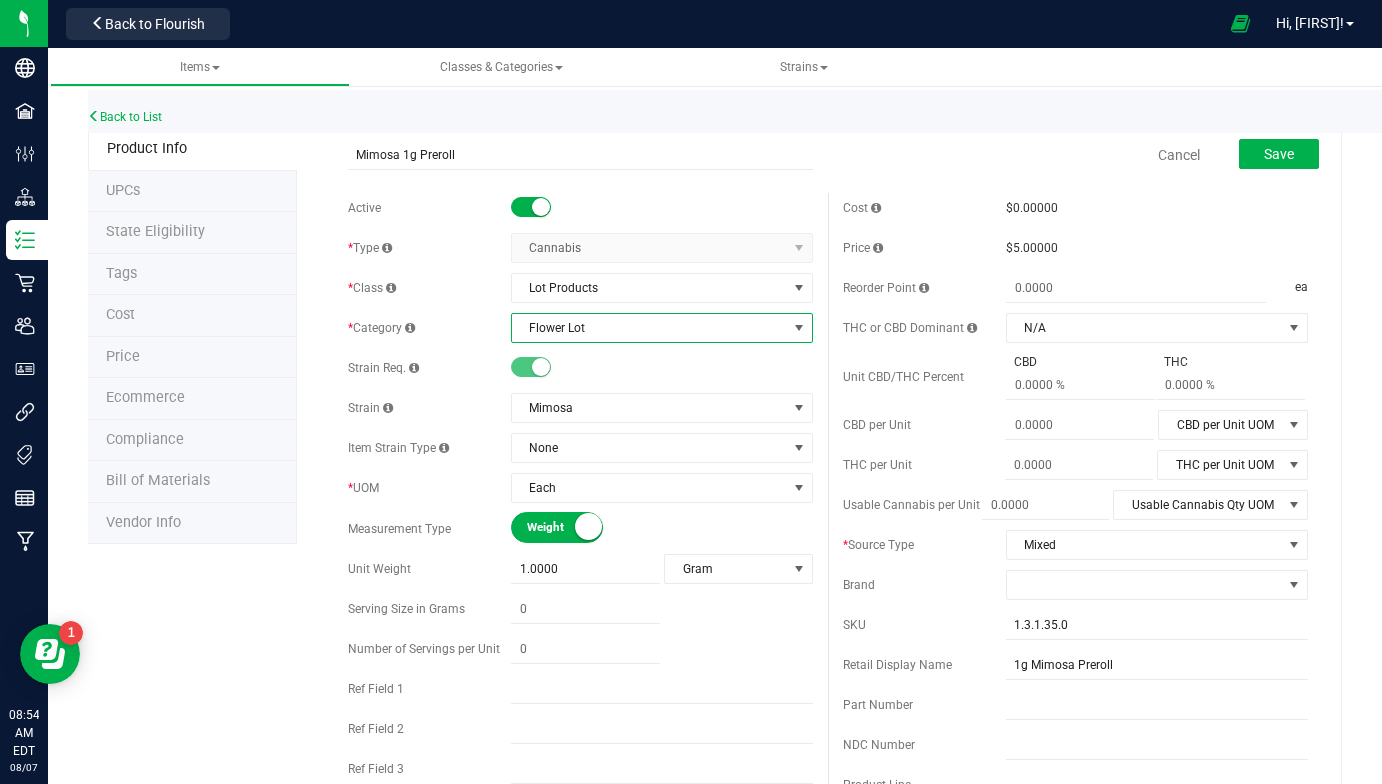 scroll, scrollTop: 0, scrollLeft: 0, axis: both 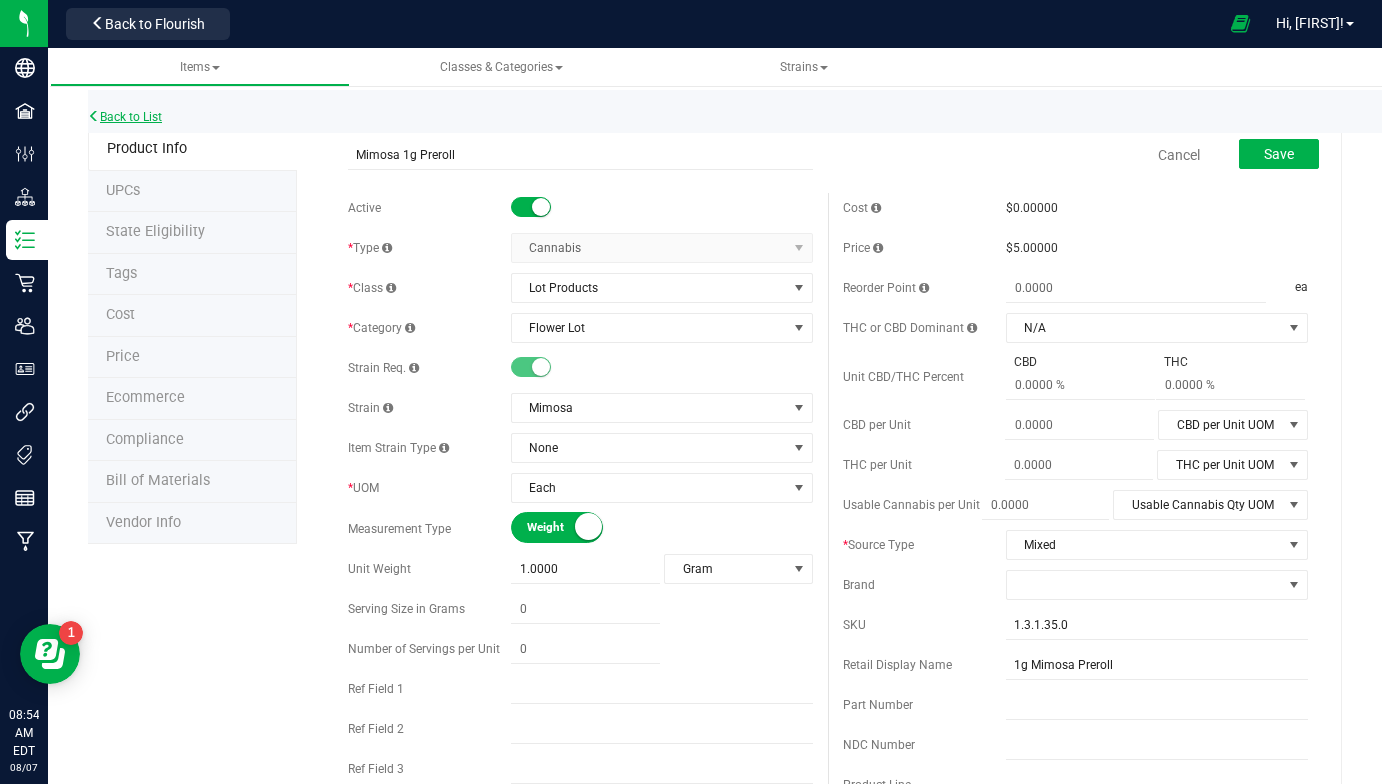 click on "Back to List" at bounding box center [125, 117] 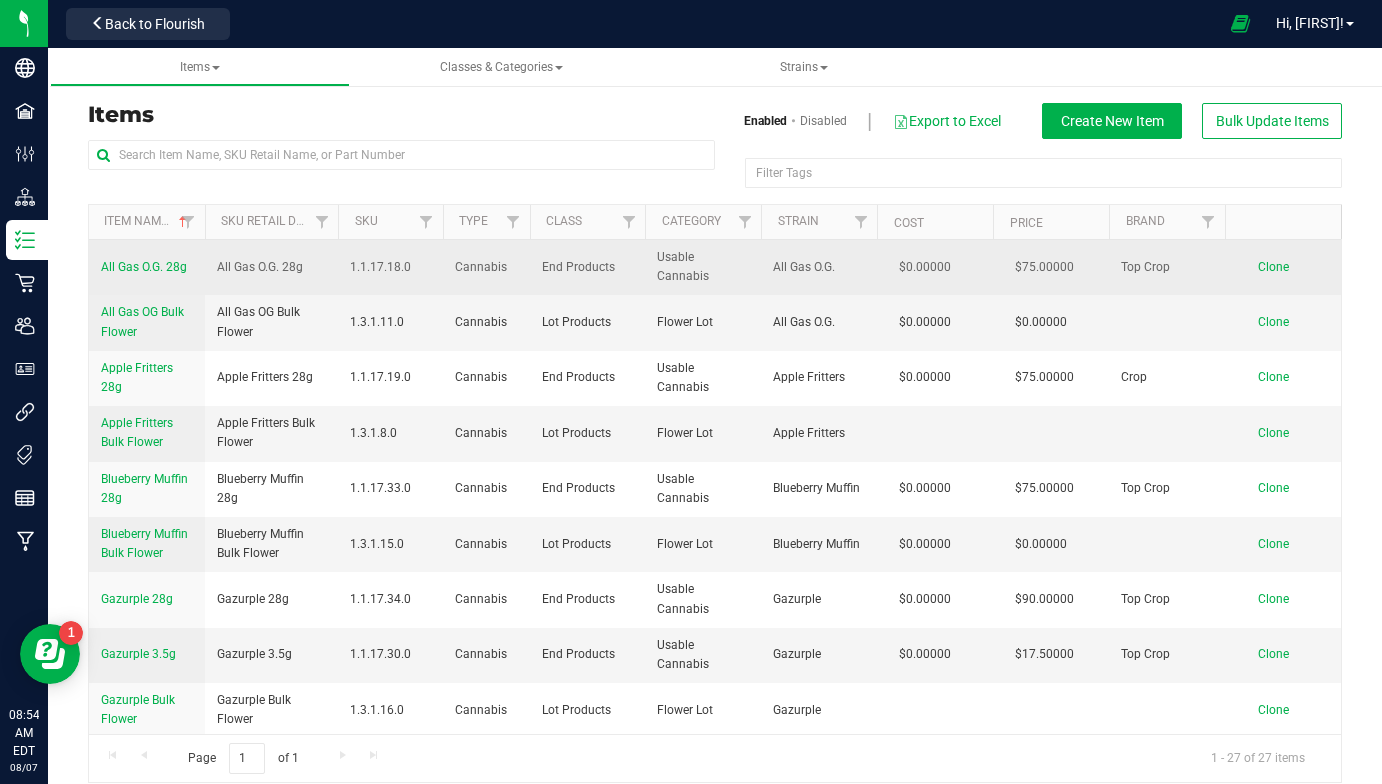 click on "All Gas O.G. 28g" at bounding box center [144, 267] 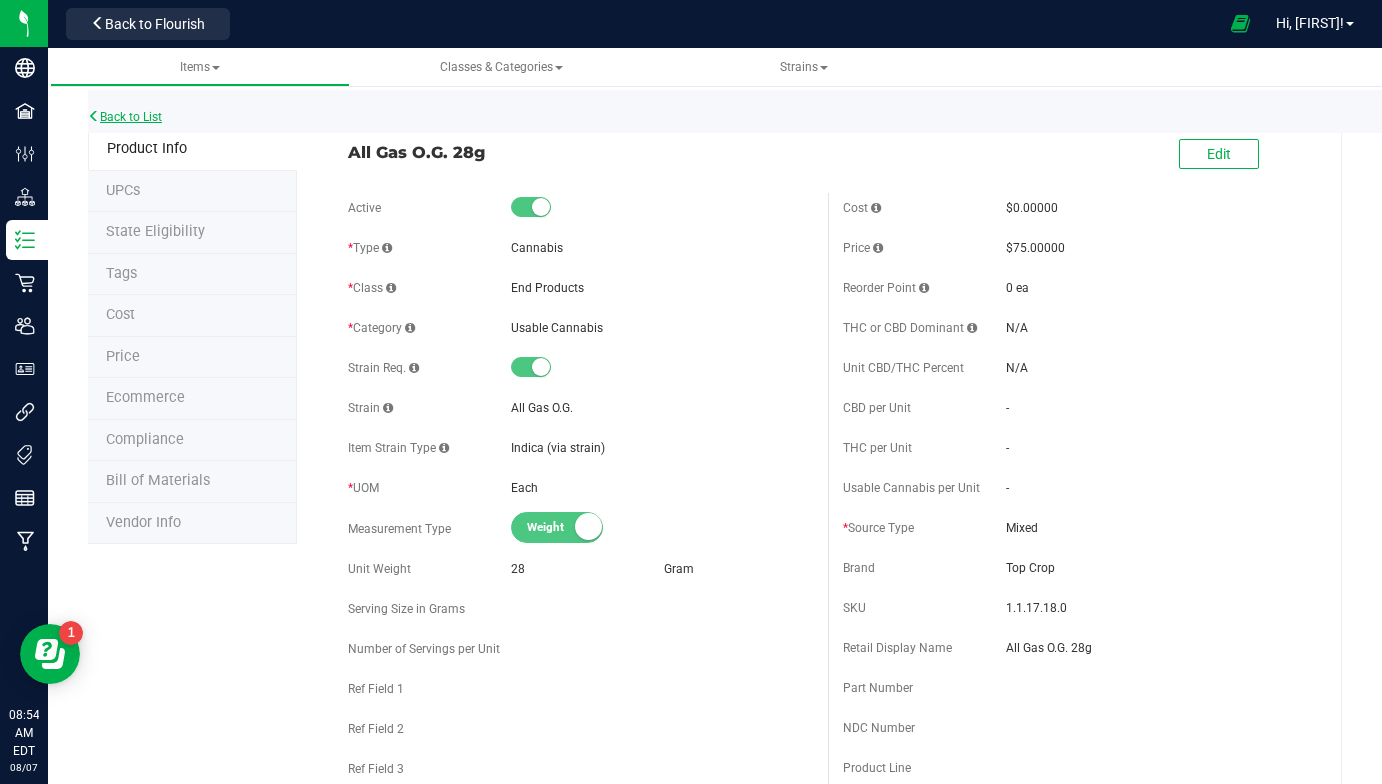 click on "Back to List" at bounding box center [125, 117] 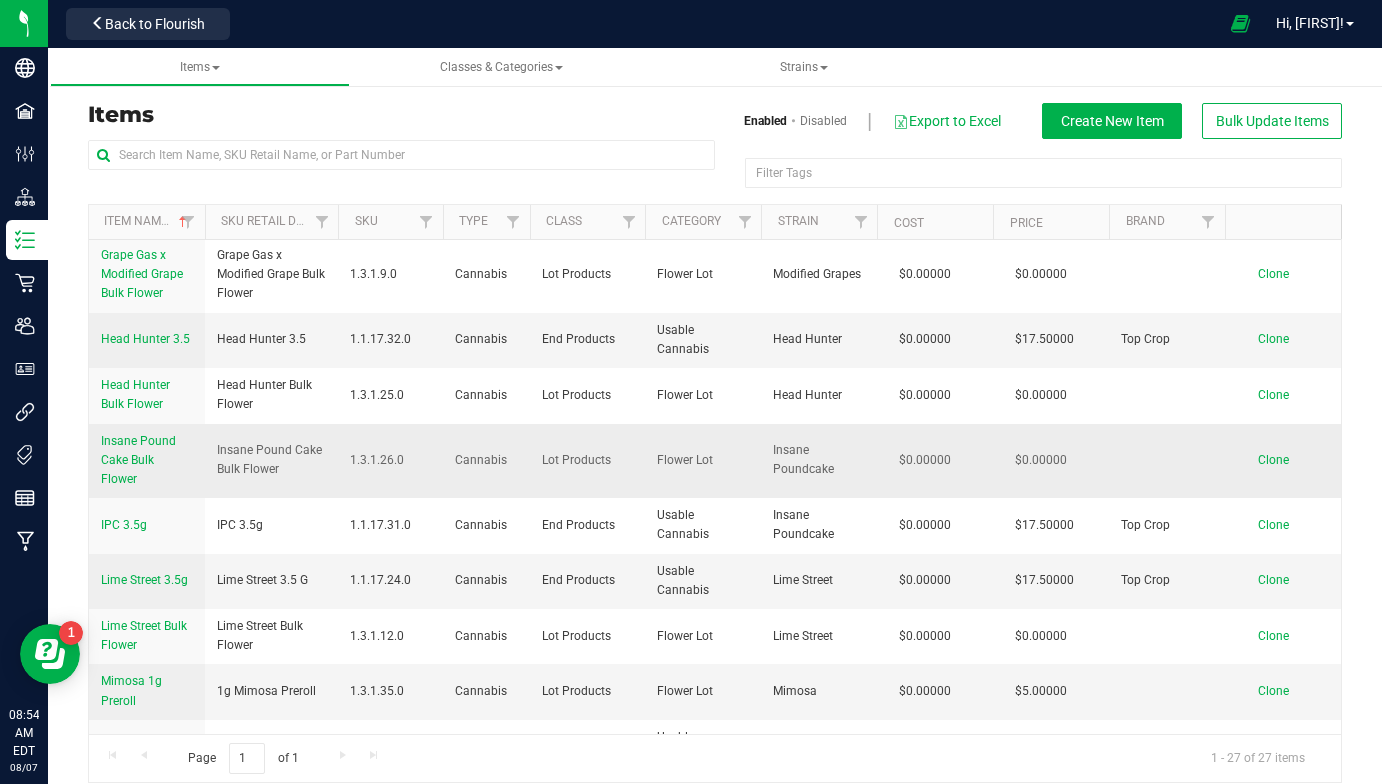 scroll, scrollTop: 557, scrollLeft: 0, axis: vertical 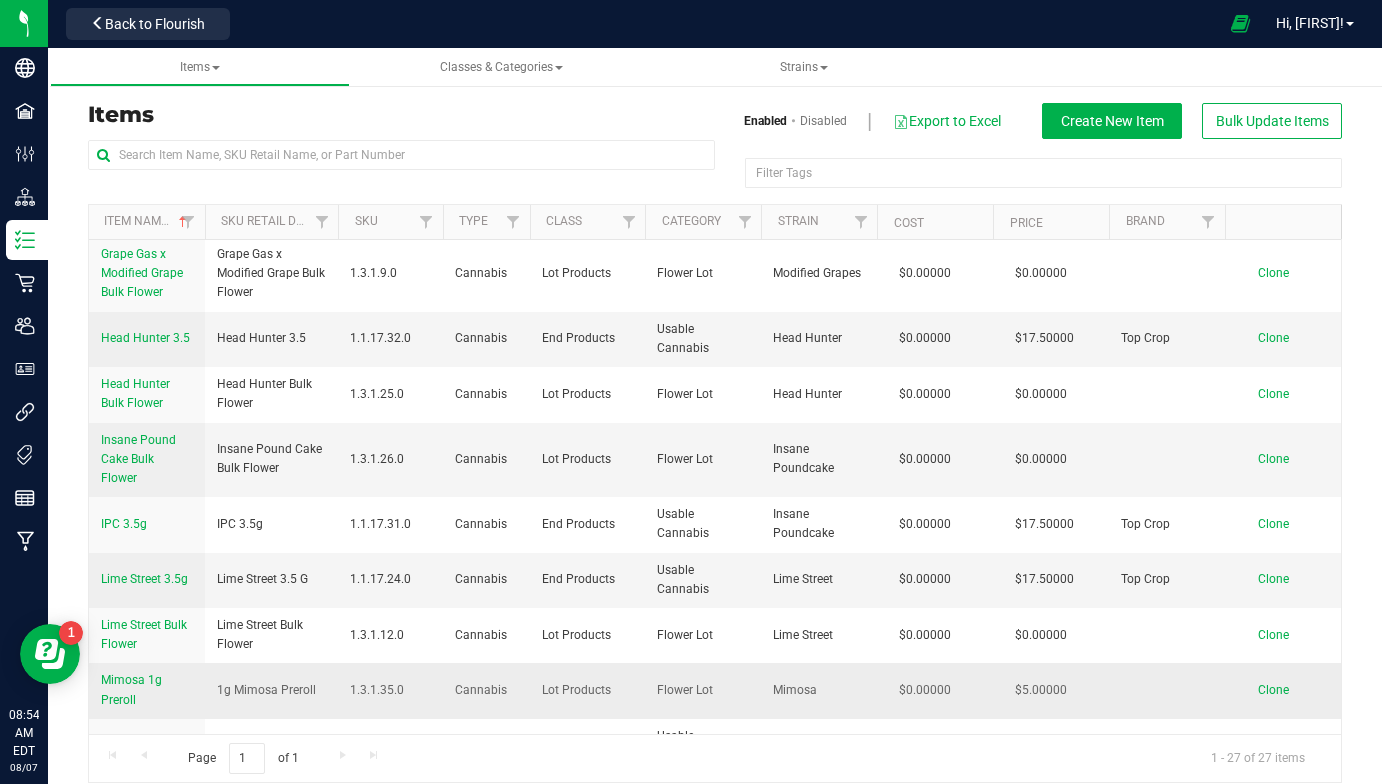 click on "Mimosa 1g Preroll" at bounding box center (147, 690) 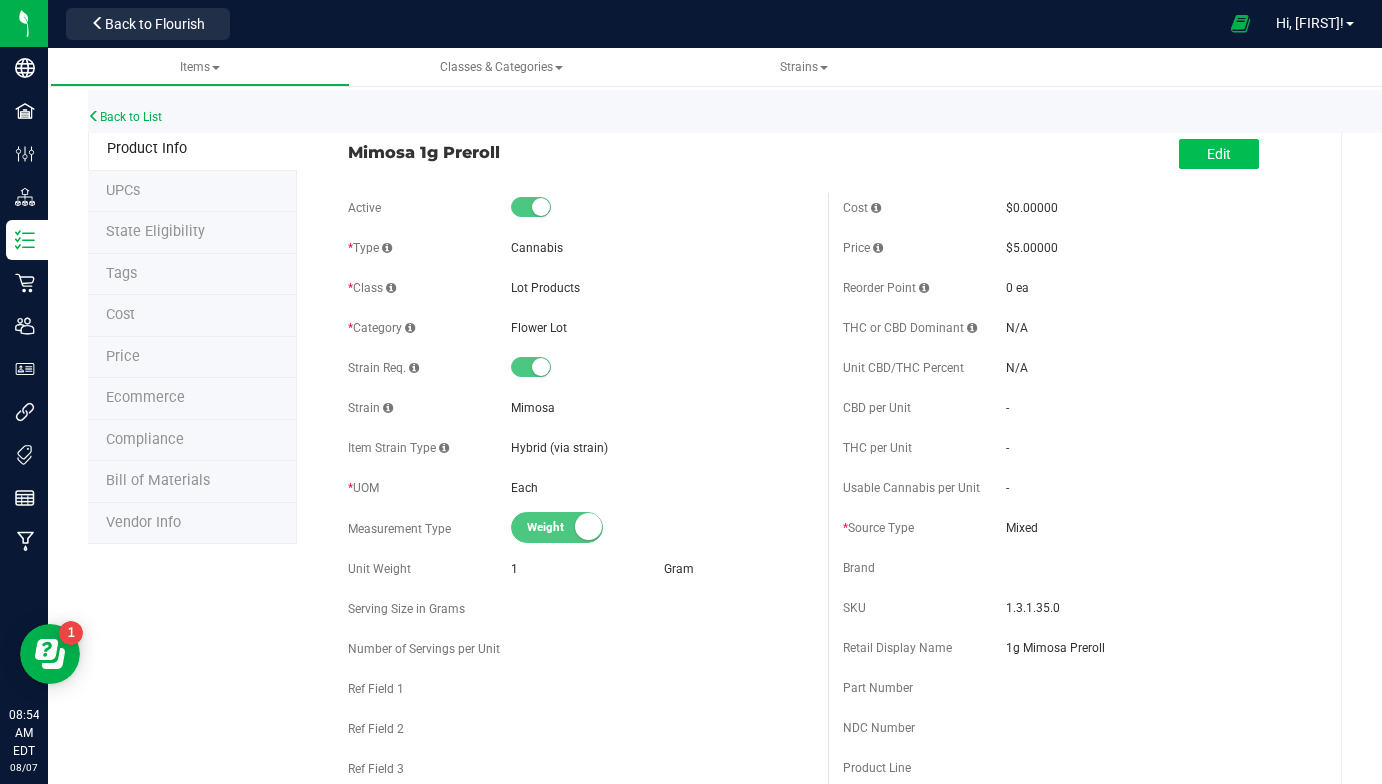 click on "Edit" at bounding box center [1219, 154] 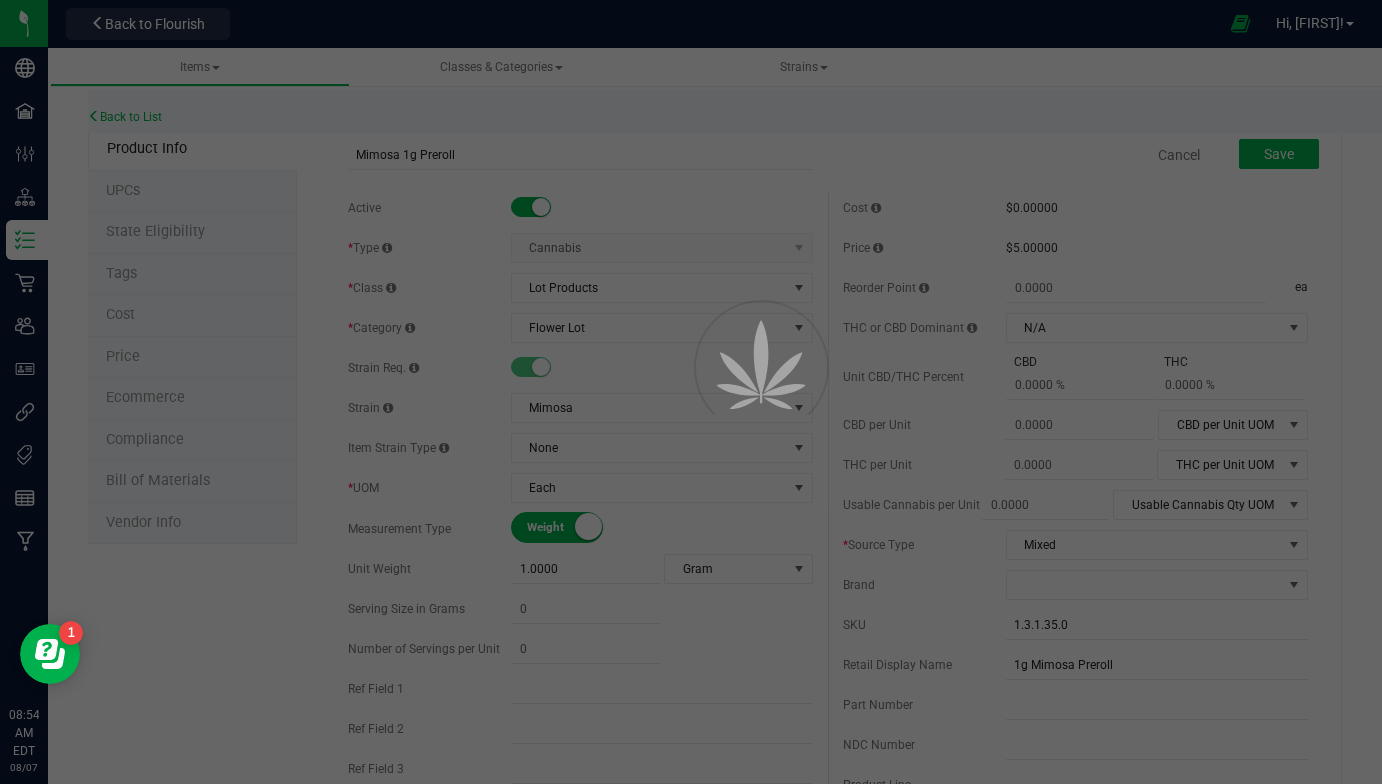 click at bounding box center [691, 392] 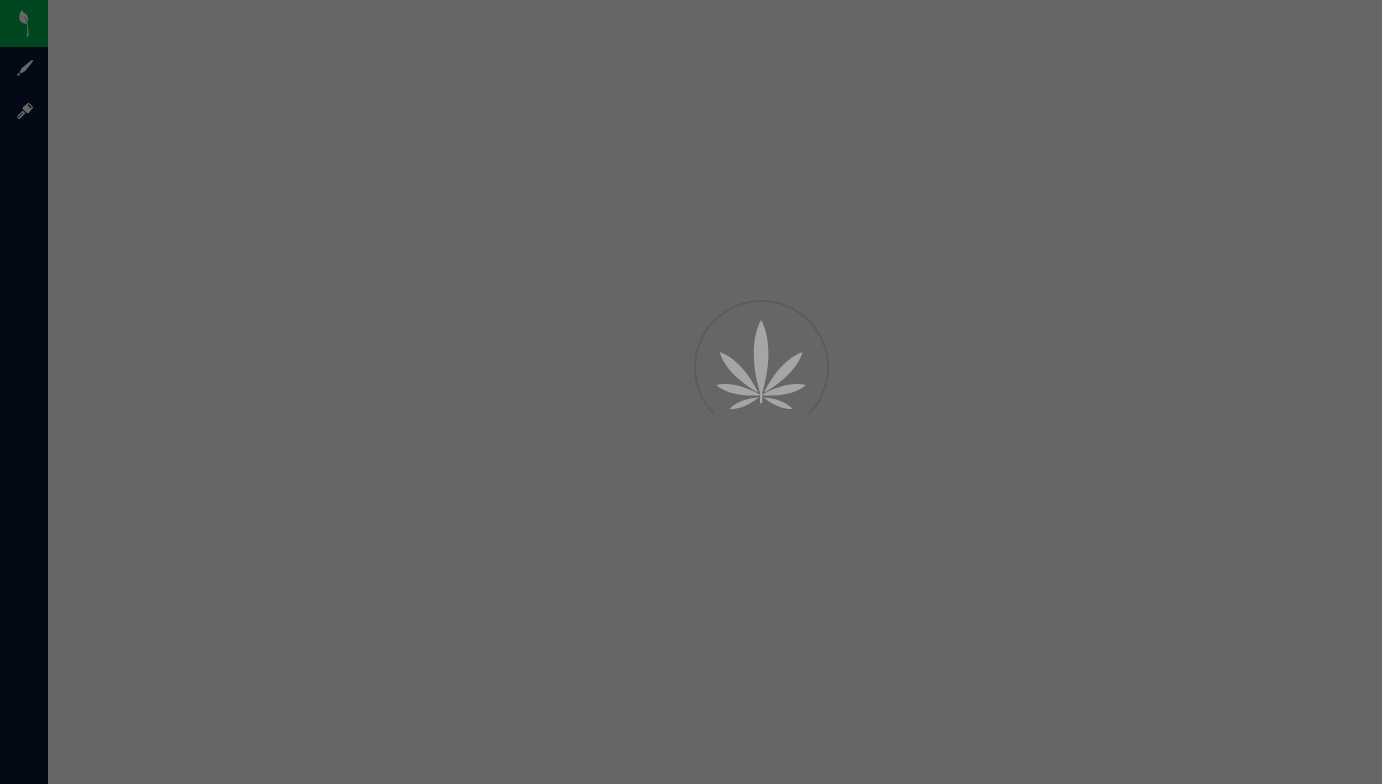 scroll, scrollTop: 0, scrollLeft: 0, axis: both 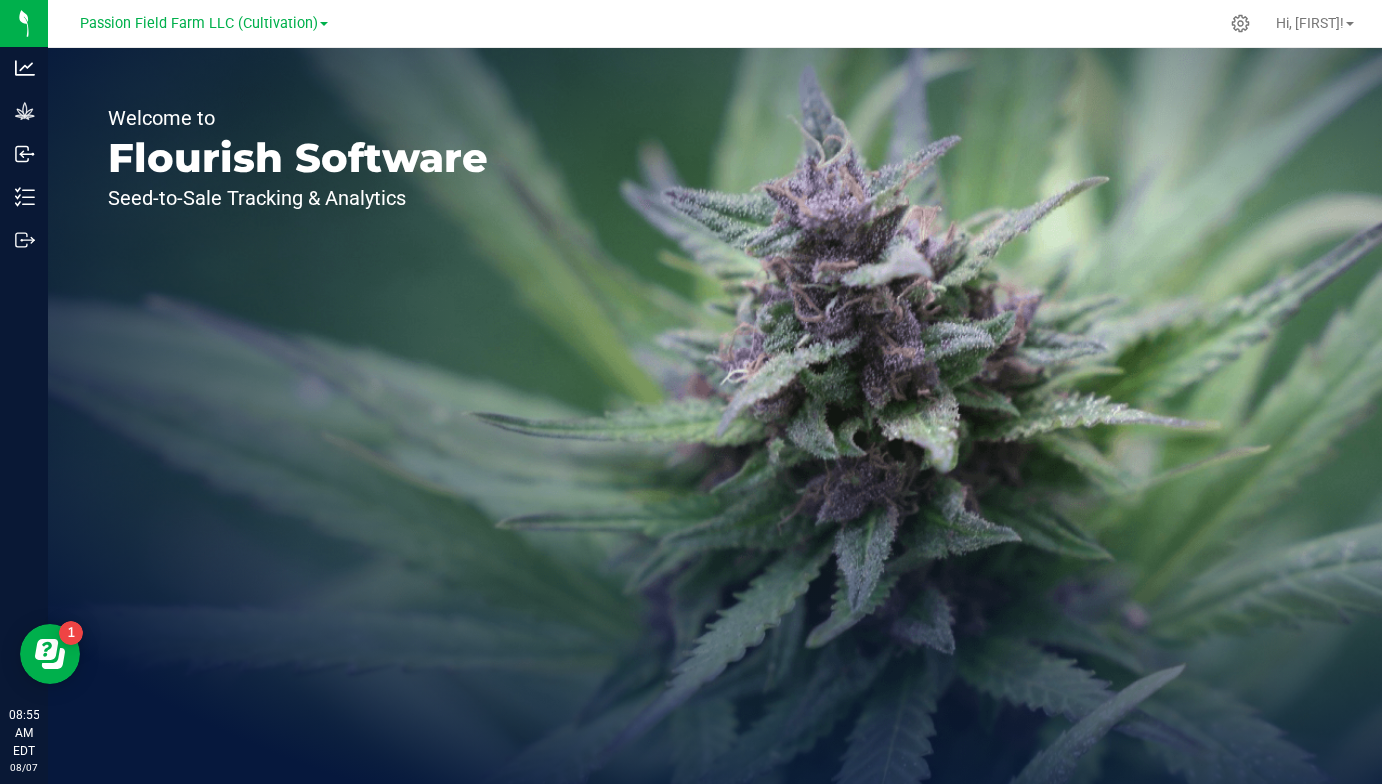 click at bounding box center (324, 24) 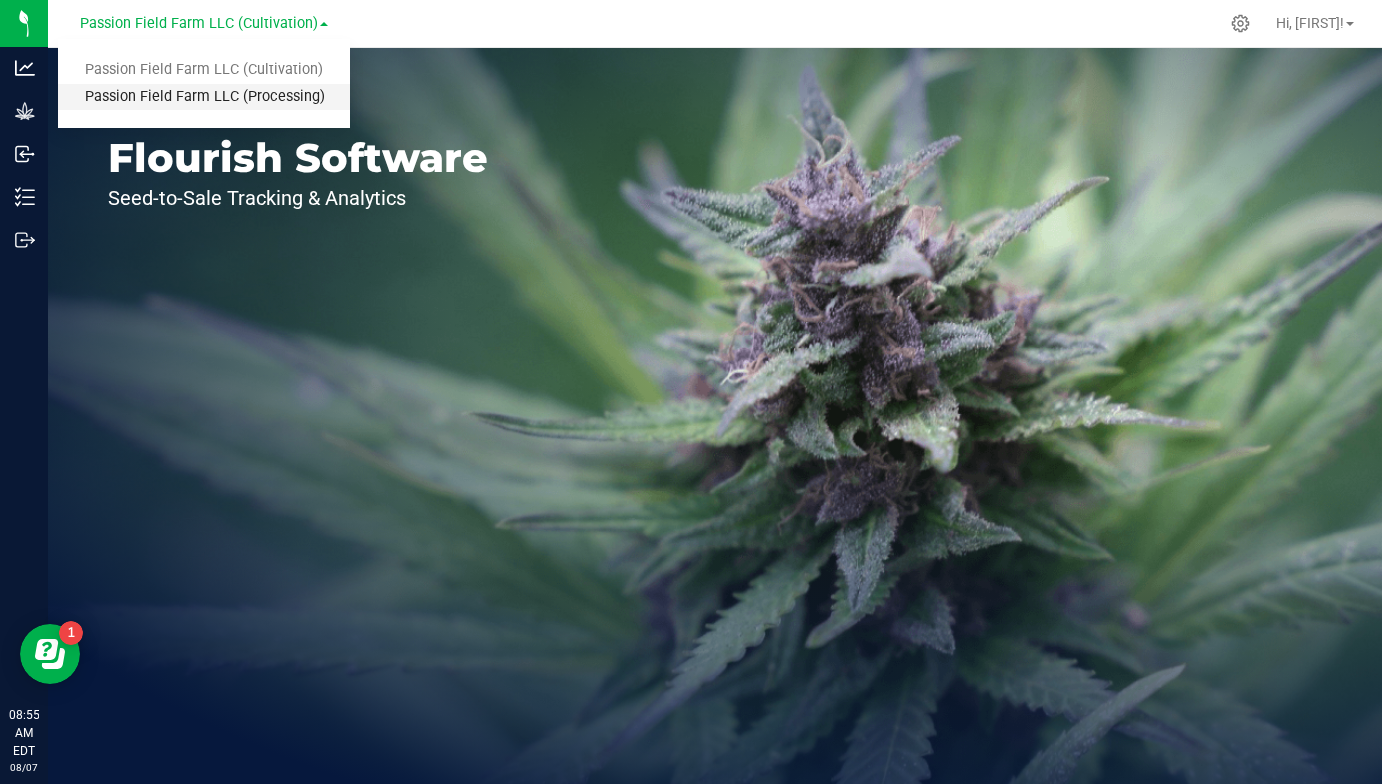 click on "Passion Field Farm LLC (Processing)" at bounding box center (204, 97) 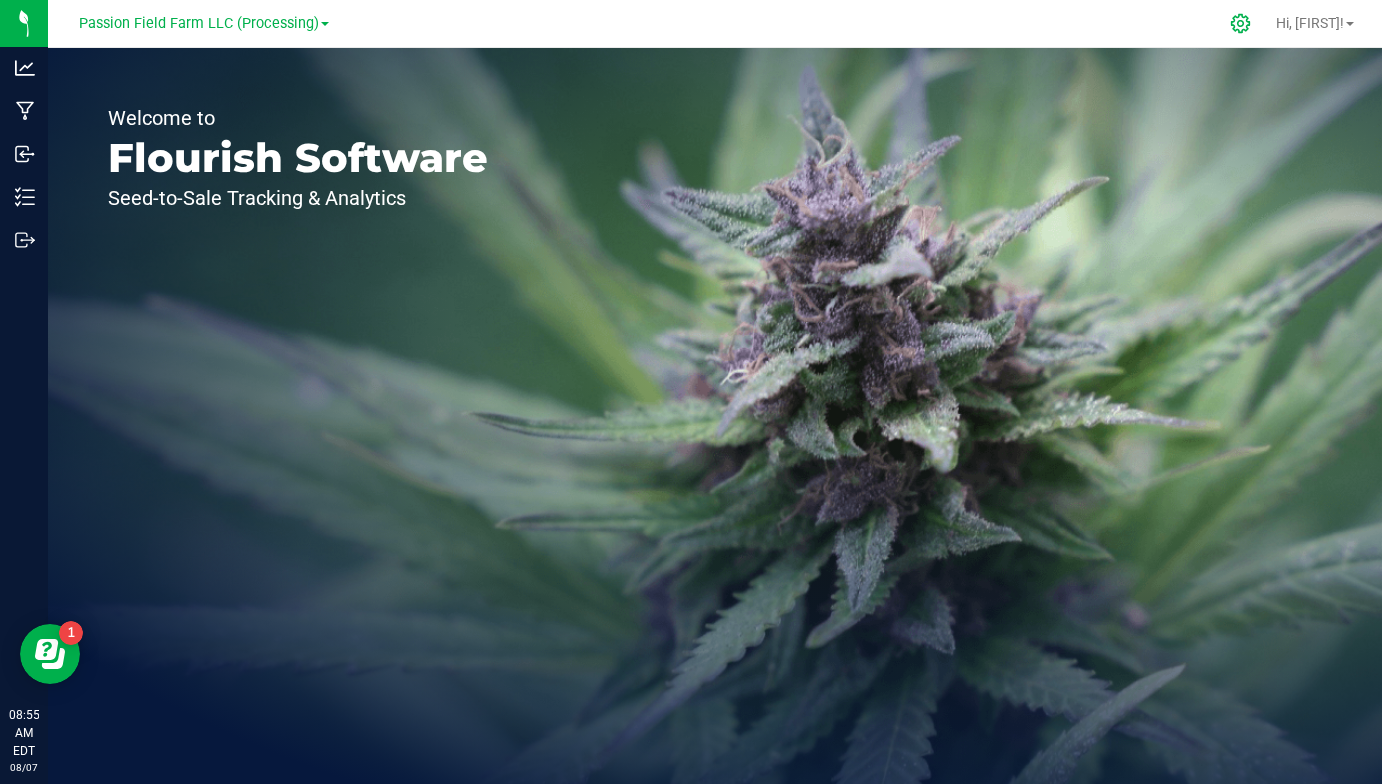 click 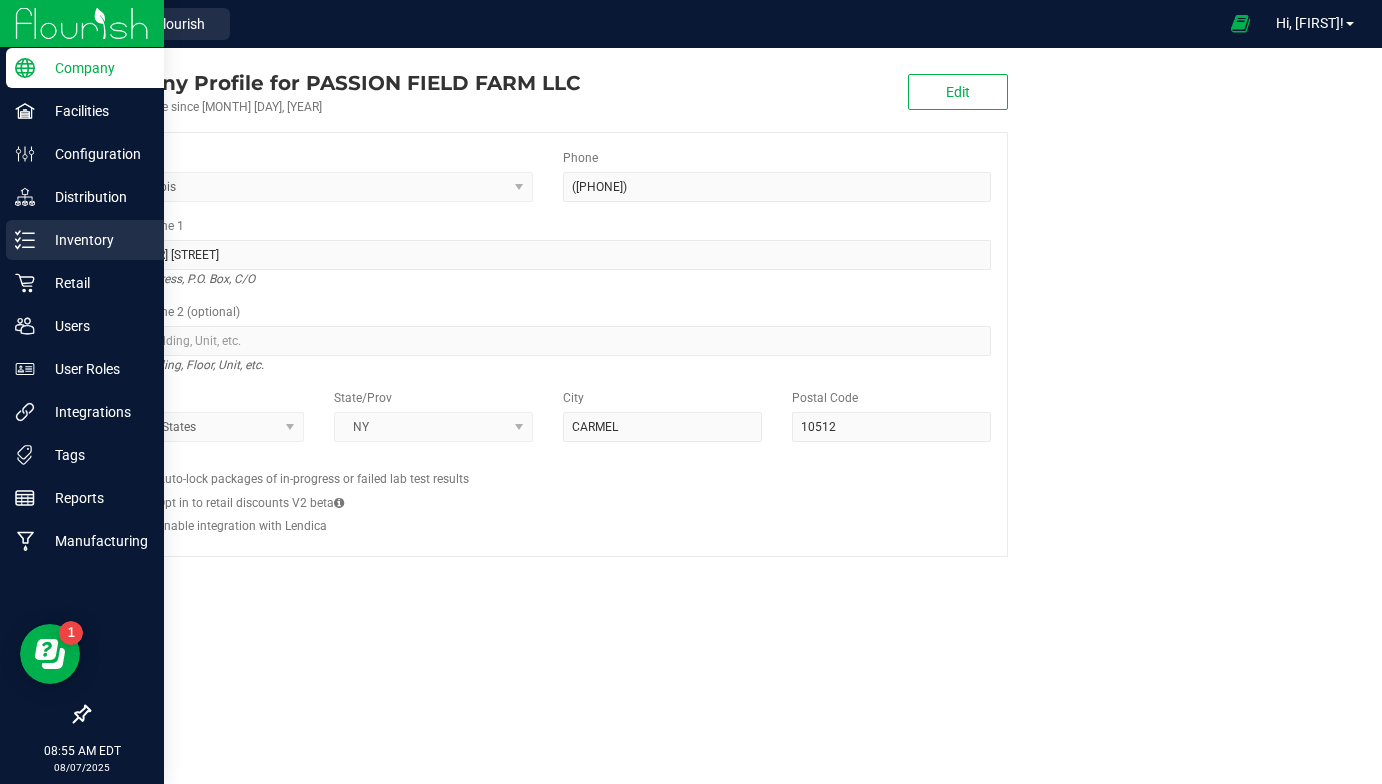 click on "Inventory" at bounding box center (95, 240) 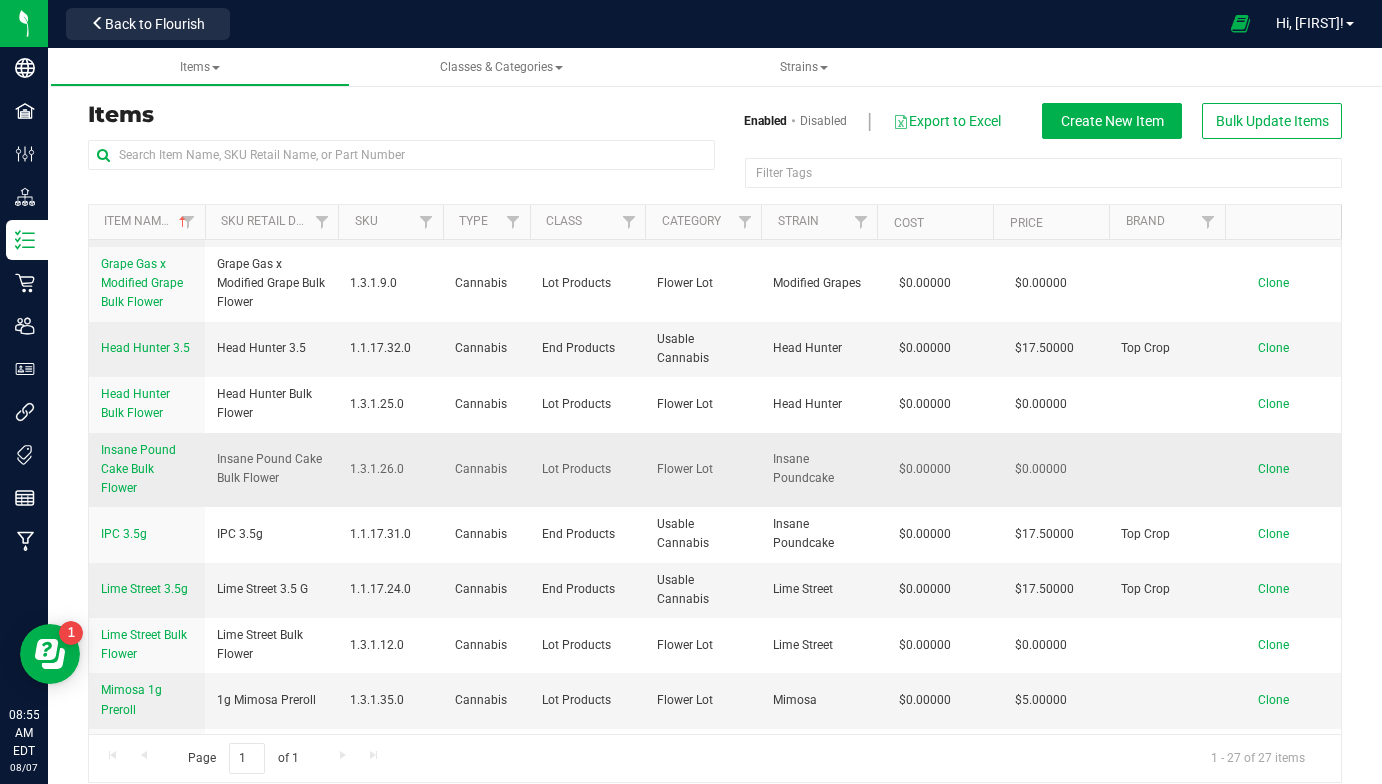 scroll, scrollTop: 550, scrollLeft: 0, axis: vertical 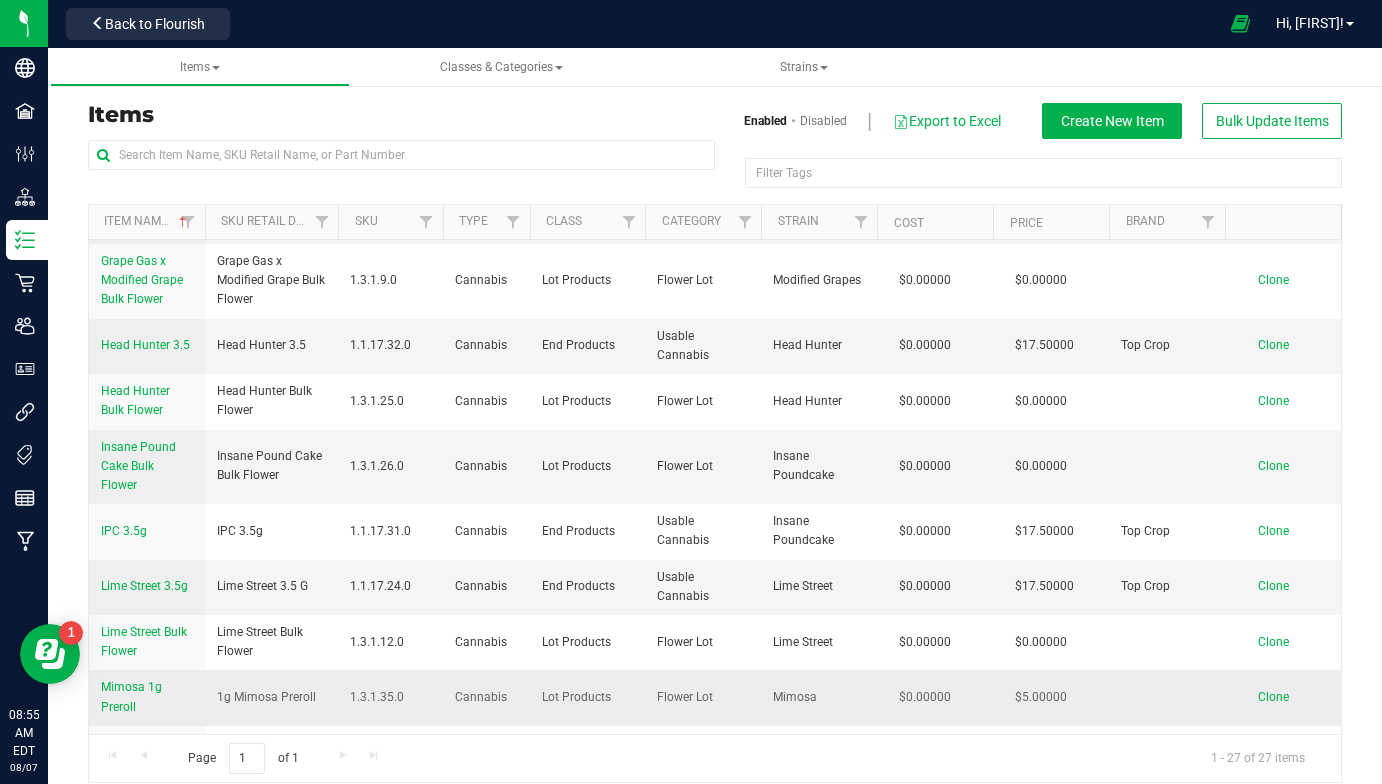 click on "Mimosa 1g Preroll" at bounding box center [131, 696] 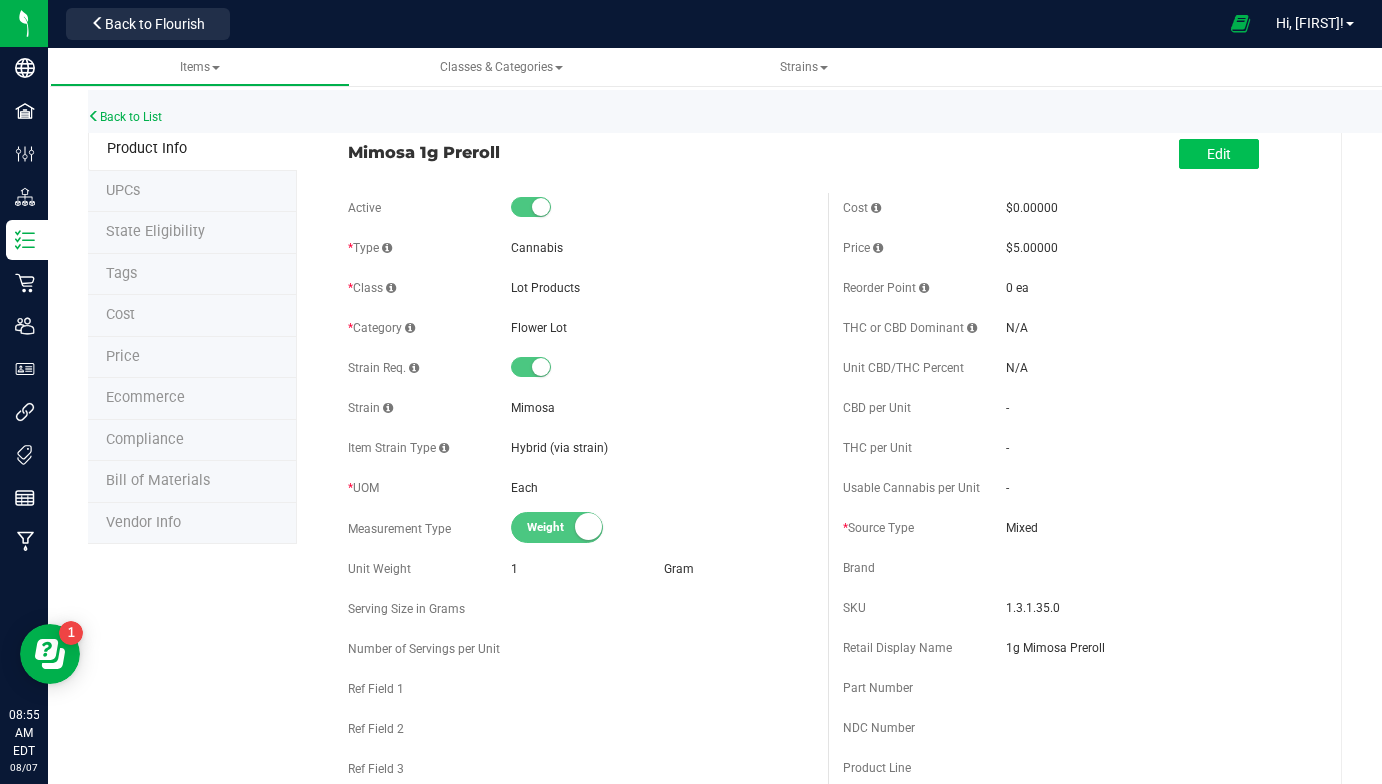 click on "Edit" at bounding box center [1219, 154] 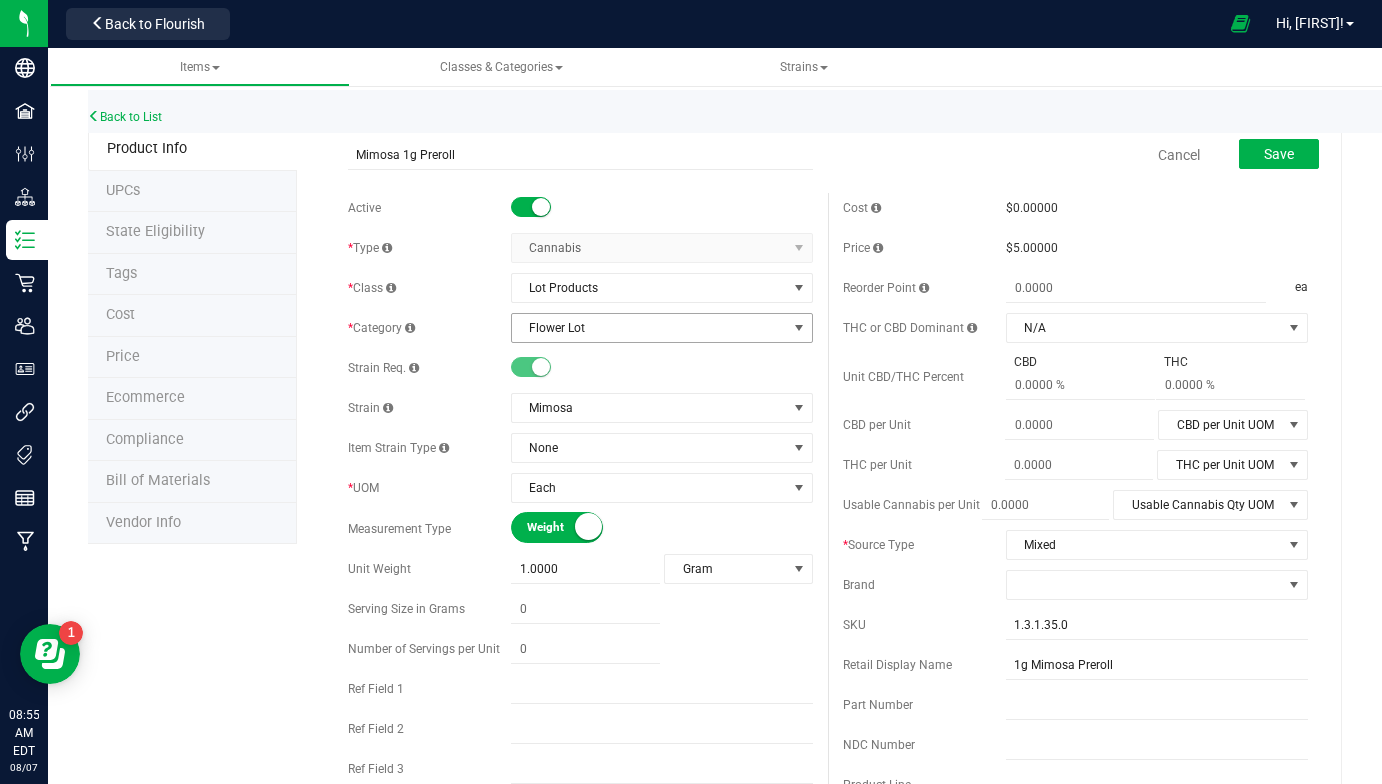 click on "Flower Lot" at bounding box center (649, 328) 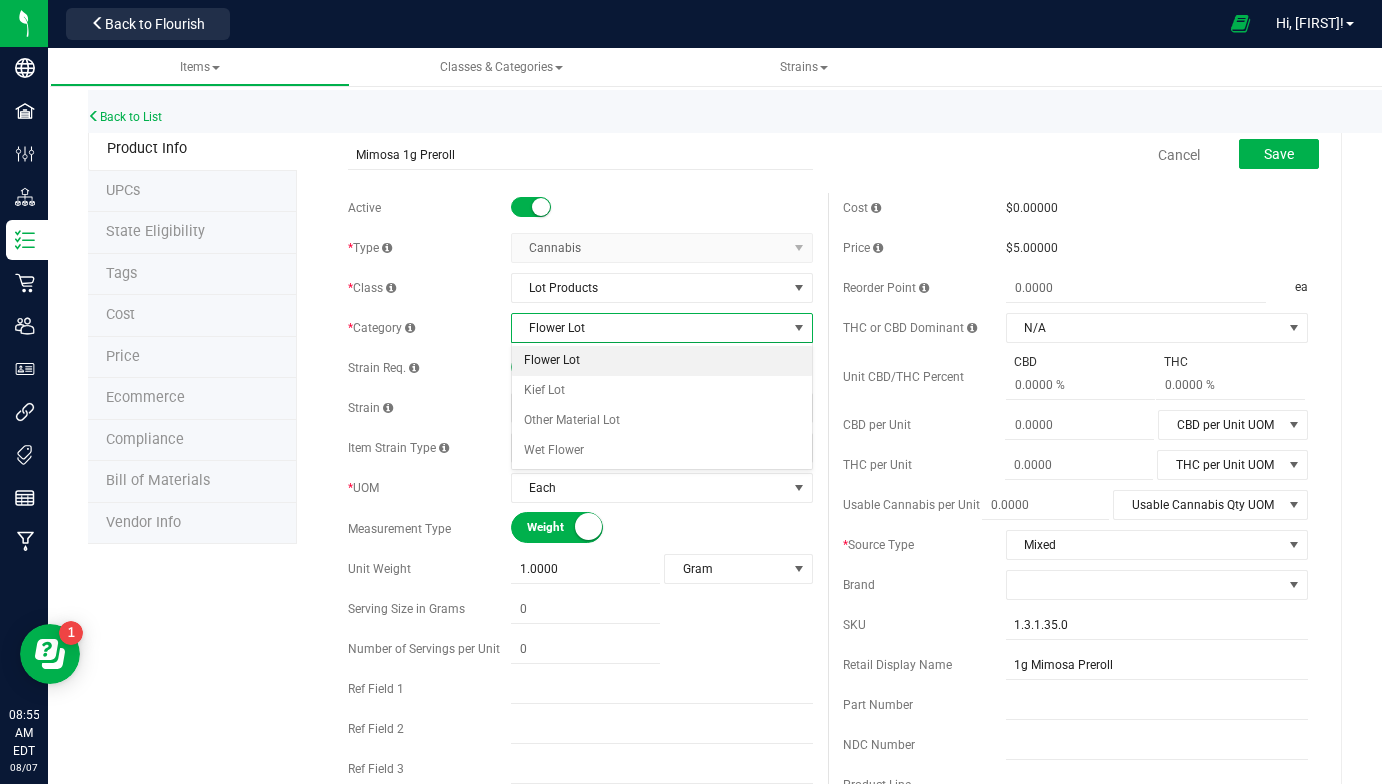 click on "Flower Lot" at bounding box center [649, 328] 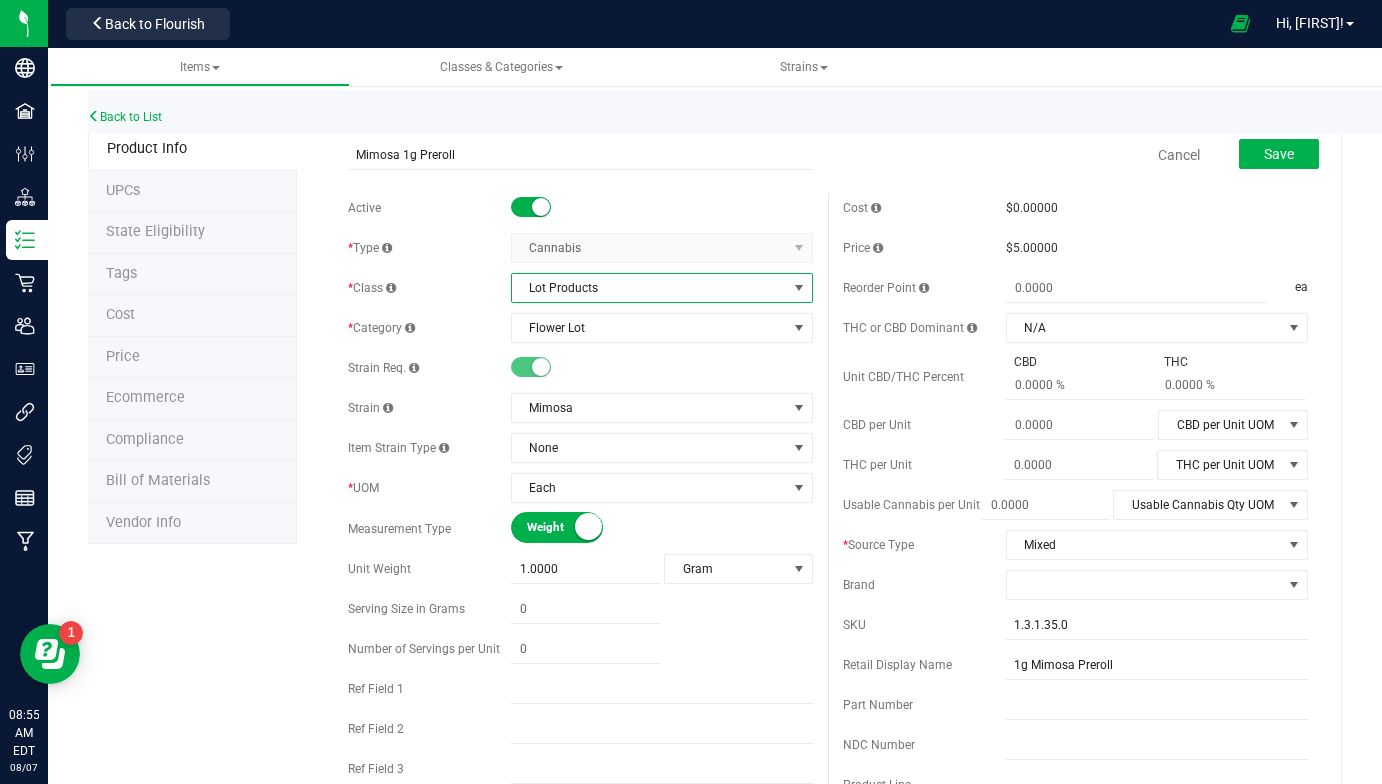 click on "Lot Products" at bounding box center (649, 288) 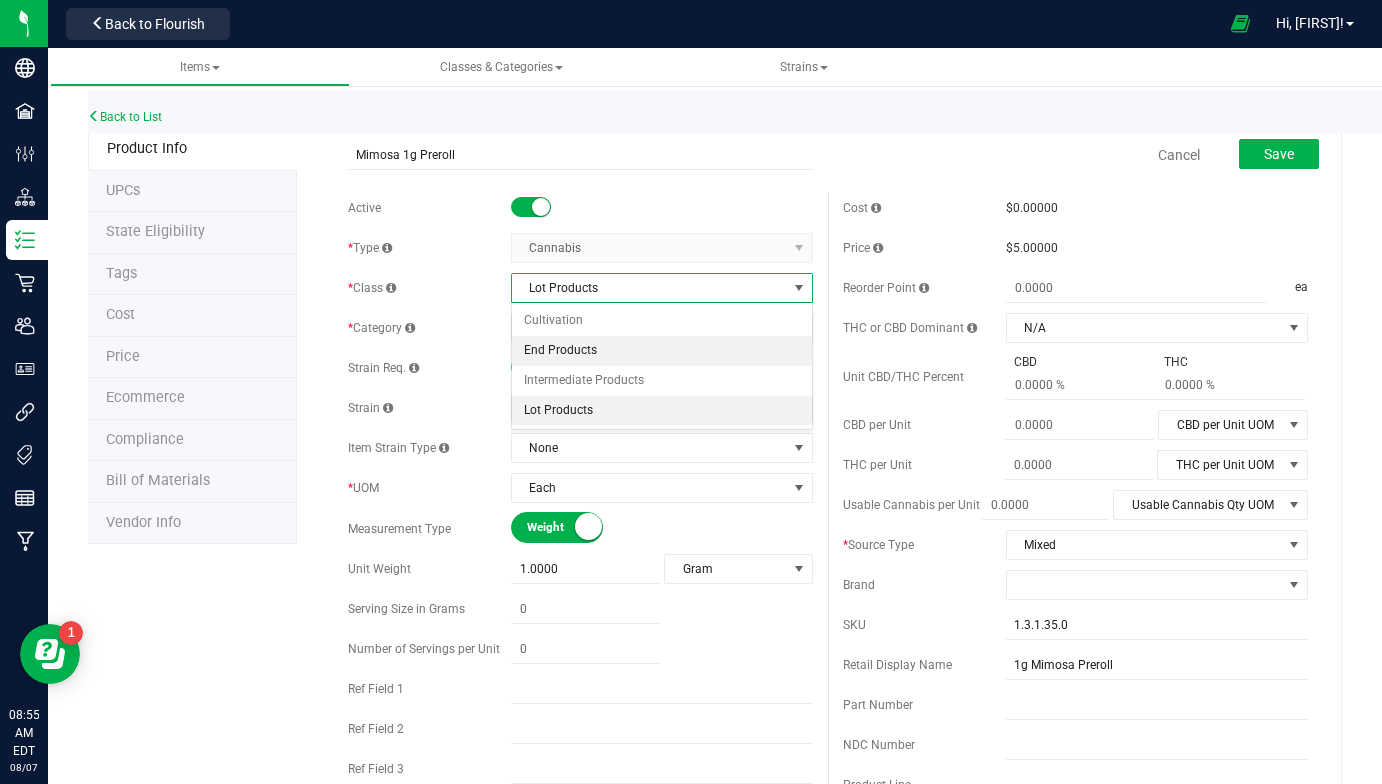 click on "End Products" at bounding box center [662, 351] 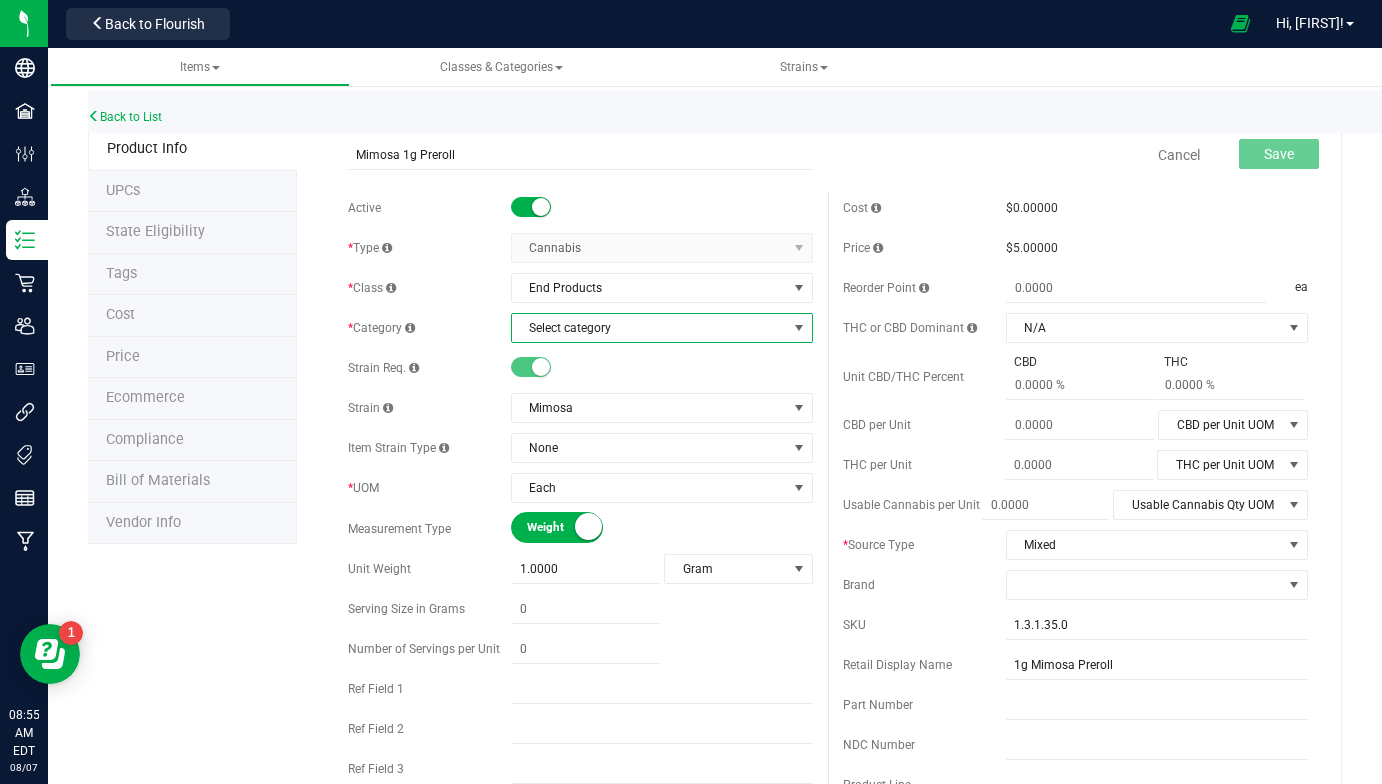 click on "Select category" at bounding box center [649, 328] 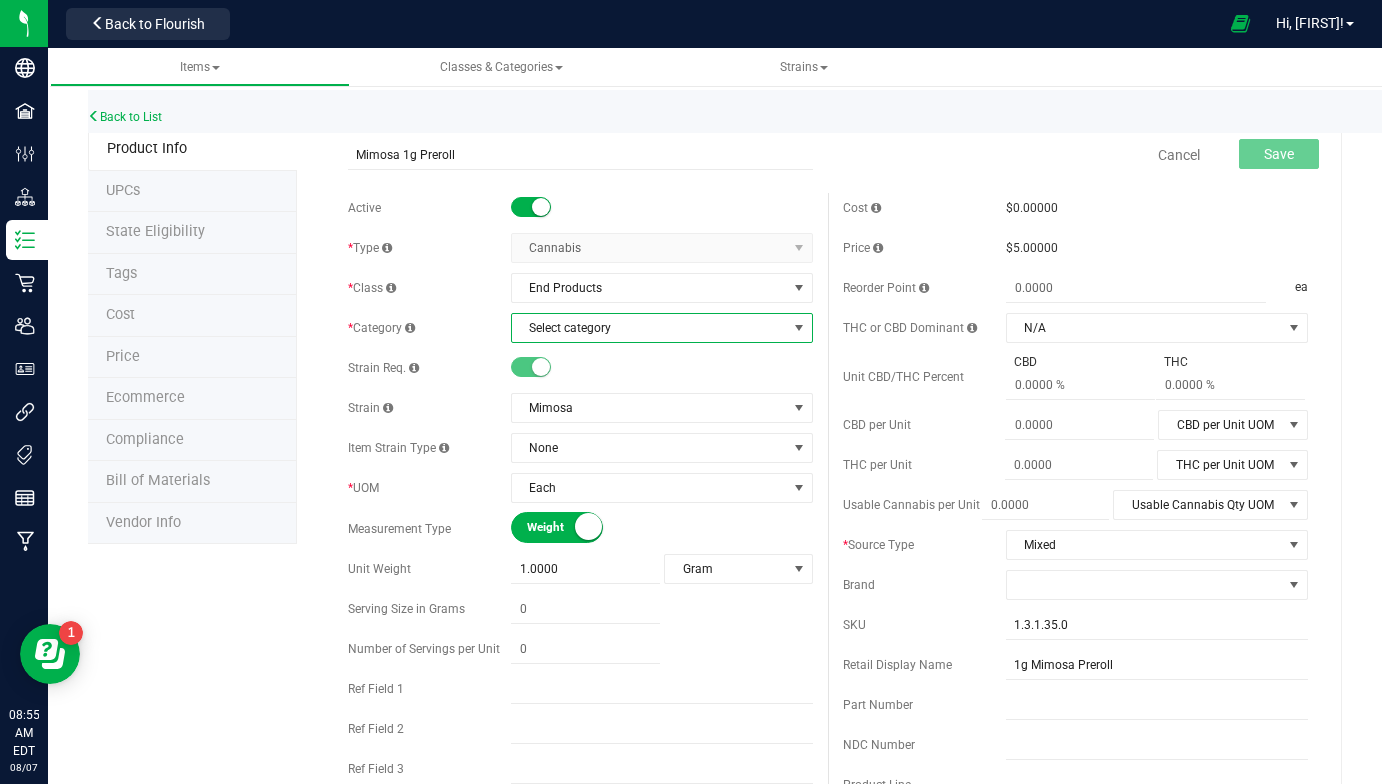 scroll, scrollTop: 0, scrollLeft: 0, axis: both 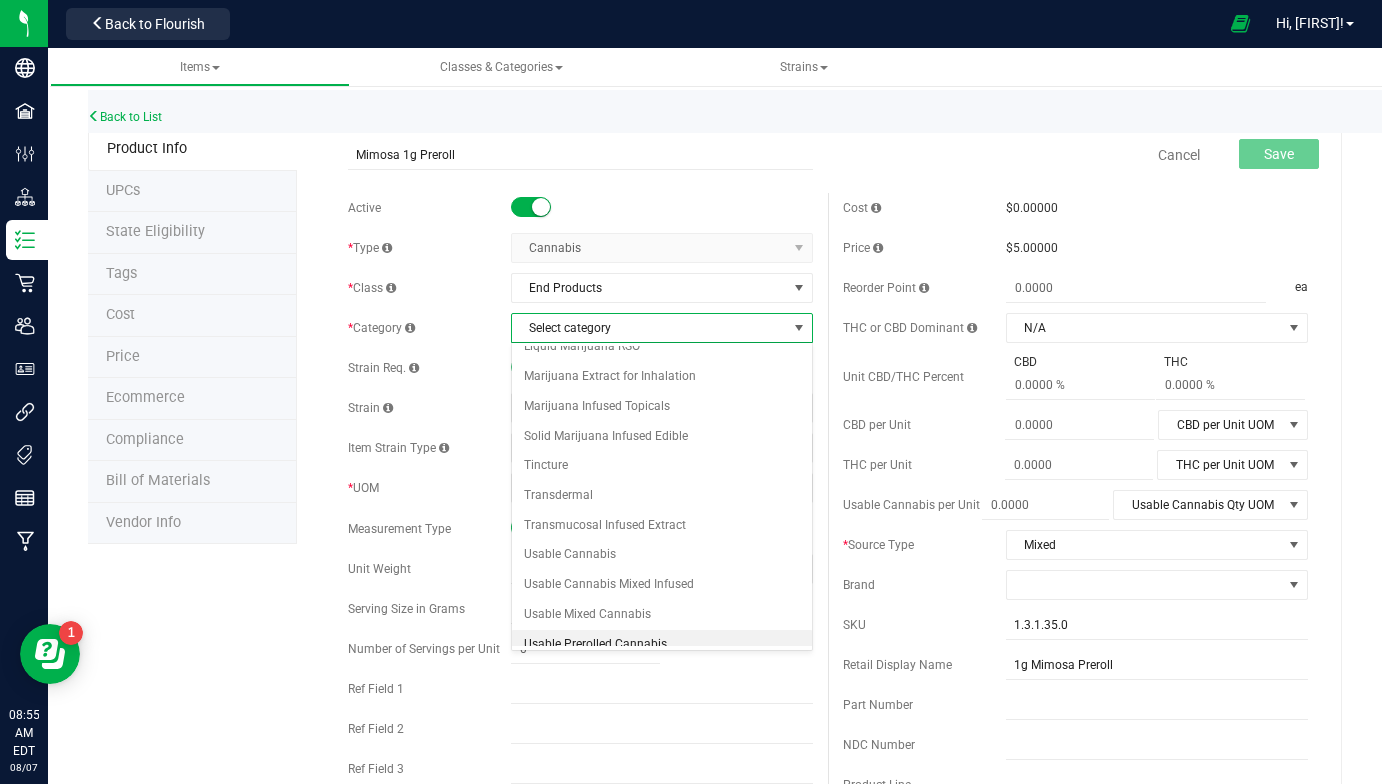 click on "Usable Prerolled Cannabis" at bounding box center [662, 645] 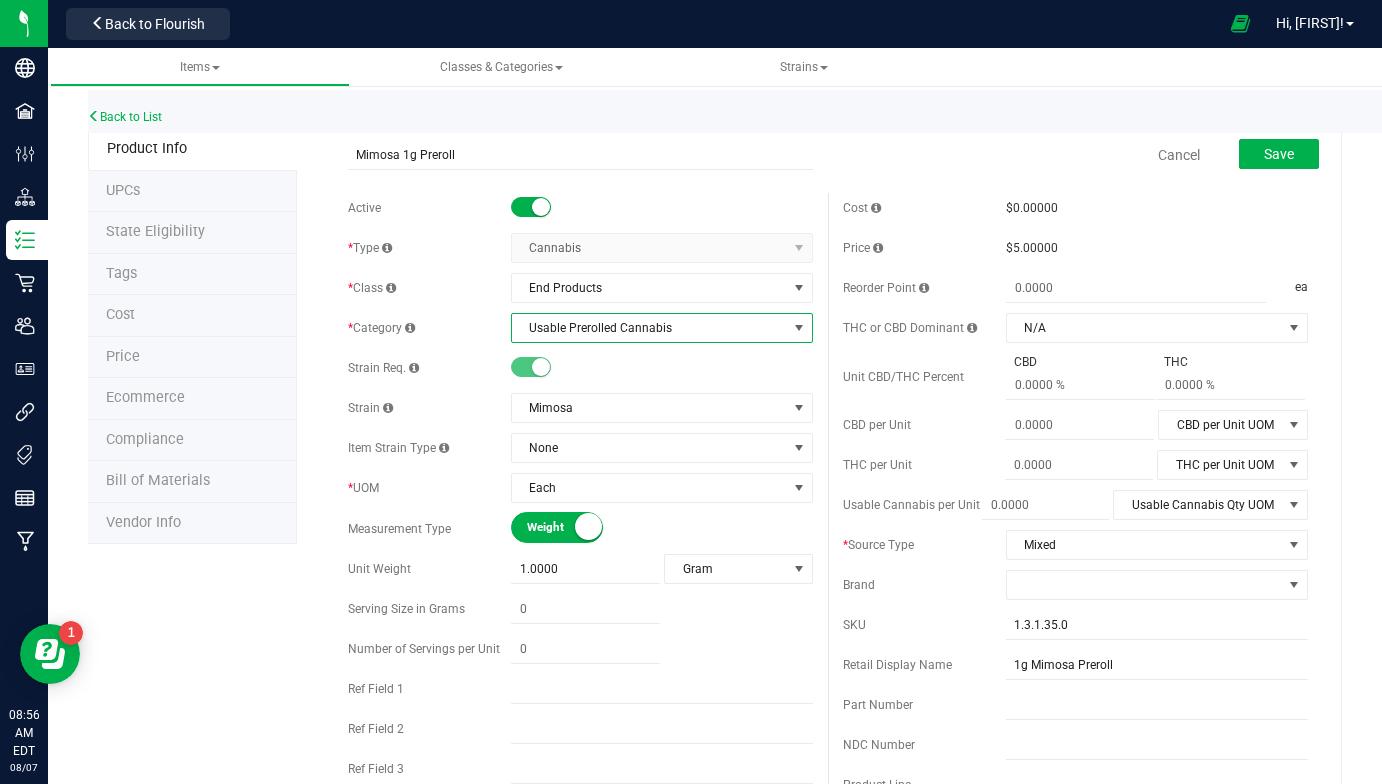 scroll, scrollTop: 0, scrollLeft: 0, axis: both 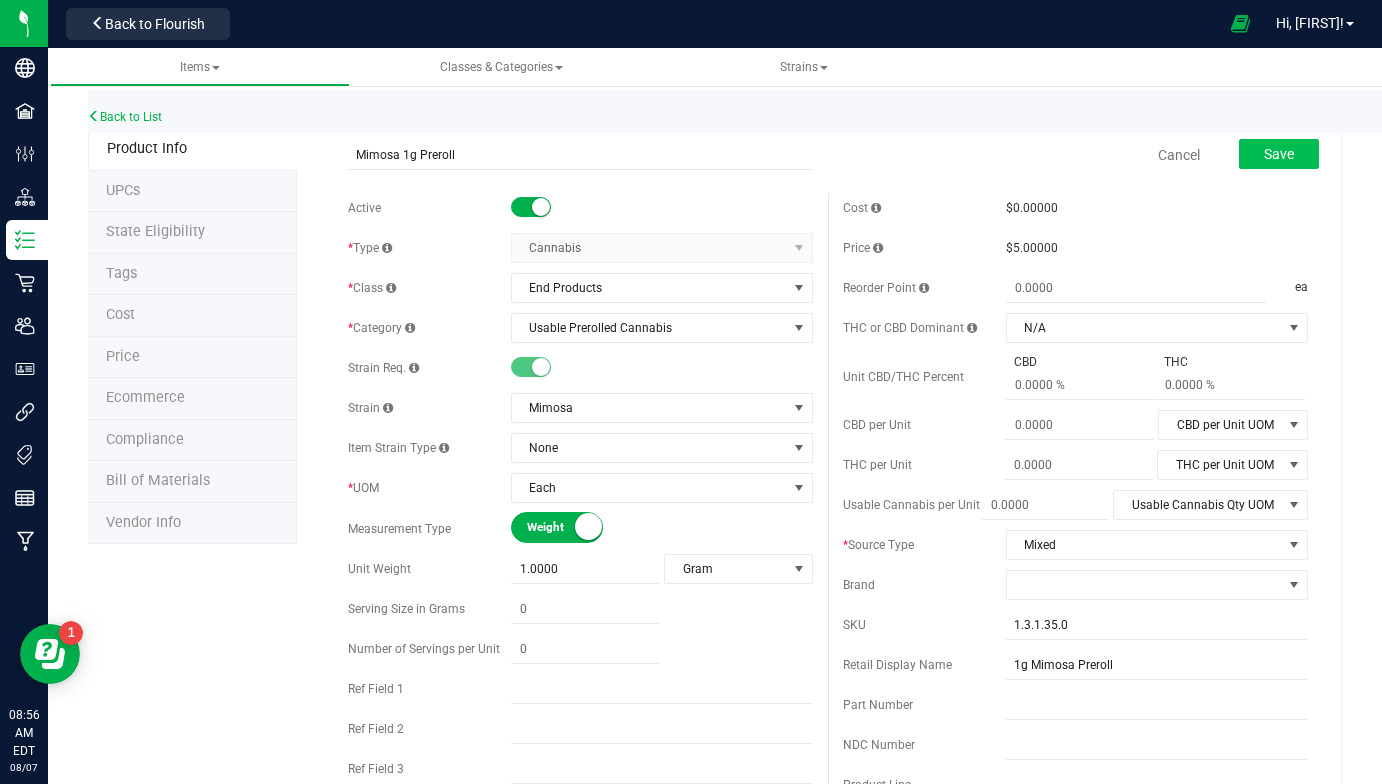 click on "Save" at bounding box center [1279, 154] 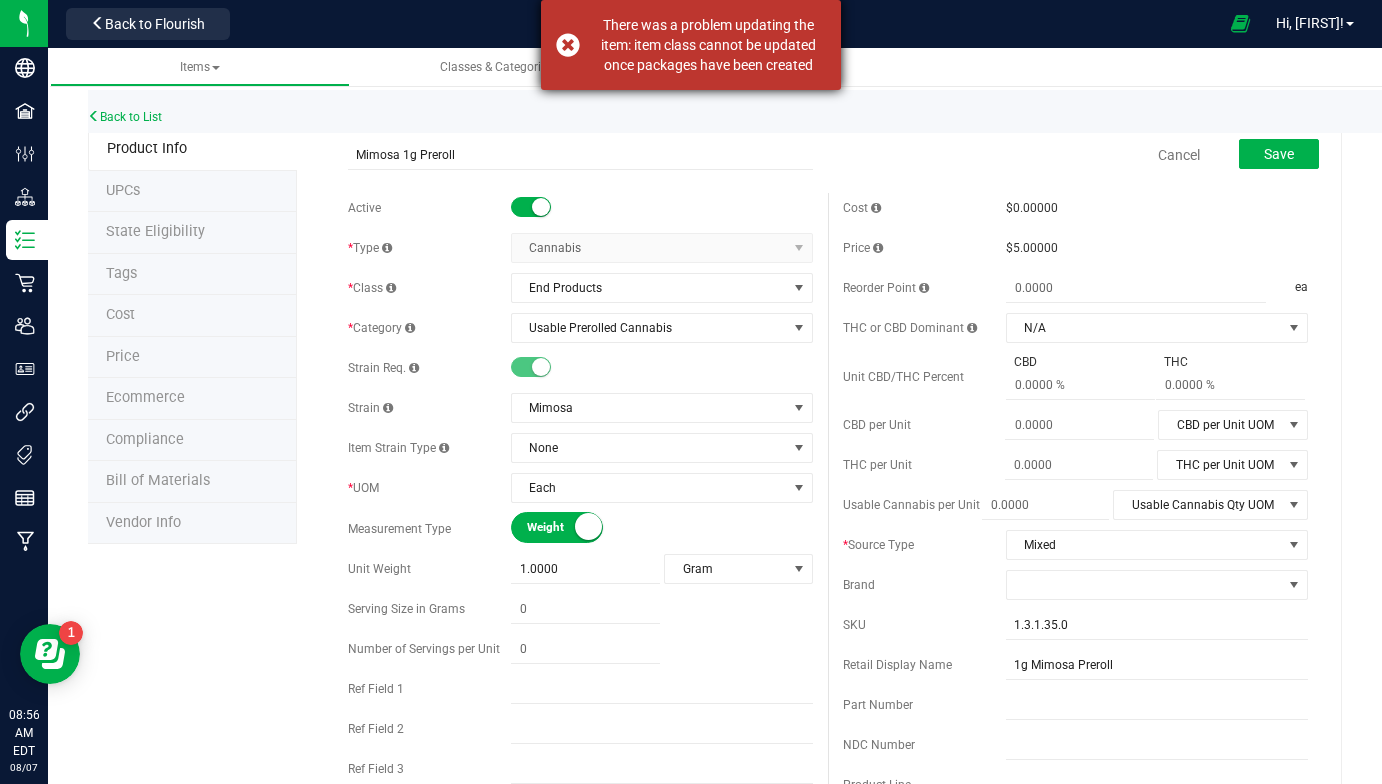 click on "There was a problem updating the item: item class cannot be updated once packages have been created" at bounding box center (691, 45) 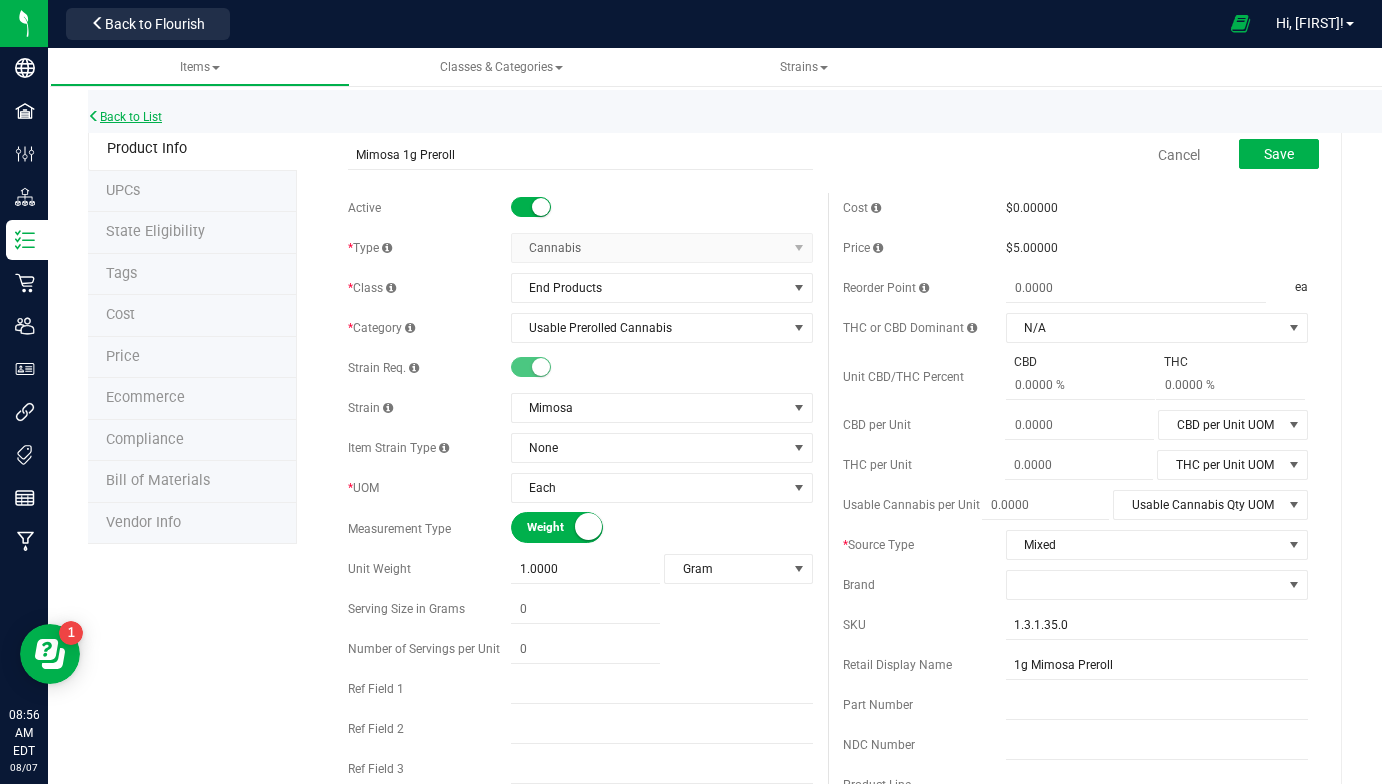 click on "Back to List" at bounding box center [125, 117] 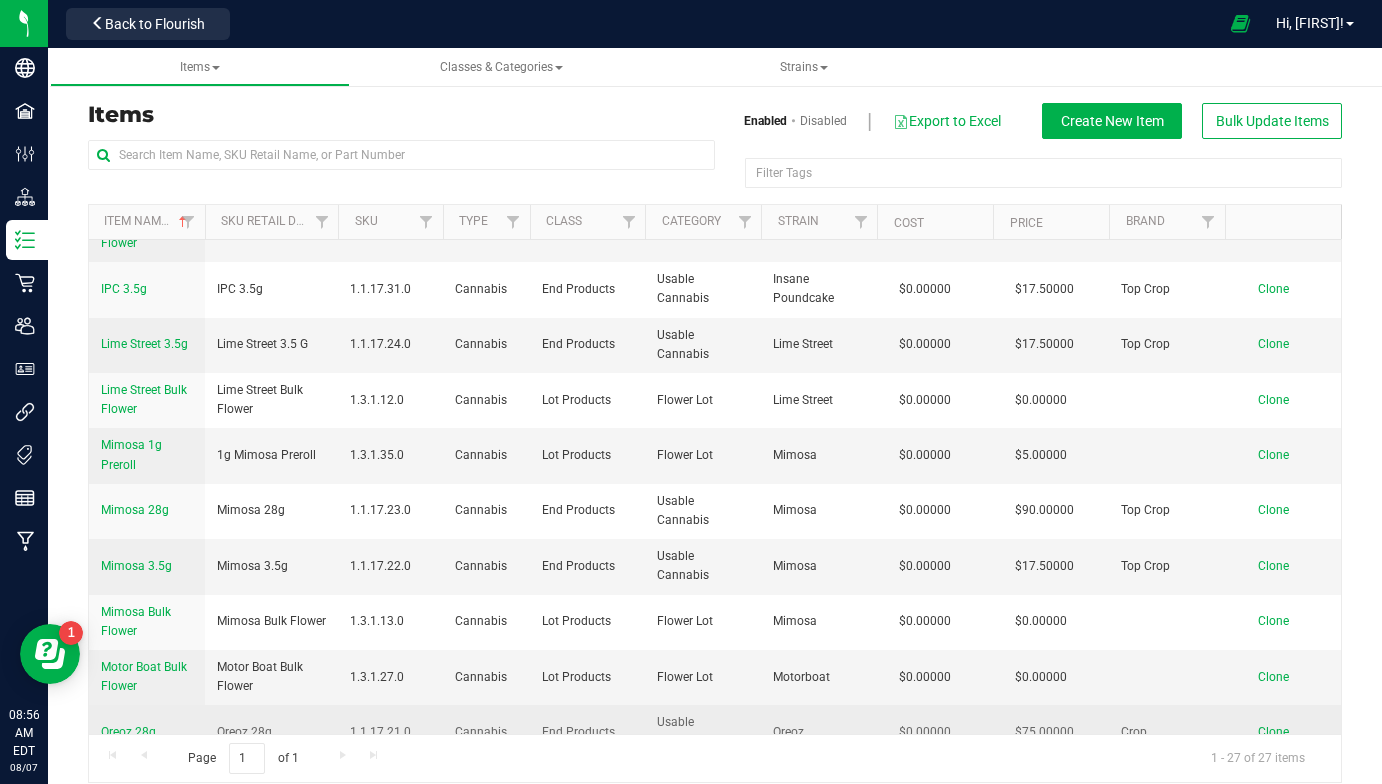 scroll, scrollTop: 758, scrollLeft: 0, axis: vertical 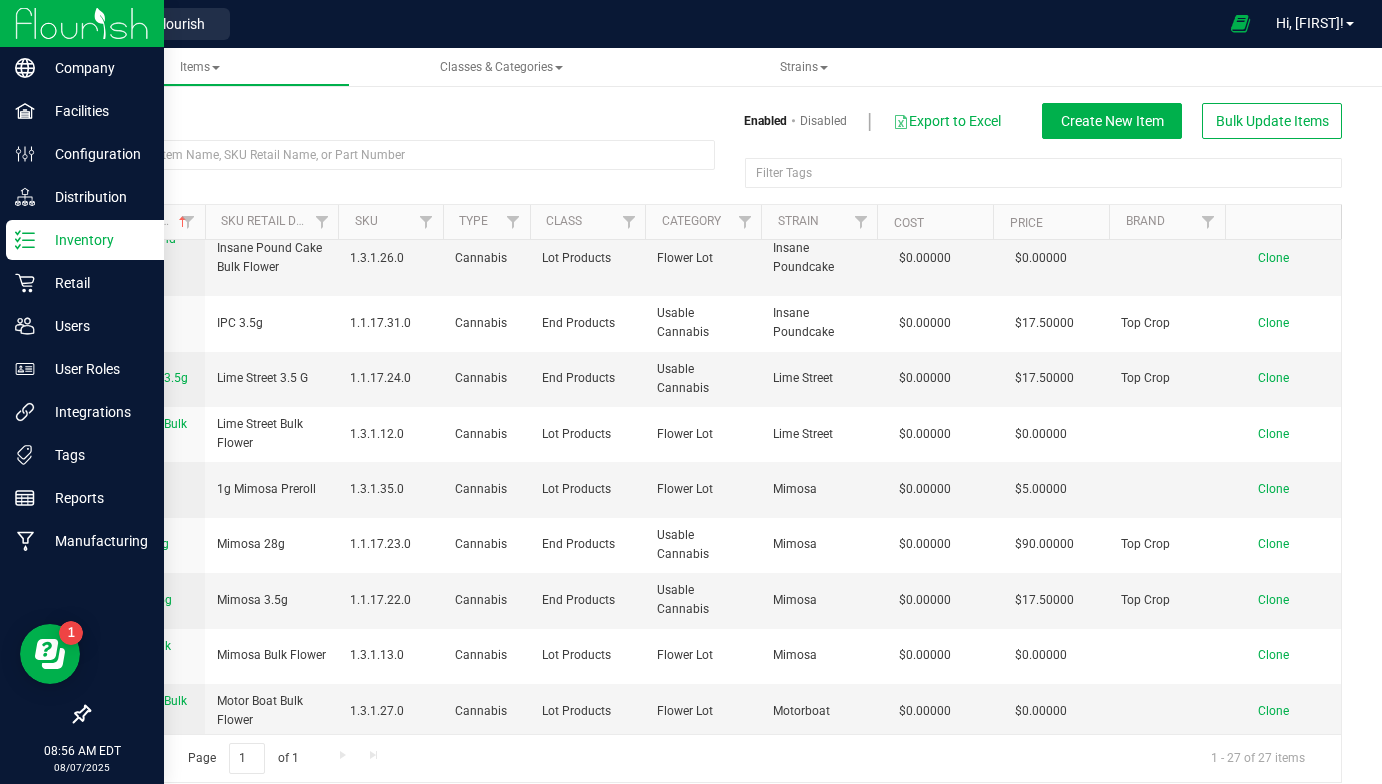 click at bounding box center [82, 23] 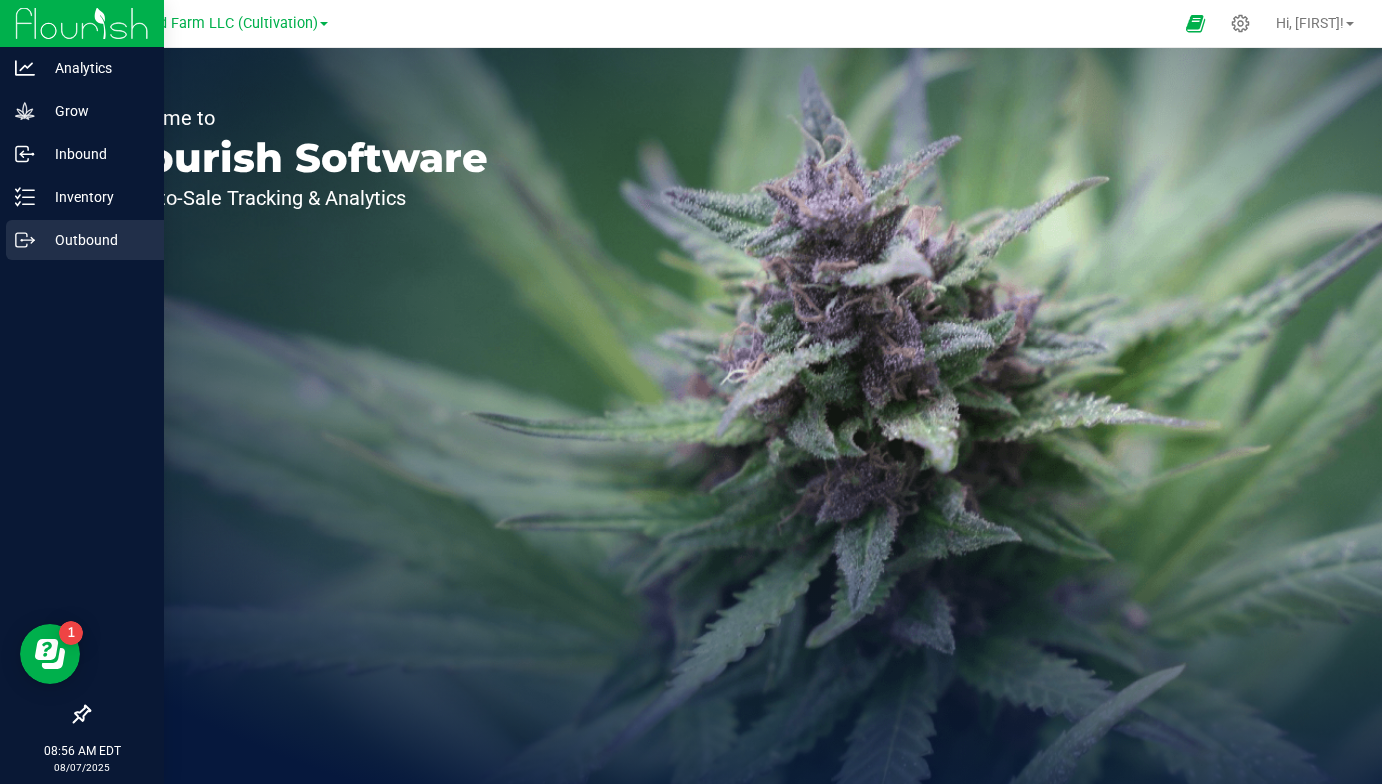 click on "Outbound" at bounding box center (95, 240) 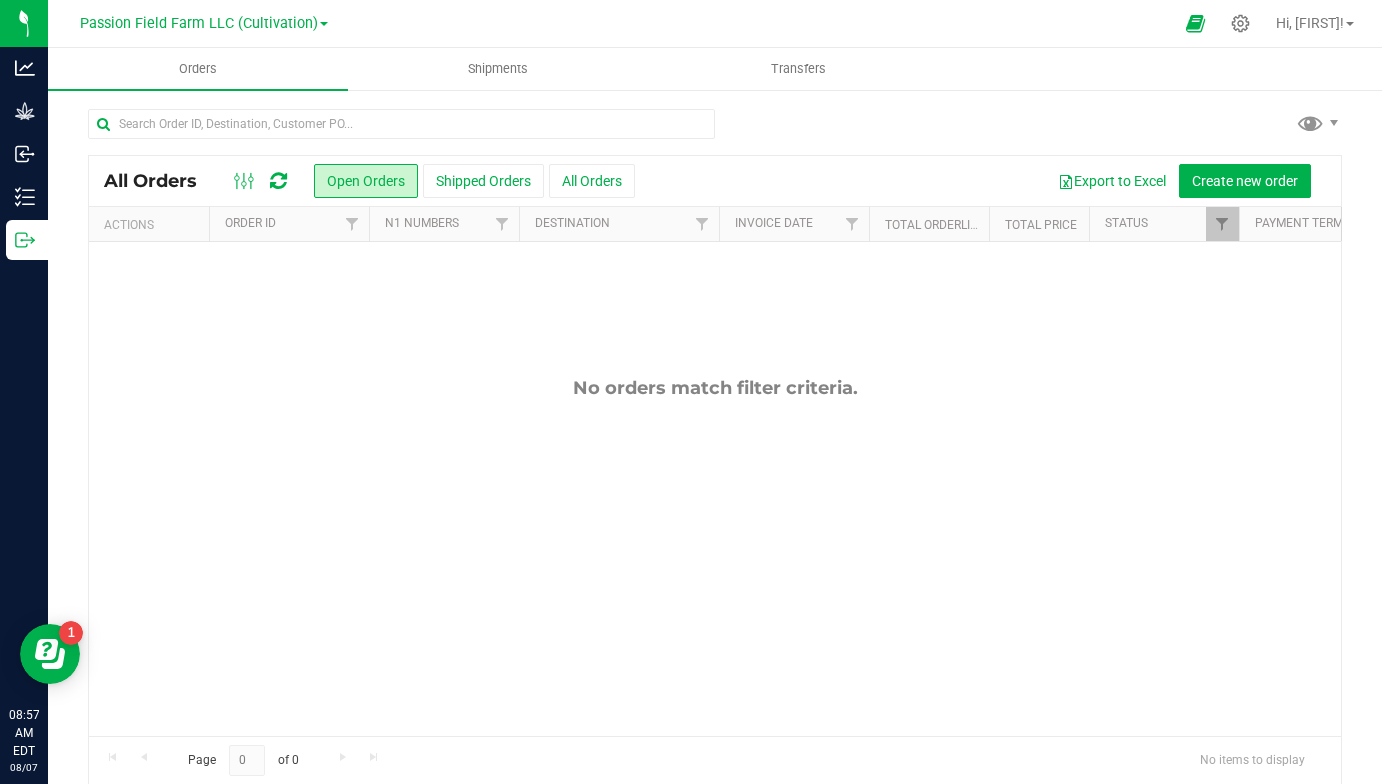 click on "Passion Field Farm LLC (Cultivation)   Passion Field Farm LLC (Cultivation)   Passion Field Farm LLC (Processing)" at bounding box center (204, 23) 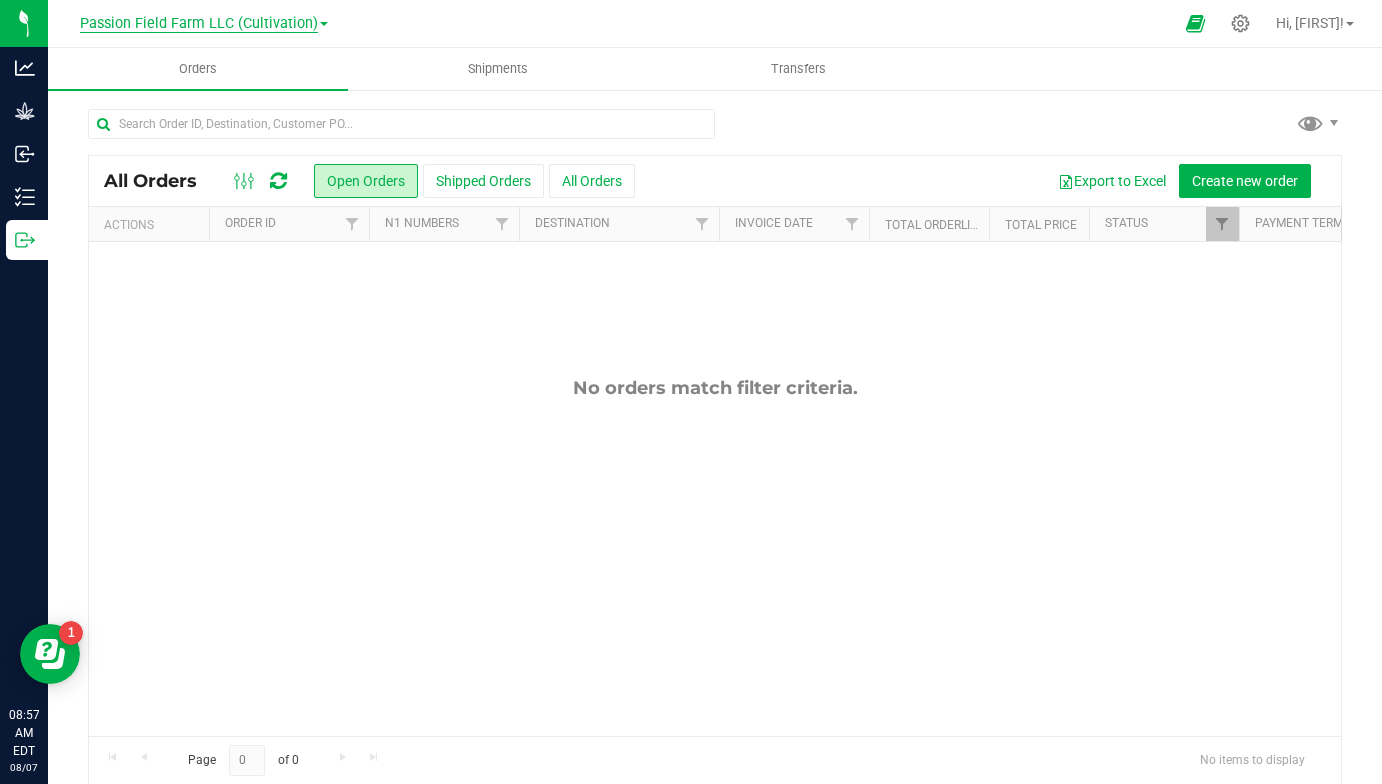 click on "Passion Field Farm LLC (Cultivation)" at bounding box center (199, 24) 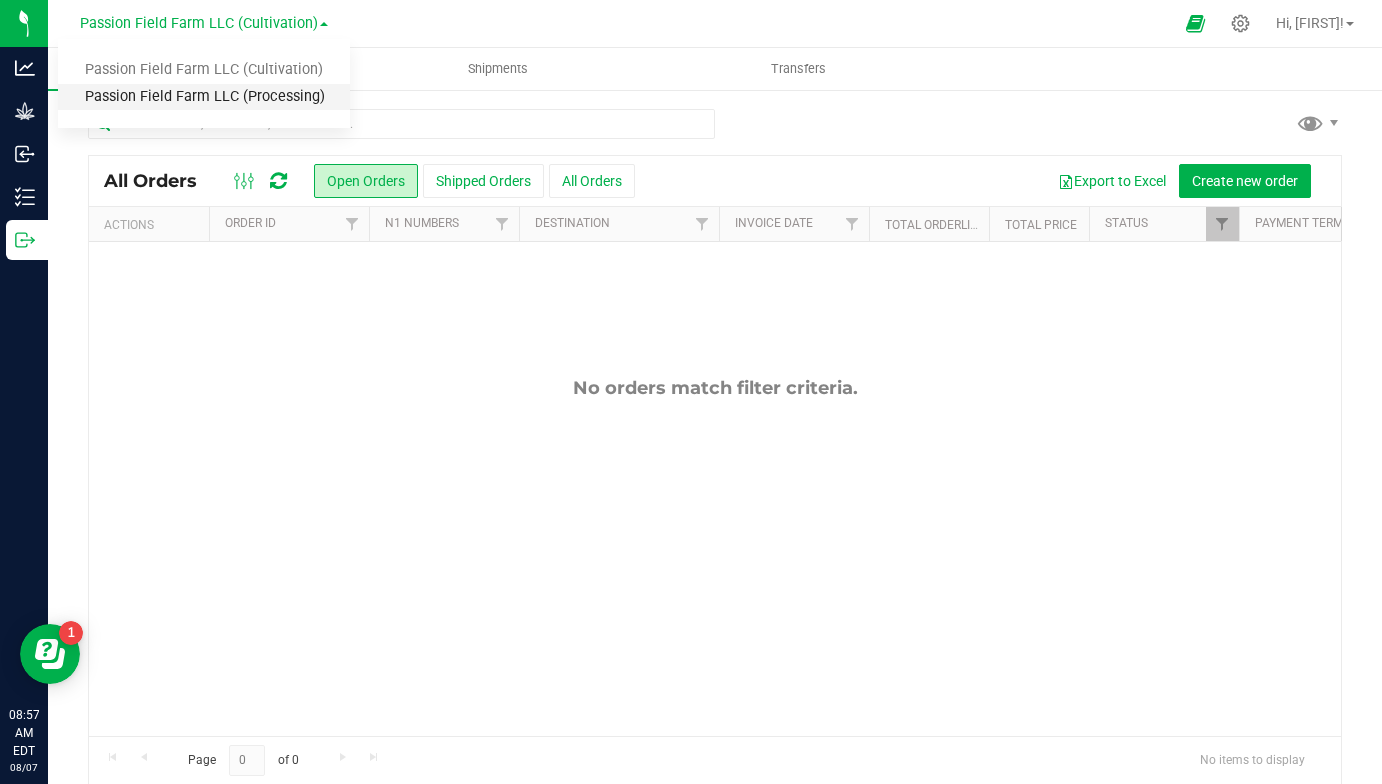 click on "Passion Field Farm LLC (Processing)" at bounding box center (204, 97) 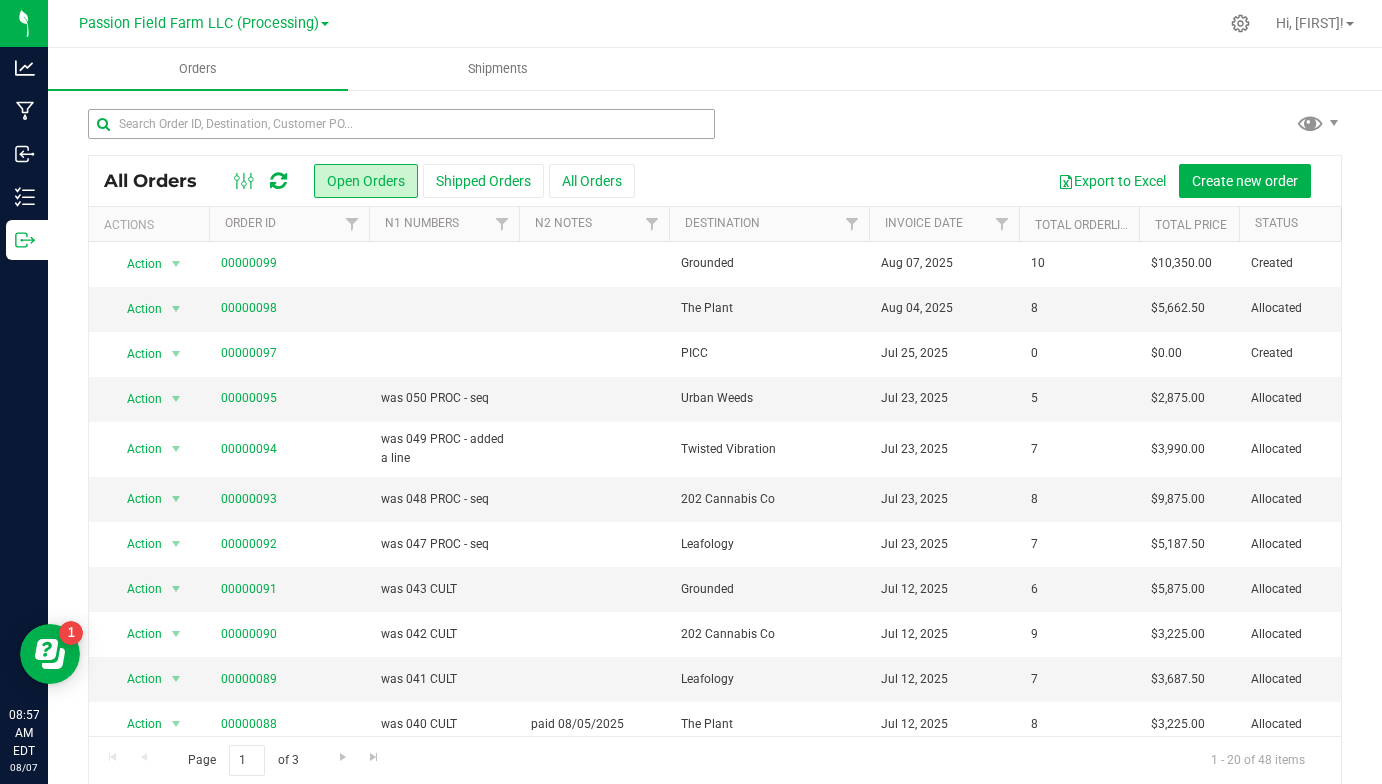 scroll, scrollTop: 0, scrollLeft: 0, axis: both 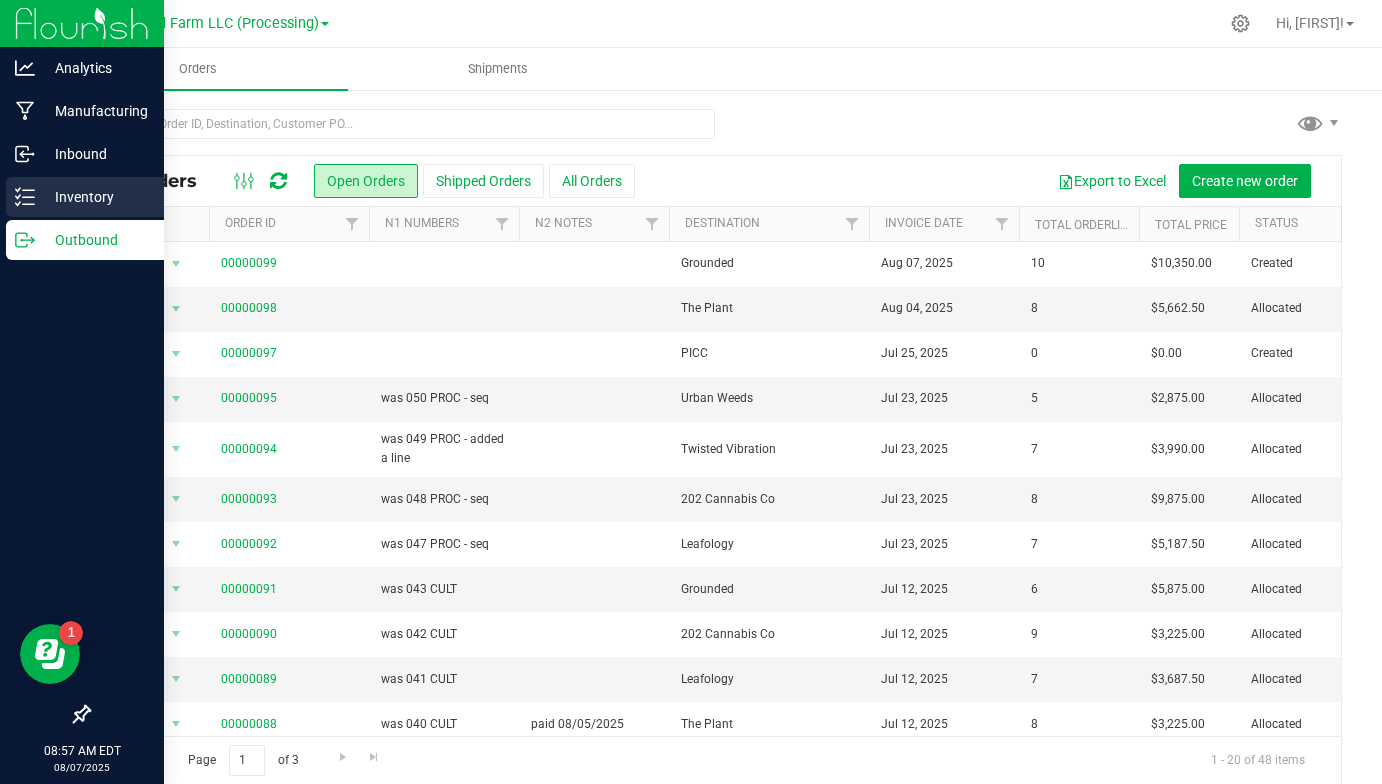 click on "Inventory" at bounding box center (95, 197) 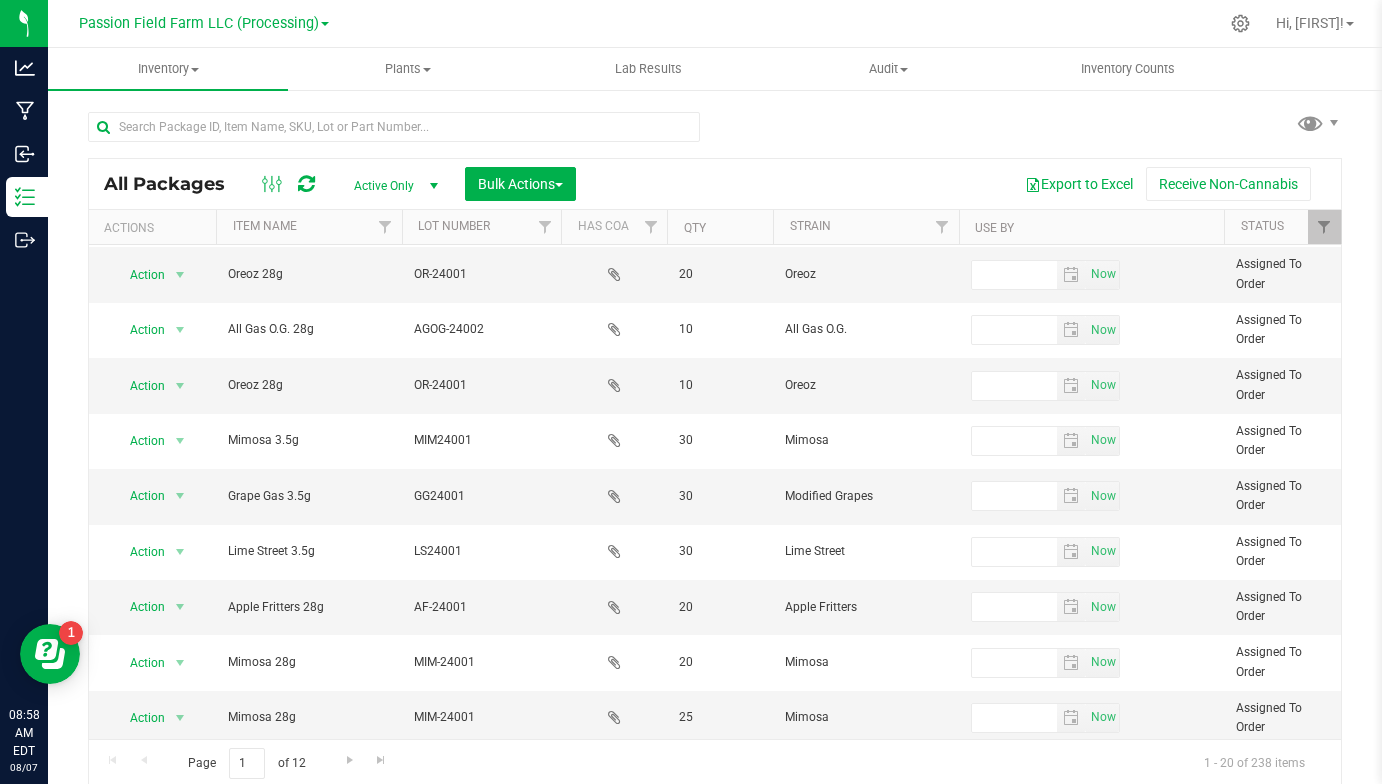 scroll, scrollTop: 605, scrollLeft: 0, axis: vertical 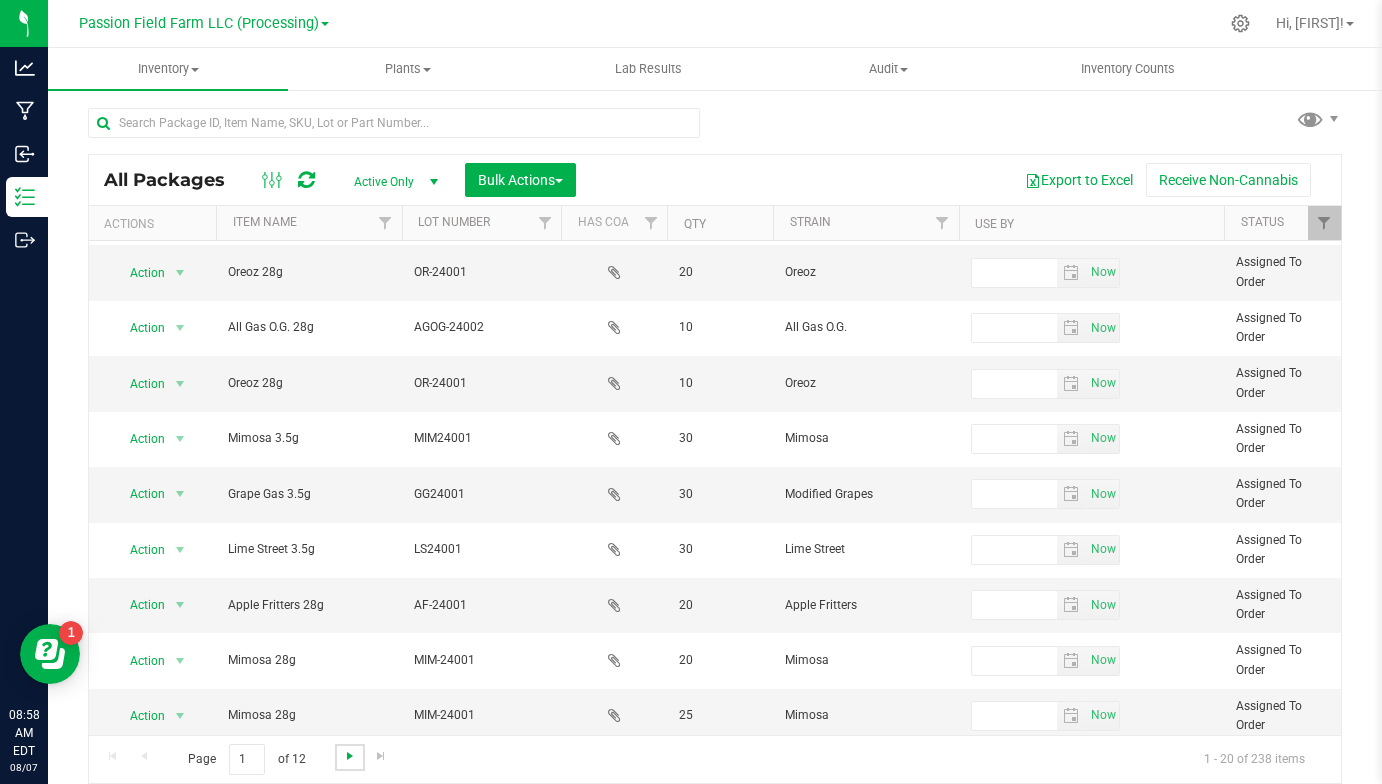 click at bounding box center (350, 756) 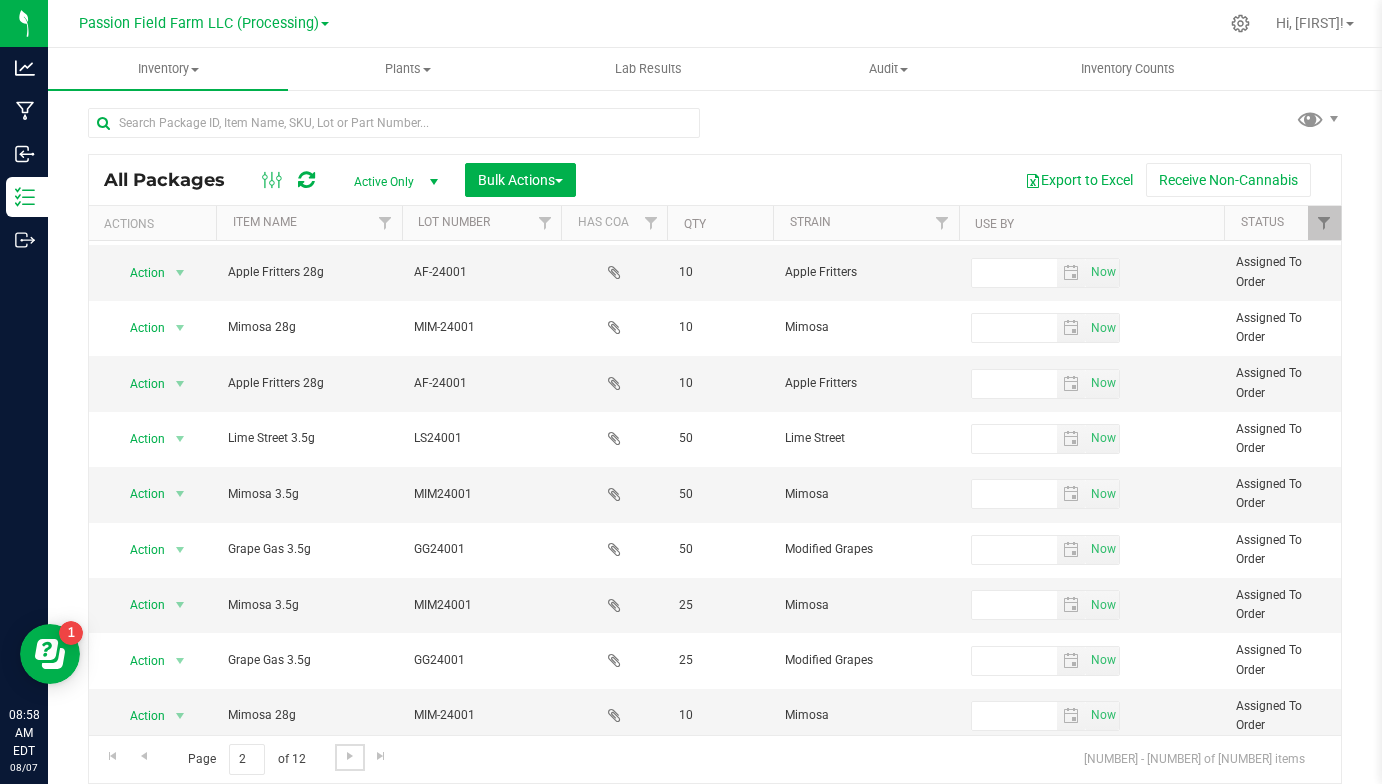 scroll, scrollTop: 0, scrollLeft: 0, axis: both 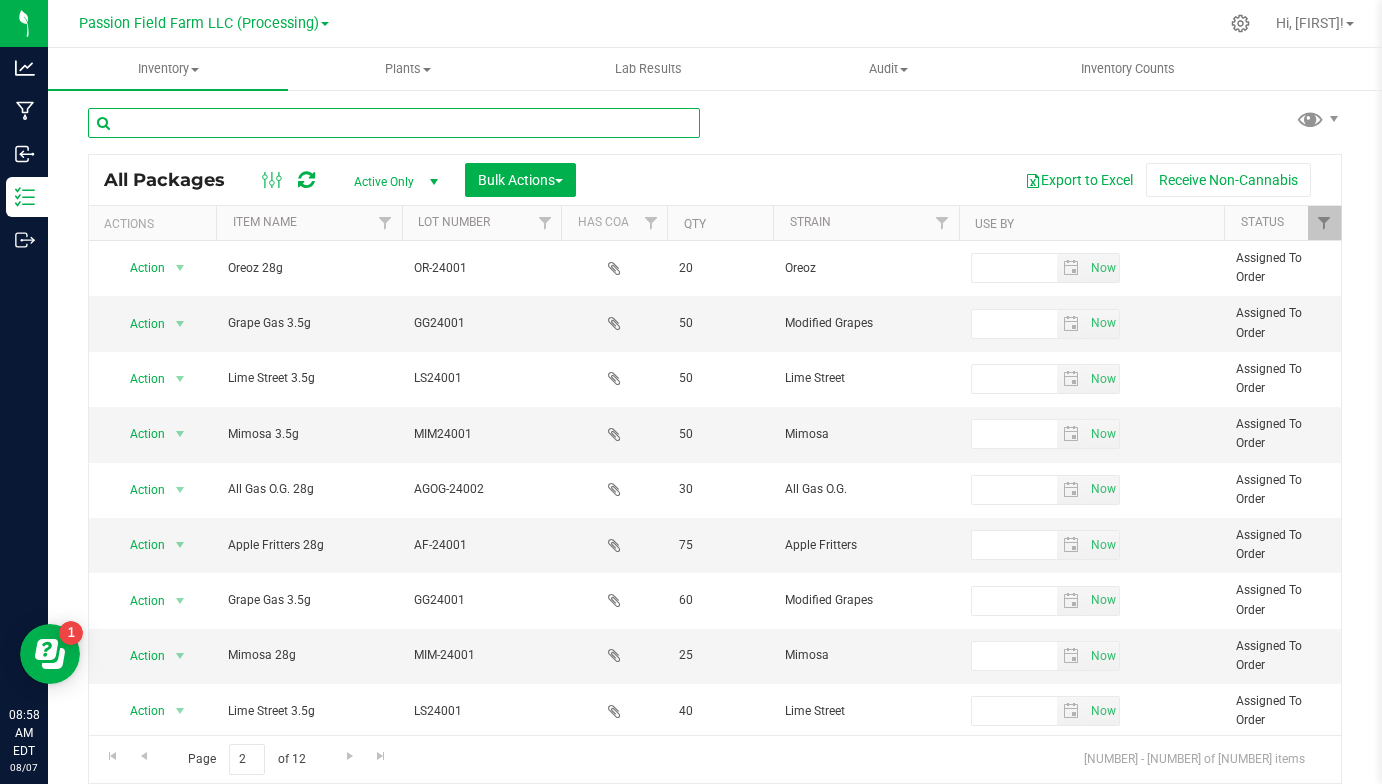 click at bounding box center [394, 123] 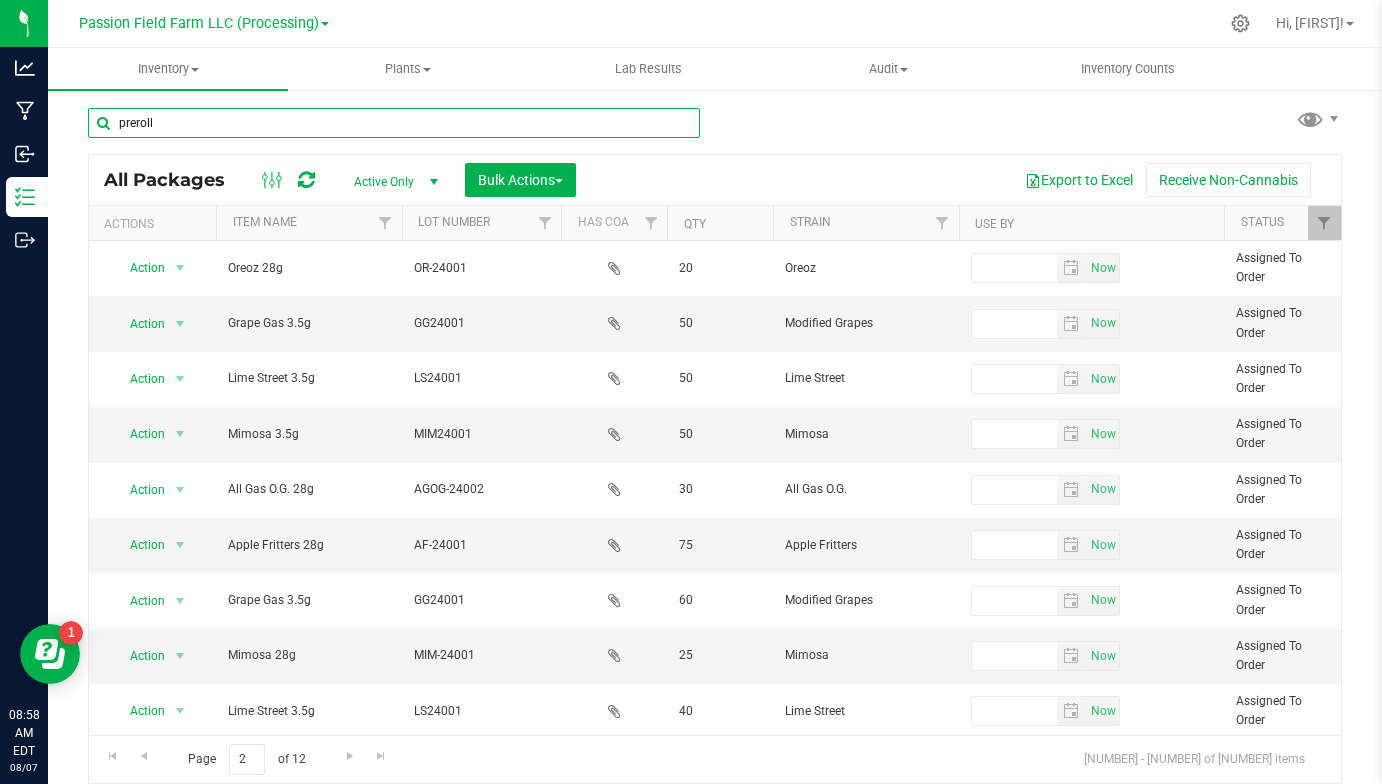 type on "preroll" 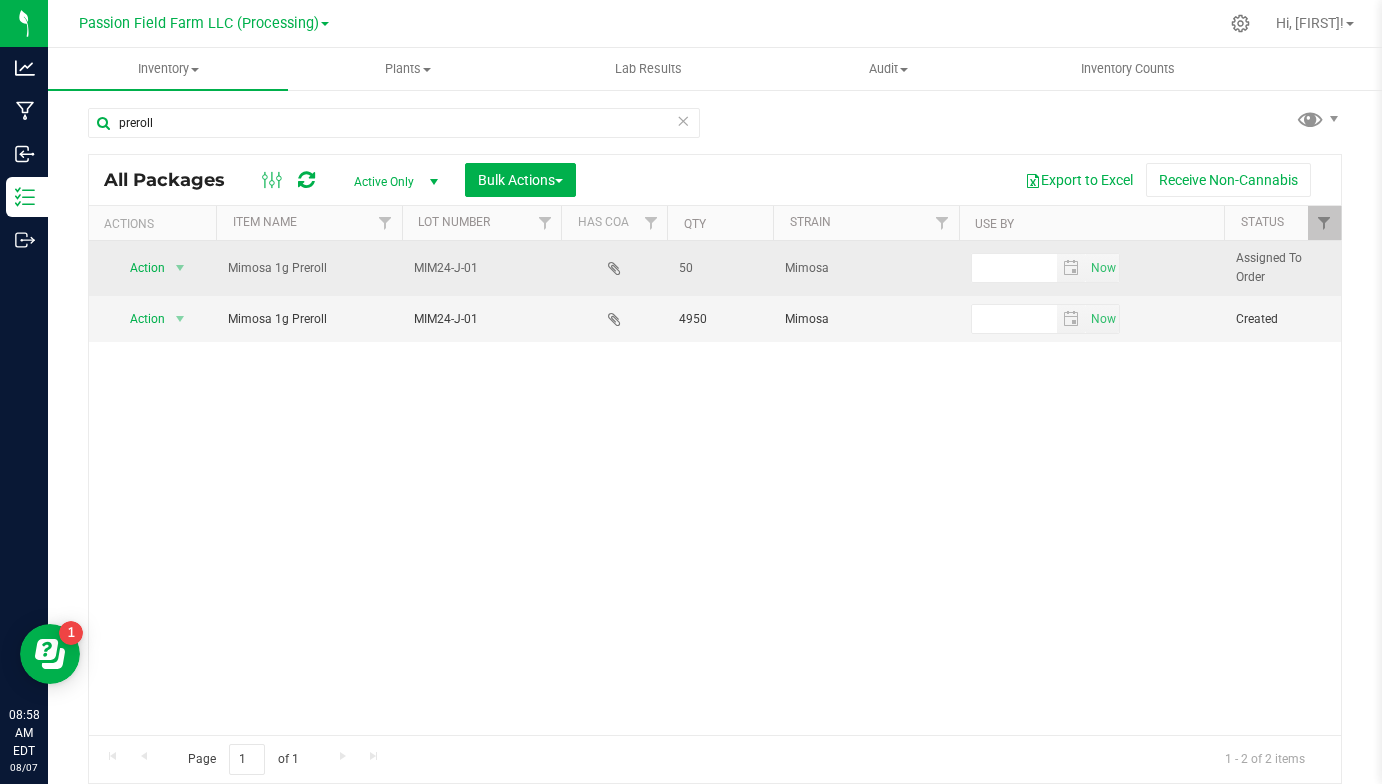click on "Assigned To Order" at bounding box center [1282, 268] 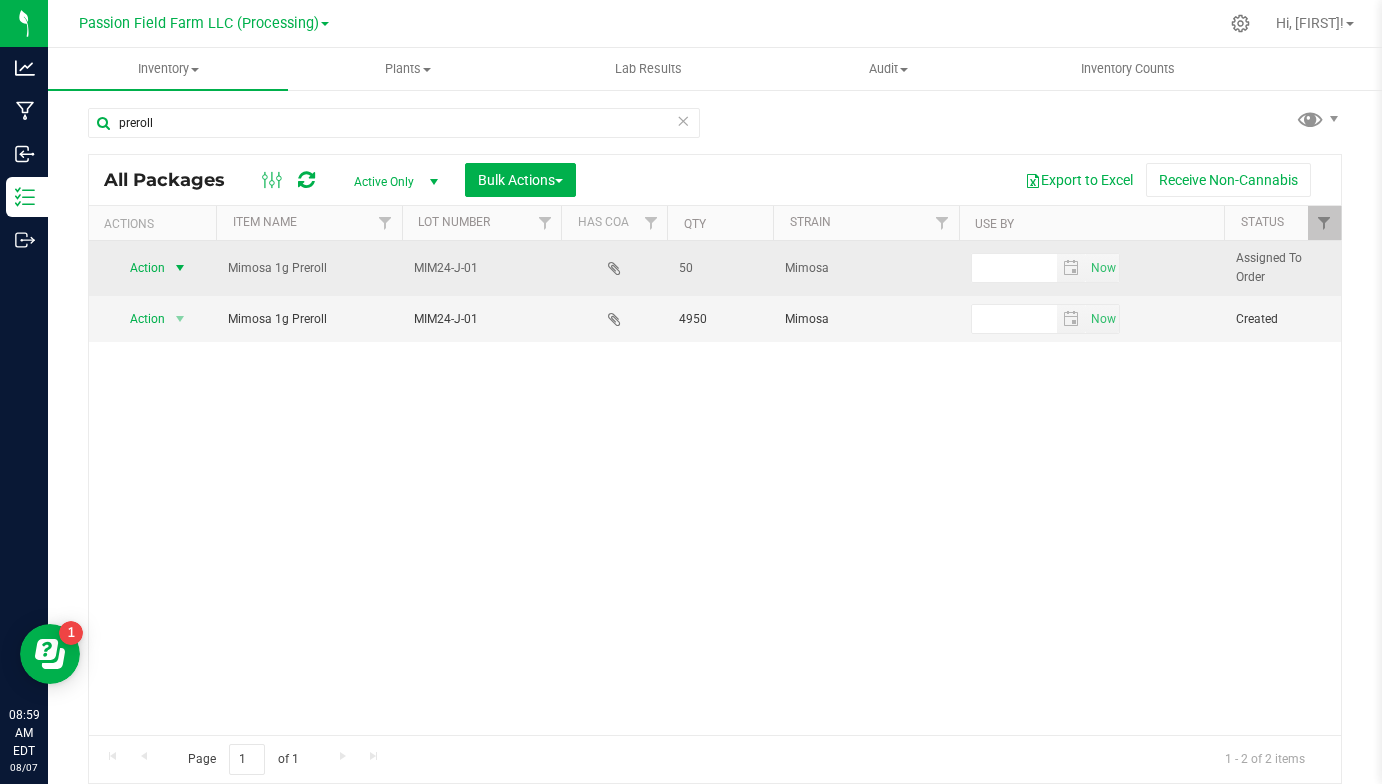 click at bounding box center (180, 268) 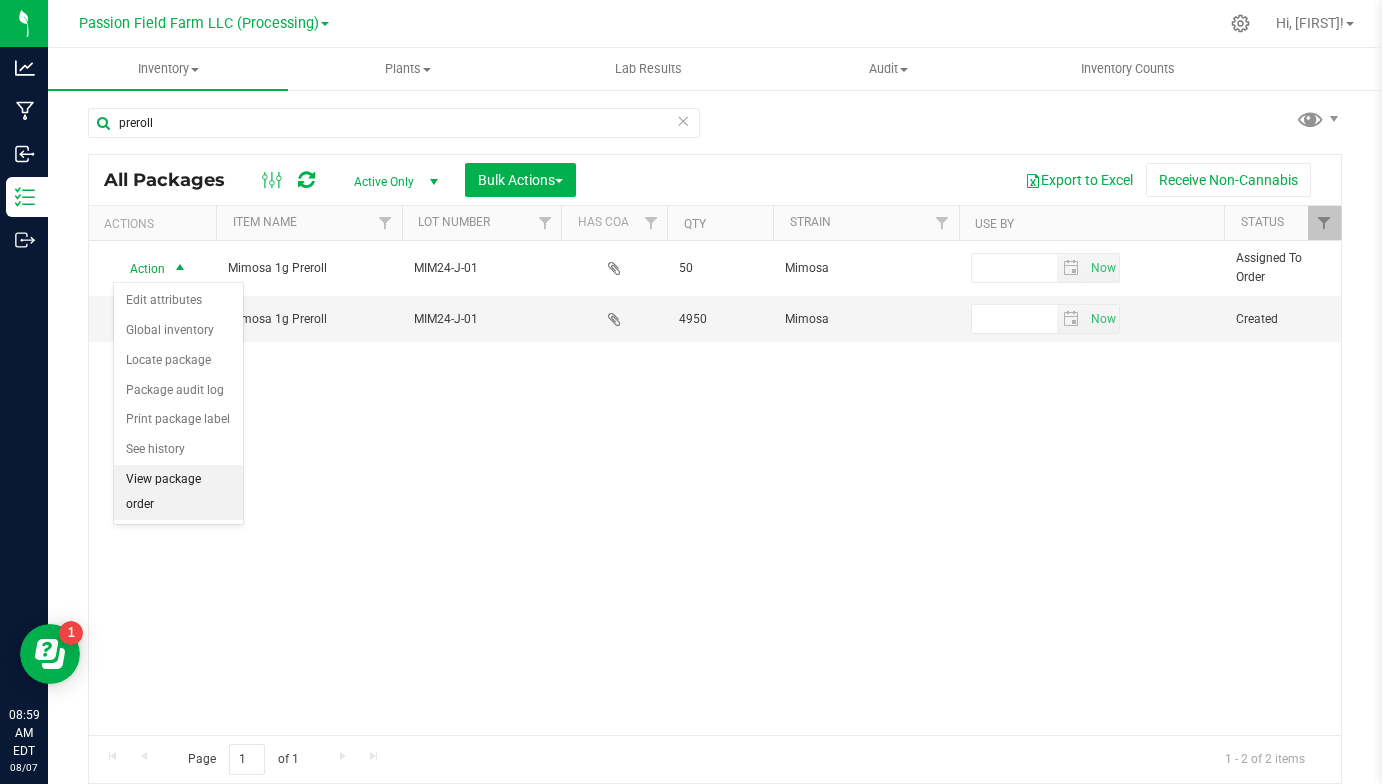 click on "View package order" at bounding box center [178, 492] 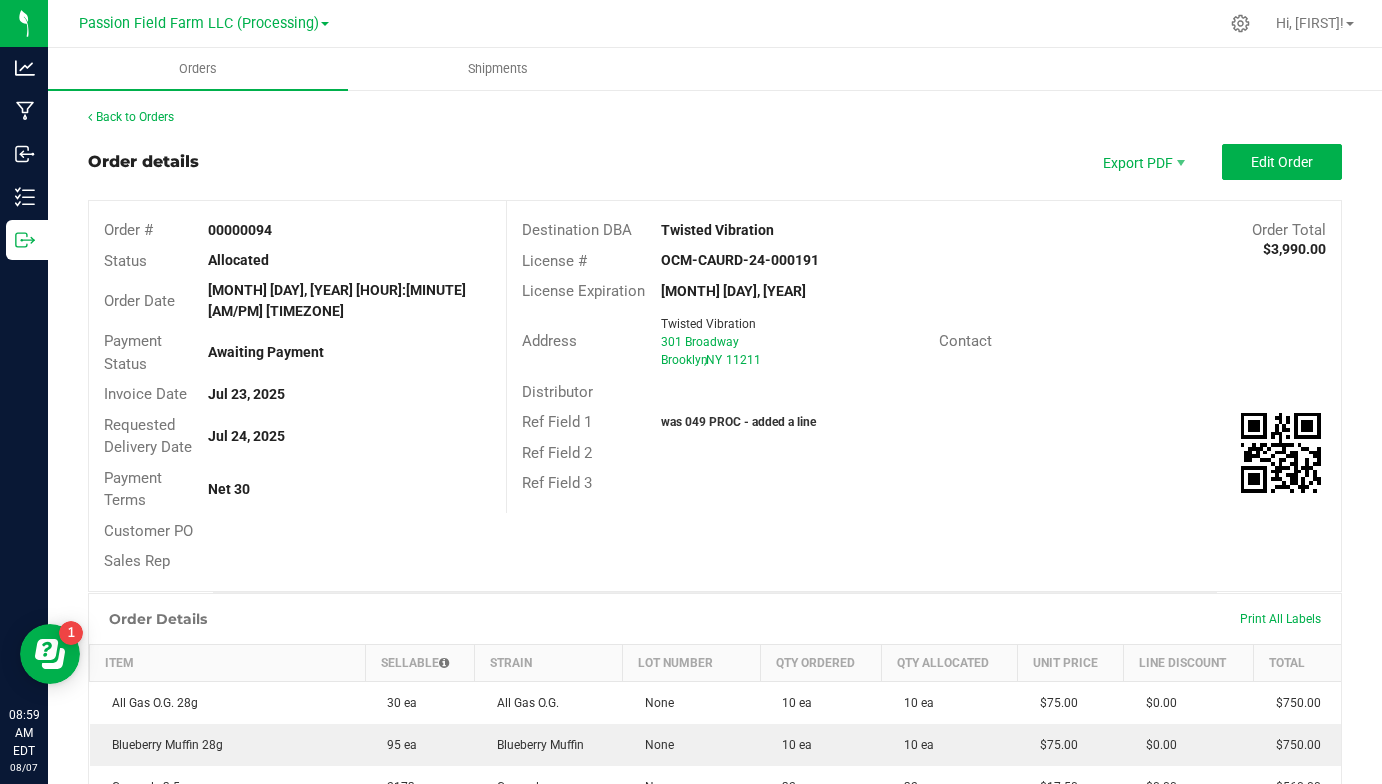 scroll, scrollTop: 0, scrollLeft: 0, axis: both 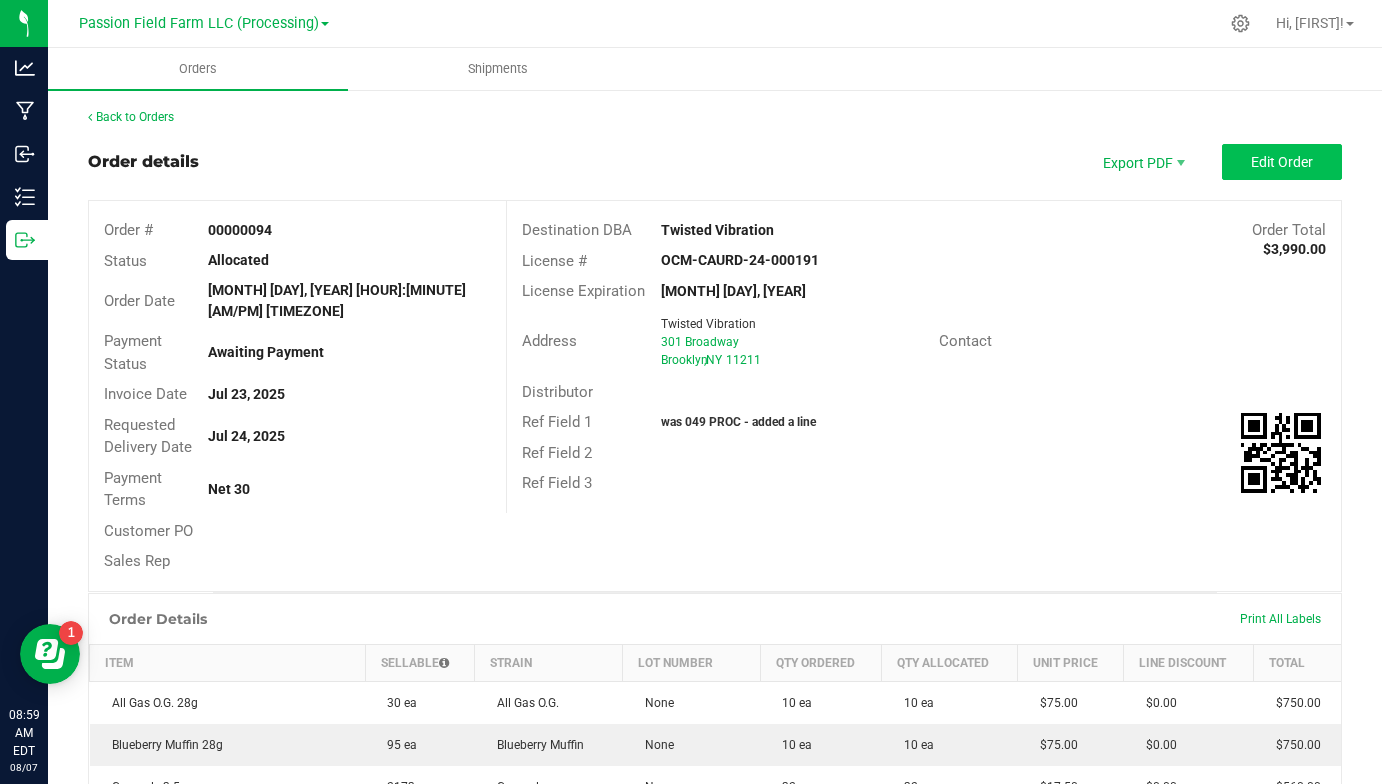 click on "Edit Order" at bounding box center (1282, 162) 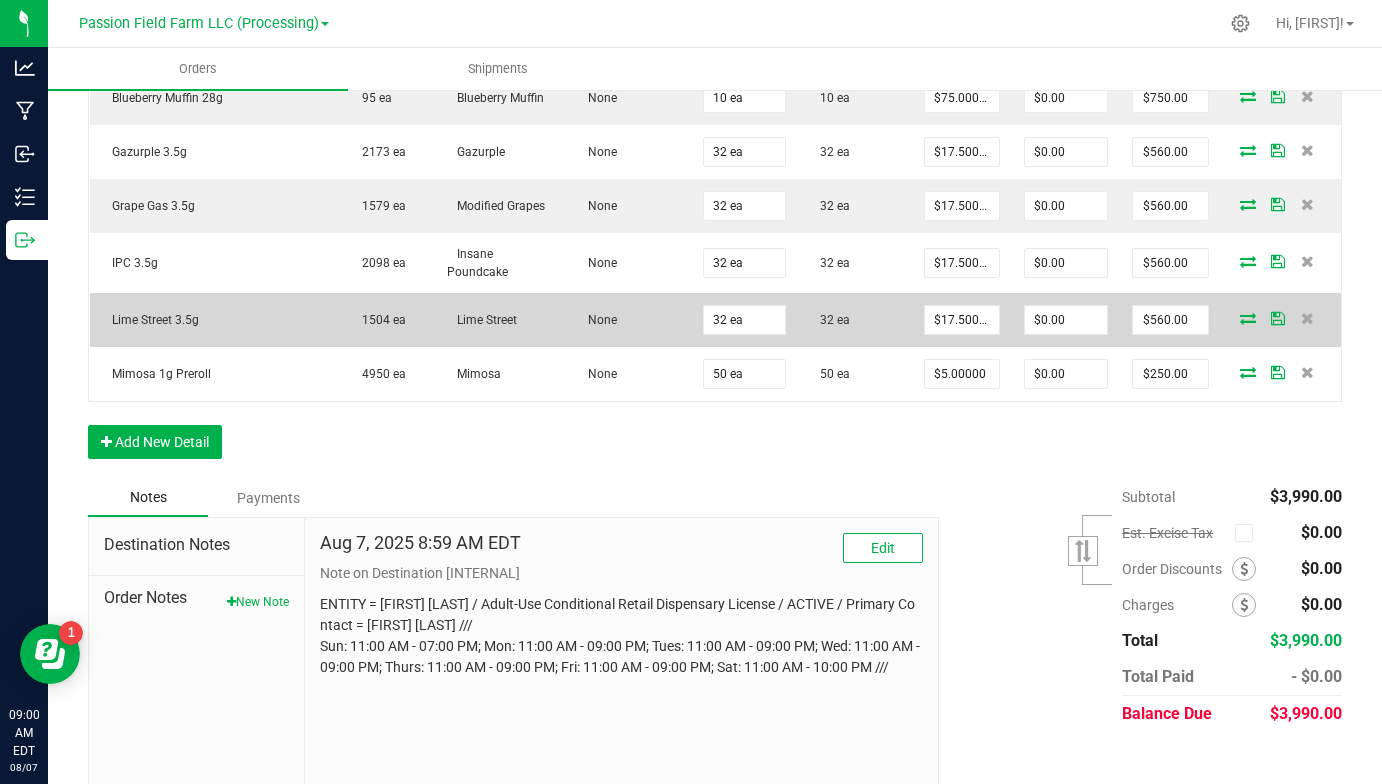 scroll, scrollTop: 720, scrollLeft: 0, axis: vertical 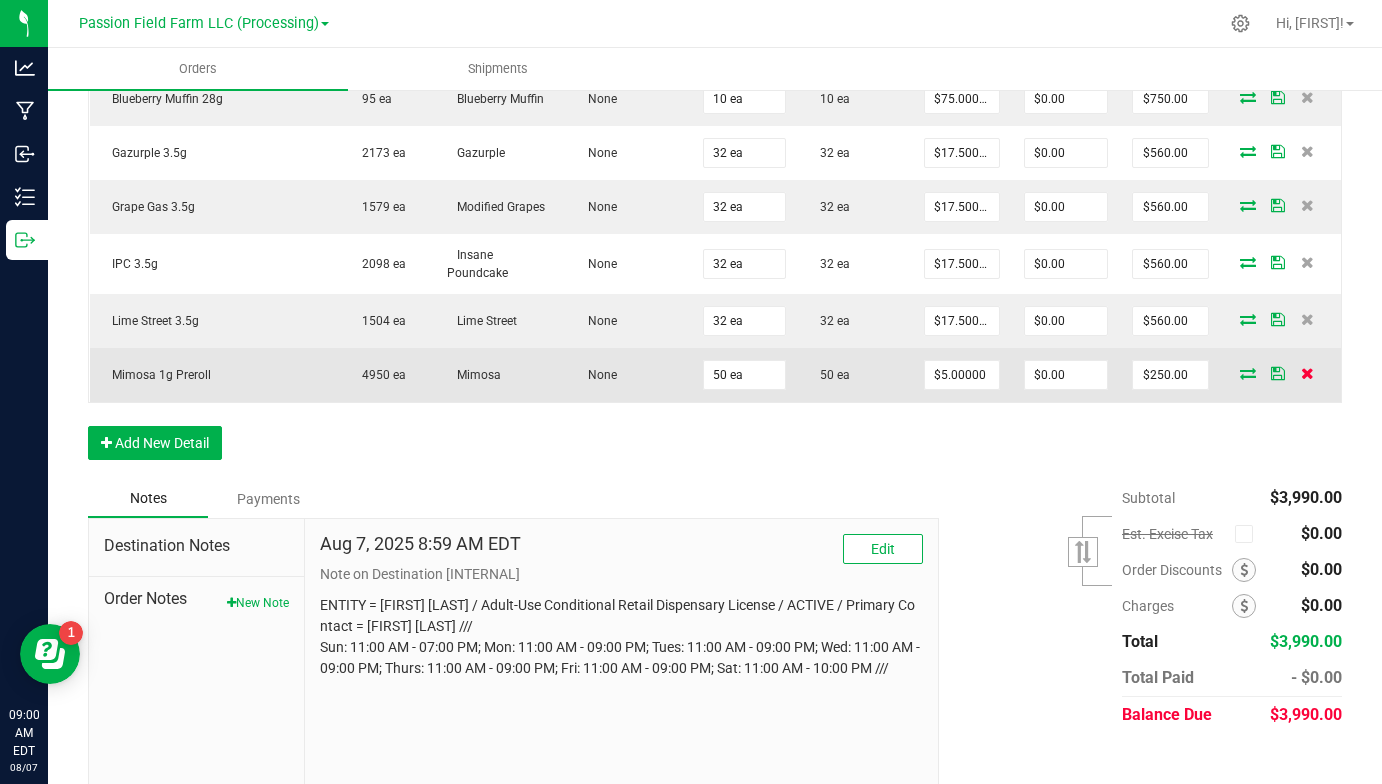 click at bounding box center [1307, 373] 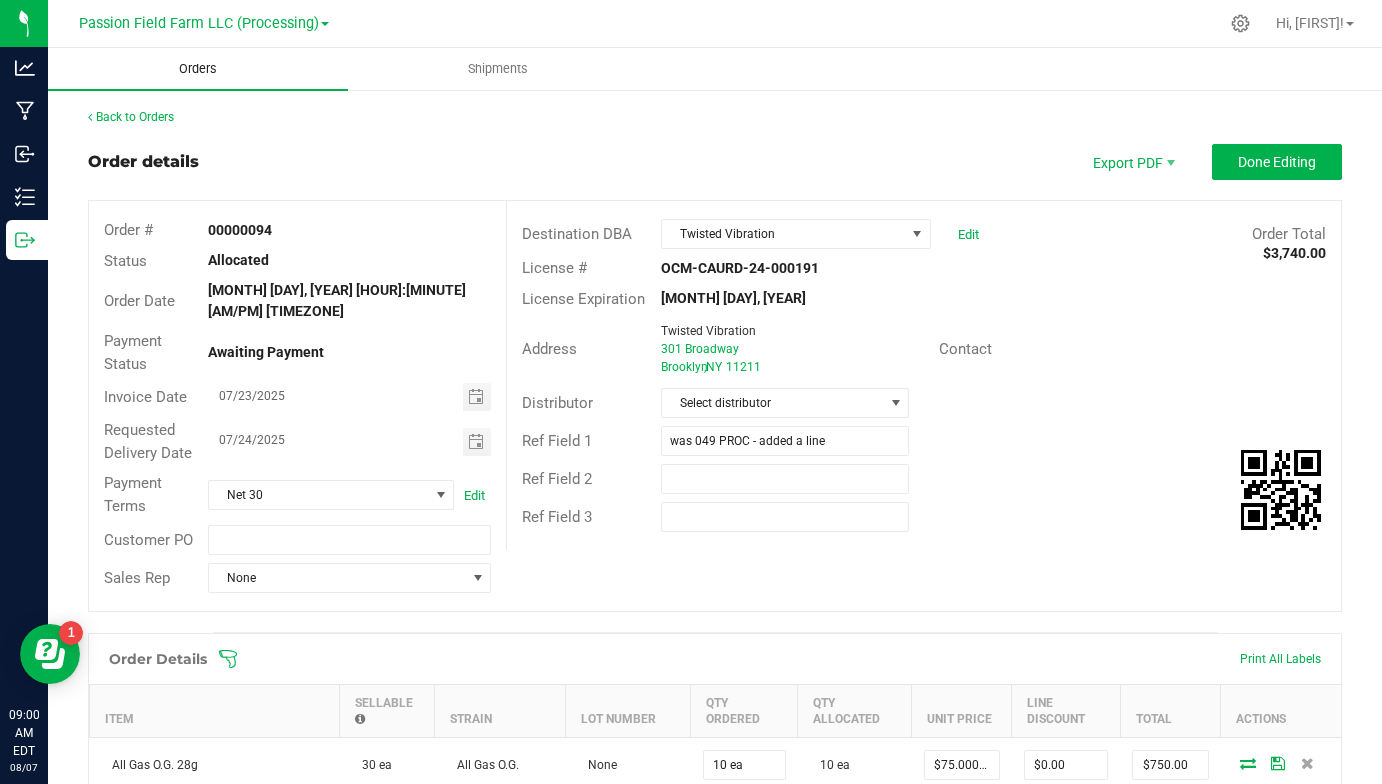 scroll, scrollTop: 0, scrollLeft: 0, axis: both 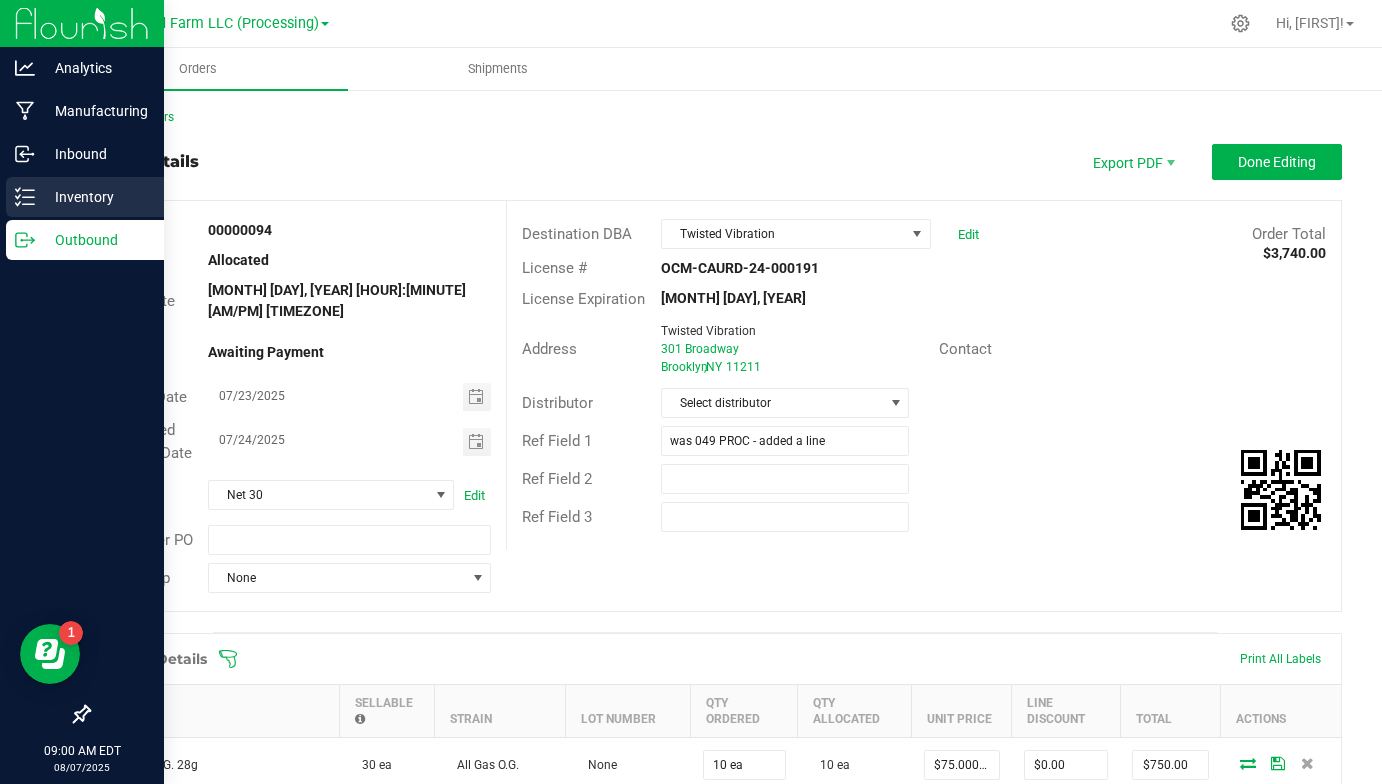 click 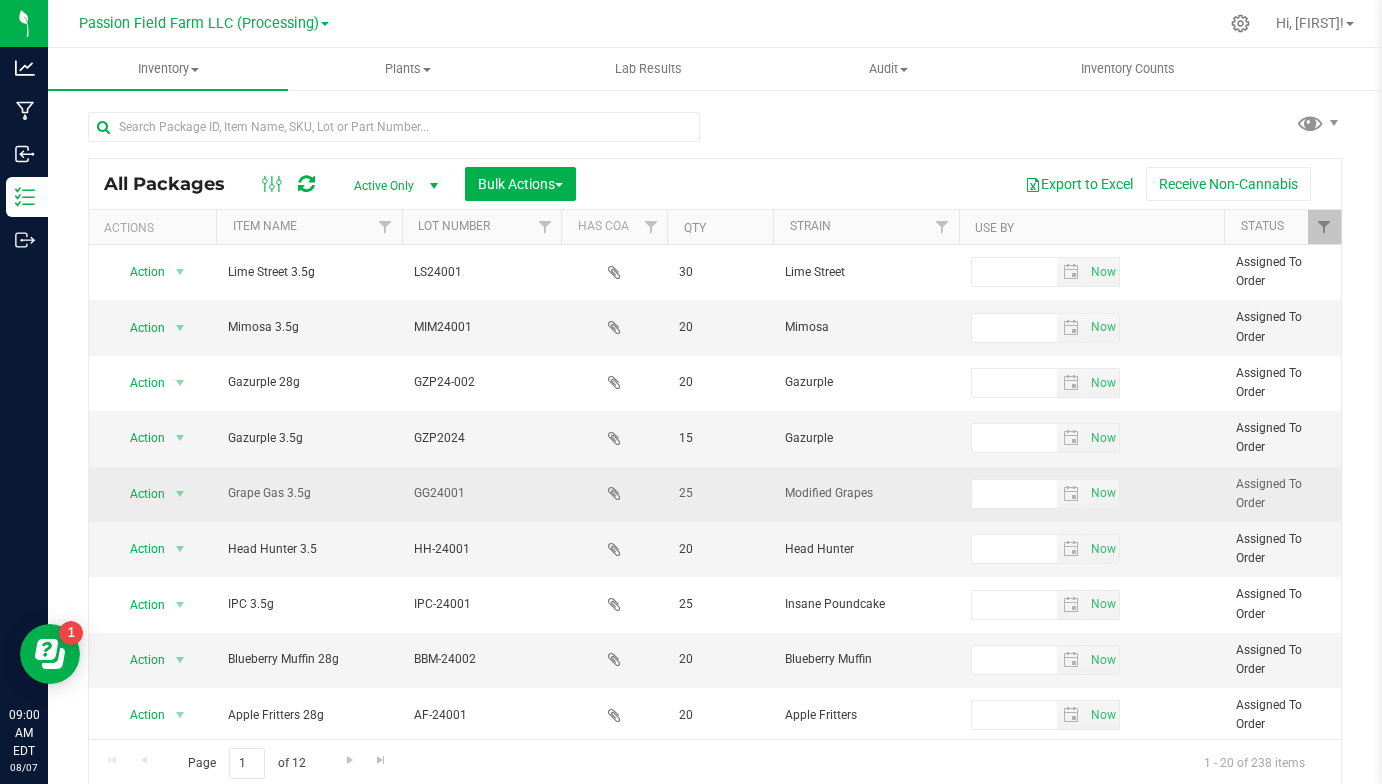 scroll, scrollTop: 0, scrollLeft: 0, axis: both 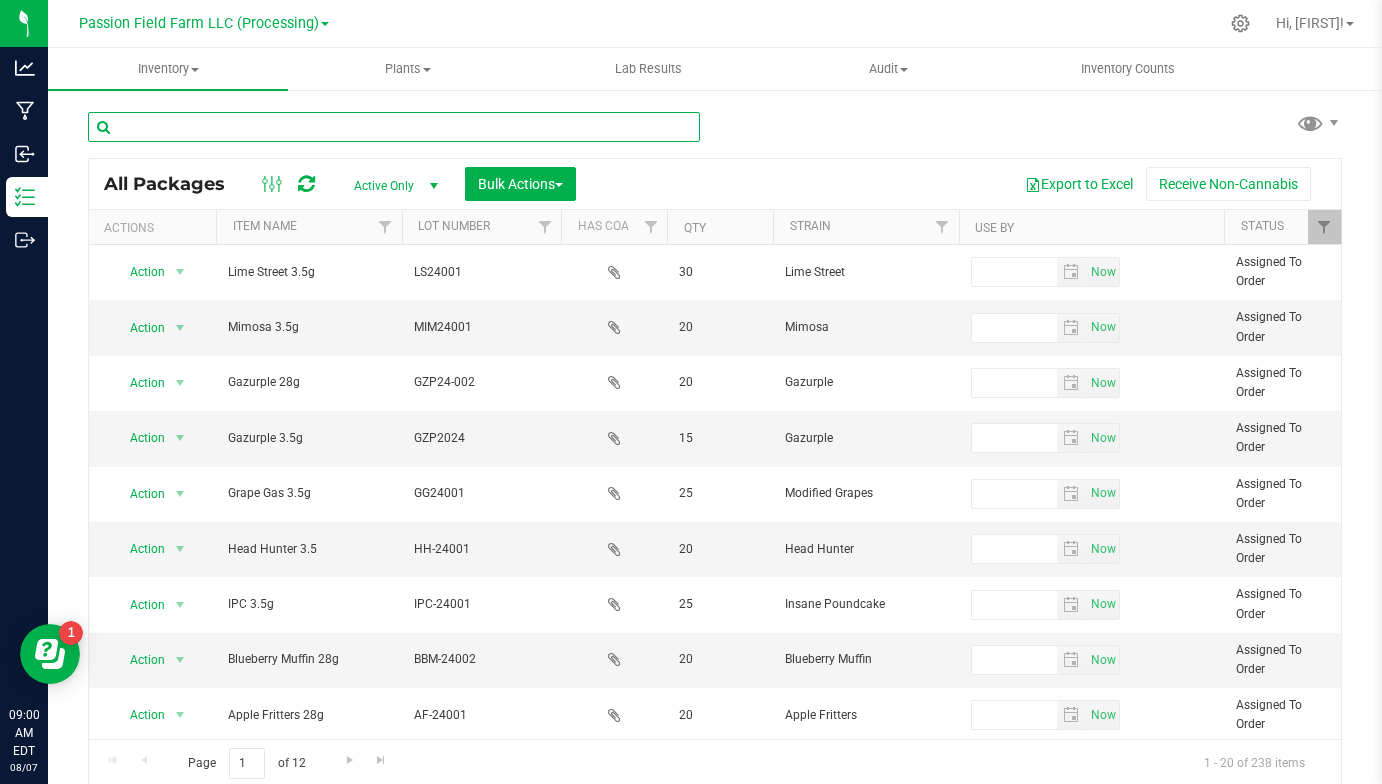 click at bounding box center [394, 127] 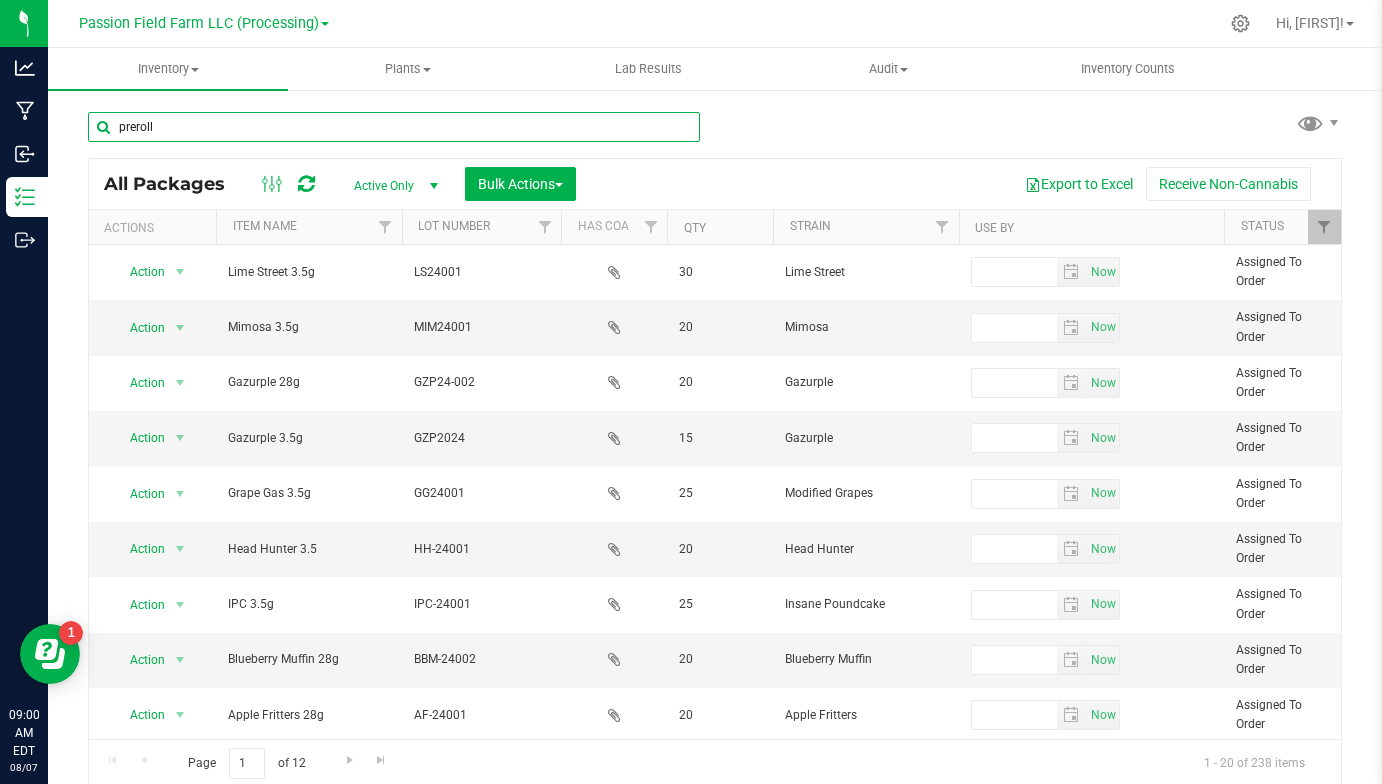 type on "preroll" 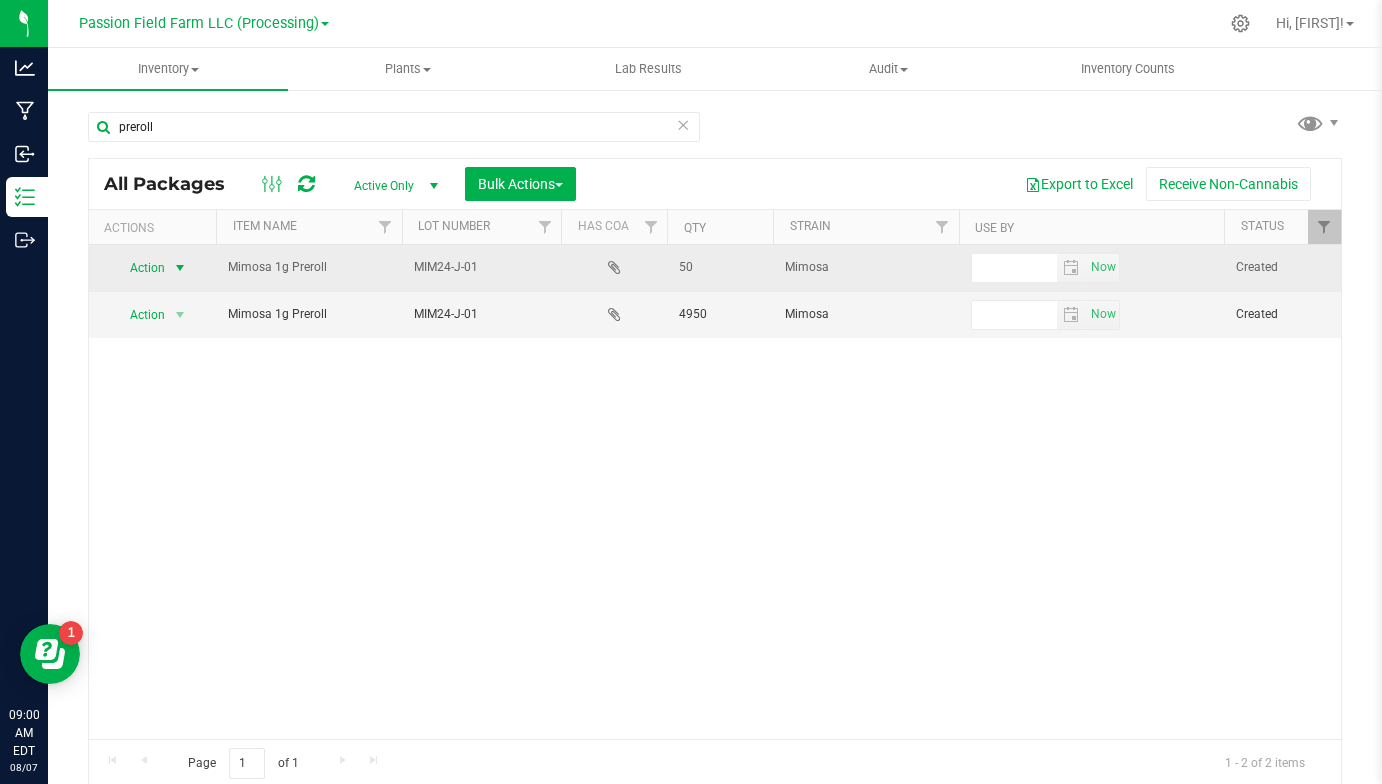 click at bounding box center [180, 268] 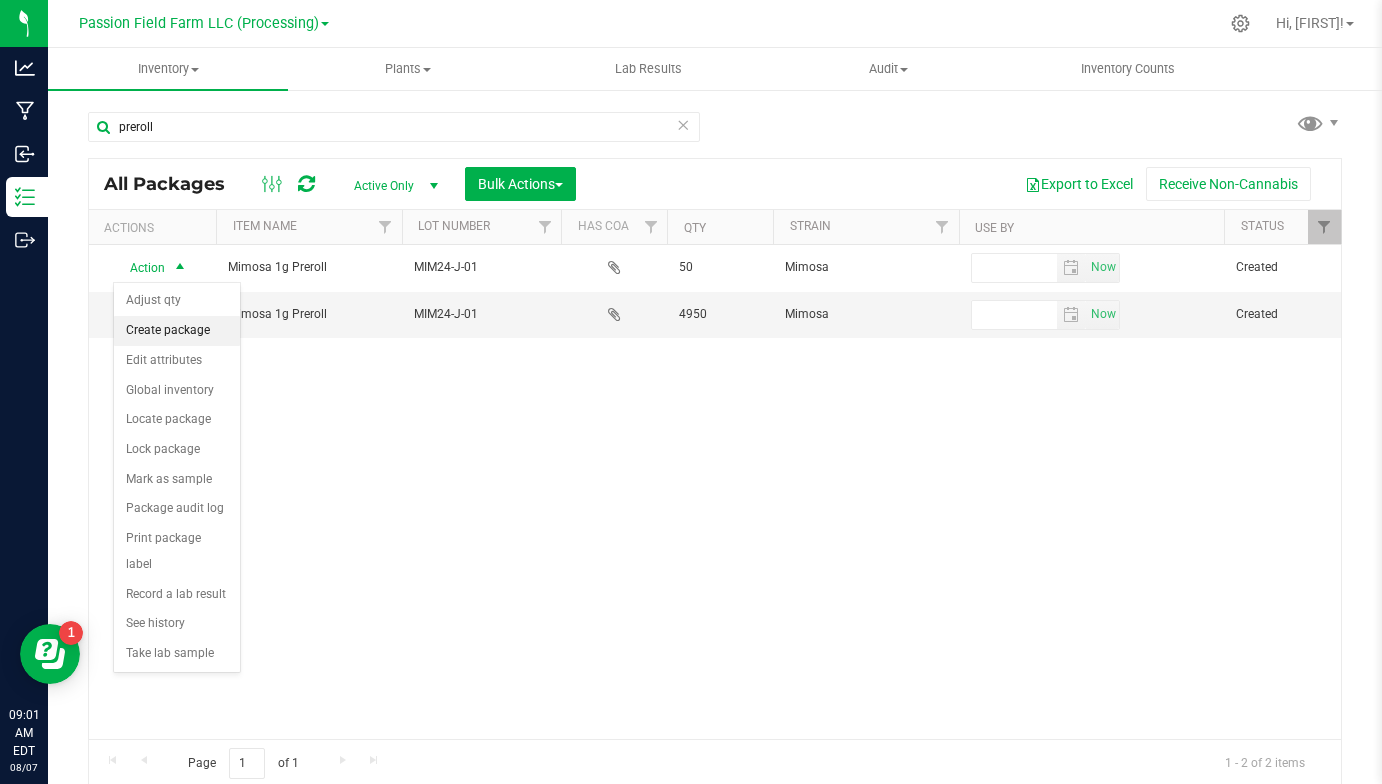 click on "Create package" at bounding box center [177, 331] 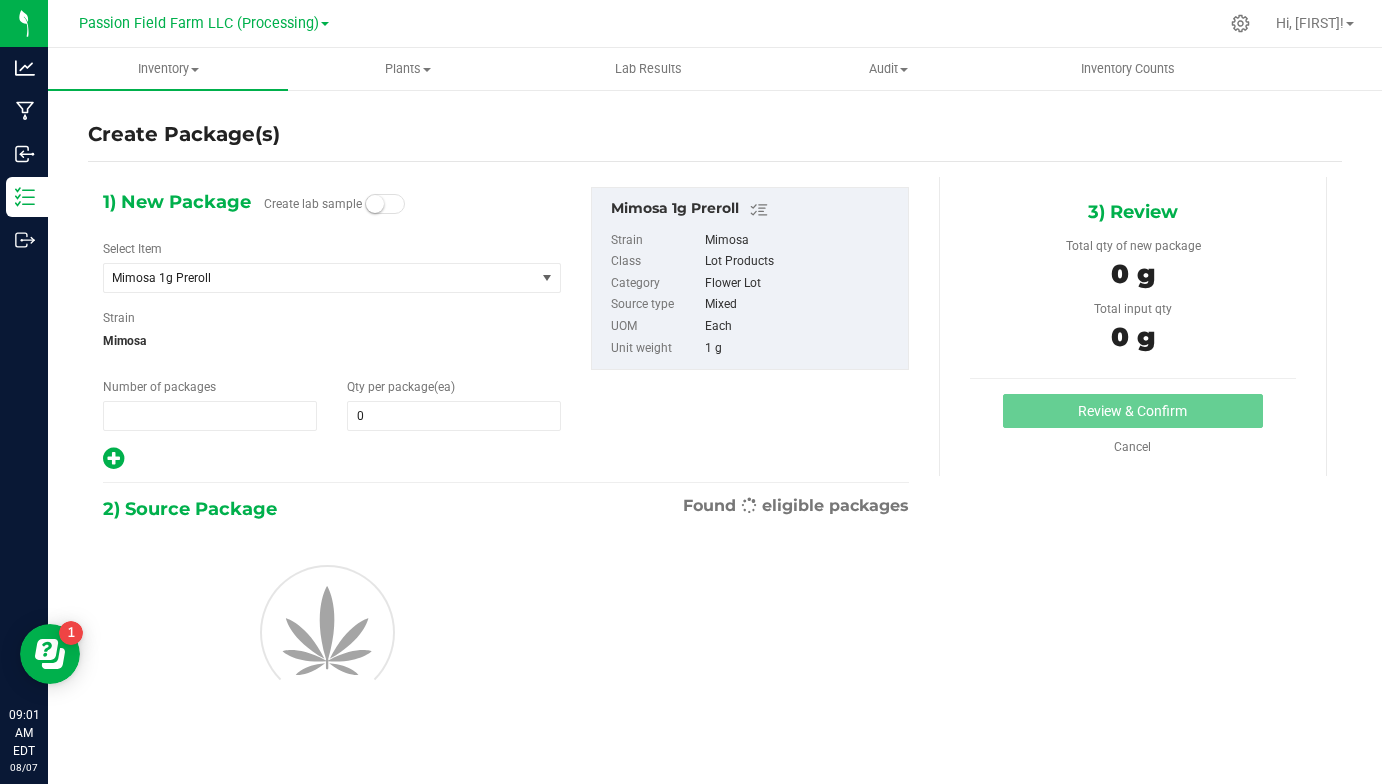 type on "1" 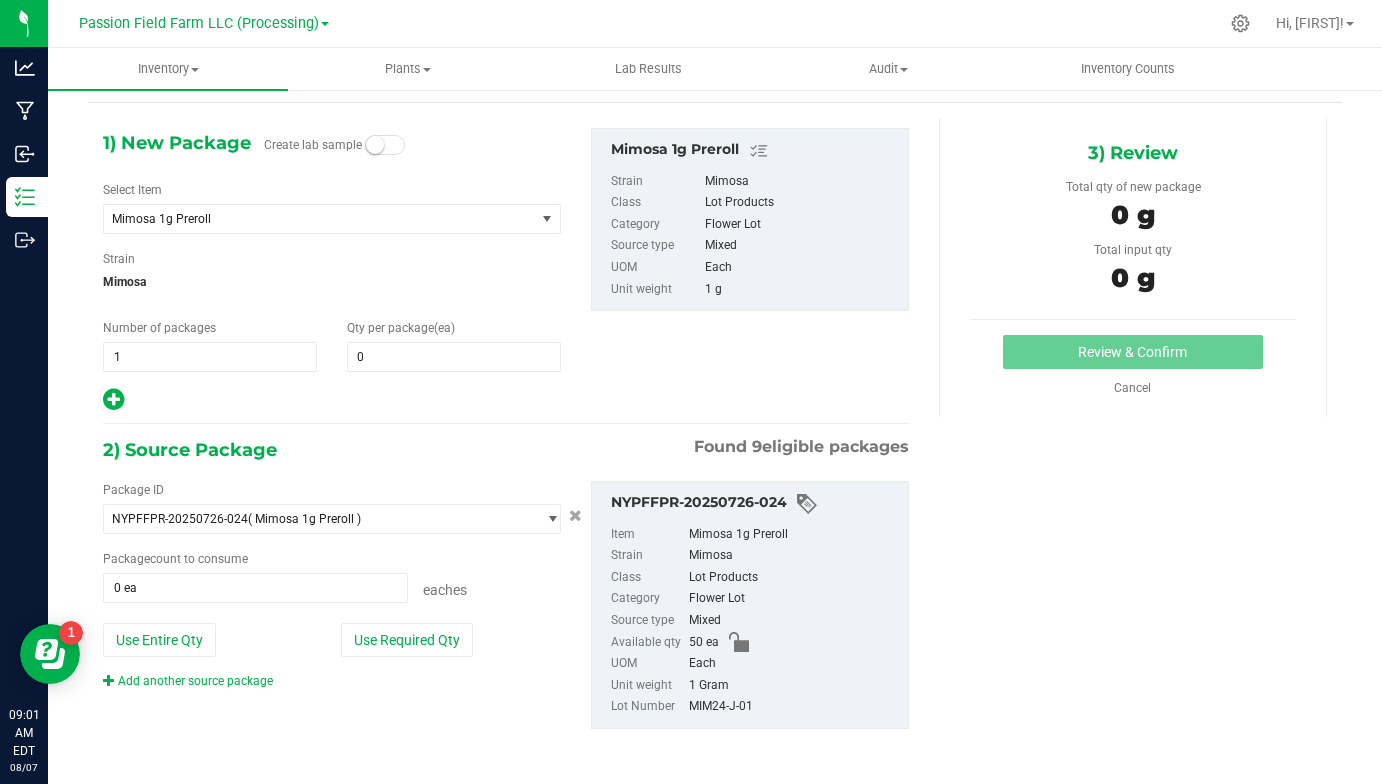 scroll, scrollTop: 55, scrollLeft: 0, axis: vertical 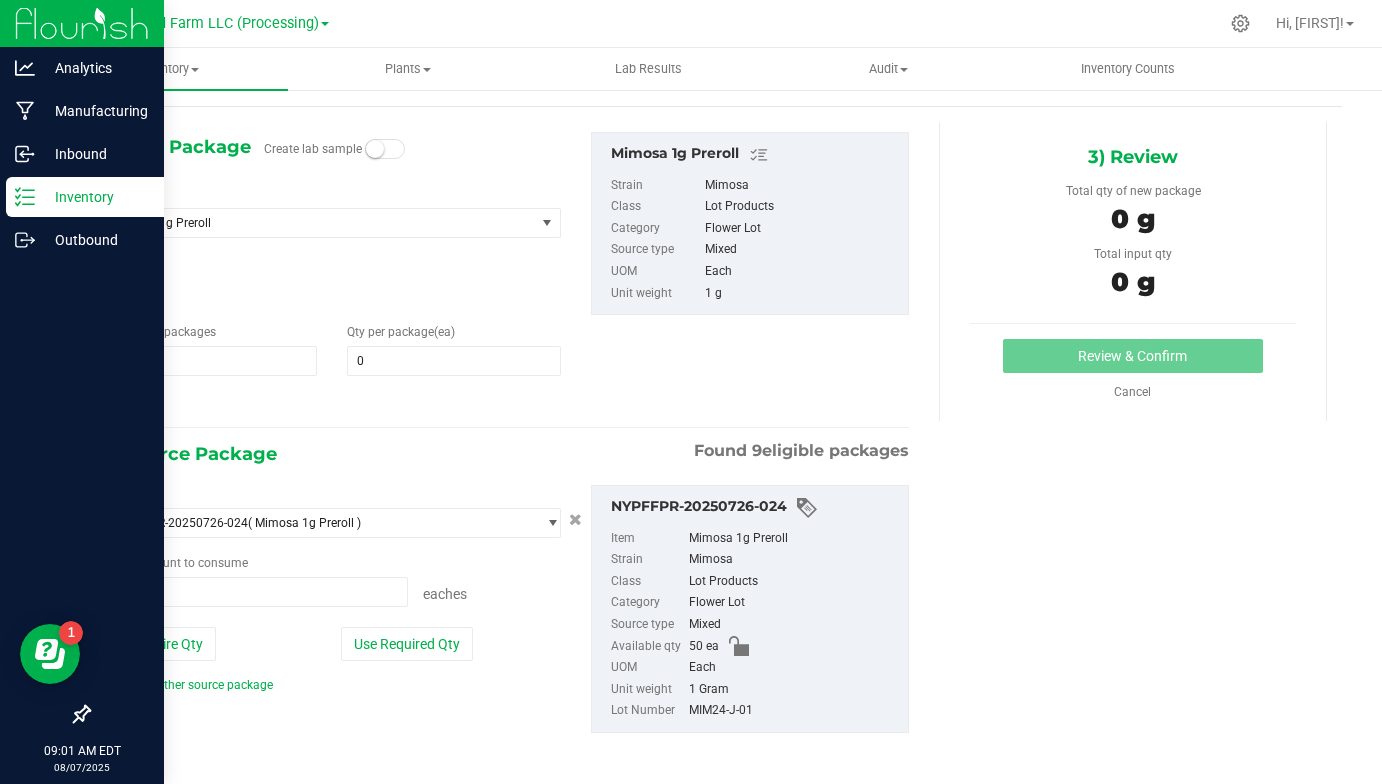 click on "Inventory" at bounding box center [95, 197] 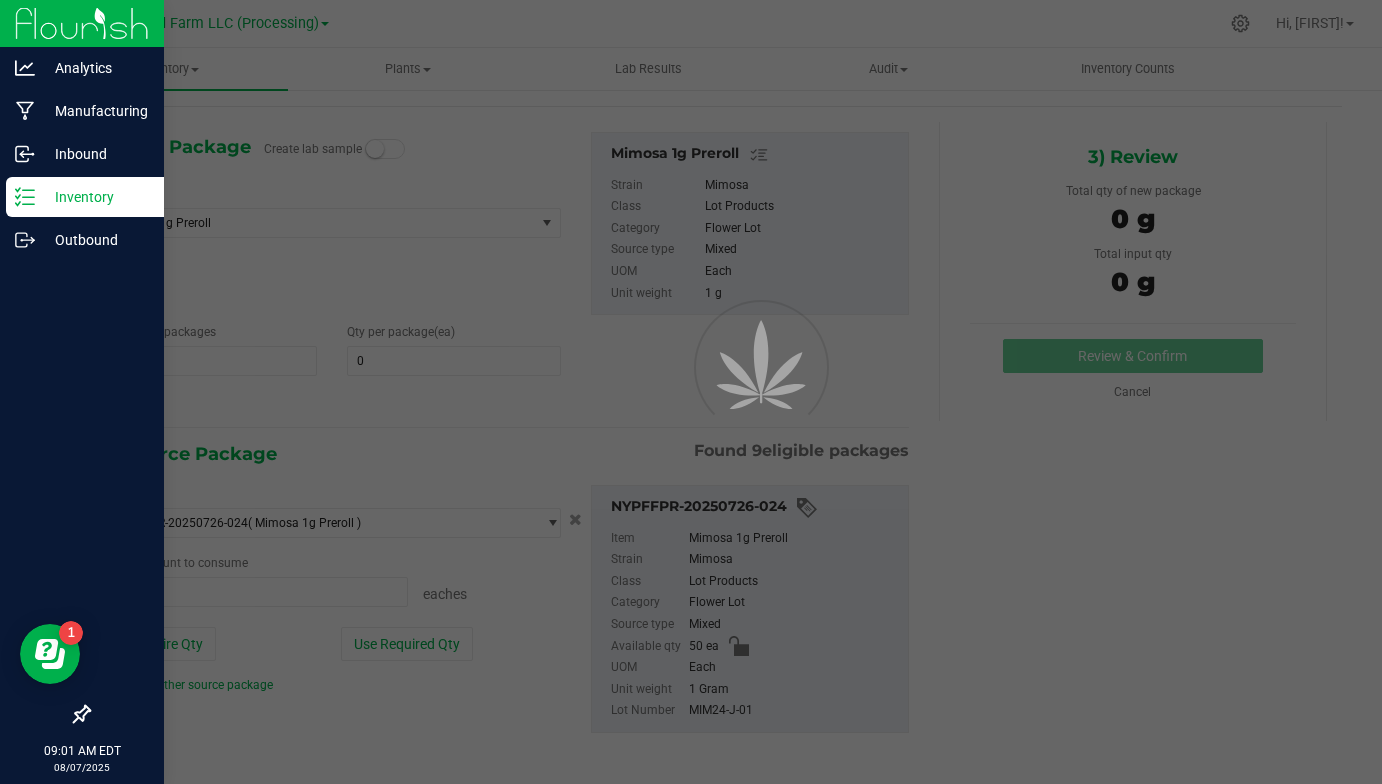 scroll, scrollTop: 0, scrollLeft: 0, axis: both 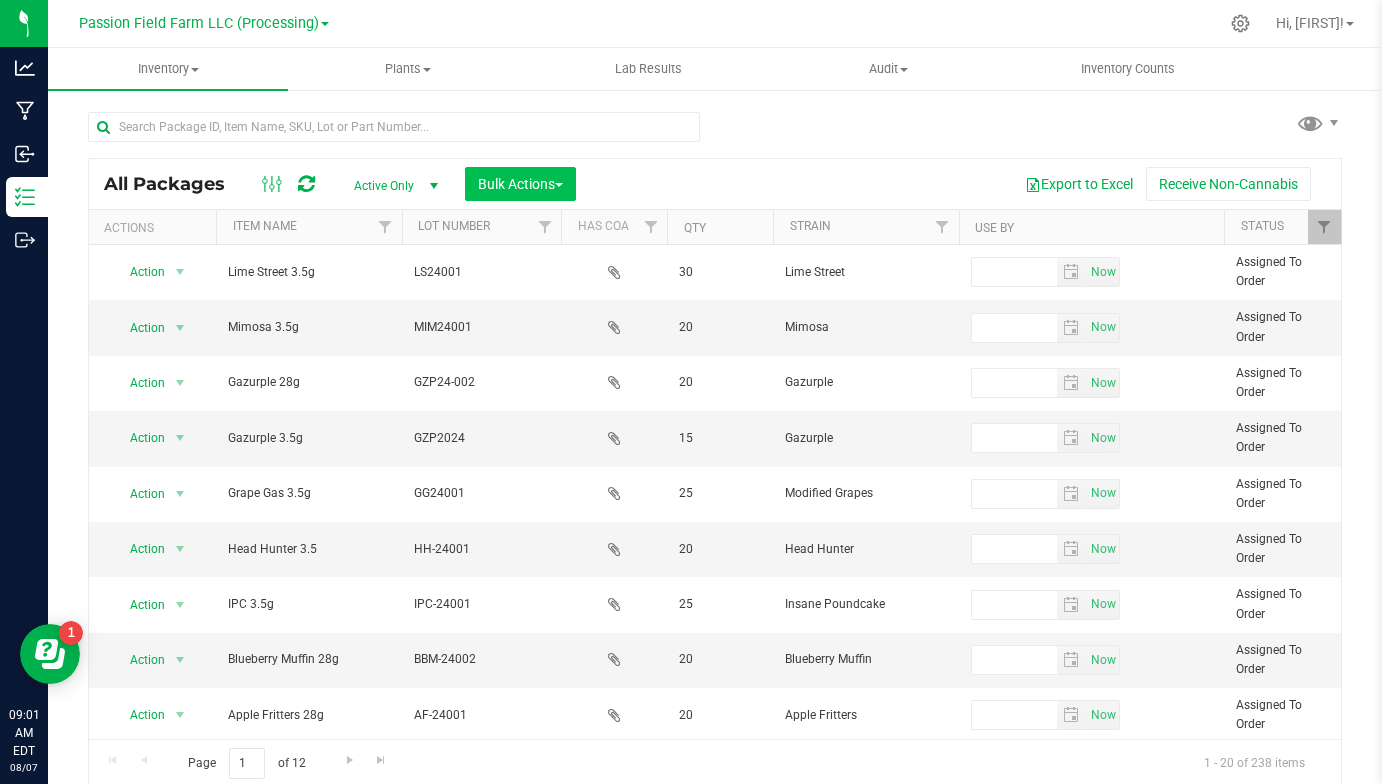 click on "Bulk Actions" at bounding box center [520, 184] 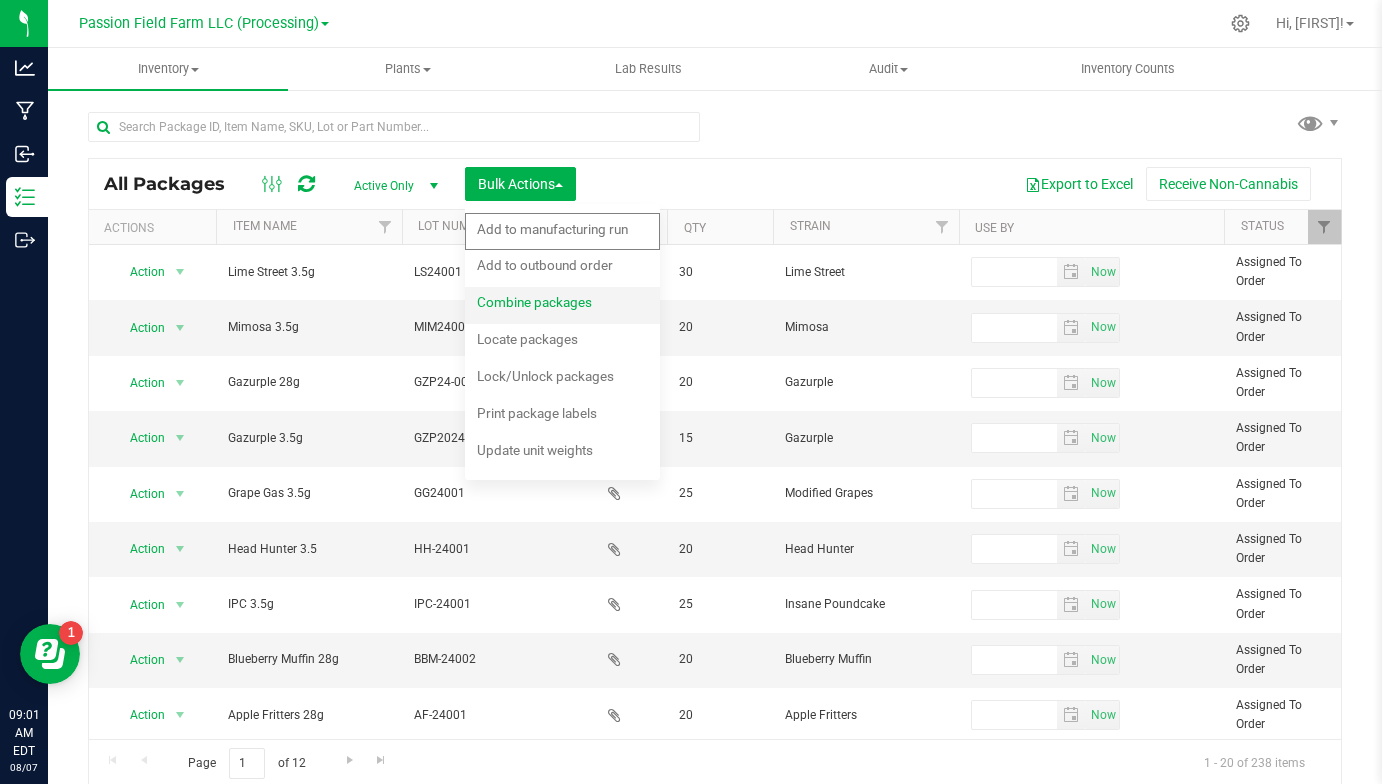 click on "Combine packages" at bounding box center [534, 302] 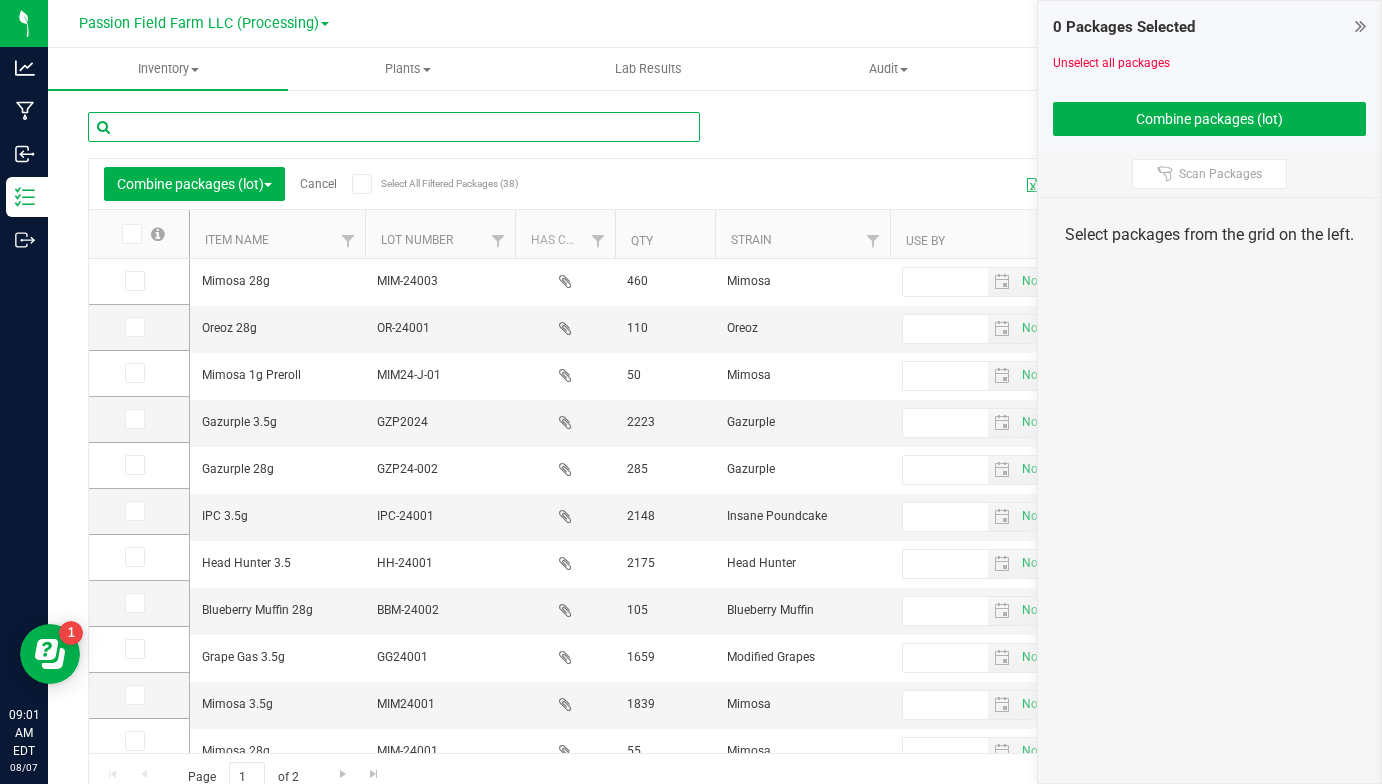 click at bounding box center (394, 127) 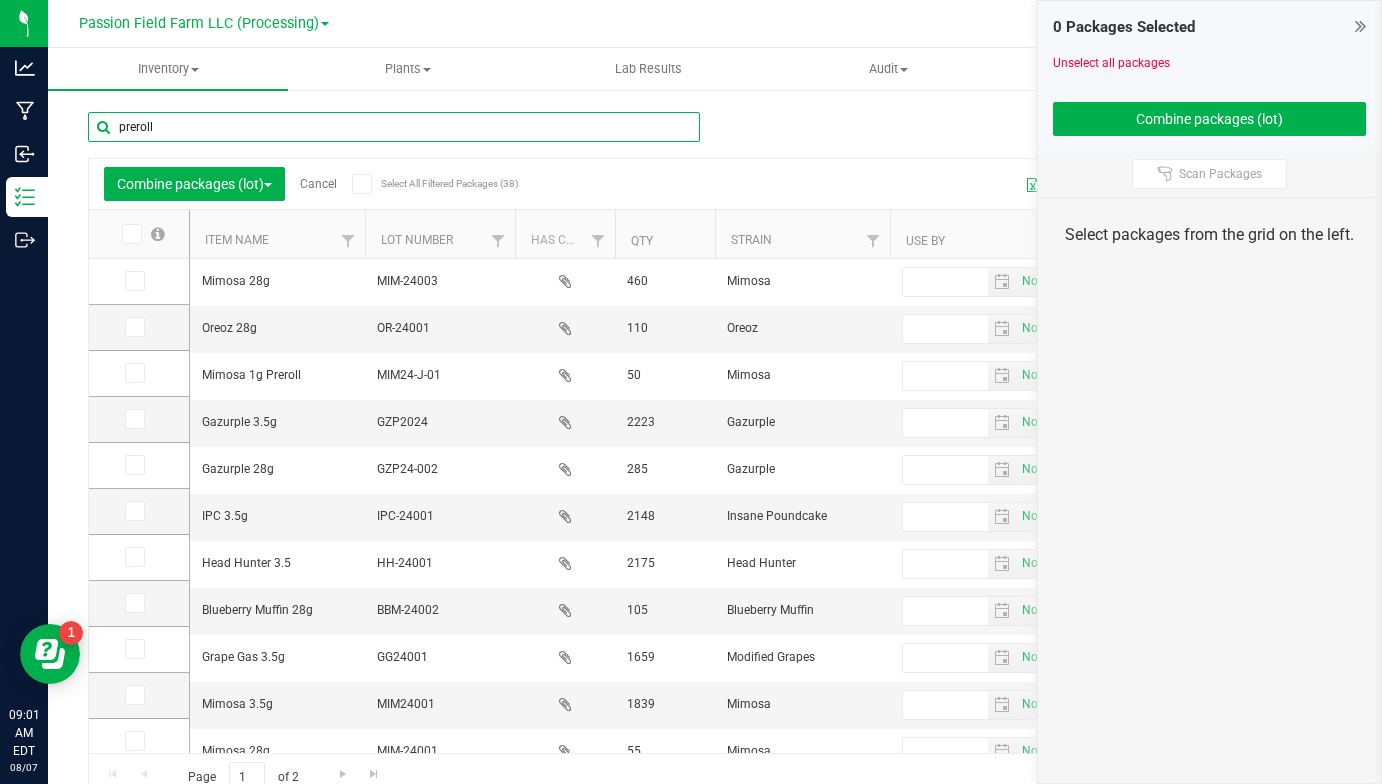 type on "preroll" 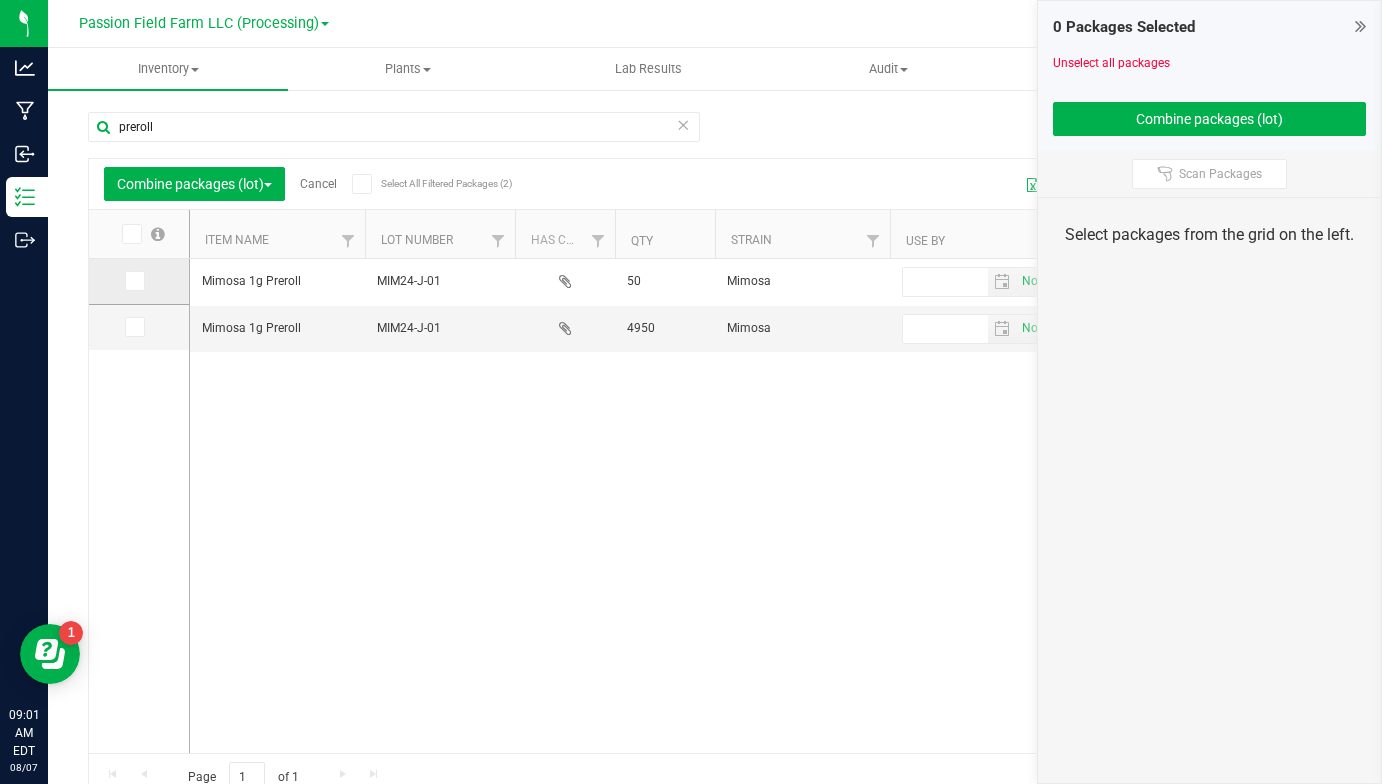 click at bounding box center [135, 281] 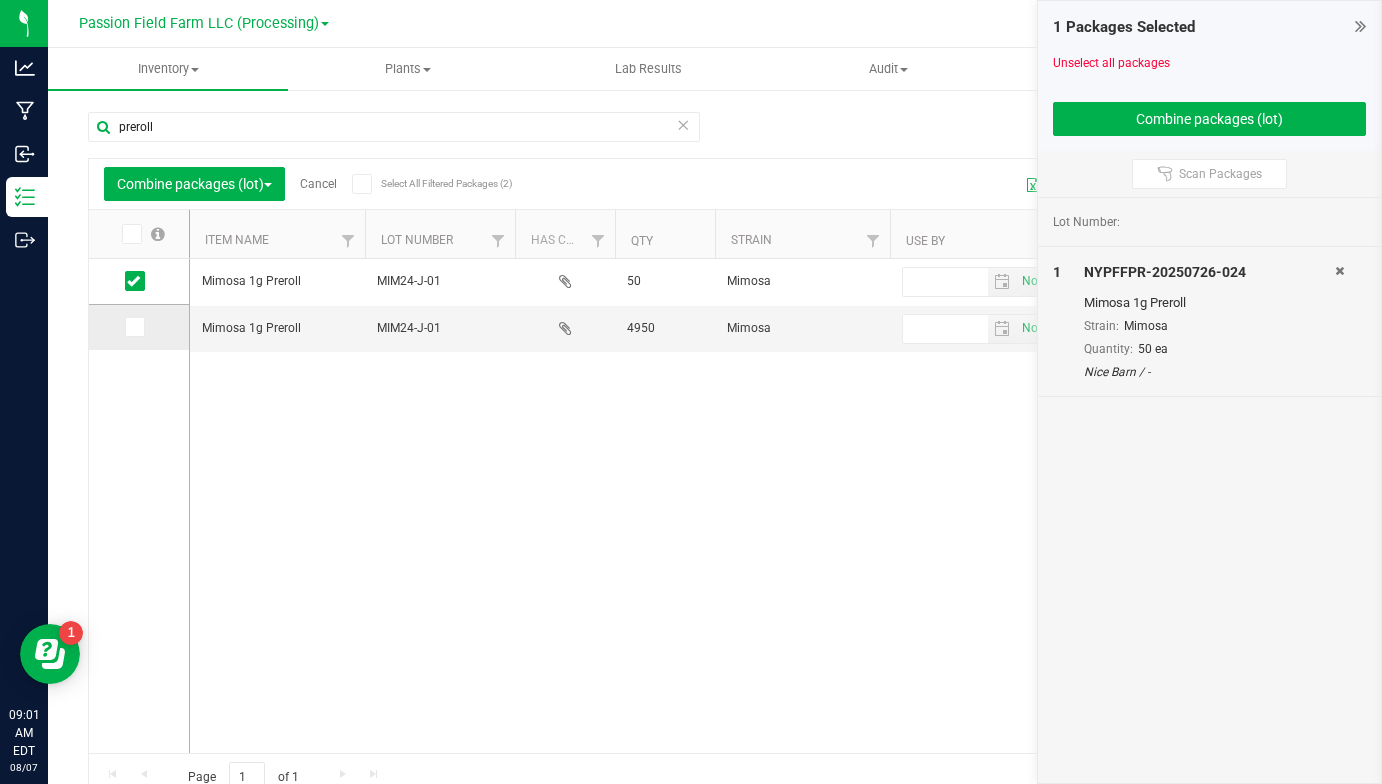 click at bounding box center (133, 327) 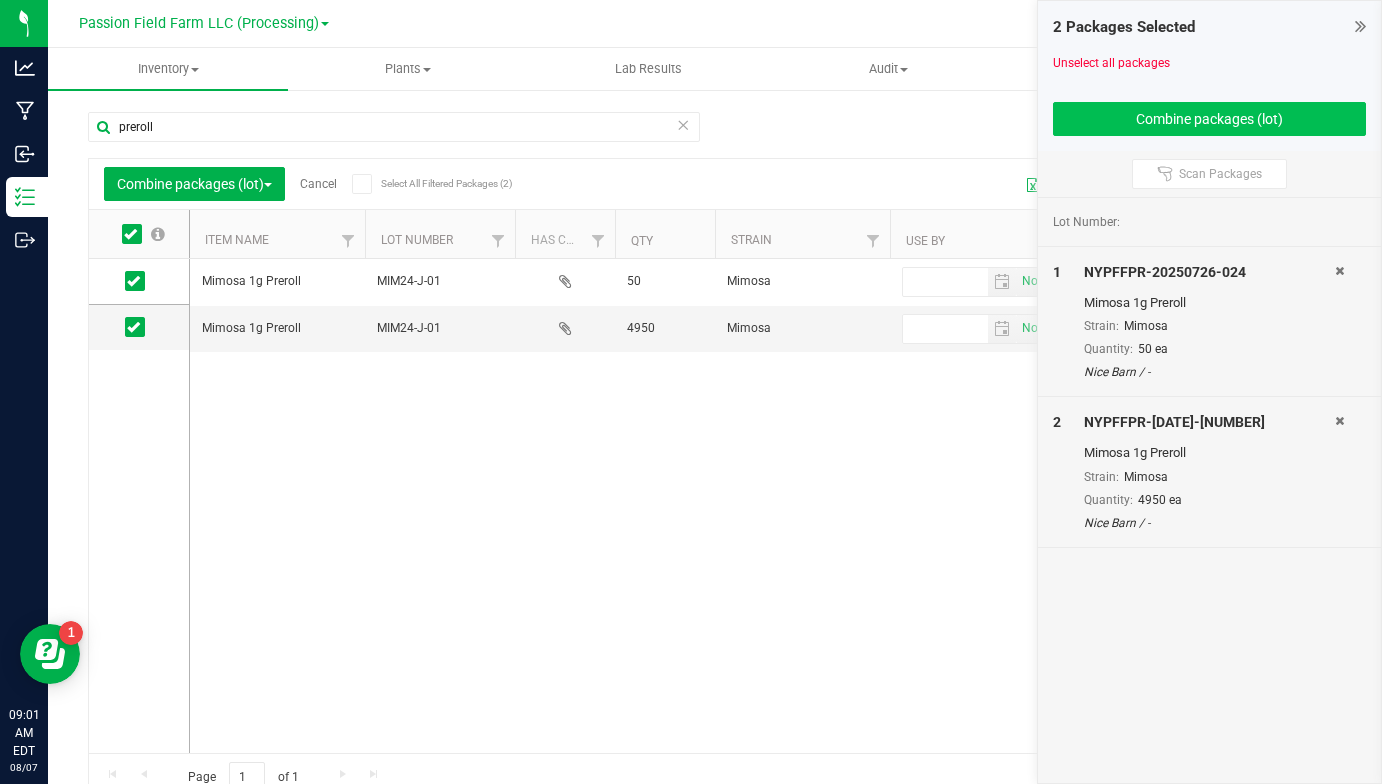 click on "Combine packages (lot)" at bounding box center (1210, 119) 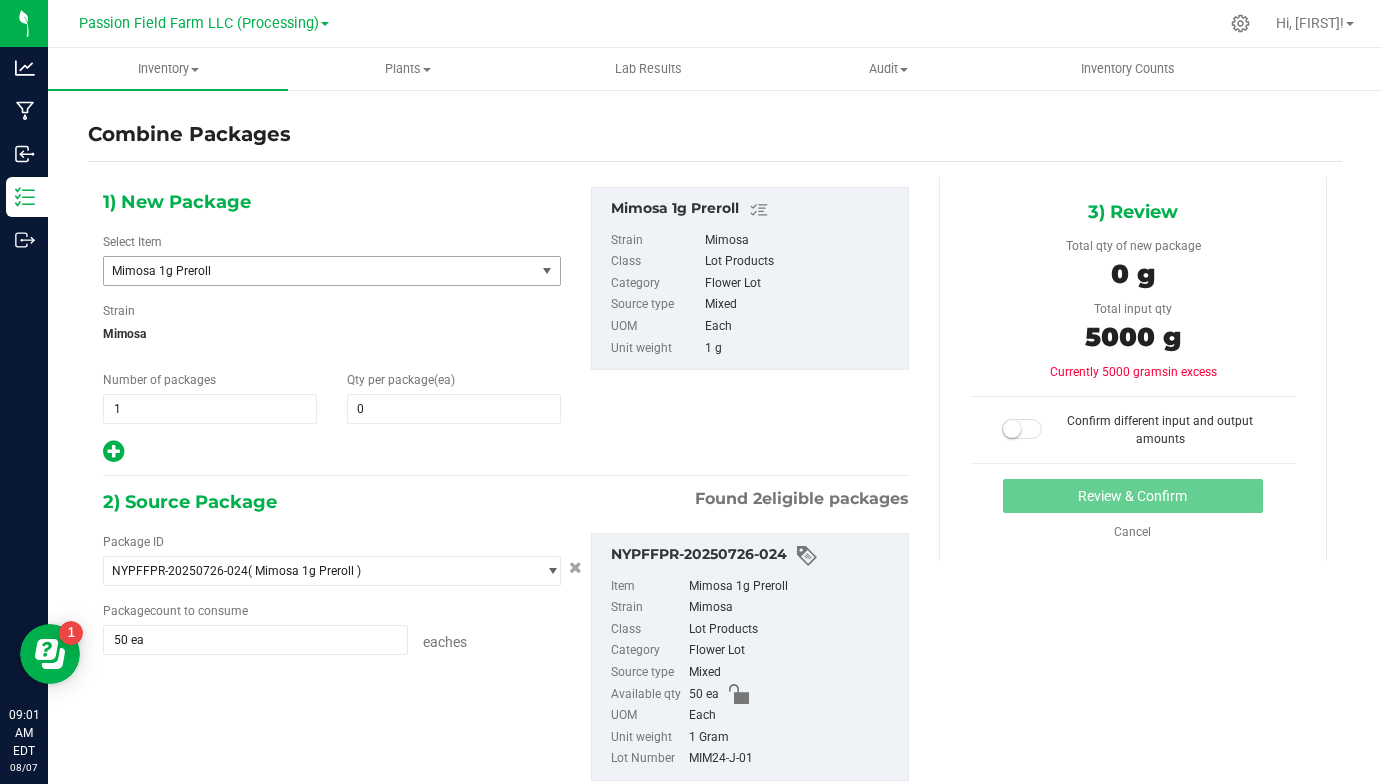 click on "Mimosa 1g Preroll" at bounding box center [319, 271] 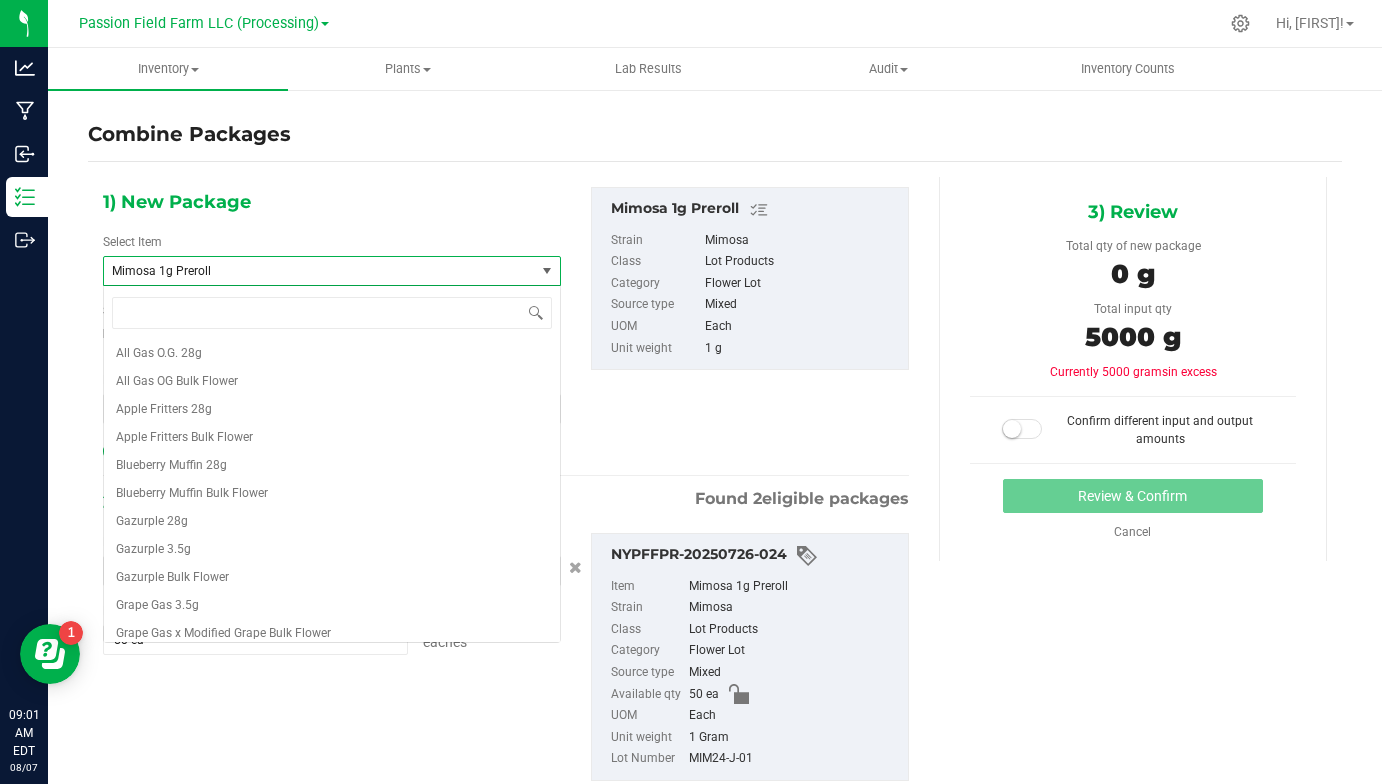scroll, scrollTop: 456, scrollLeft: 0, axis: vertical 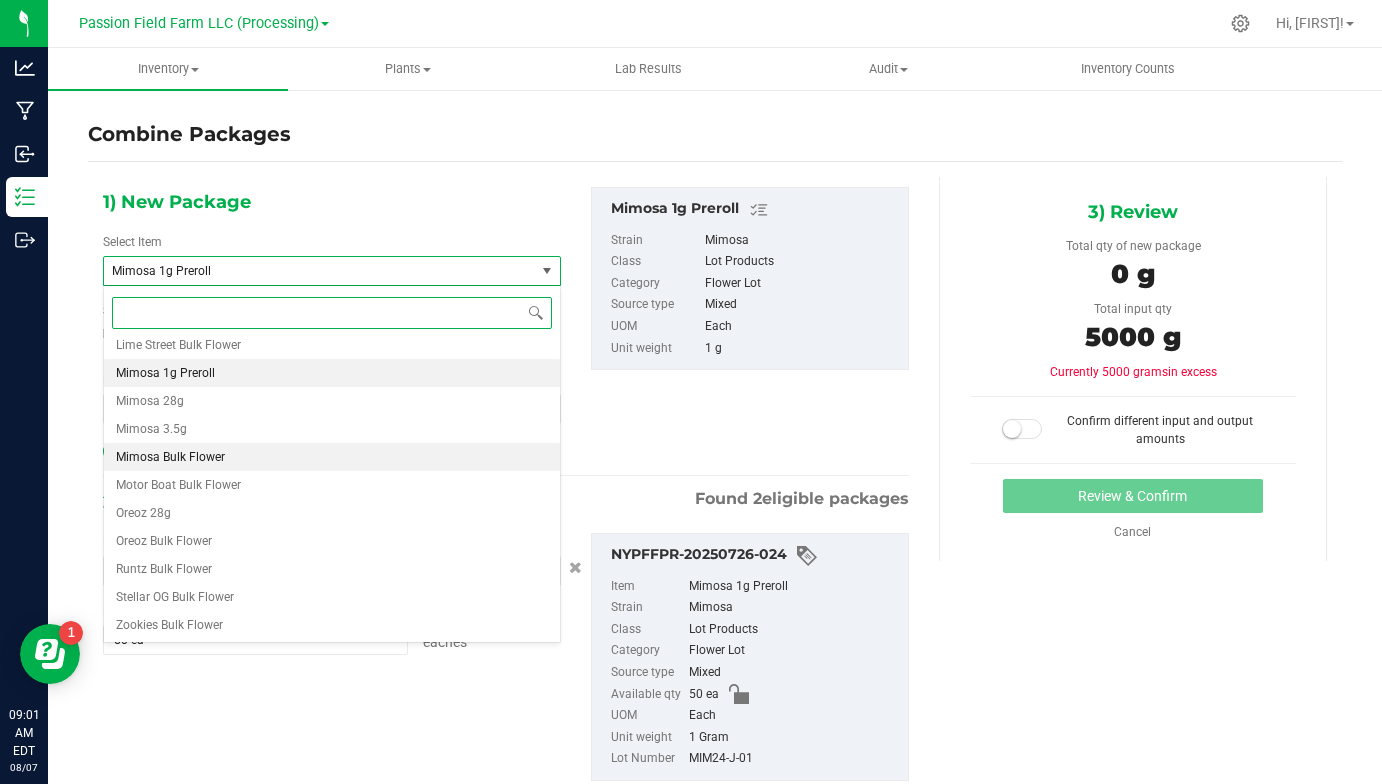click on "Mimosa Bulk Flower" at bounding box center (332, 457) 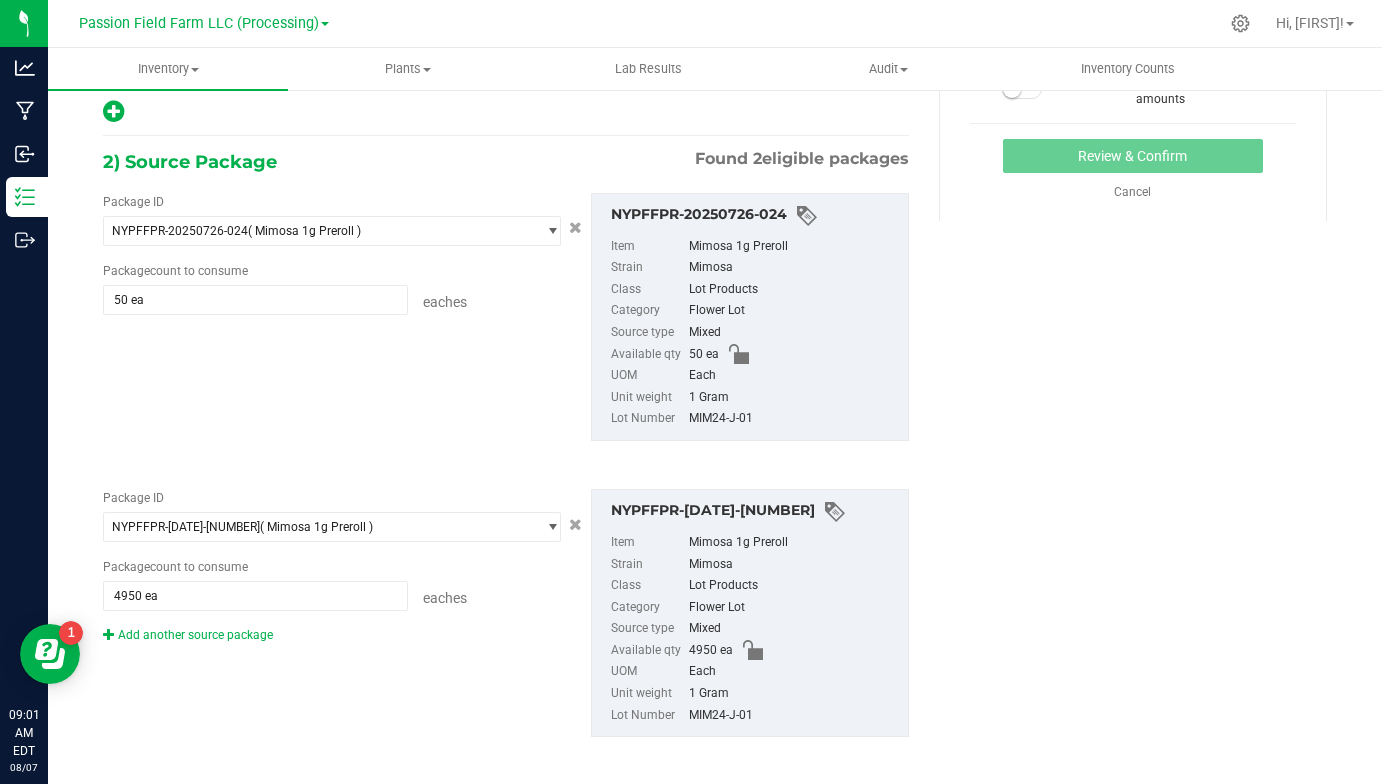 scroll, scrollTop: 339, scrollLeft: 0, axis: vertical 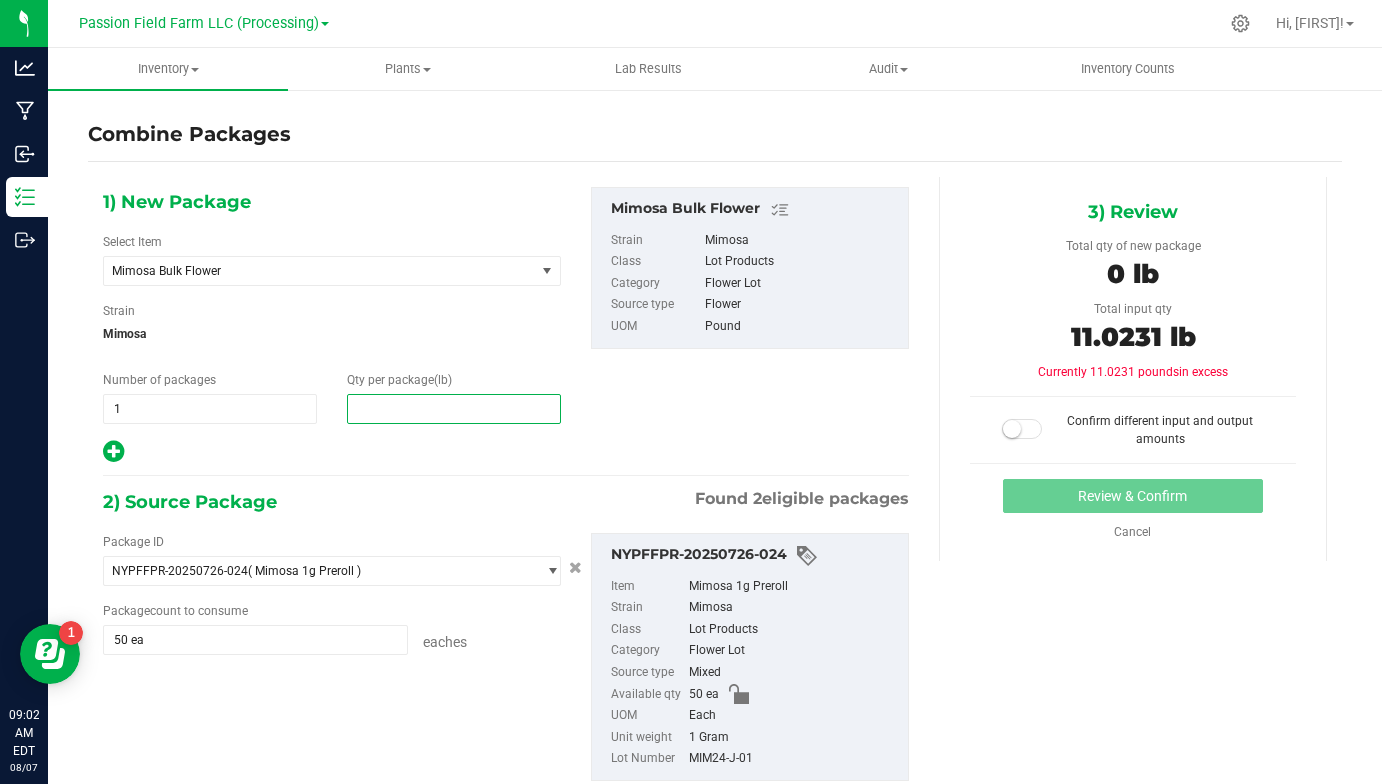 click at bounding box center (454, 409) 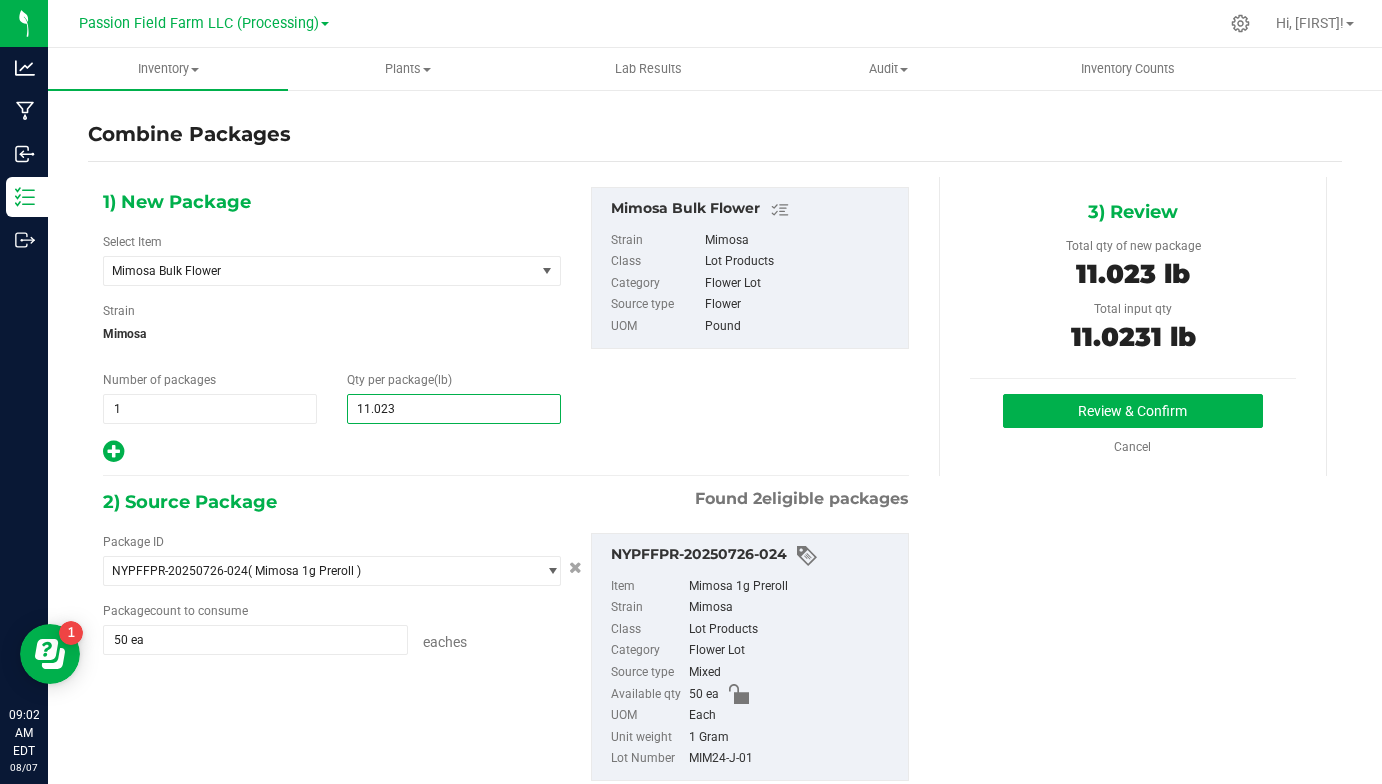 type on "11.0231" 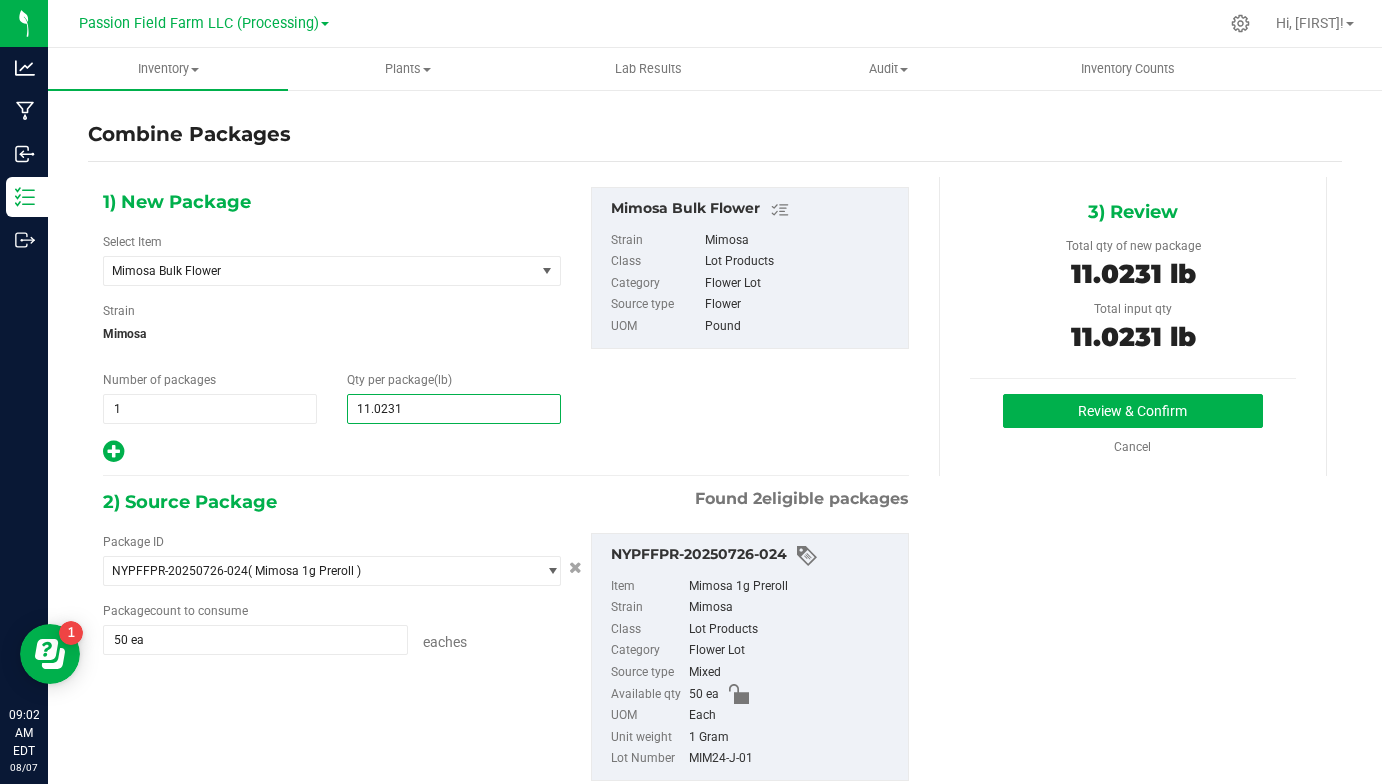 type on "11" 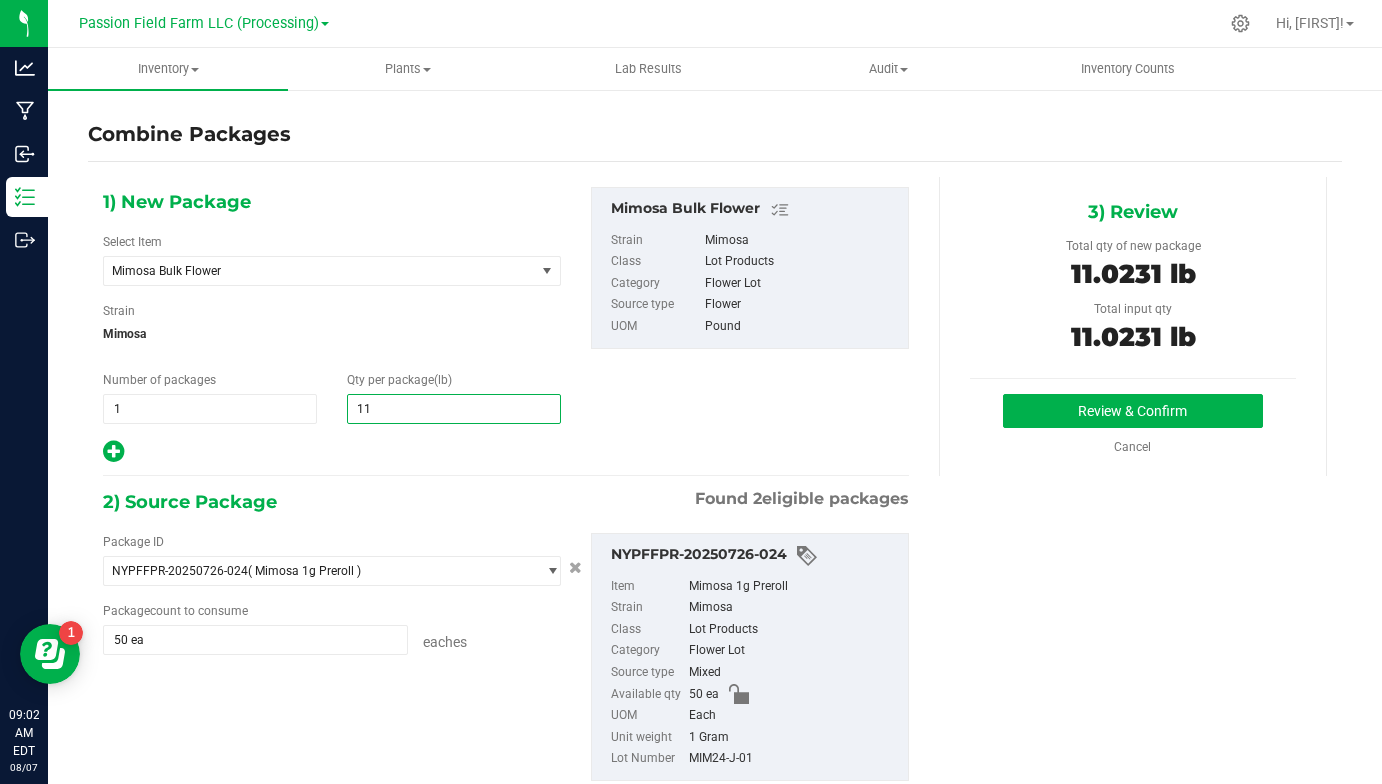 click on "1) New Package
Select Item
Mimosa Bulk Flower
All Gas O.G. 28g All Gas OG Bulk Flower Apple Fritters 28g Apple Fritters Bulk Flower Blueberry Muffin 28g Blueberry Muffin Bulk Flower Gazurple 28g Gazurple 3.5g Gazurple Bulk Flower Grape Gas 3.5g Grape Gas x Modified Grape Bulk Flower Head Hunter 3.5 Head Hunter Bulk Flower Insane Pound Cake Bulk Flower IPC 3.5g Lime Street 3.5g Lime Street Bulk Flower Mimosa 1g Preroll Mimosa 28g Mimosa 3.5g Mimosa Bulk Flower Motor Boat Bulk Flower Oreoz 28g Oreoz Bulk Flower Runtz Bulk Flower Stellar OG Bulk Flower Zookies Bulk Flower" at bounding box center (506, 326) 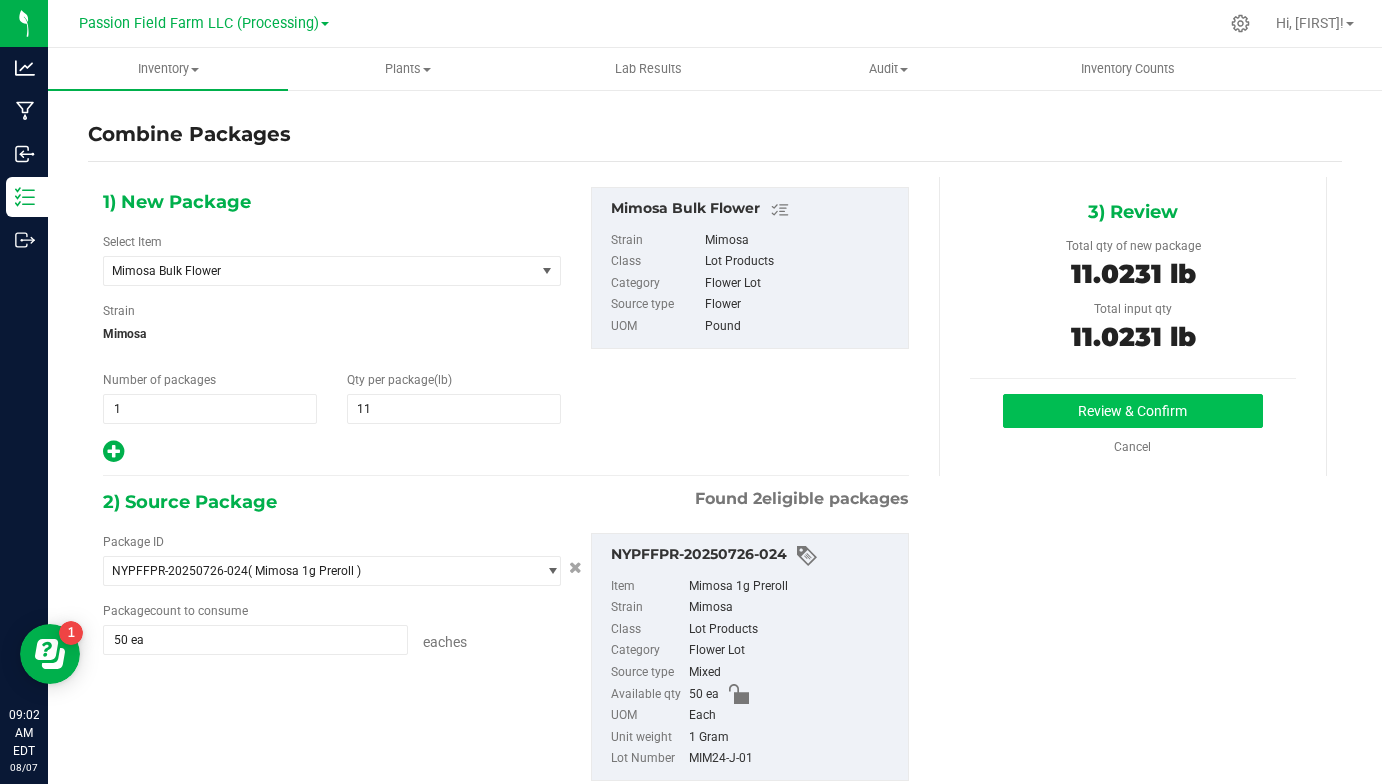 click on "Review & Confirm" at bounding box center [1133, 411] 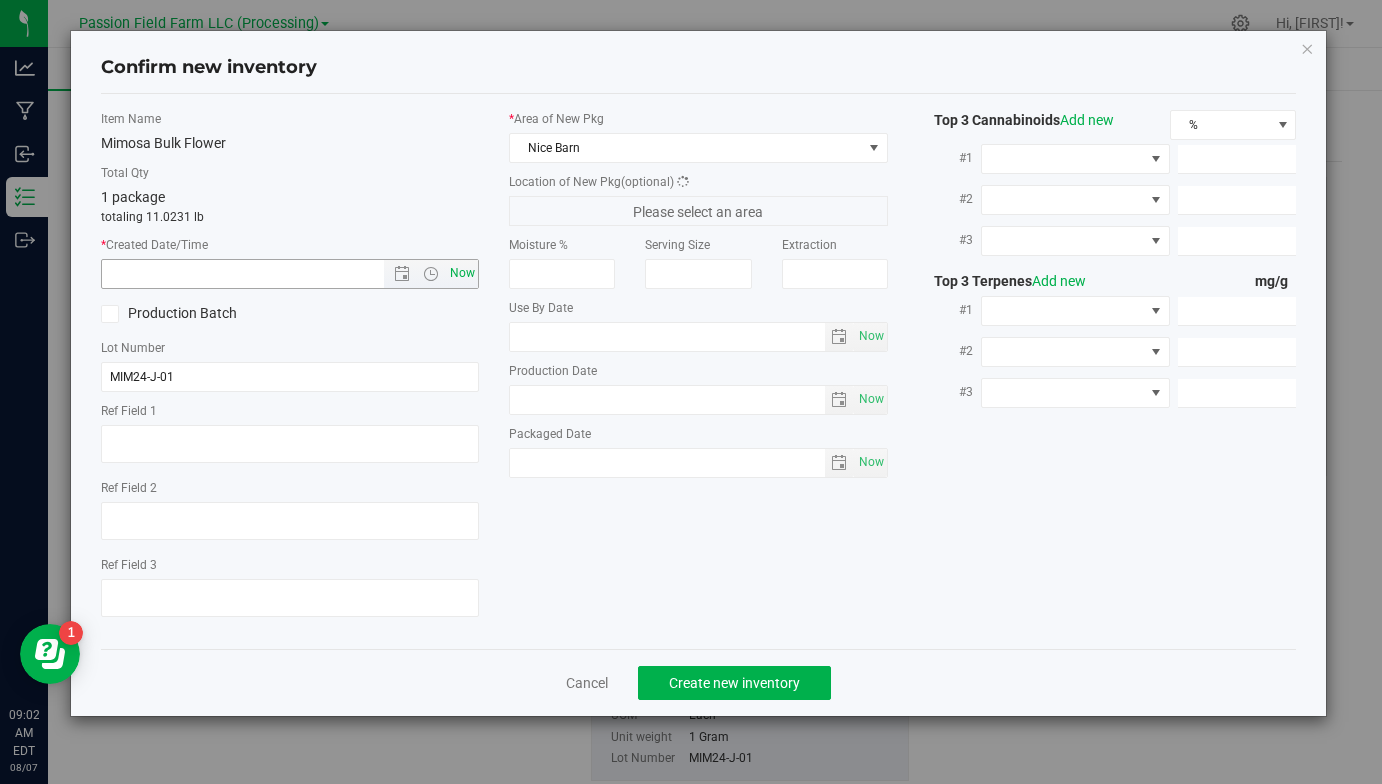 click on "Now" at bounding box center [463, 273] 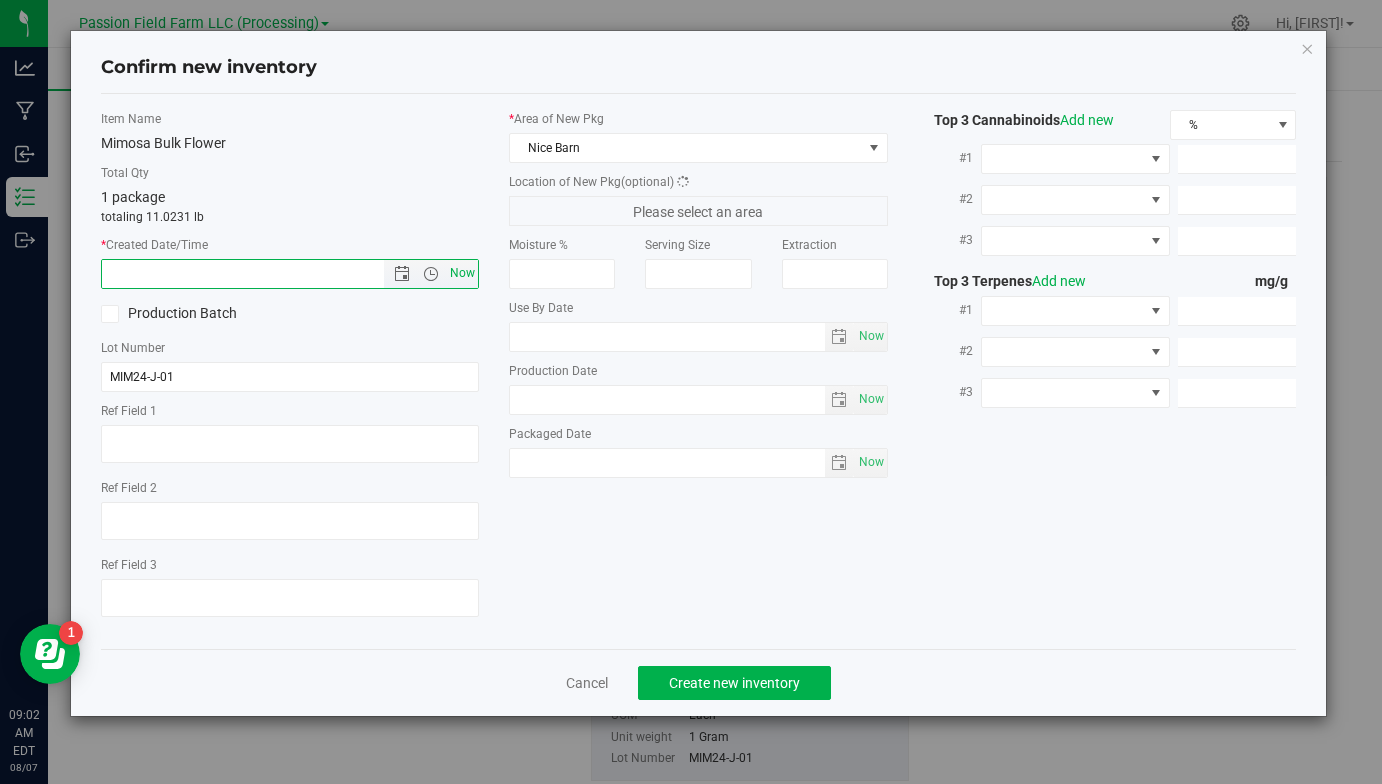 type on "[MONTH]/[DAY]/[YEAR] [HOUR]:[MINUTE] [AM/PM]" 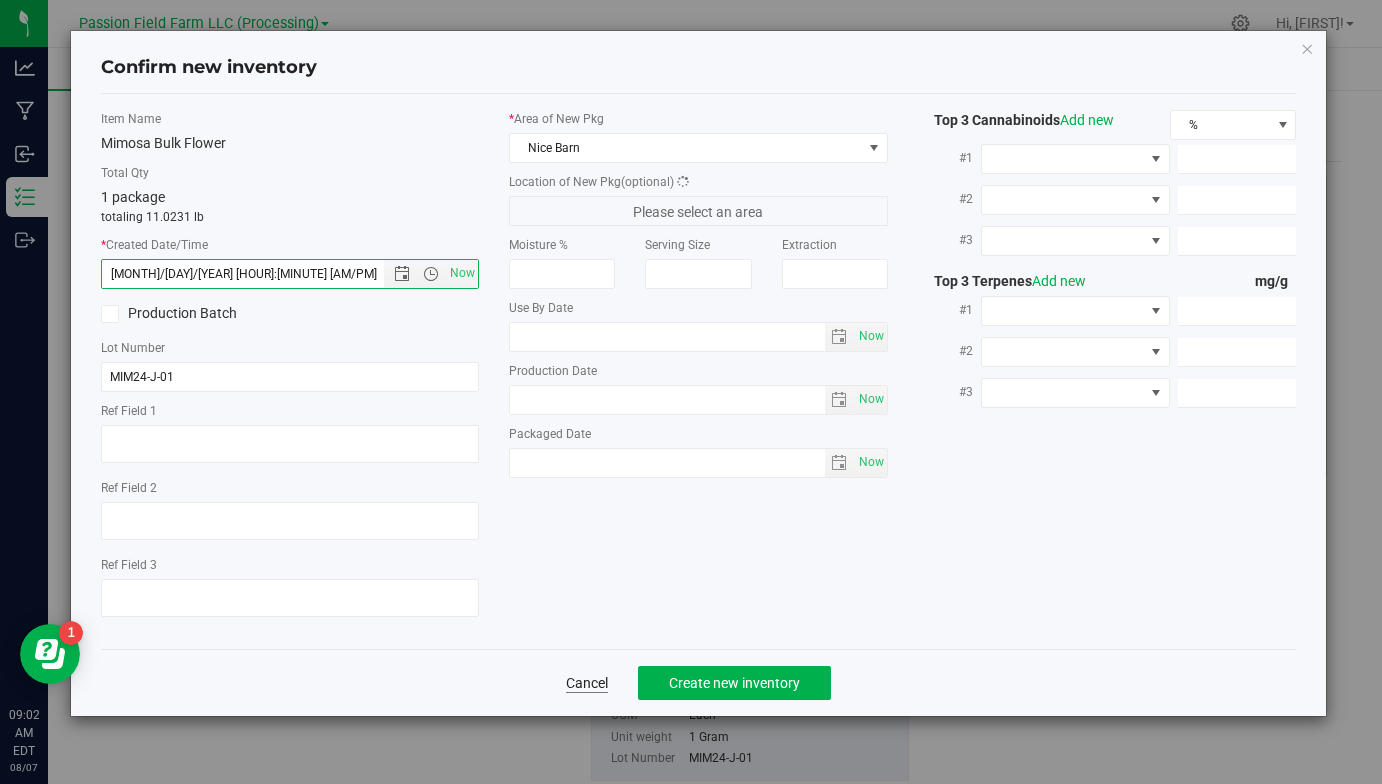 click on "Cancel" at bounding box center [587, 683] 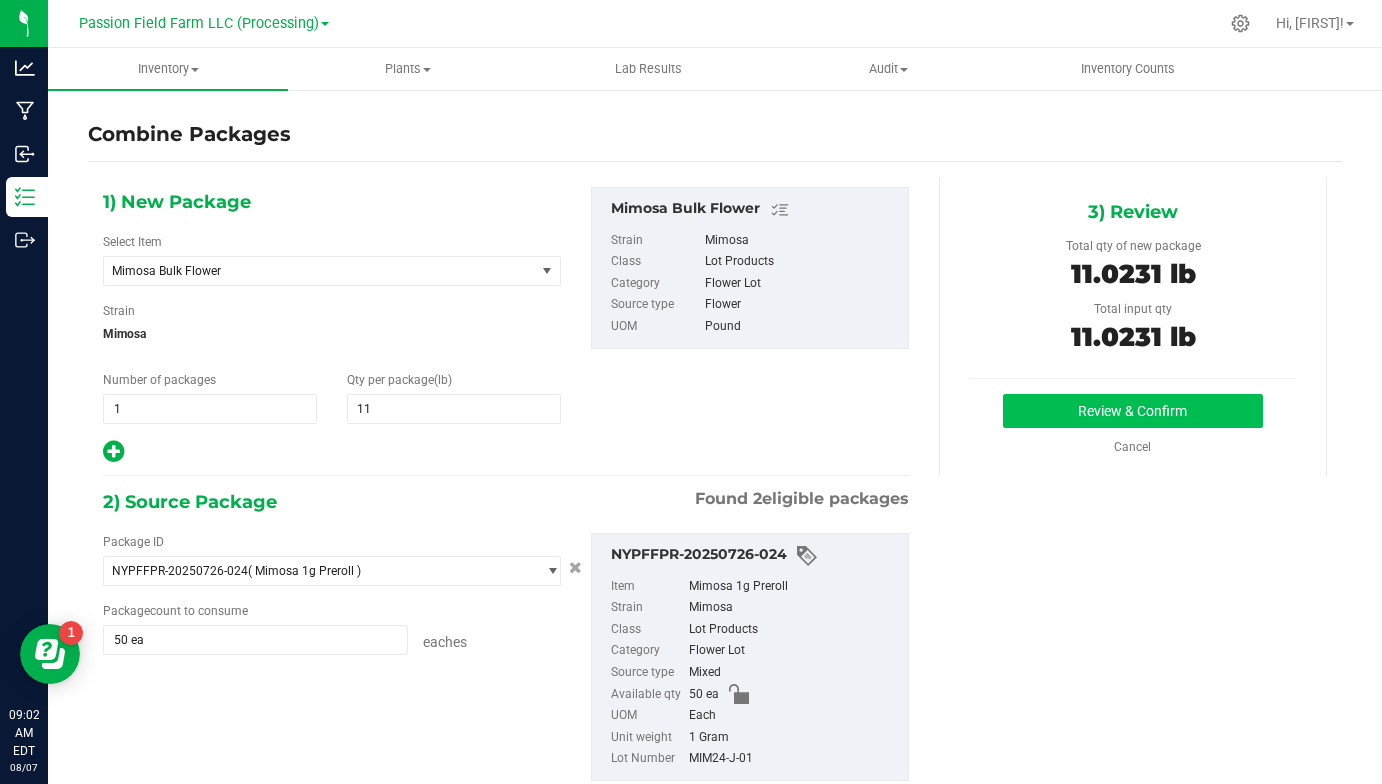 scroll, scrollTop: 0, scrollLeft: 0, axis: both 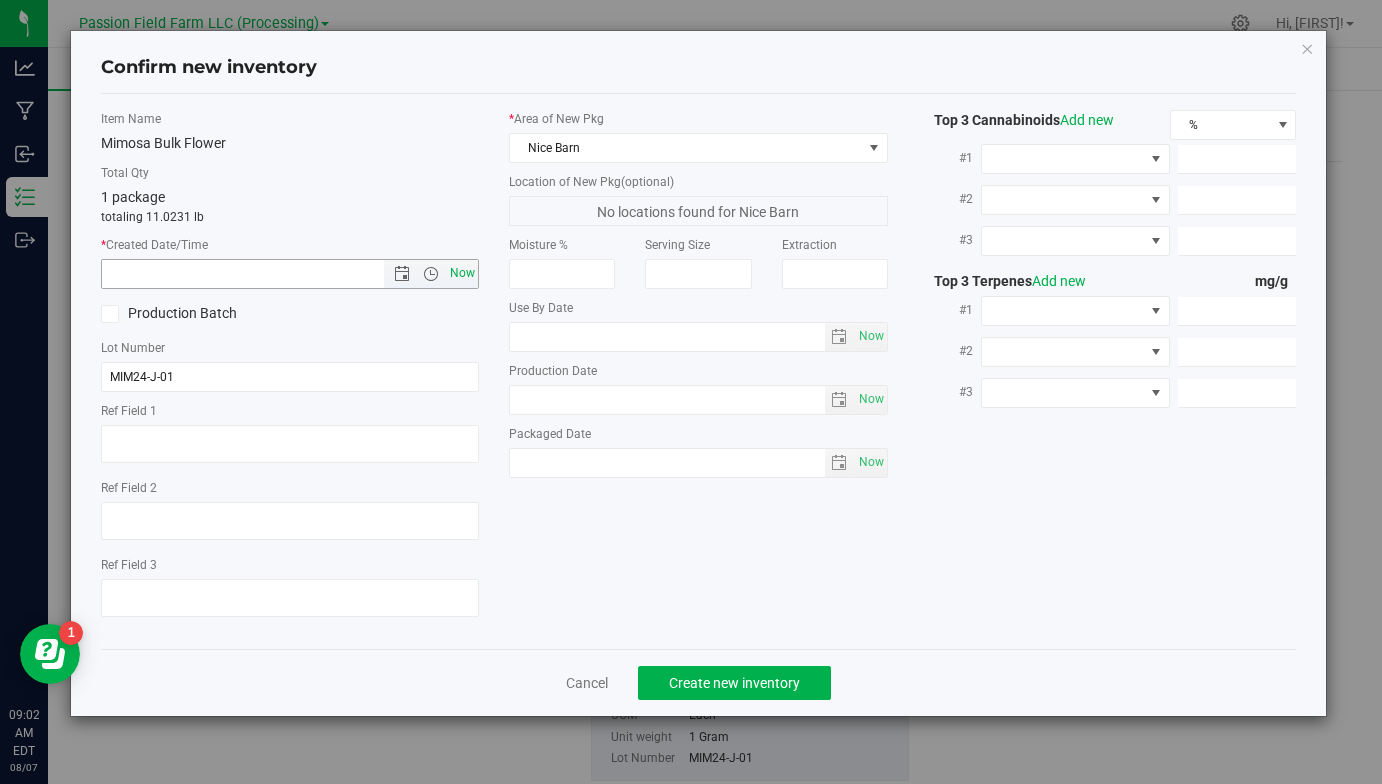 click on "Now" at bounding box center (463, 273) 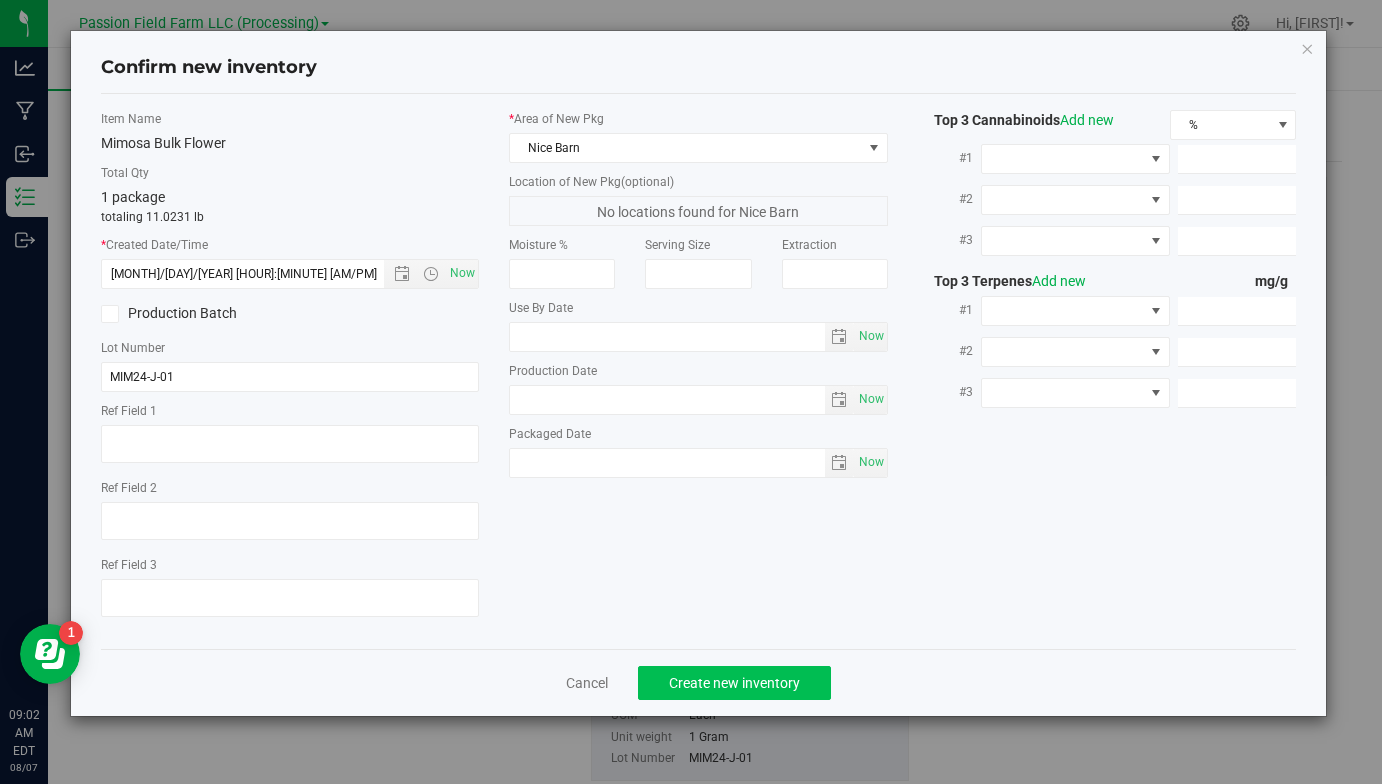 click on "Create new inventory" 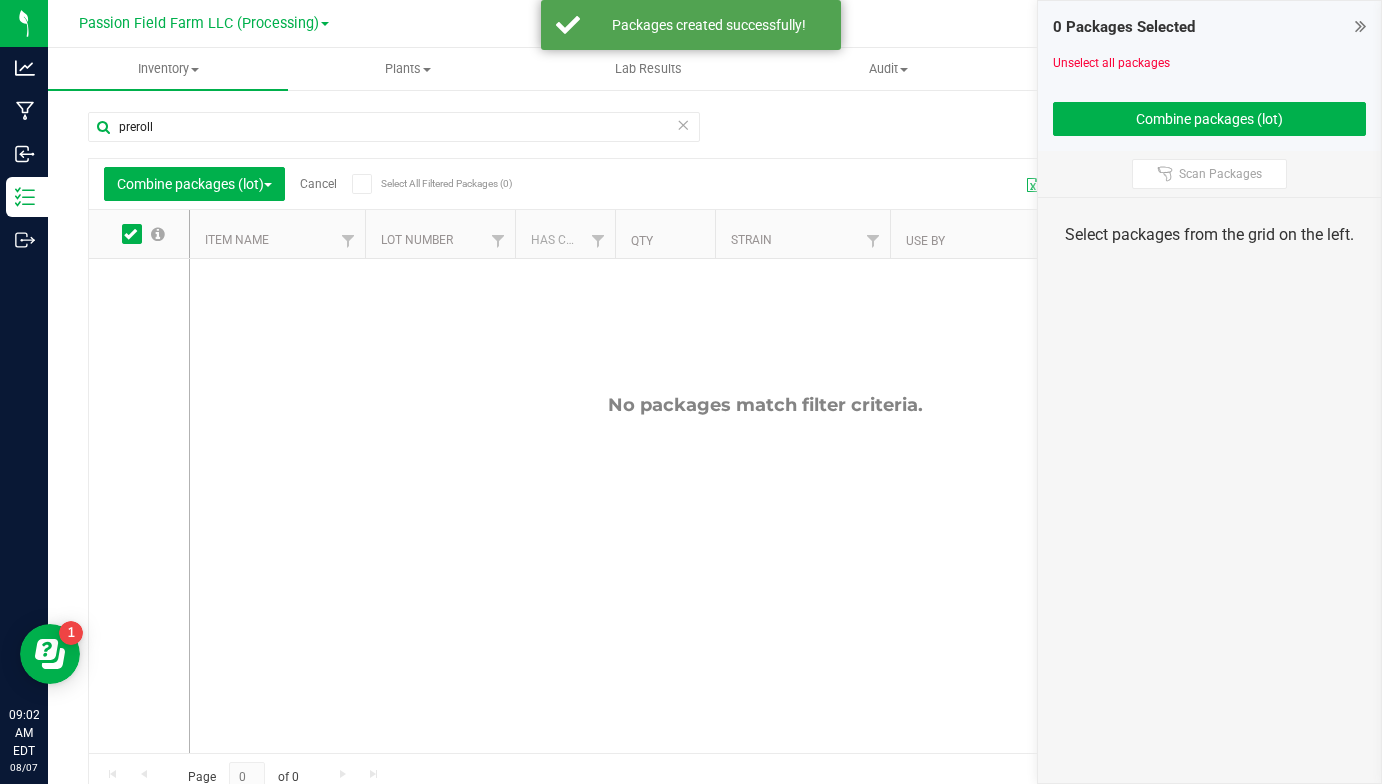 click on "Cancel" at bounding box center (318, 184) 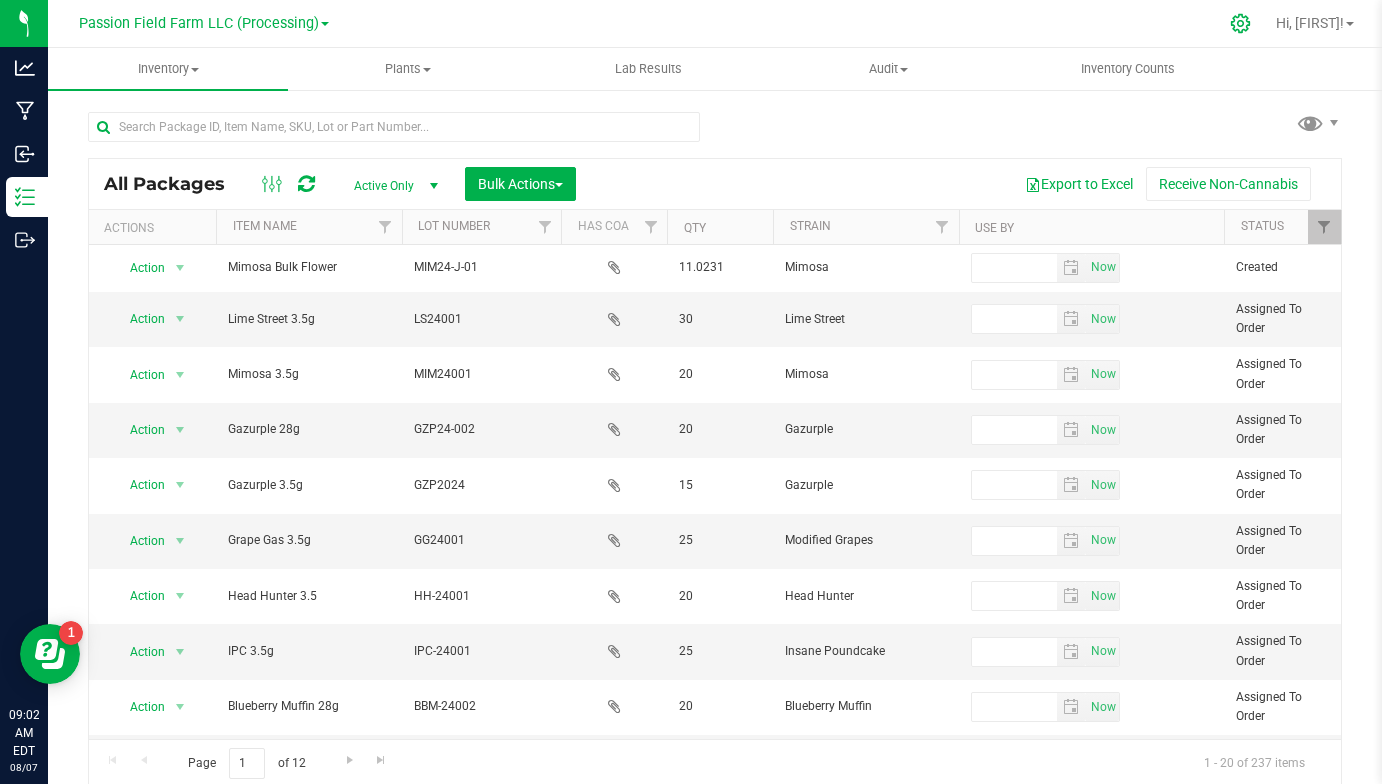 click at bounding box center (1241, 23) 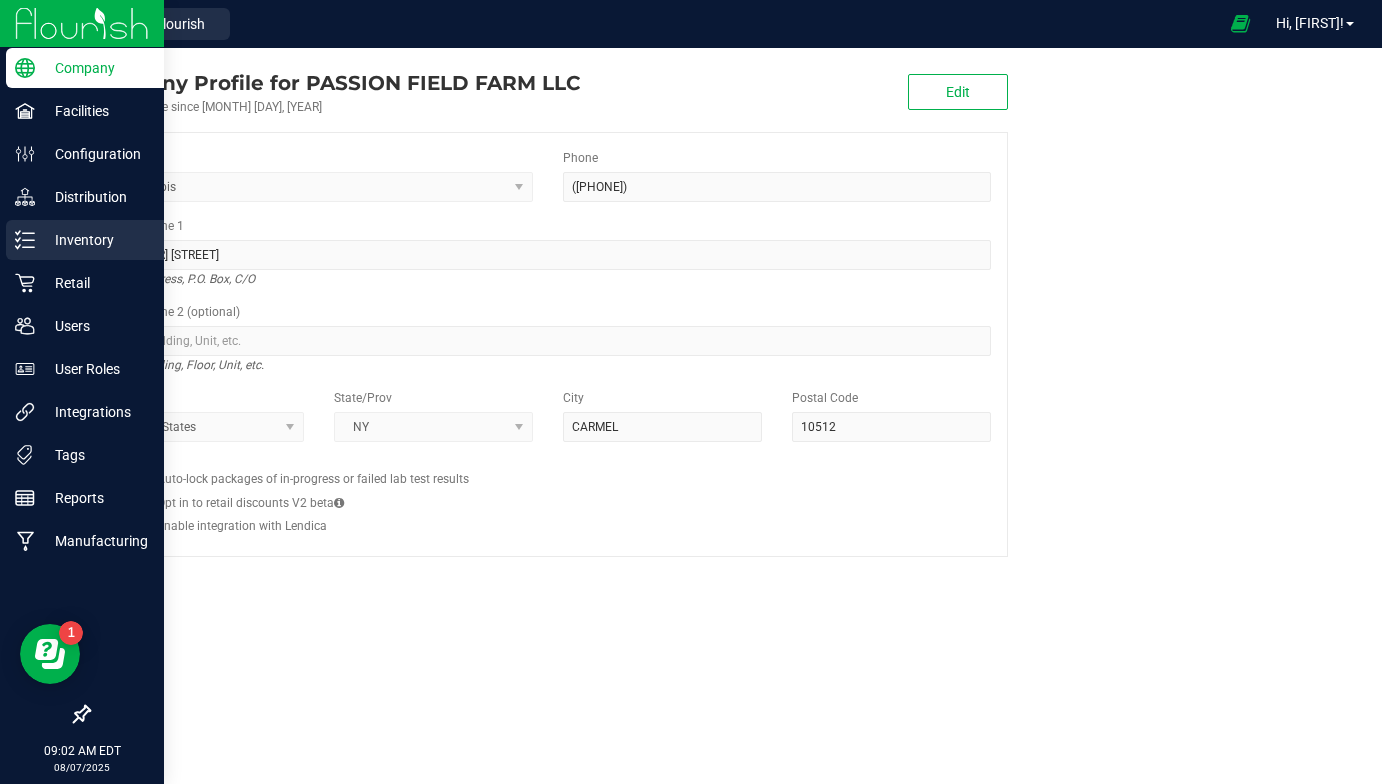 click on "Inventory" at bounding box center (95, 240) 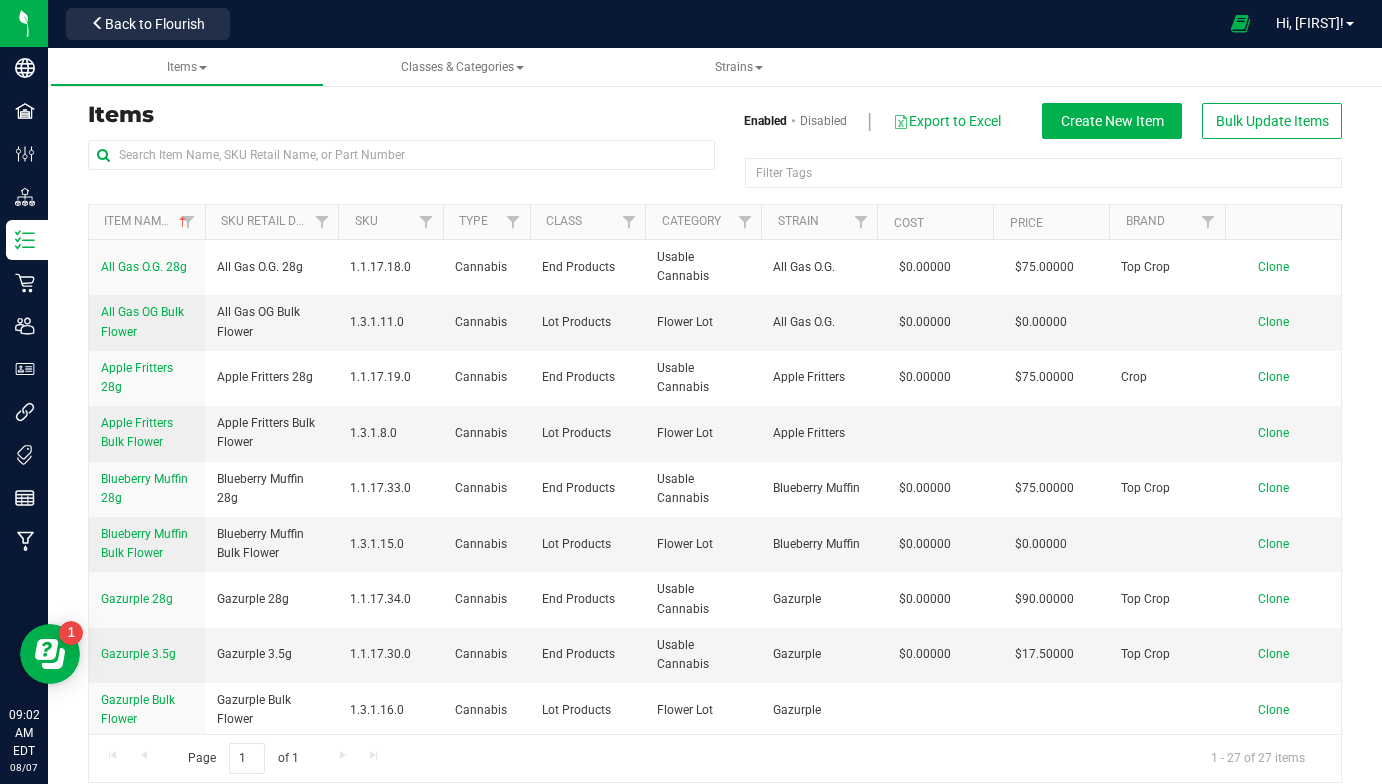 scroll, scrollTop: 0, scrollLeft: 0, axis: both 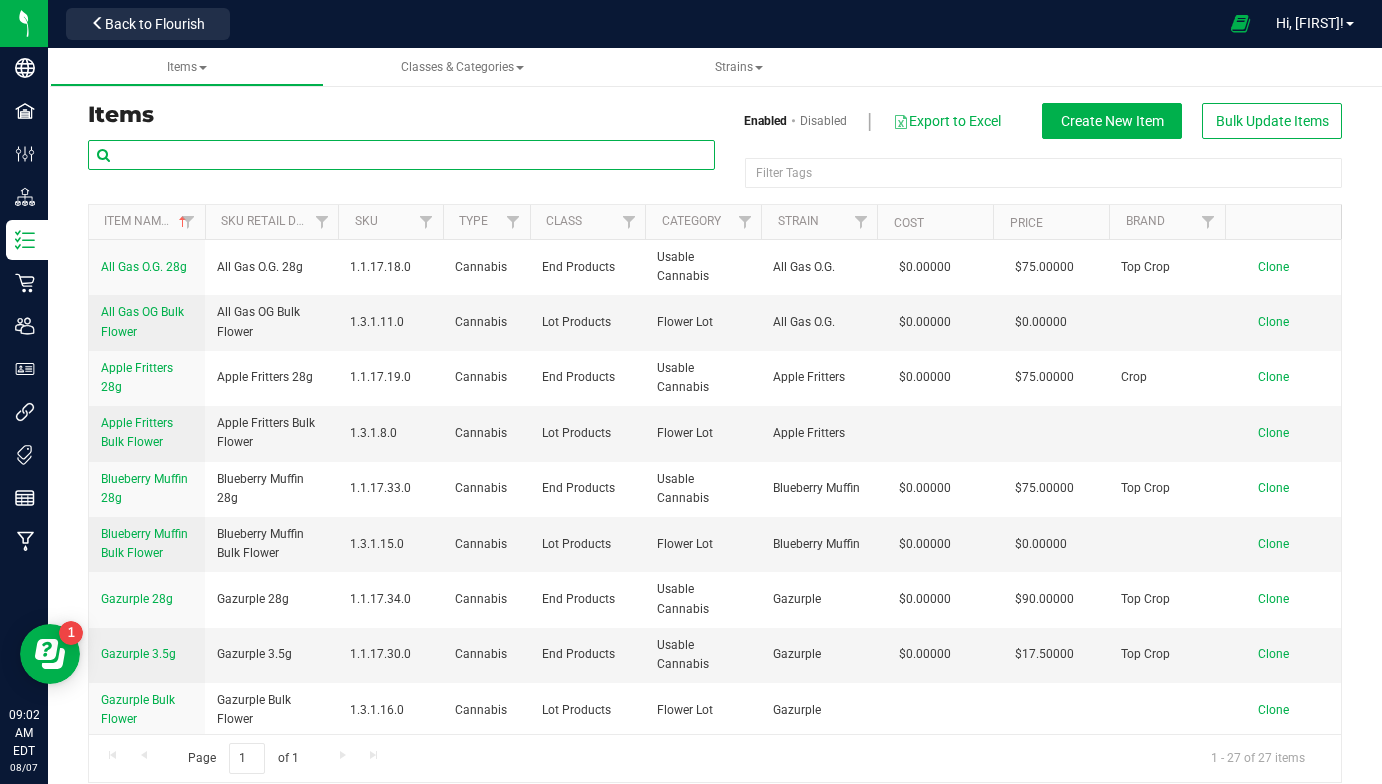 click at bounding box center [401, 155] 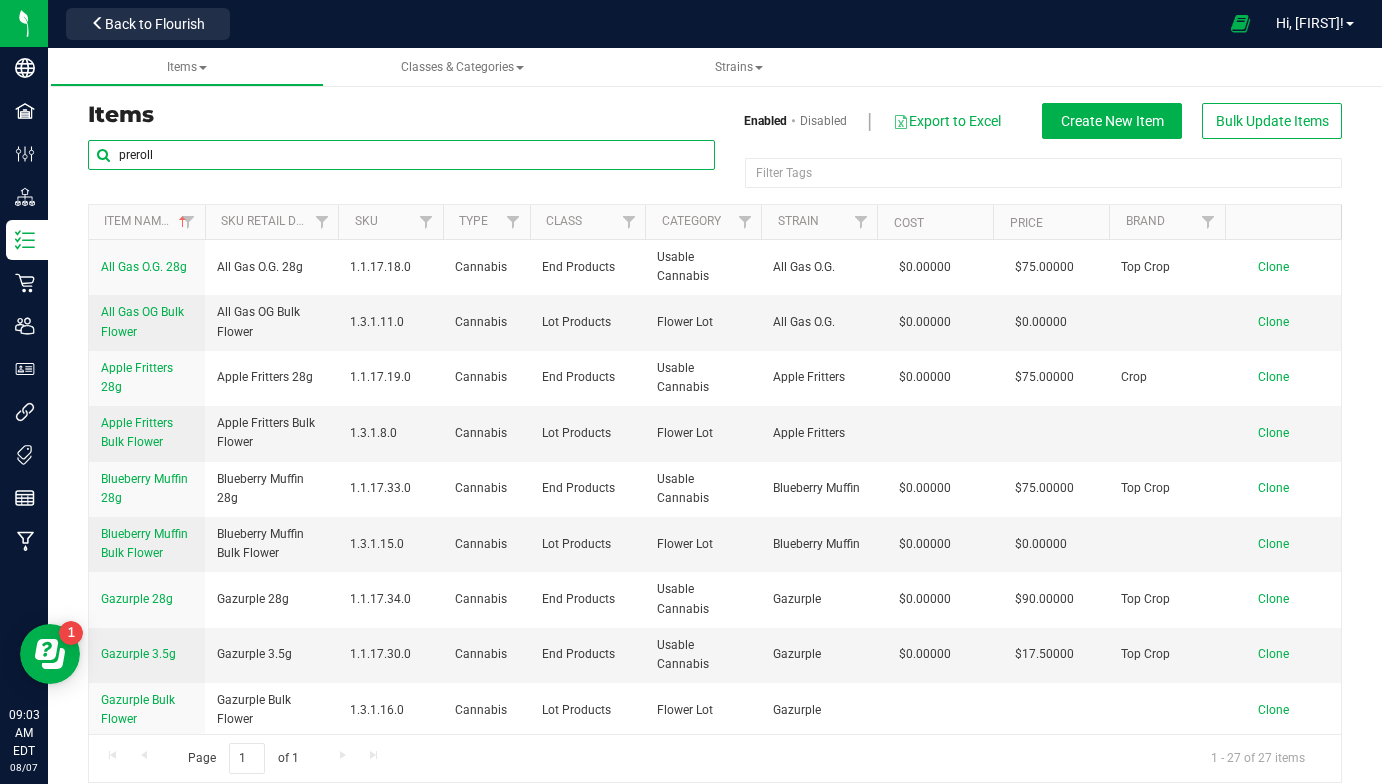 type on "preroll" 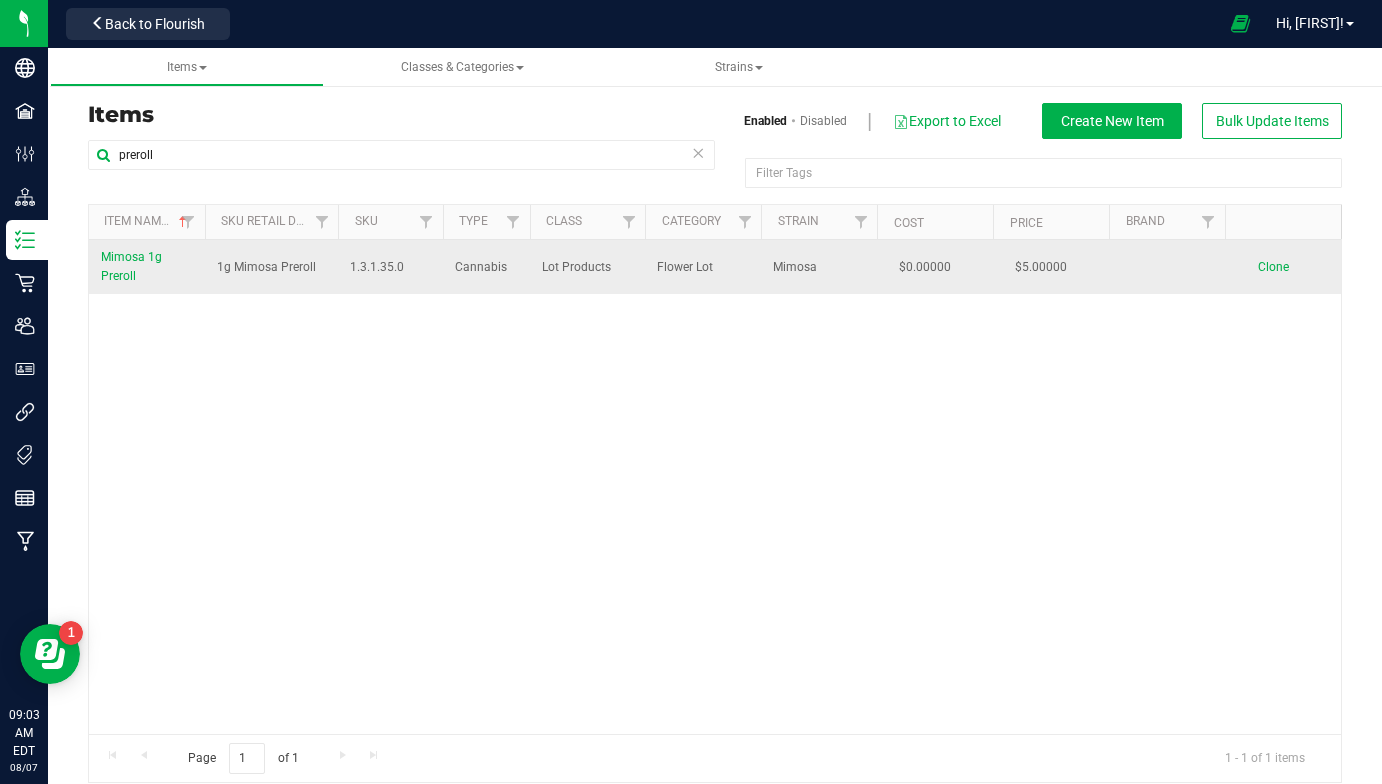 click on "Mimosa 1g Preroll" at bounding box center [131, 266] 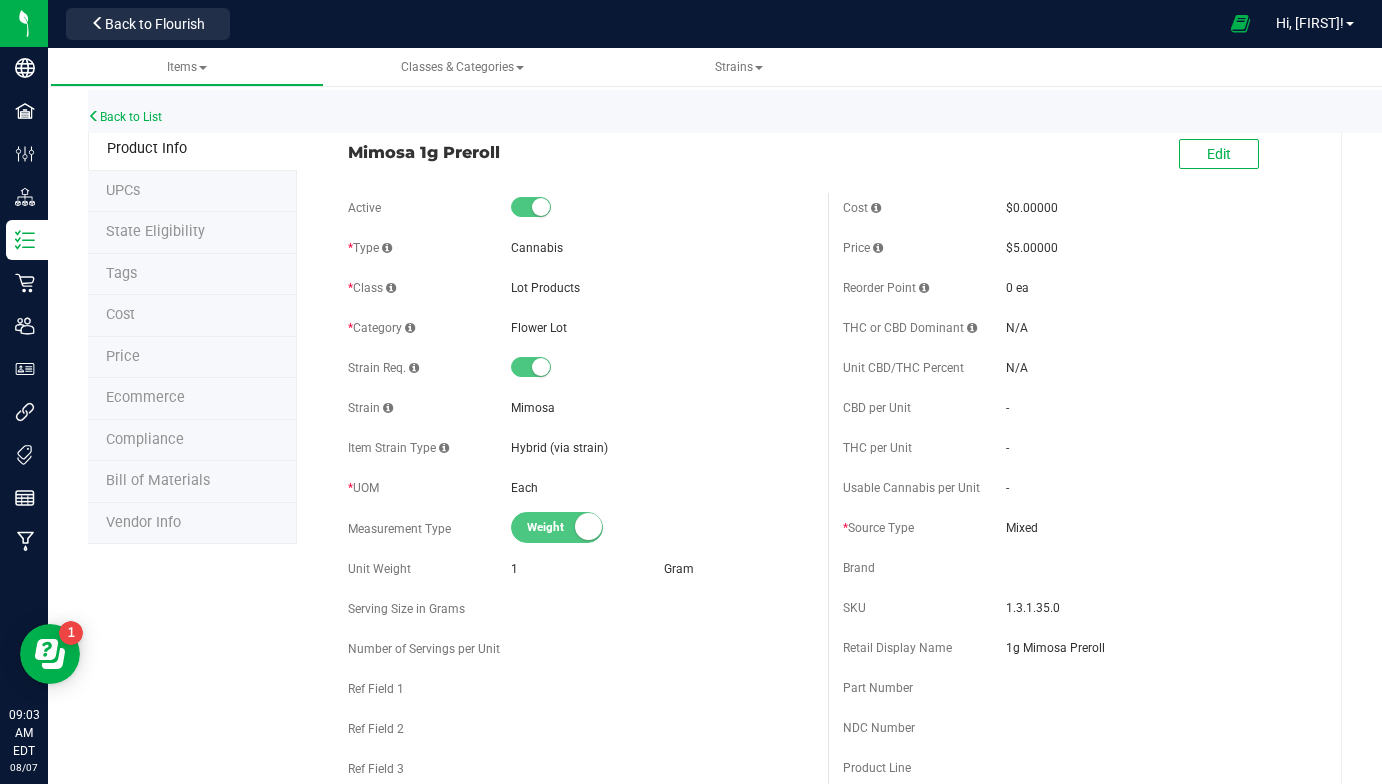 scroll, scrollTop: 0, scrollLeft: 0, axis: both 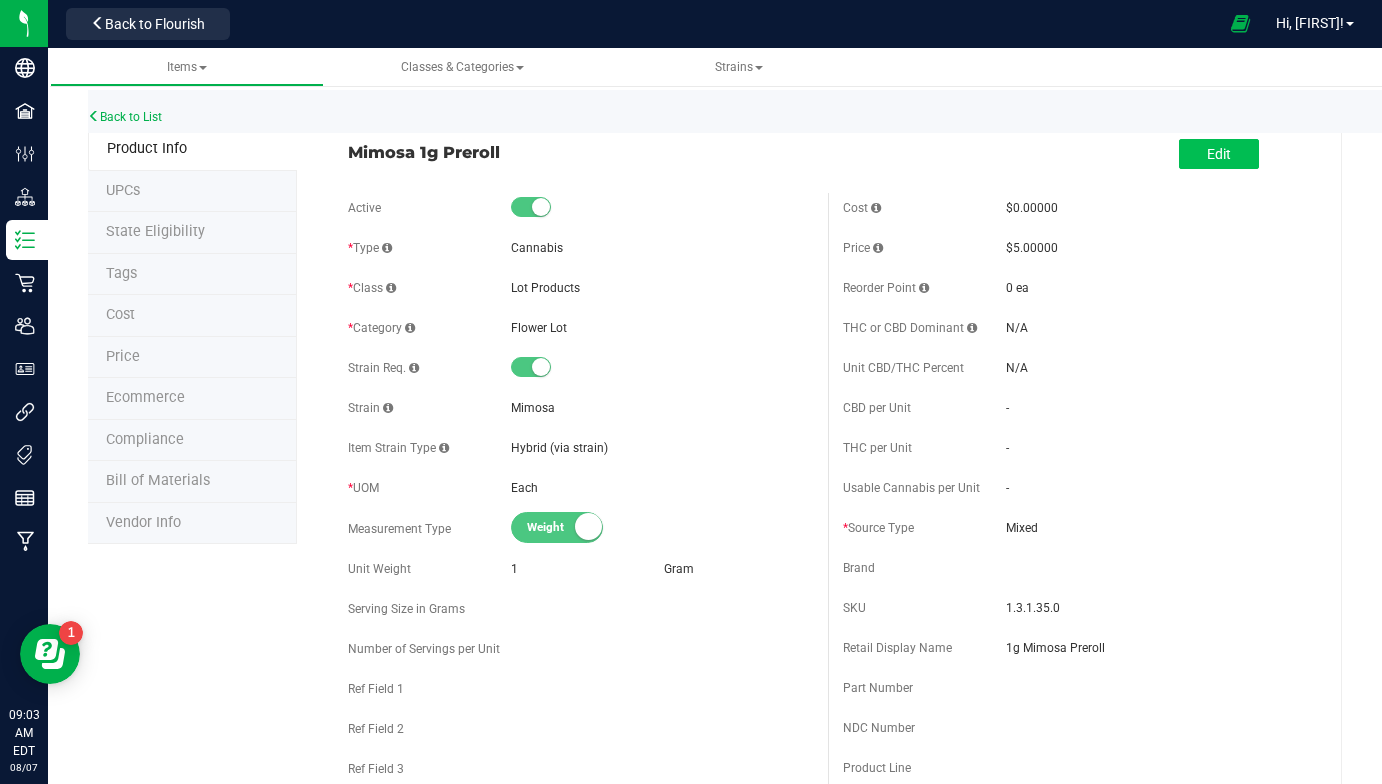 click on "Edit" at bounding box center [1219, 154] 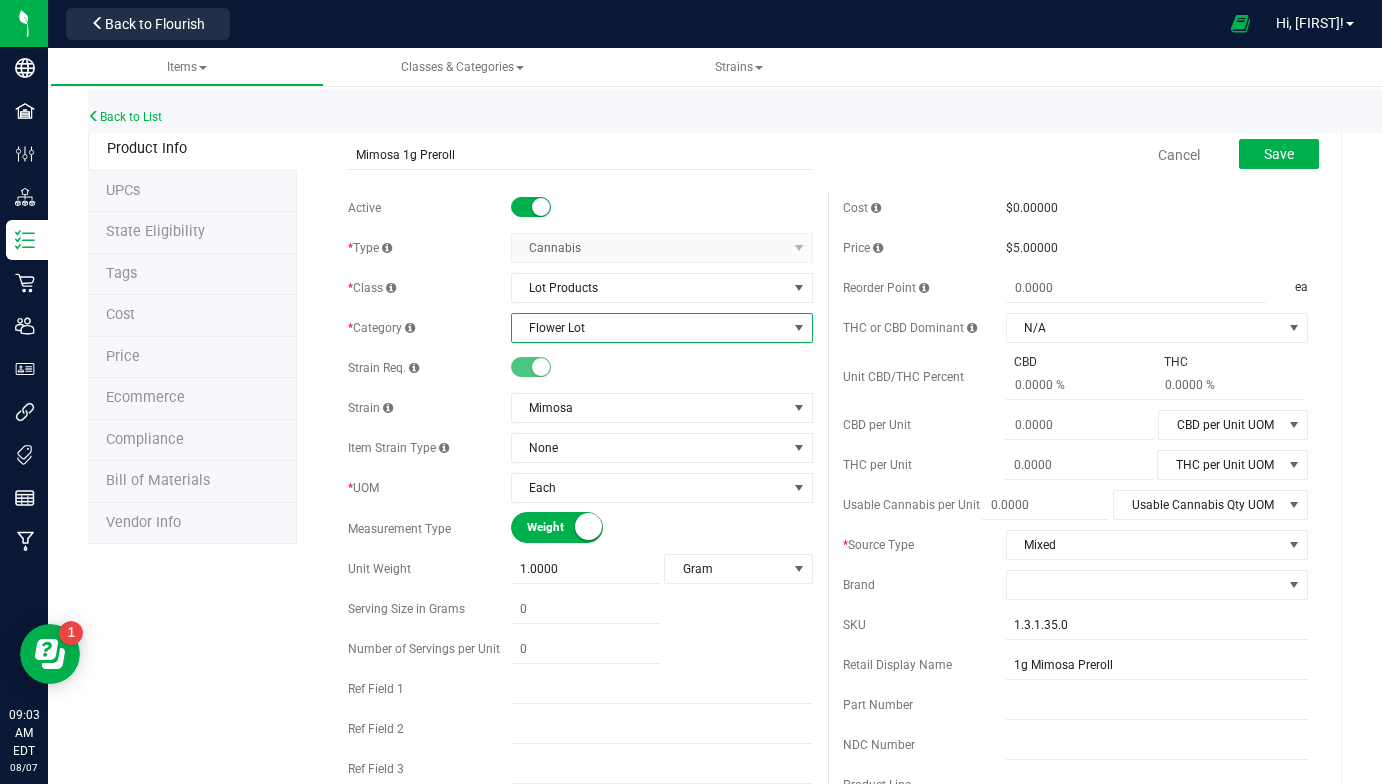 click on "Flower Lot" at bounding box center [649, 328] 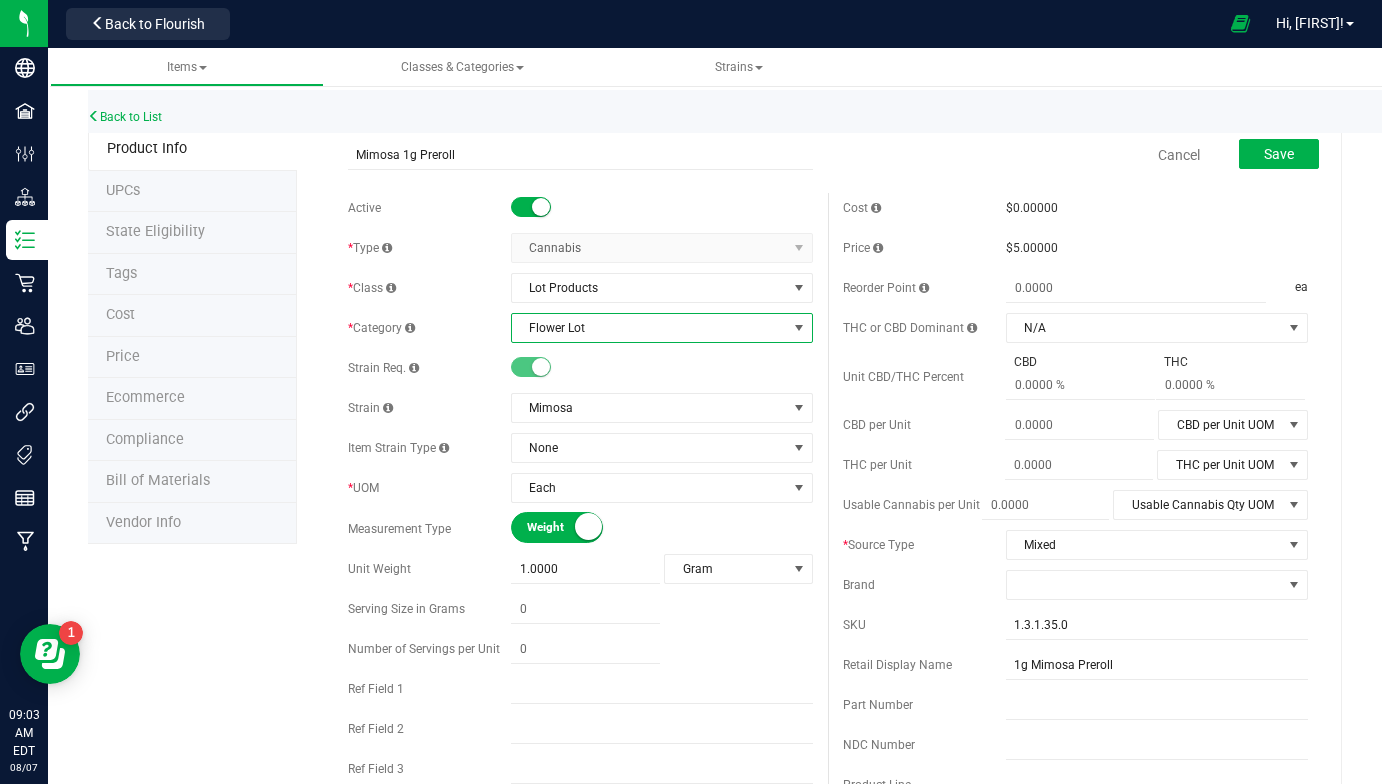 scroll, scrollTop: 0, scrollLeft: 0, axis: both 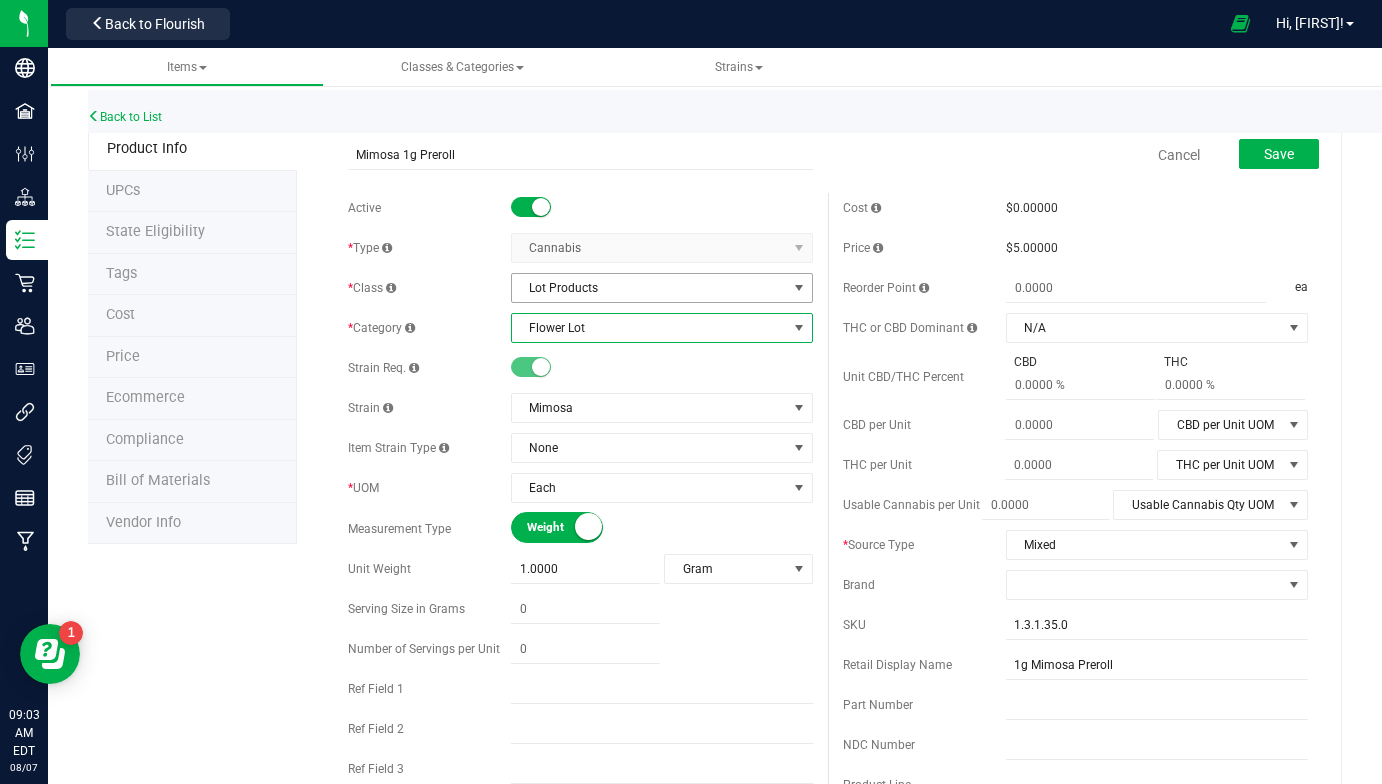 click on "Lot Products" at bounding box center [649, 288] 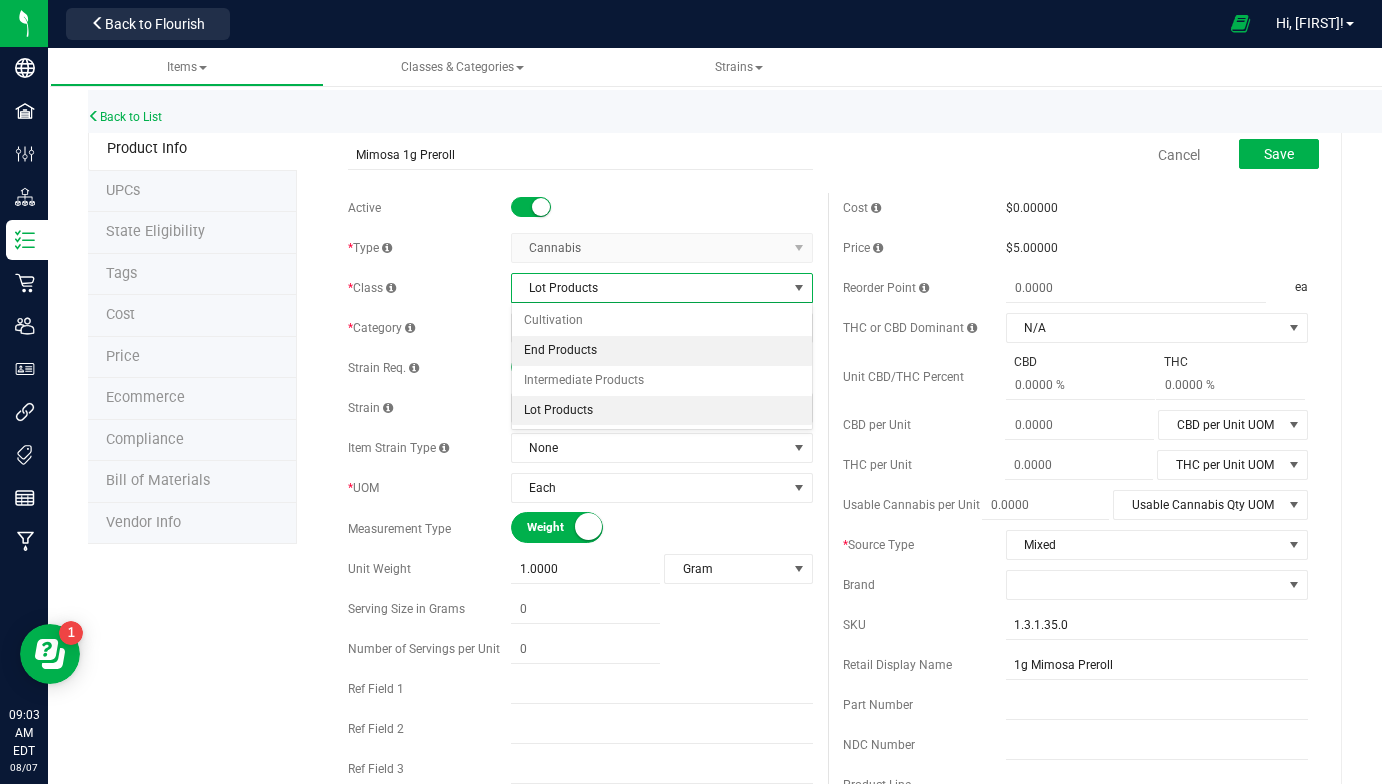 click on "End Products" at bounding box center [662, 351] 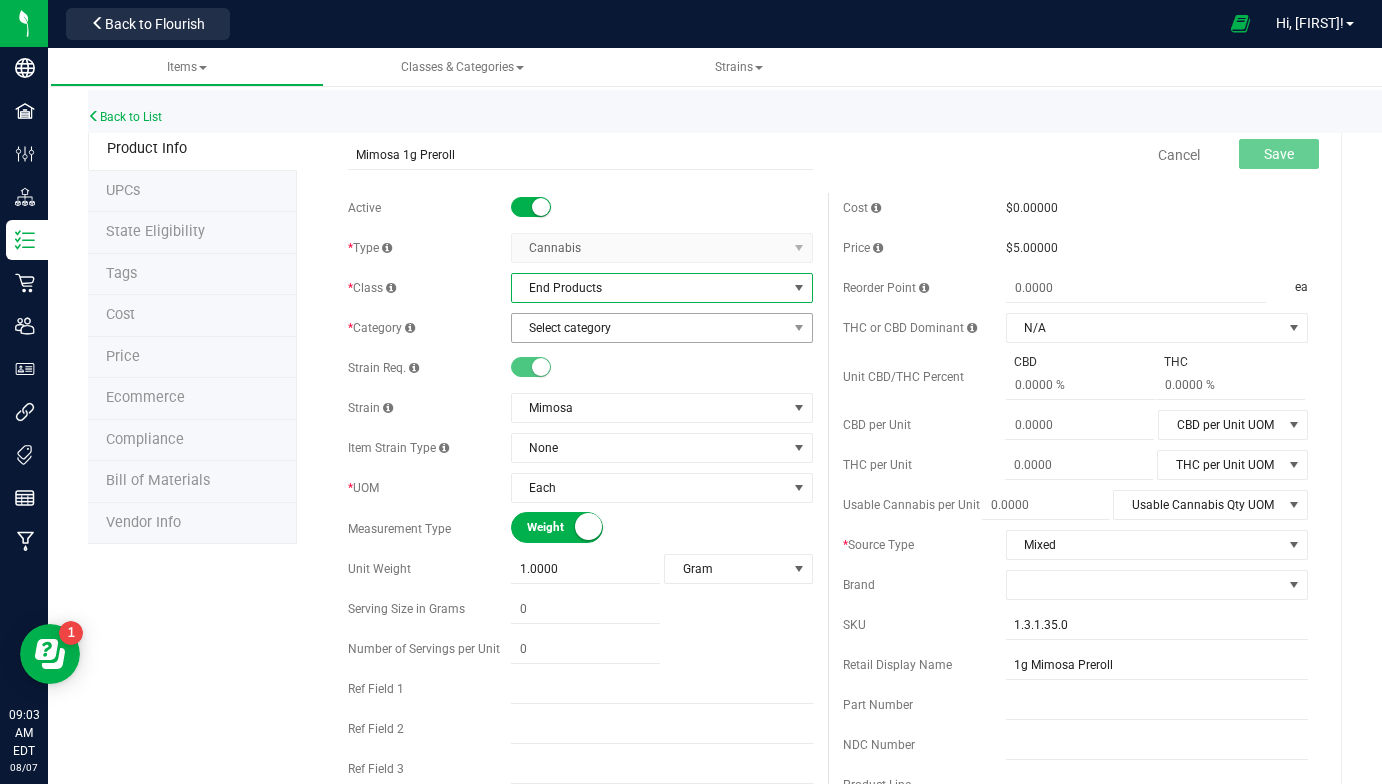 click on "Select category" at bounding box center (649, 328) 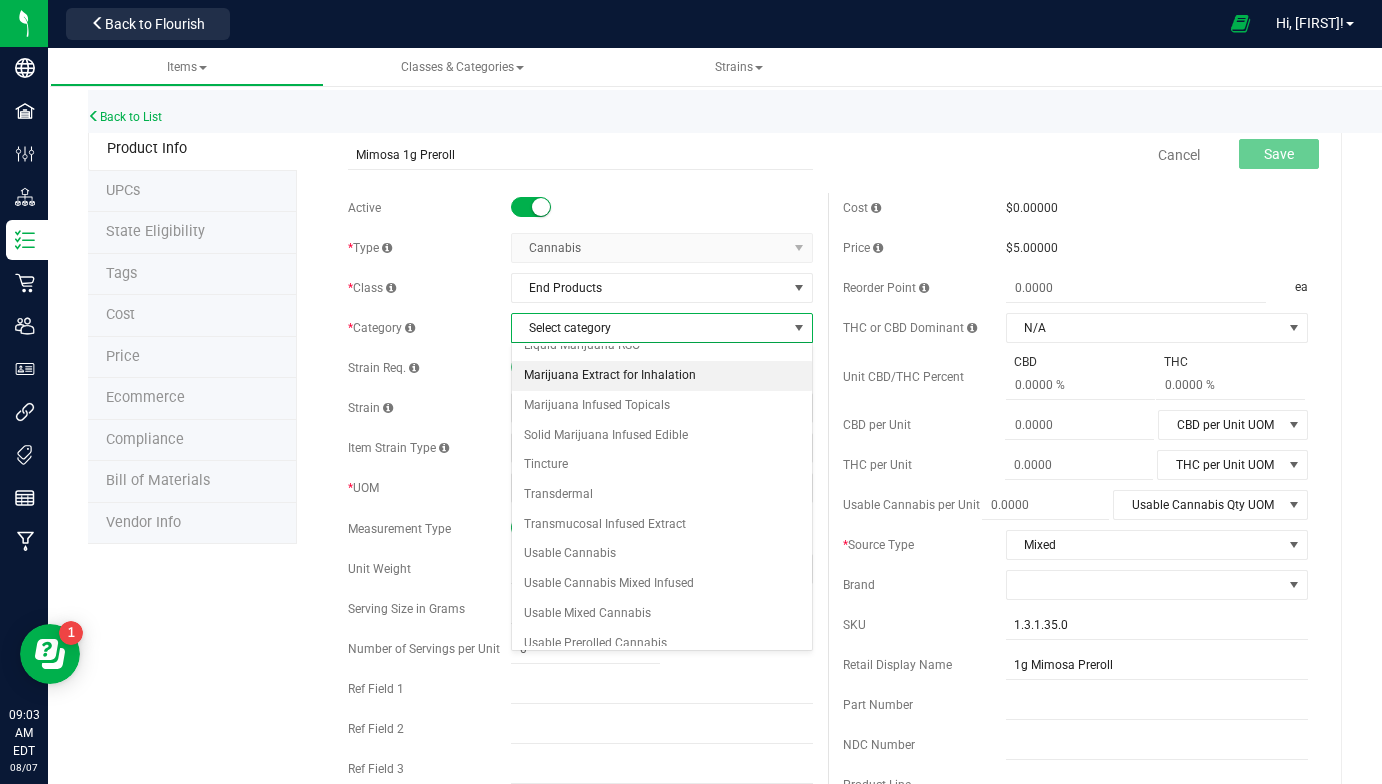 scroll, scrollTop: 222, scrollLeft: 0, axis: vertical 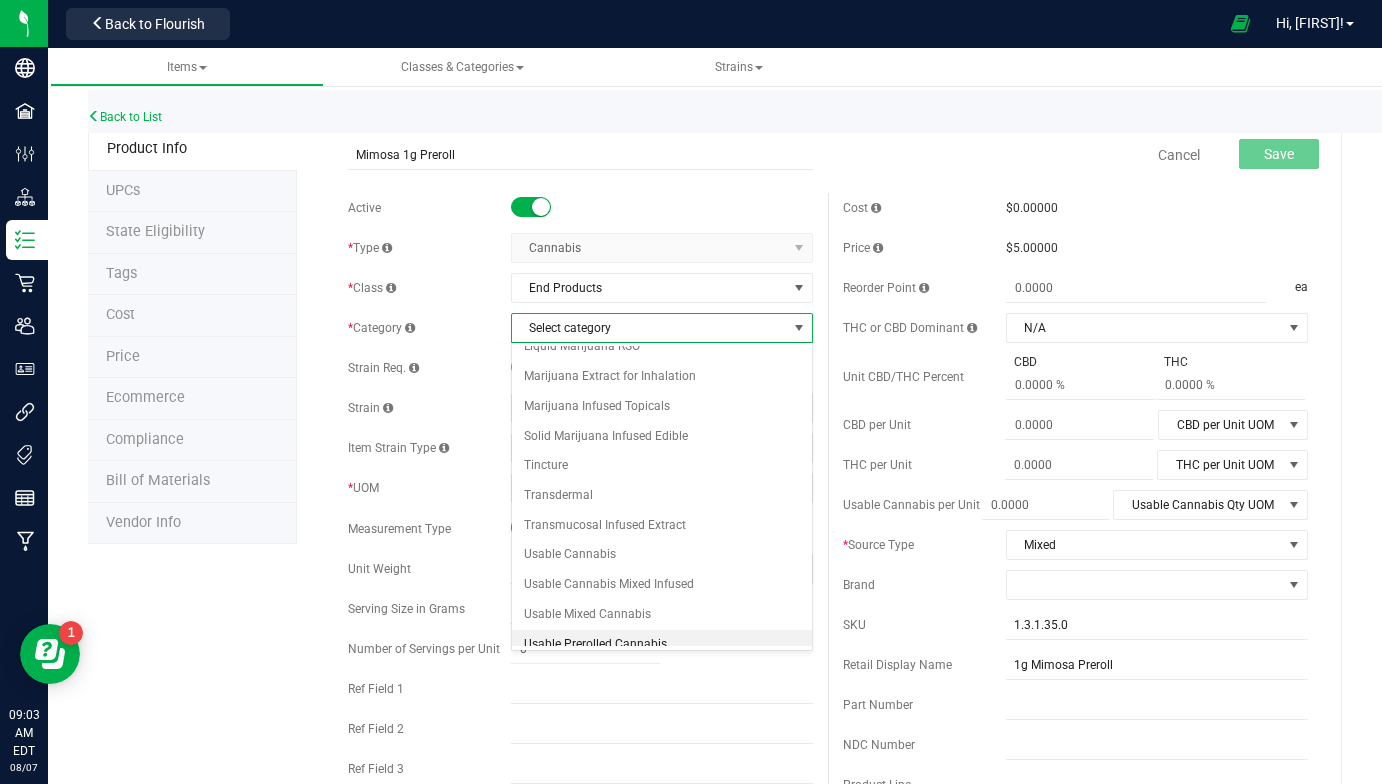 click on "Usable Prerolled Cannabis" at bounding box center [662, 645] 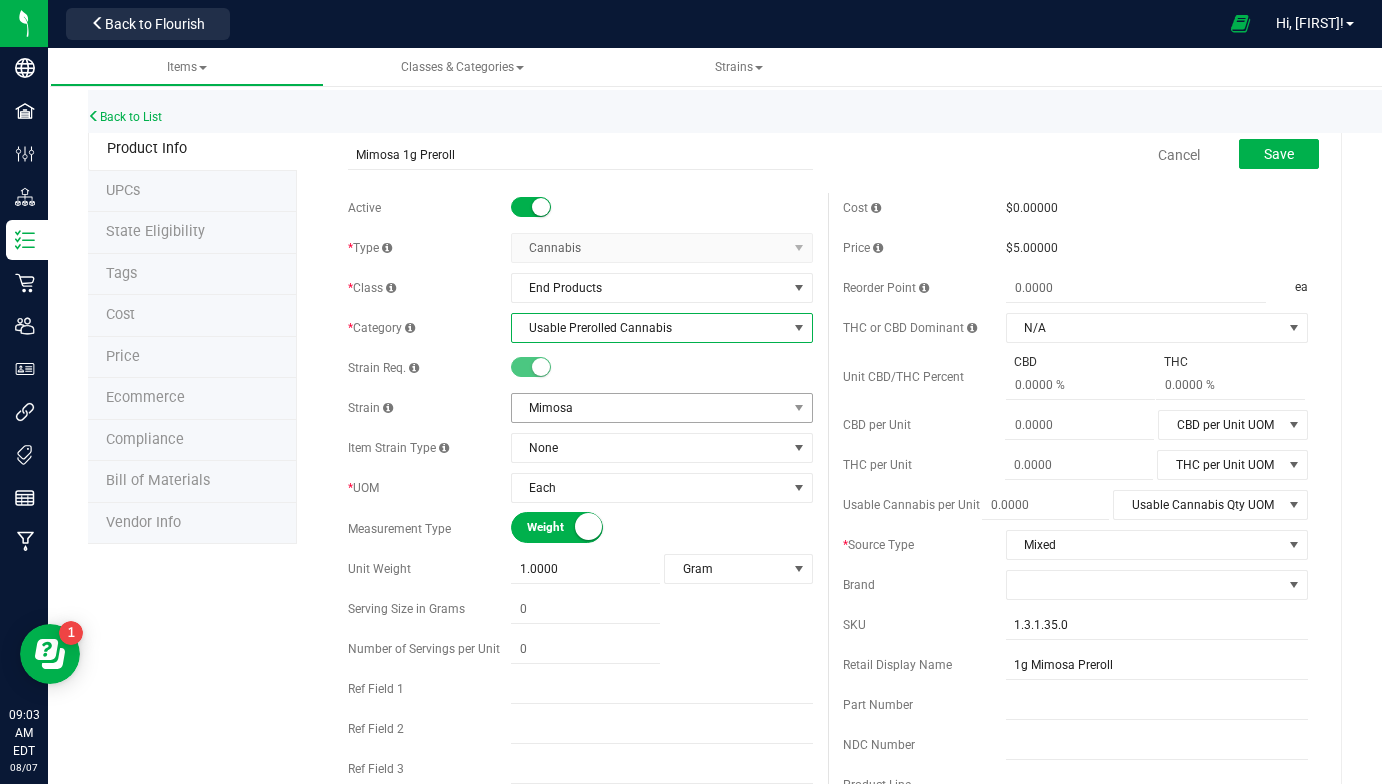 scroll, scrollTop: 0, scrollLeft: 0, axis: both 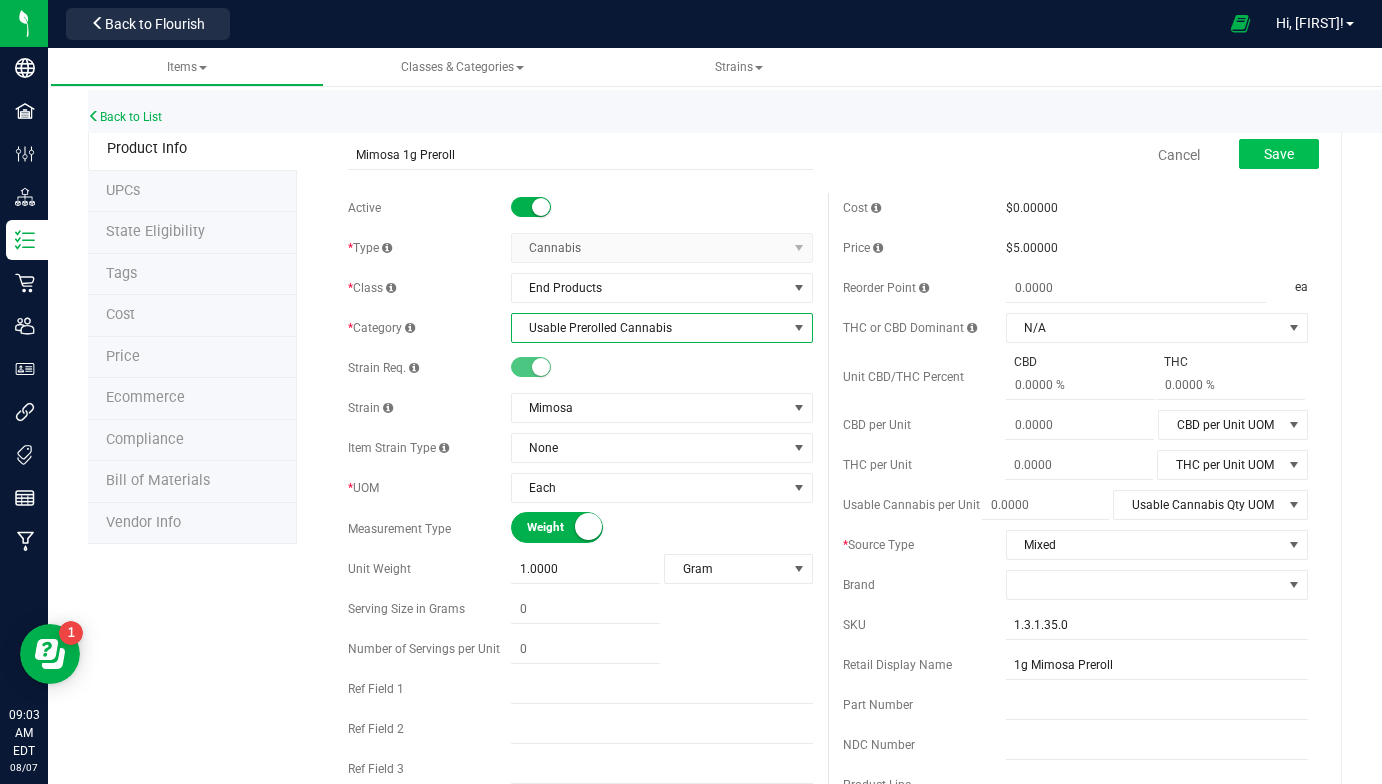 click on "Save" at bounding box center (1279, 154) 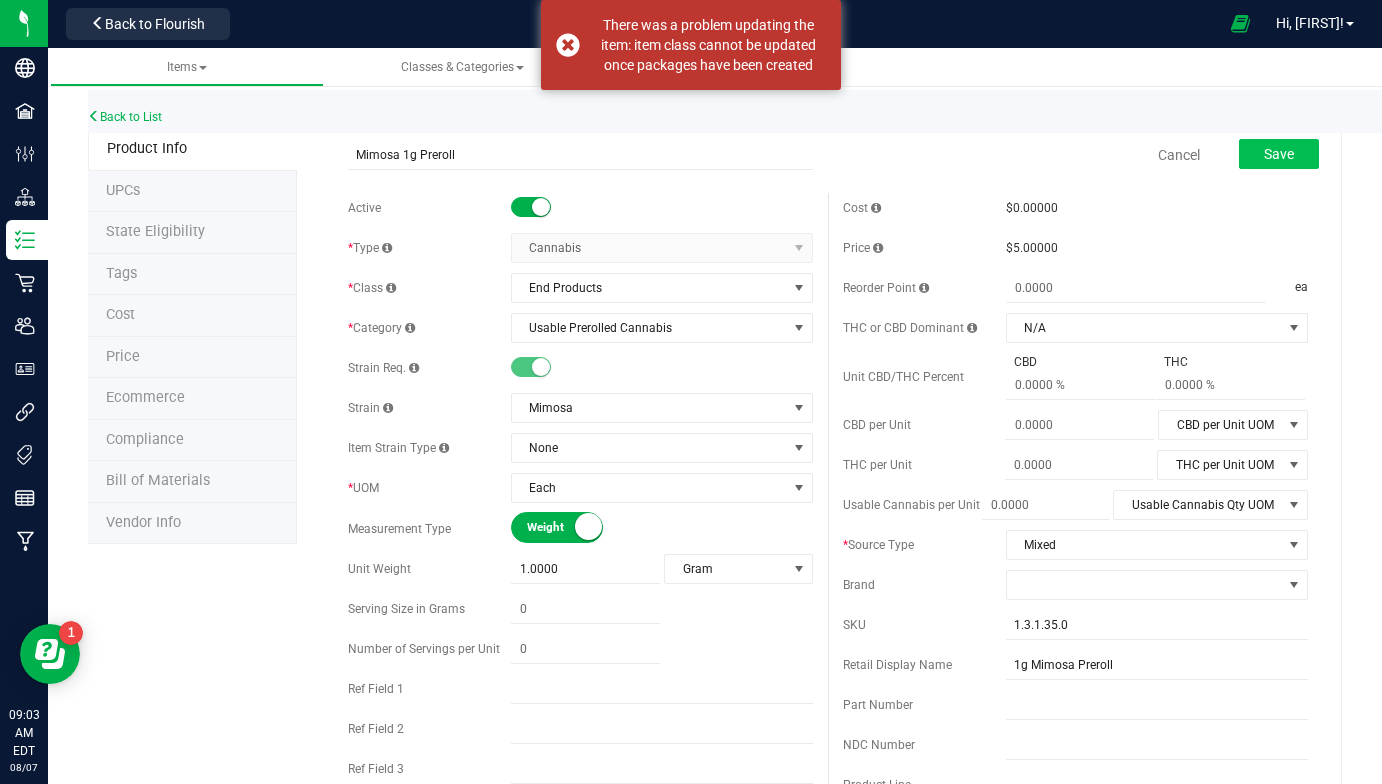 click on "Save" at bounding box center (1279, 154) 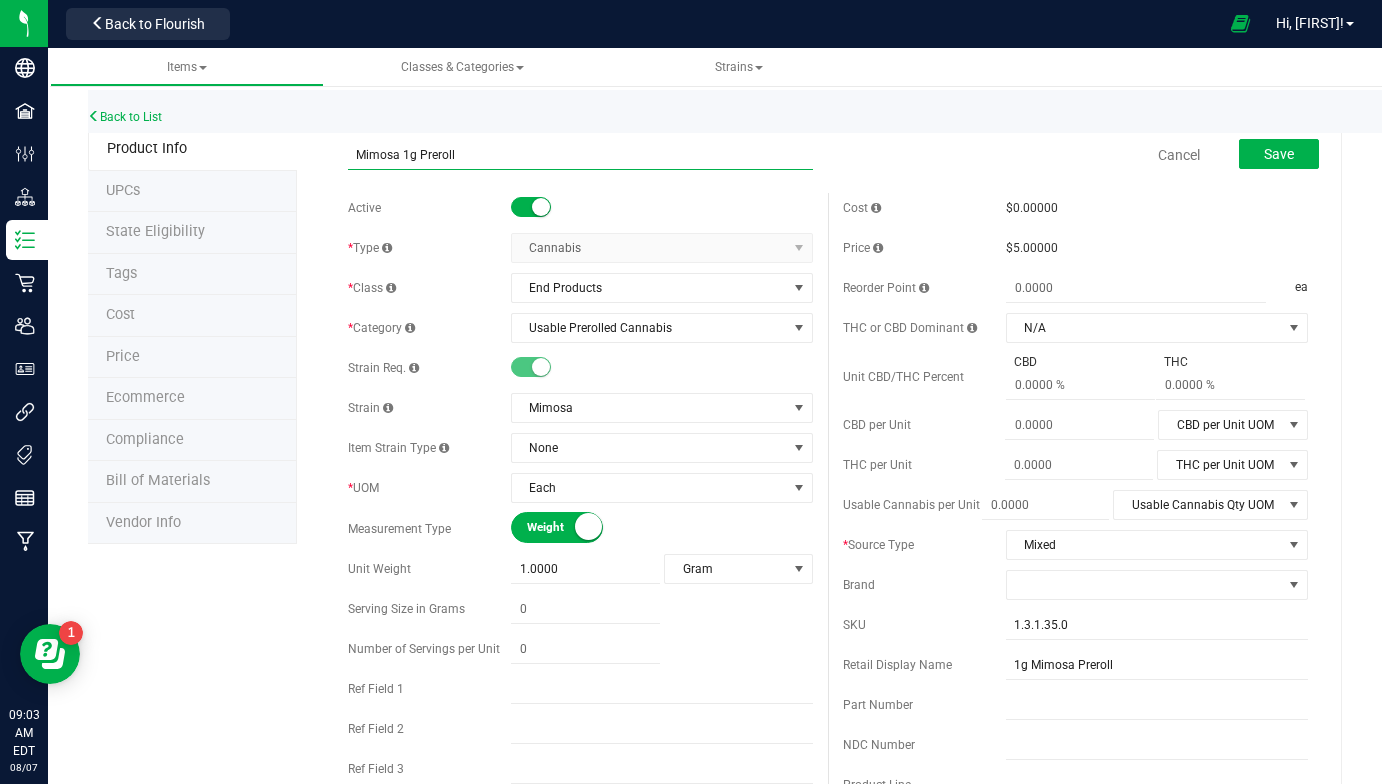 click on "Mimosa 1g Preroll" at bounding box center (580, 155) 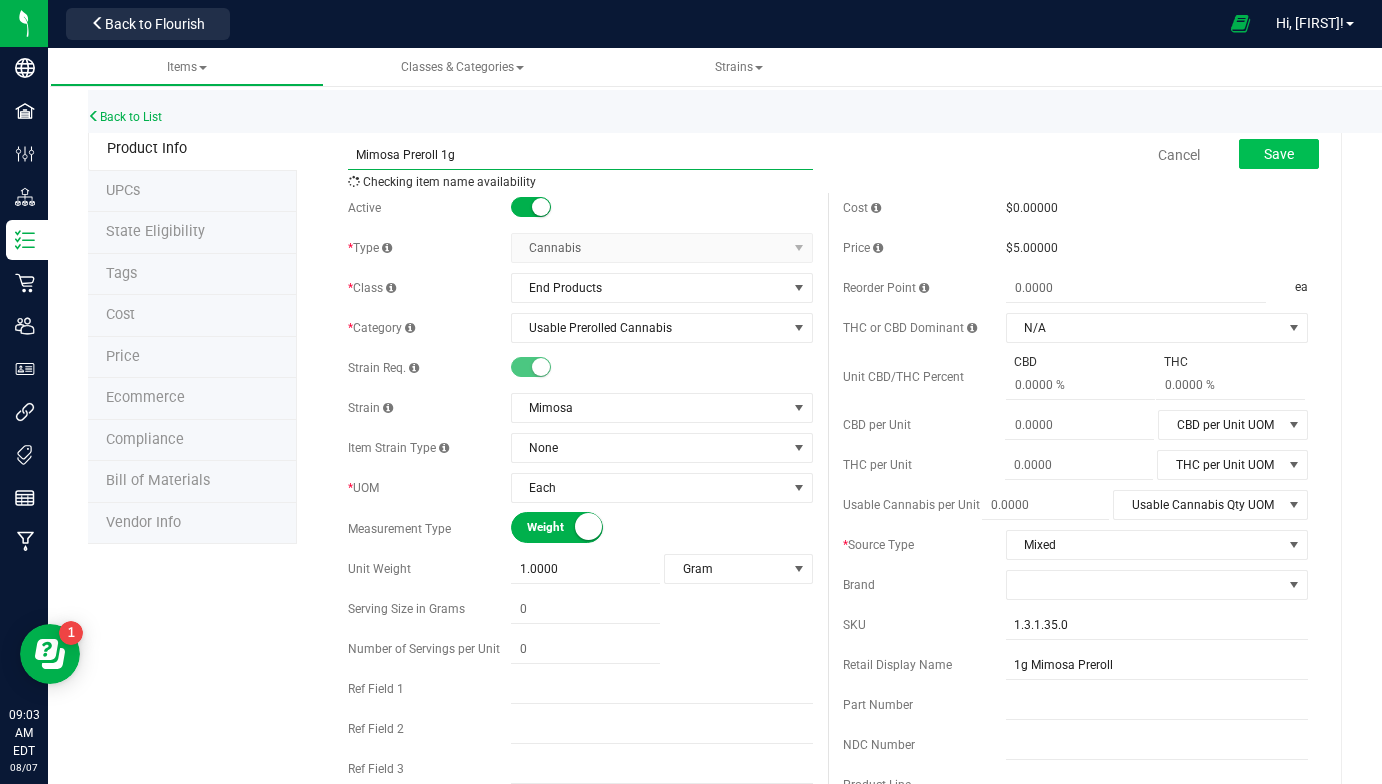 type on "Mimosa Preroll 1g" 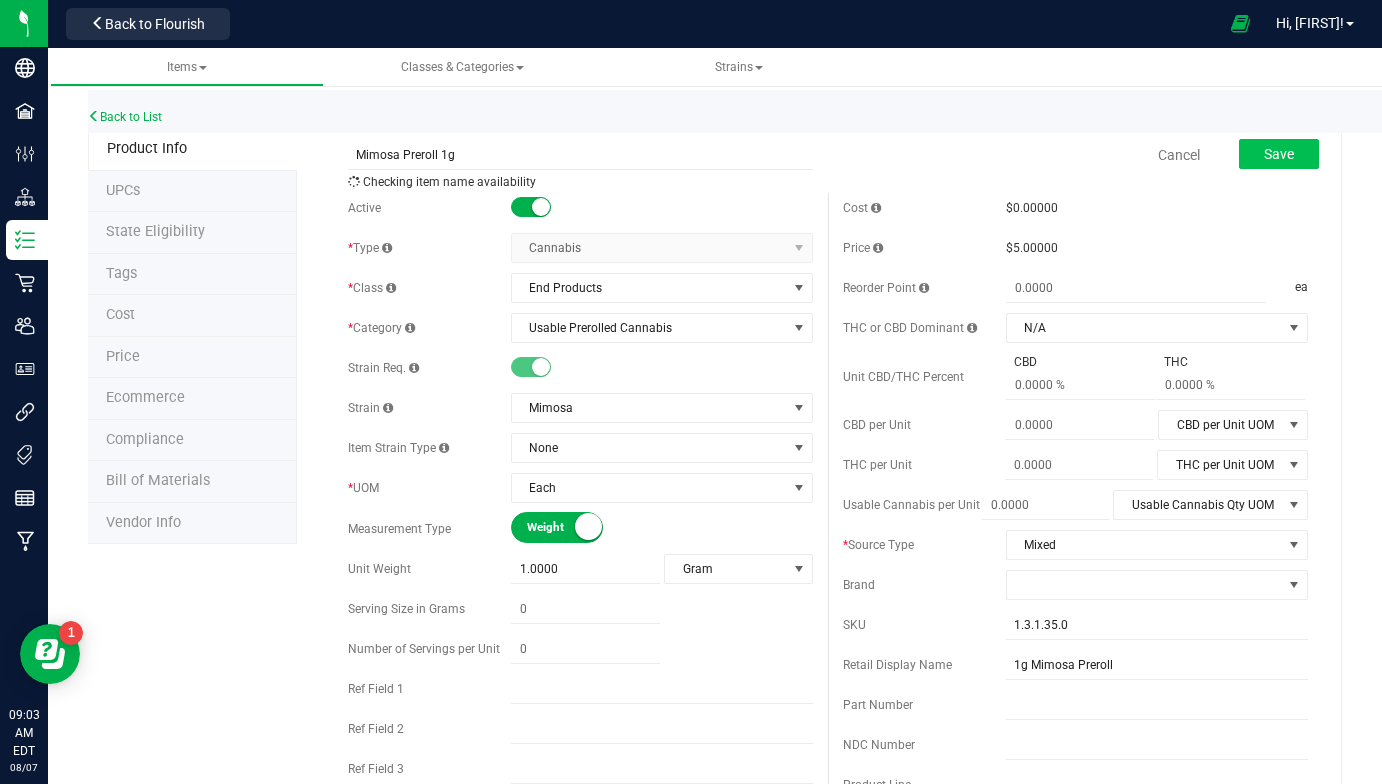 click on "Save" at bounding box center (1279, 154) 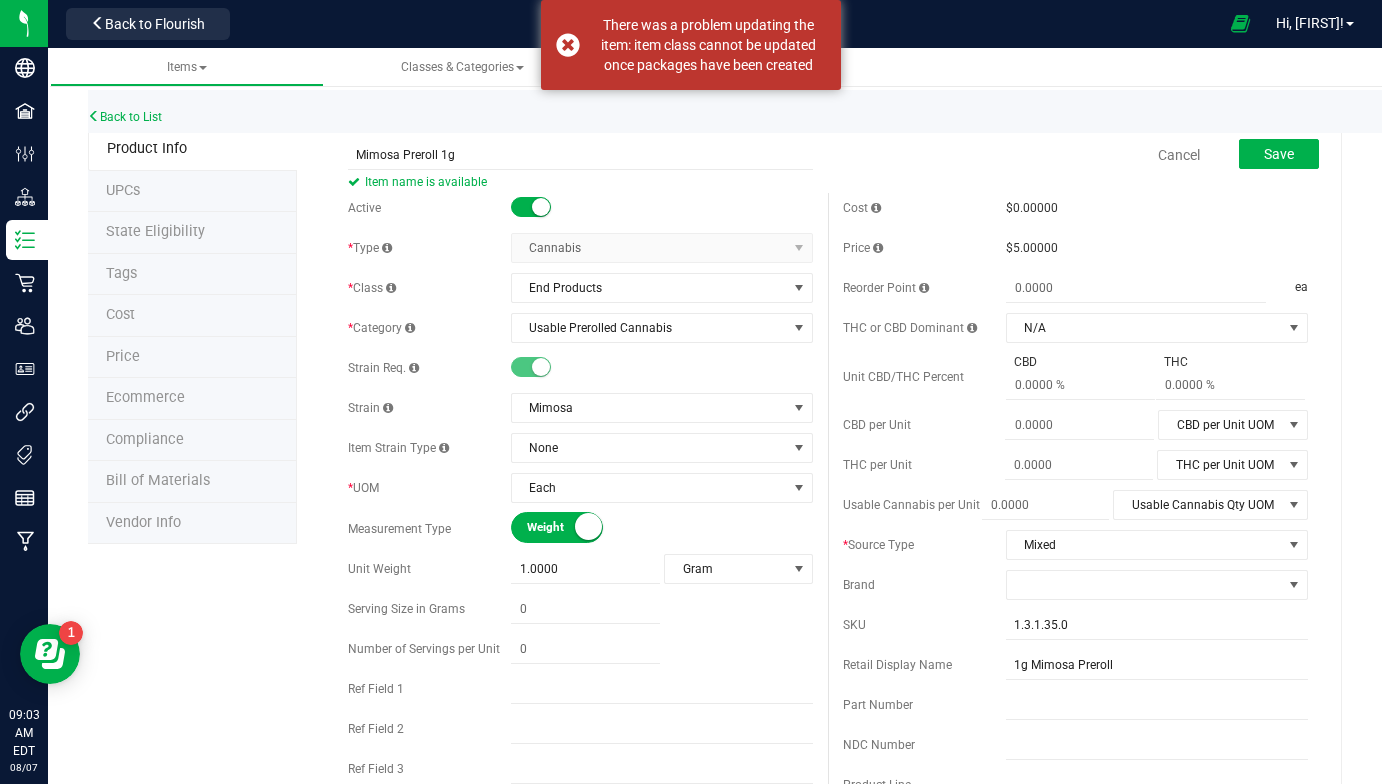 click on "Cancel" at bounding box center (1179, 155) 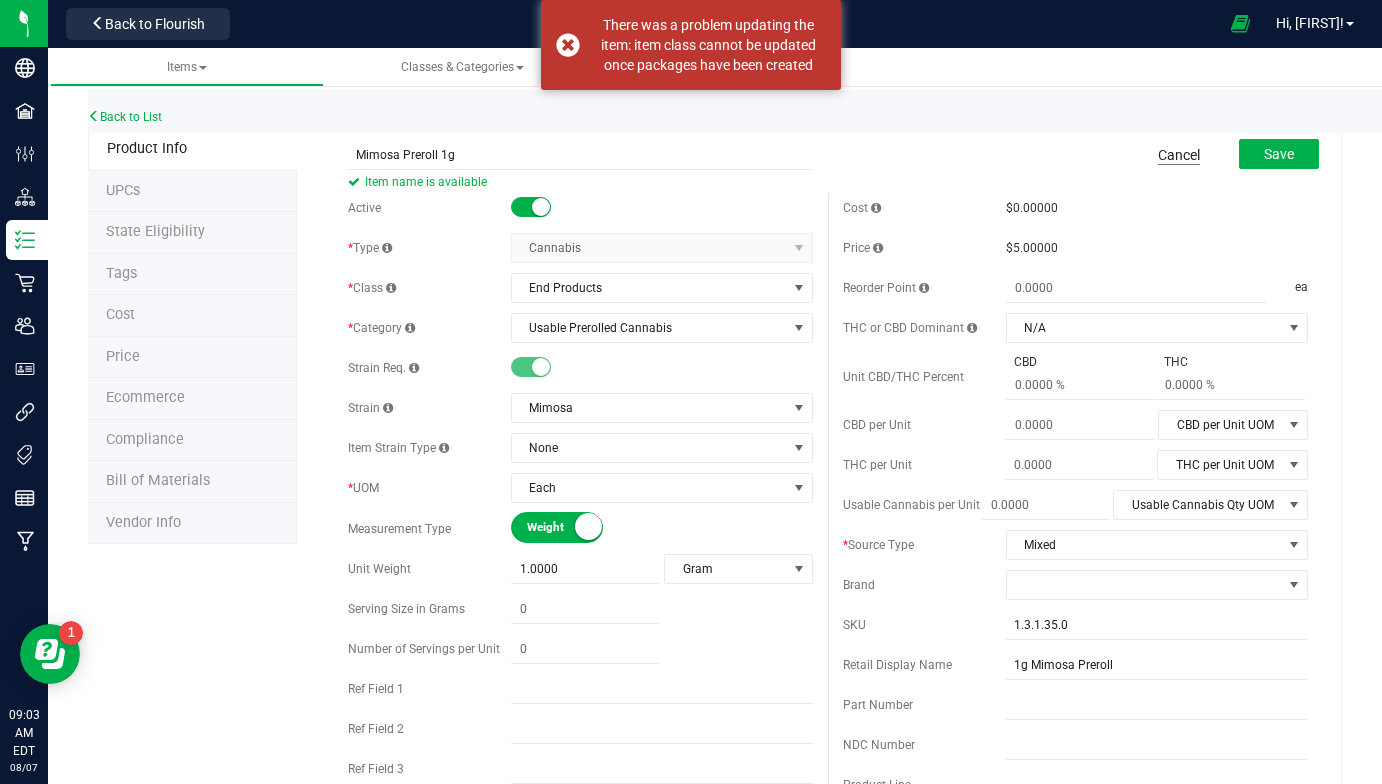 click on "Cancel" at bounding box center [1179, 155] 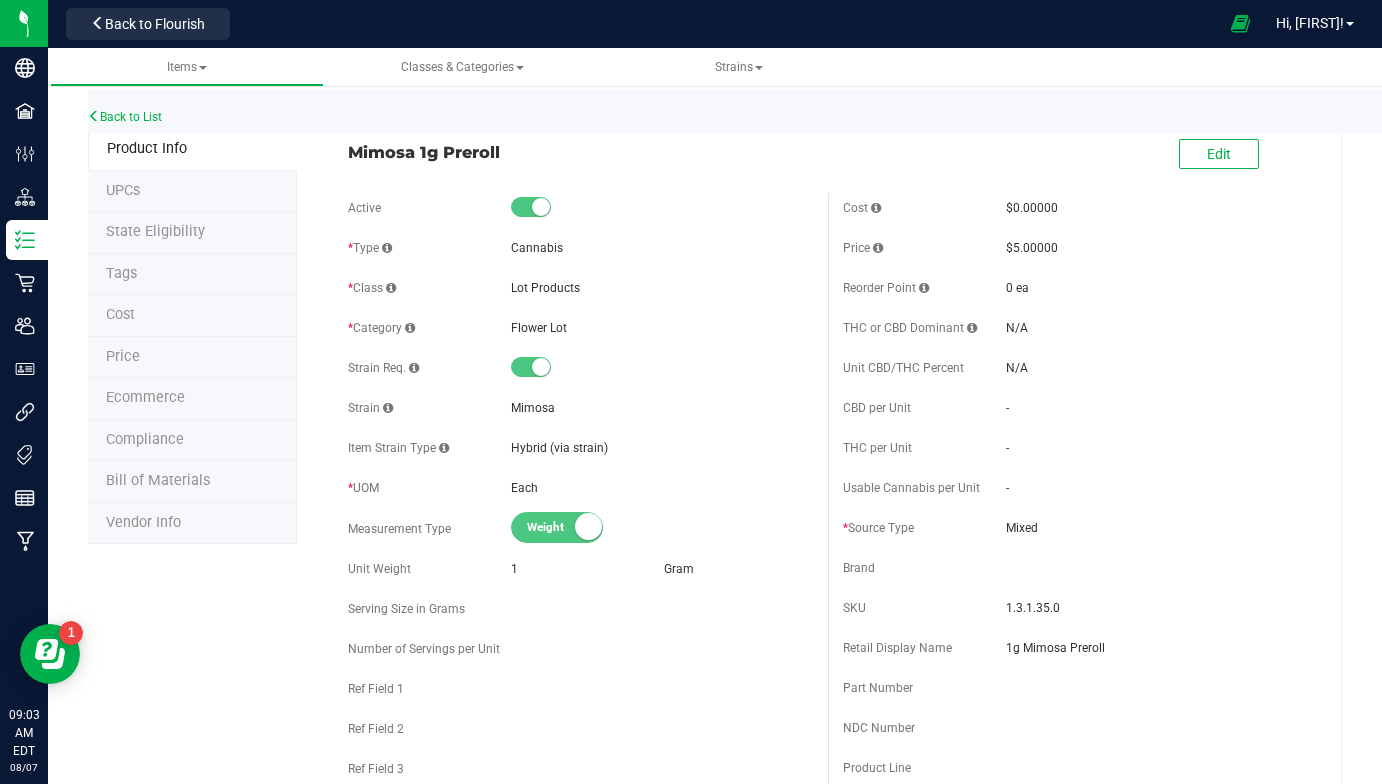 scroll, scrollTop: 0, scrollLeft: 0, axis: both 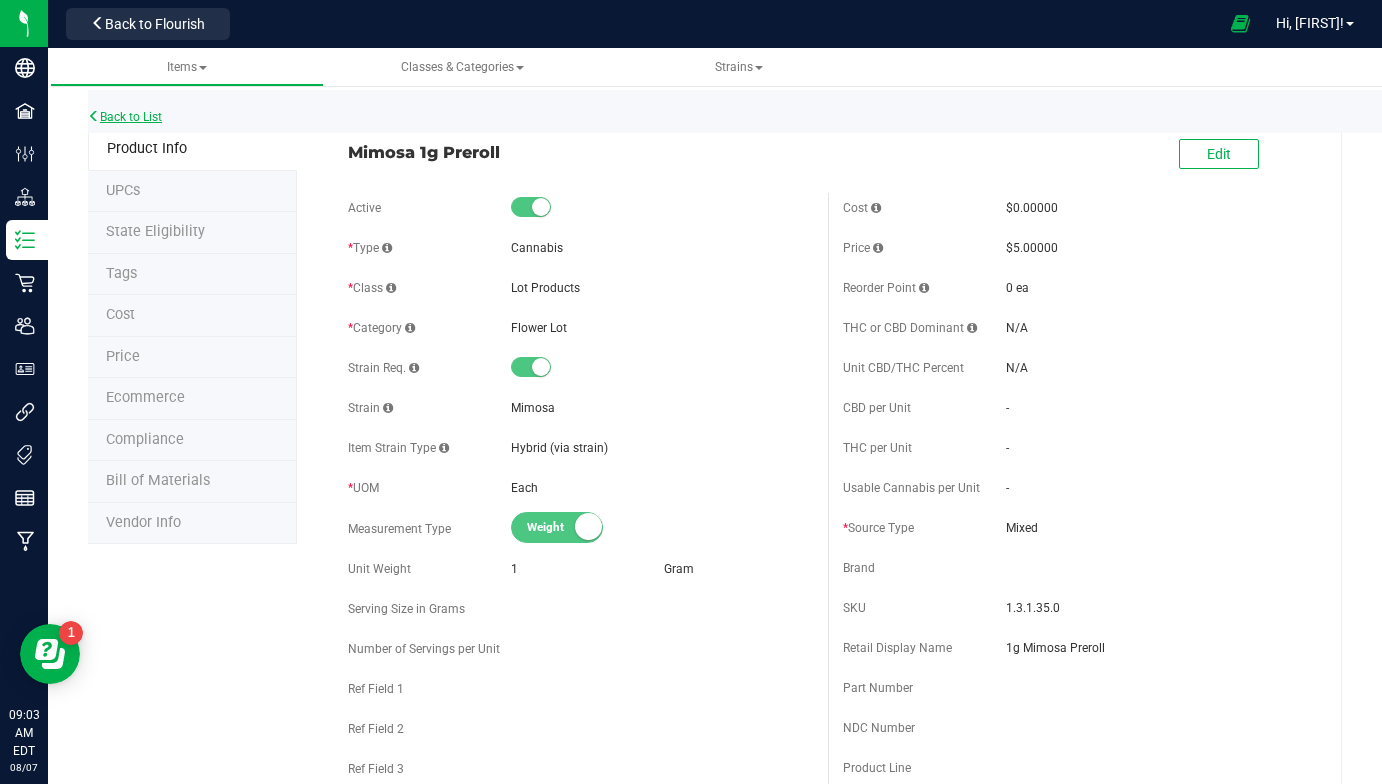 click on "Back to List" at bounding box center (125, 117) 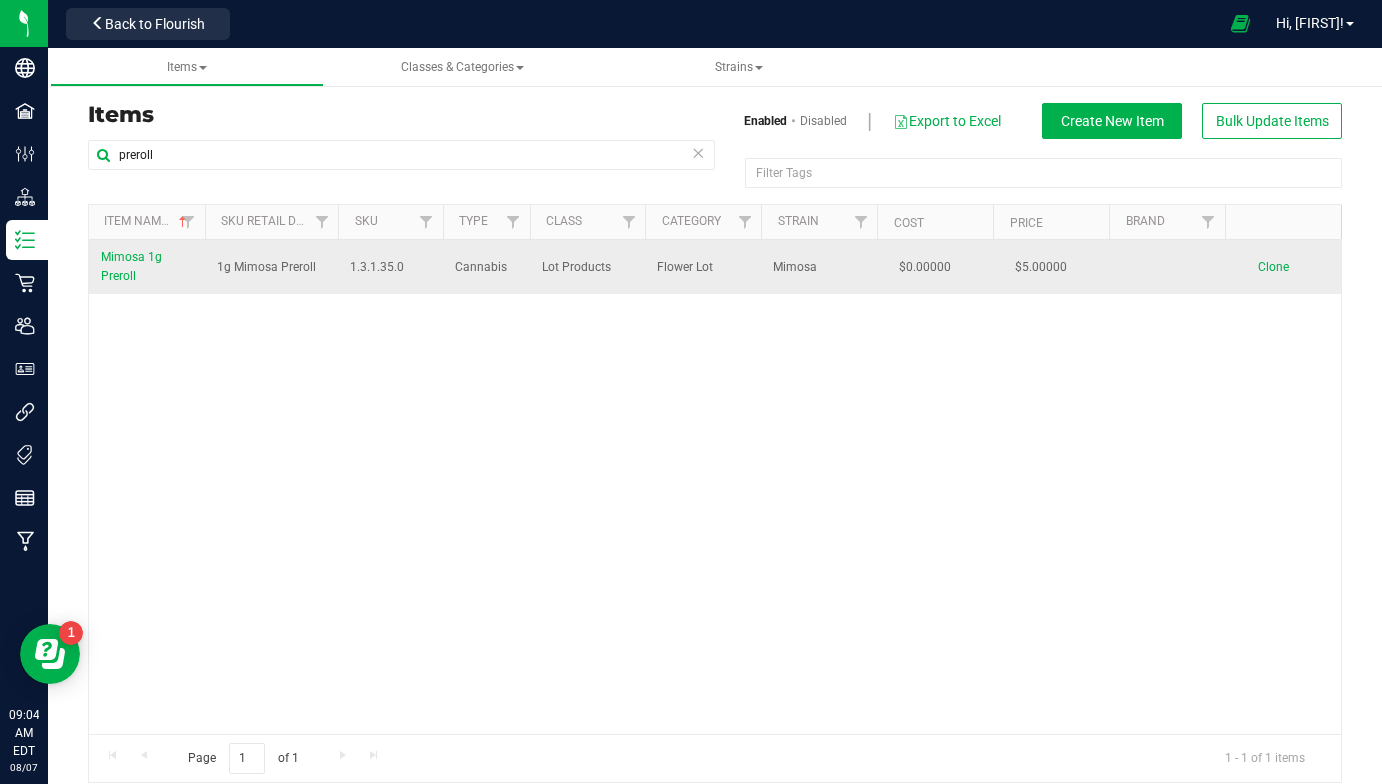 click on "Clone" at bounding box center [1273, 267] 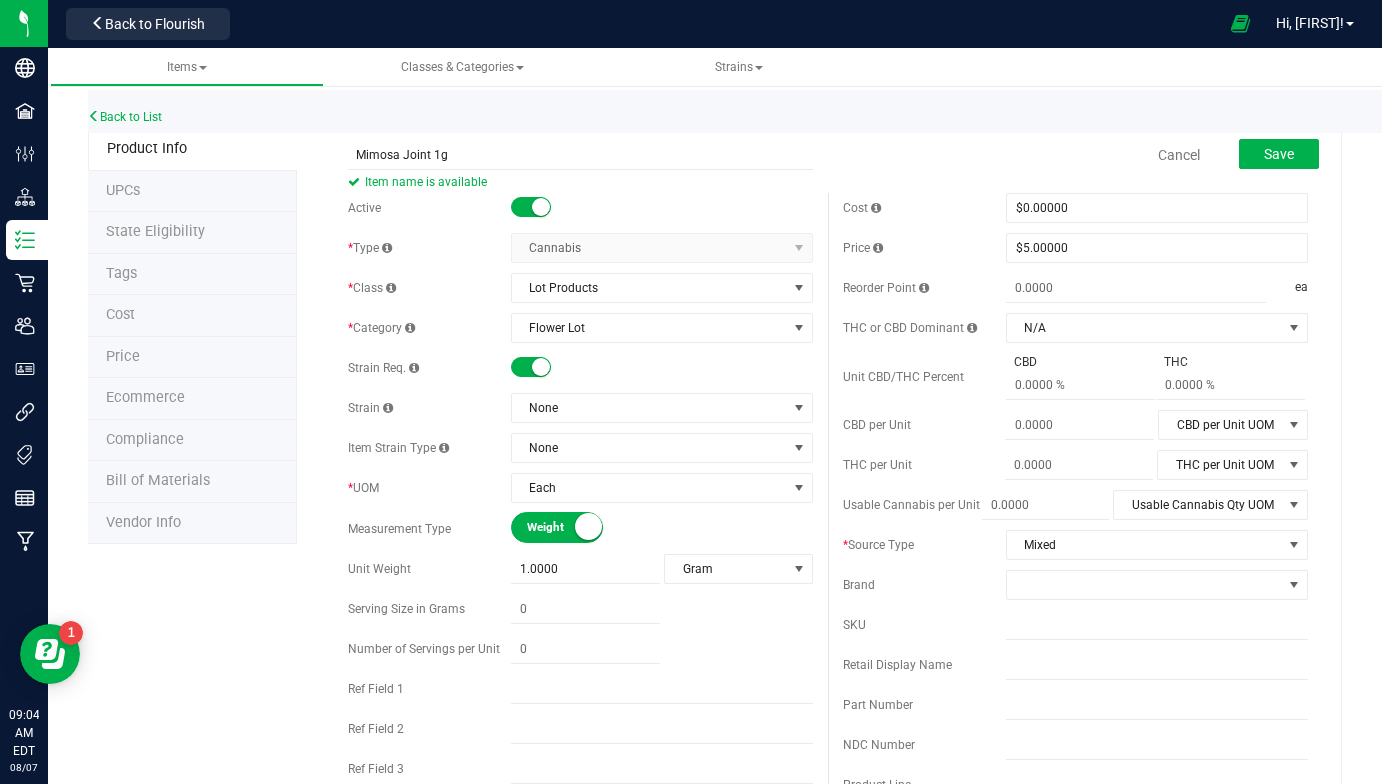 type on "Mimosa Joint 1g" 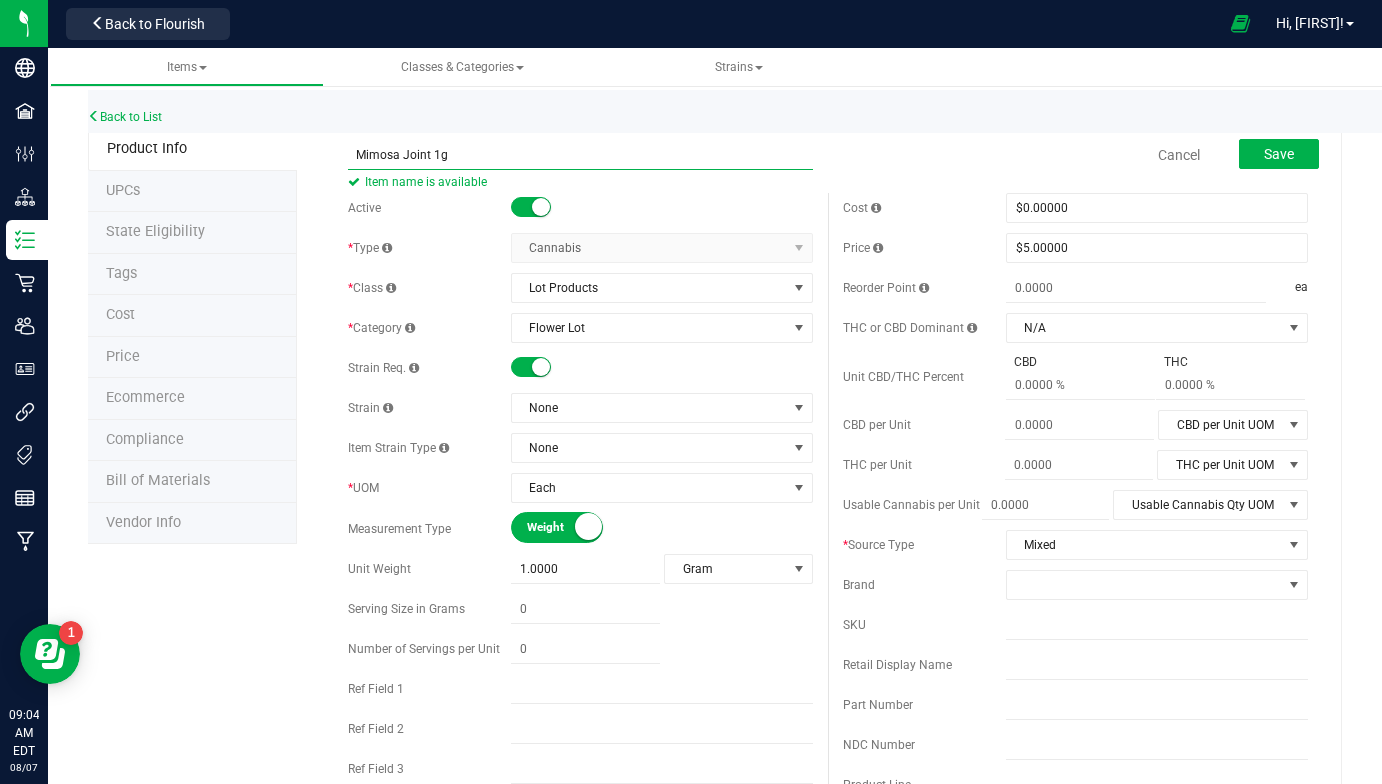 click on "Mimosa Joint 1g" at bounding box center (580, 155) 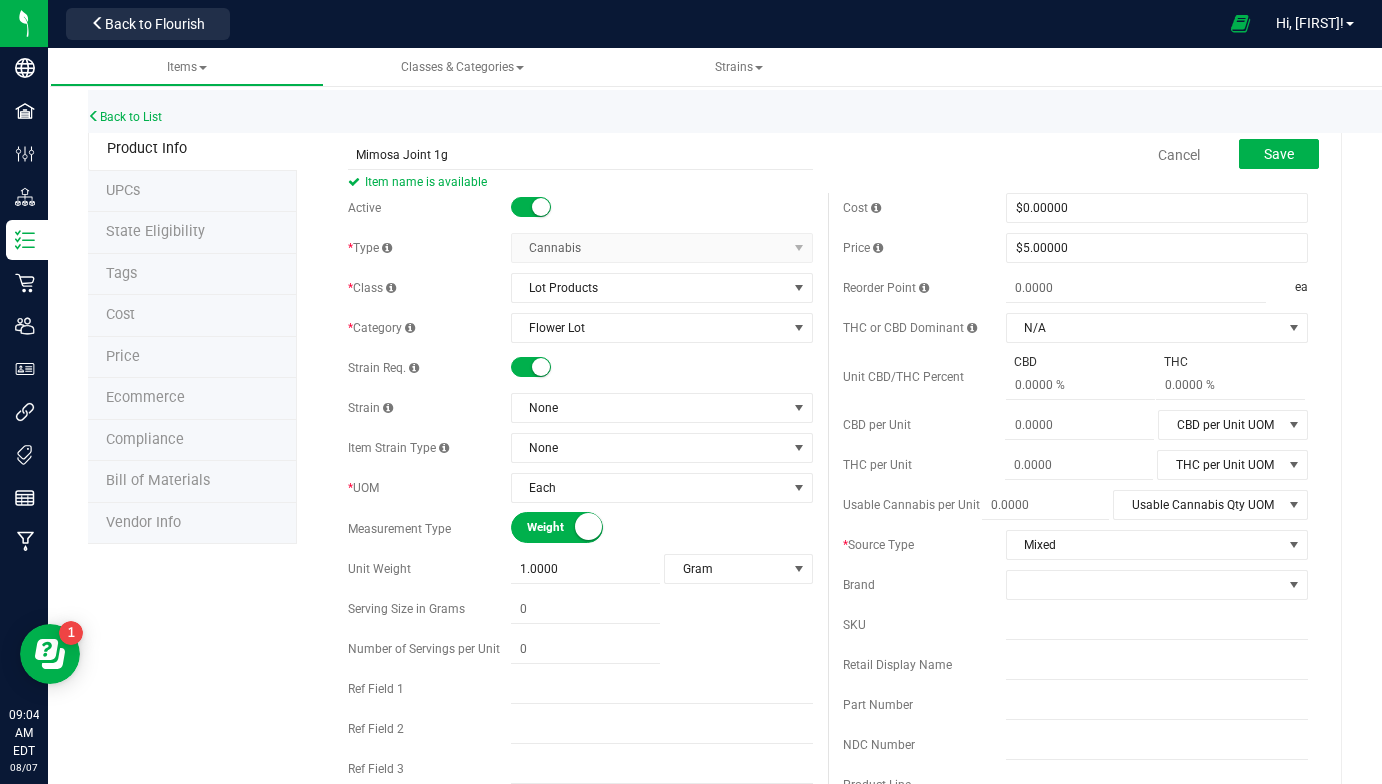 click on "Item name is available" at bounding box center (580, 182) 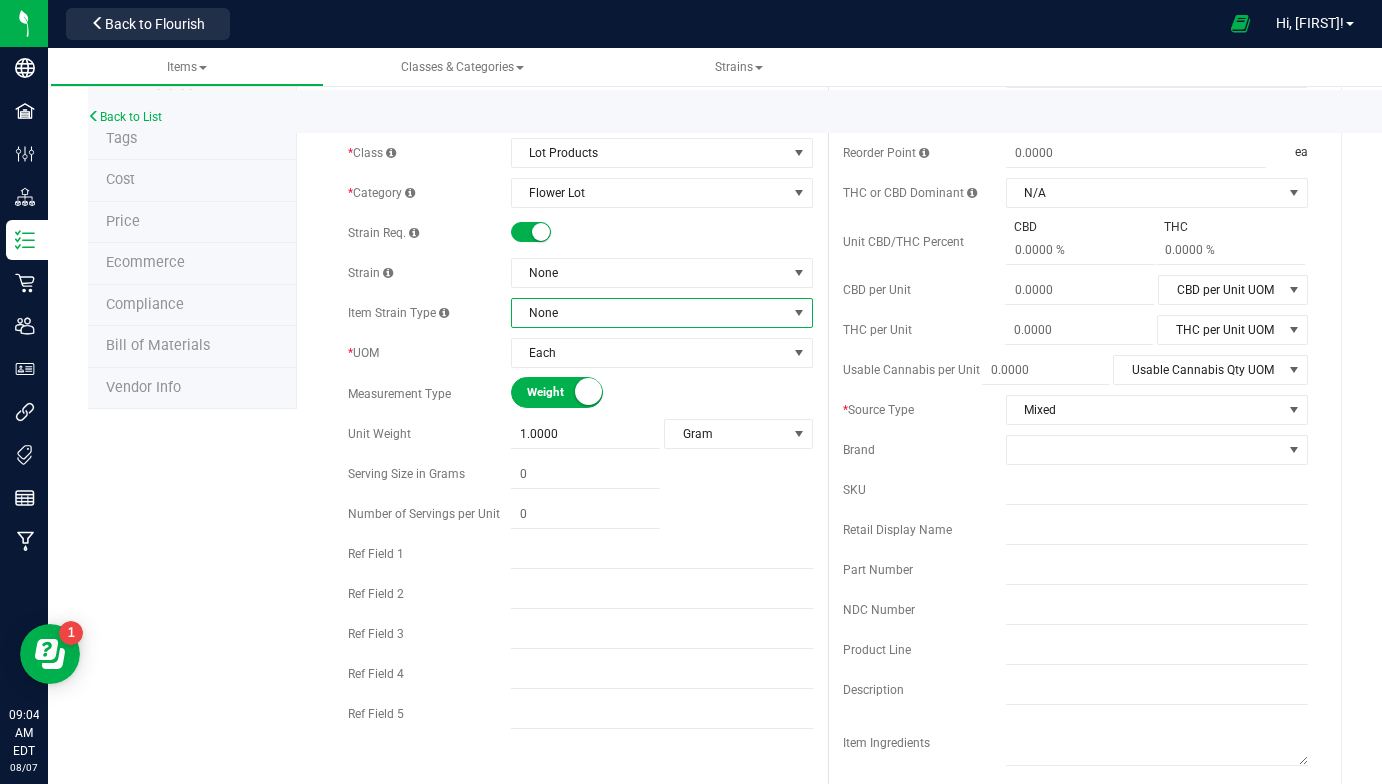 click on "None" at bounding box center (649, 313) 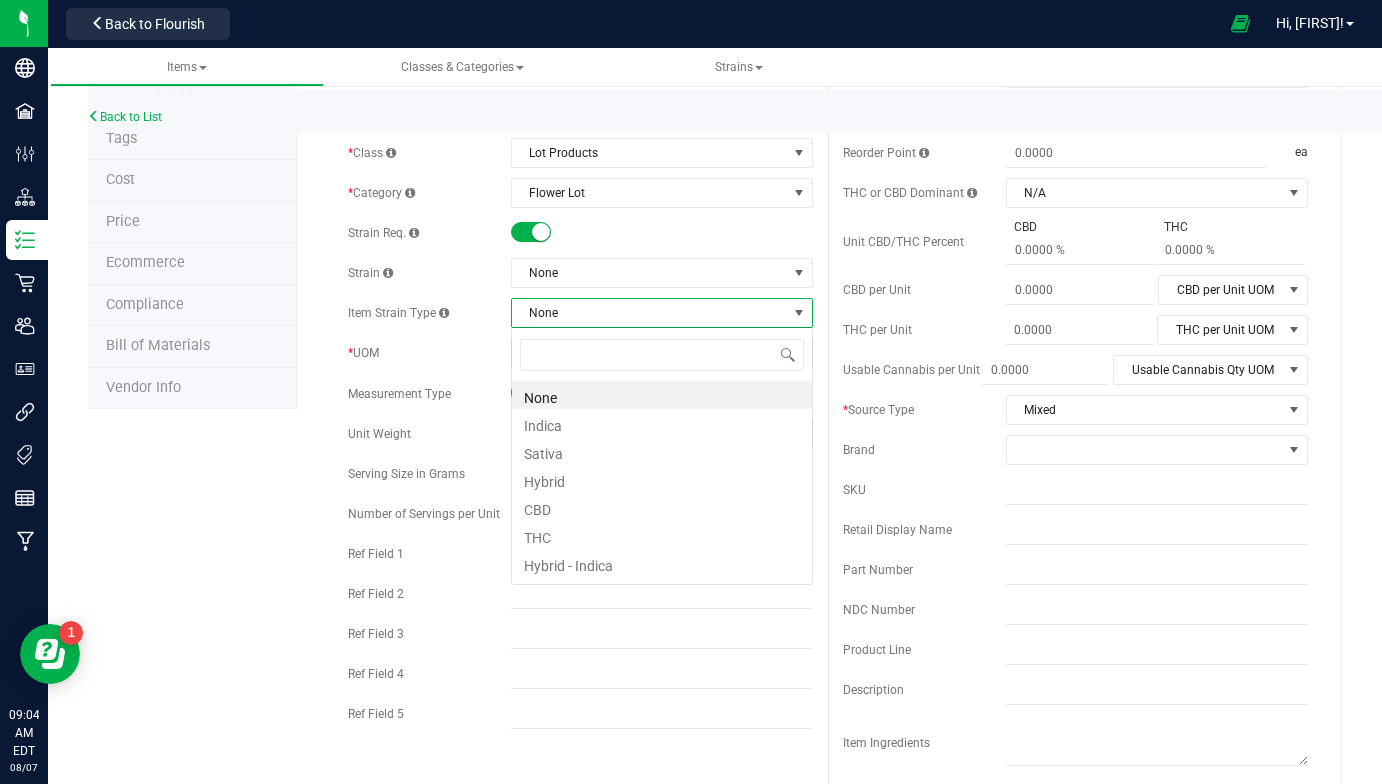 scroll, scrollTop: 99970, scrollLeft: 99698, axis: both 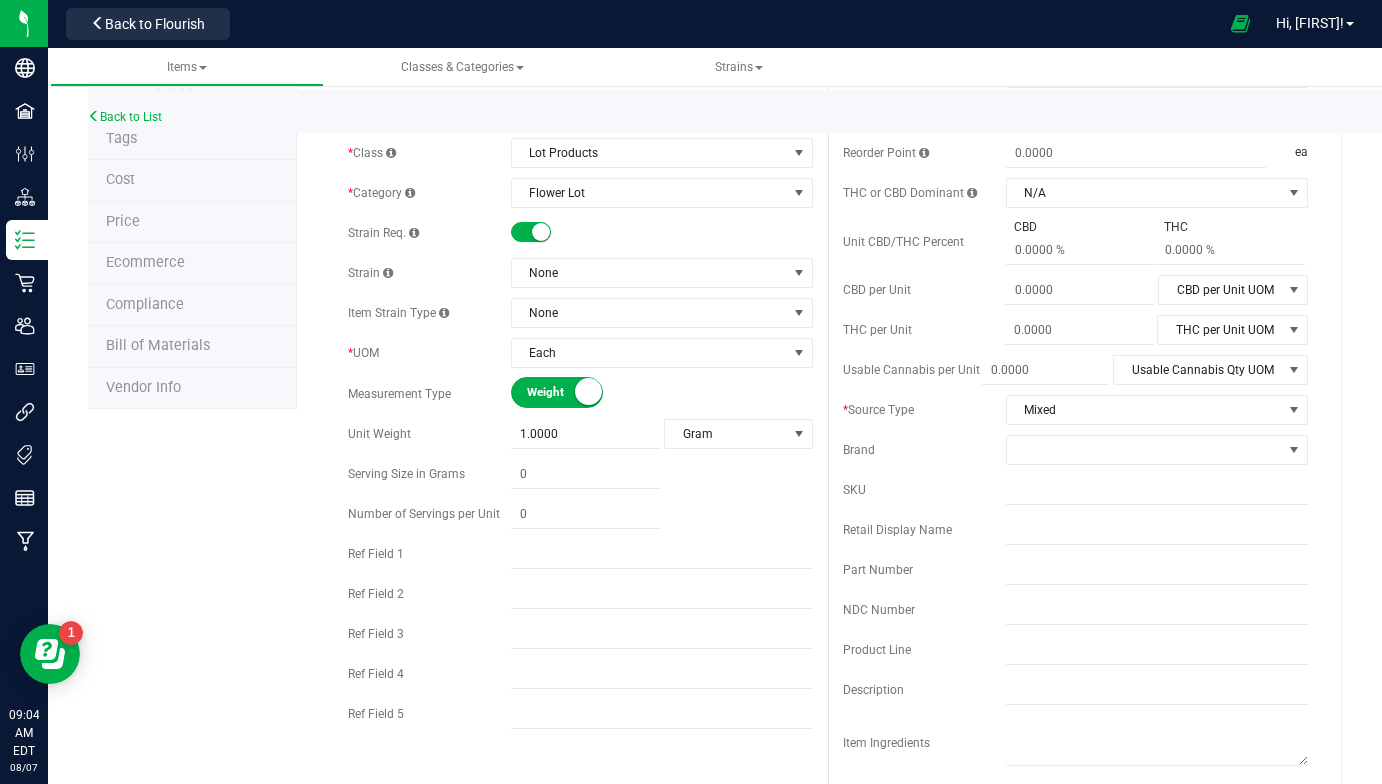 click on "Active
*
Type
Cannabis Select type Cannabis Non-Inventory Raw Materials Supplies
*
Class
Lot Products Select item class Cultivation End Products Intermediate Products Lot Products" at bounding box center [580, 398] 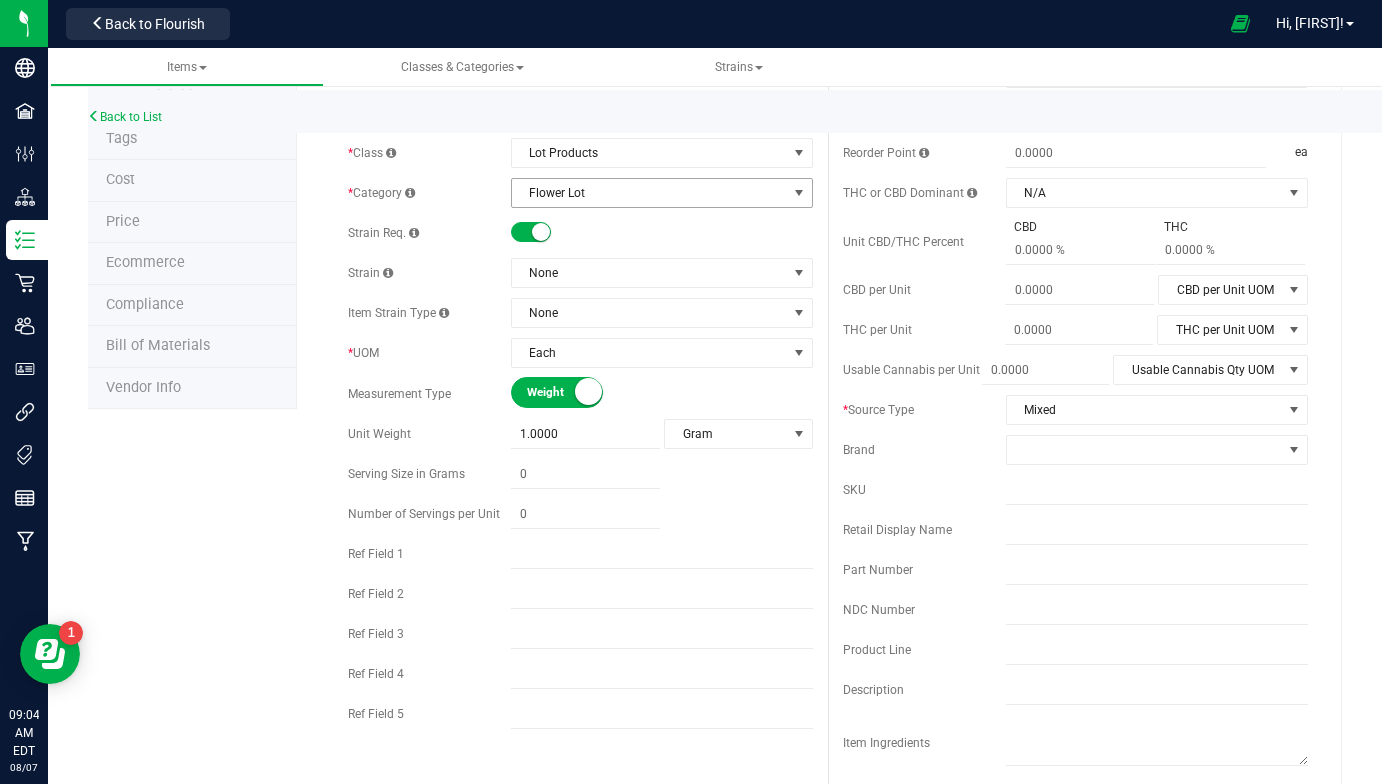 click on "Flower Lot" at bounding box center (649, 193) 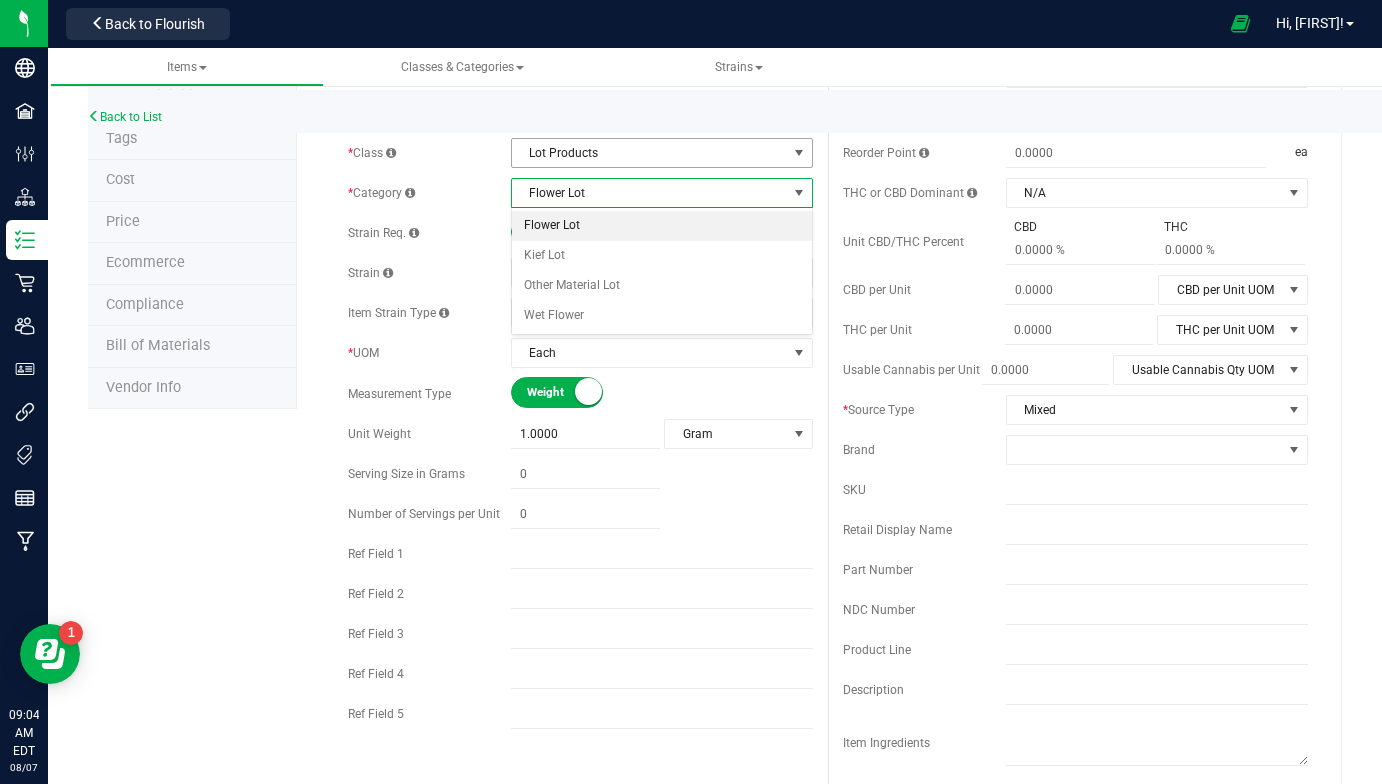click on "Lot Products" at bounding box center [649, 153] 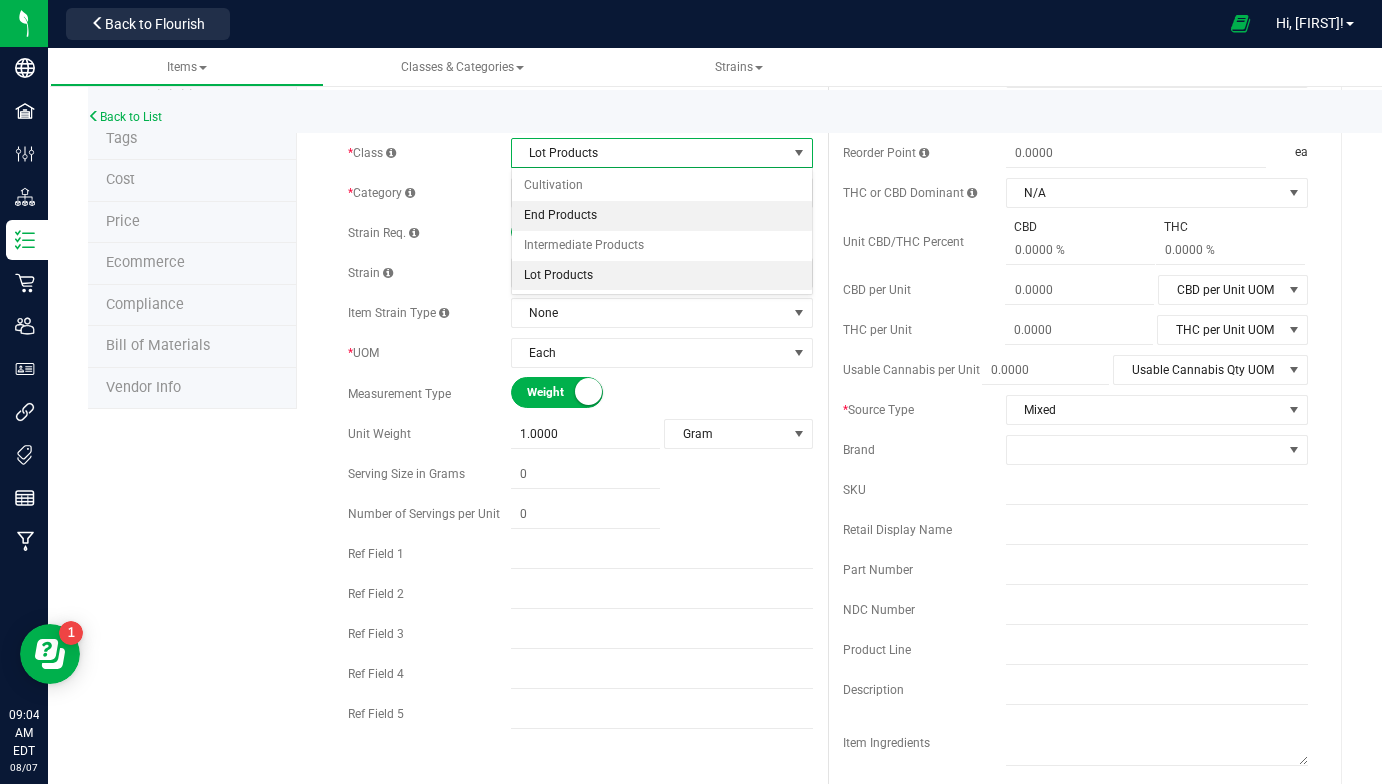 click on "End Products" at bounding box center (662, 216) 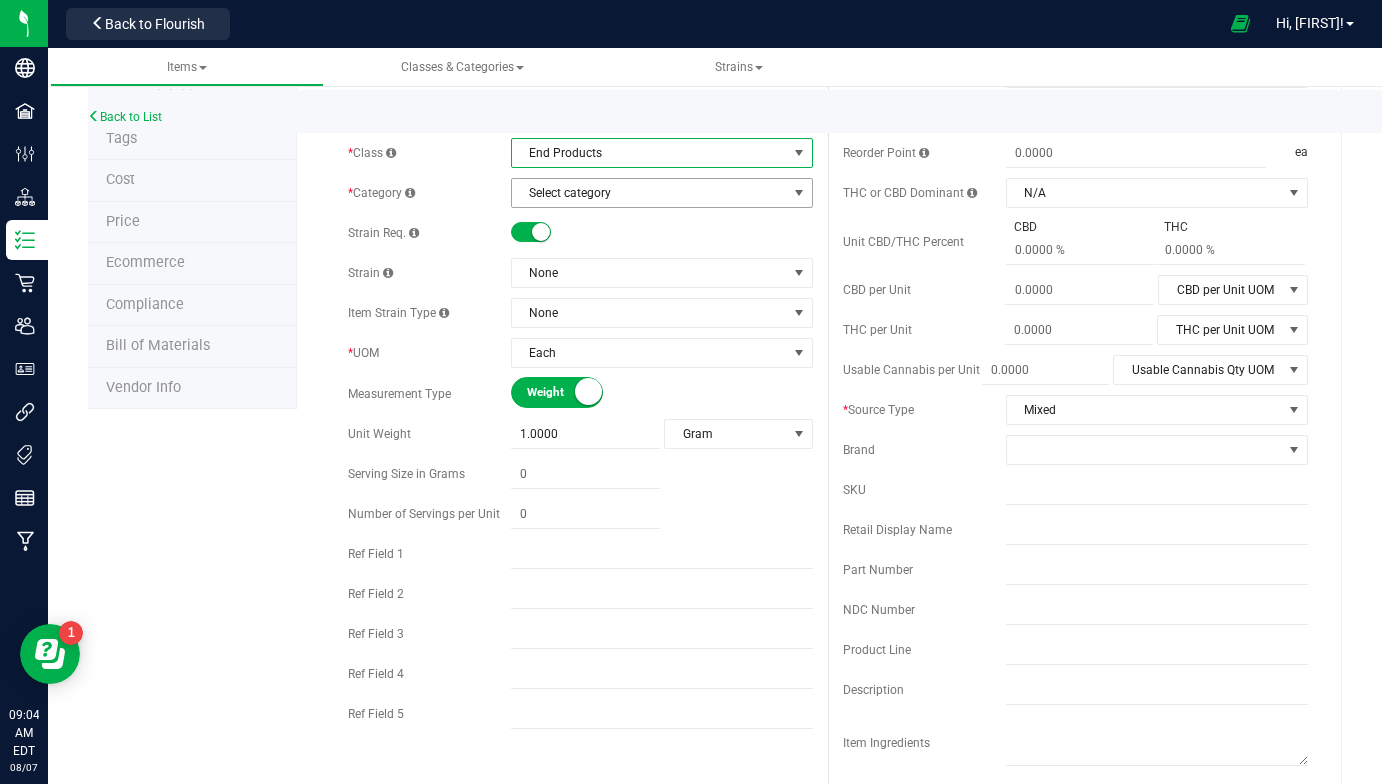 click on "Select category" at bounding box center [649, 193] 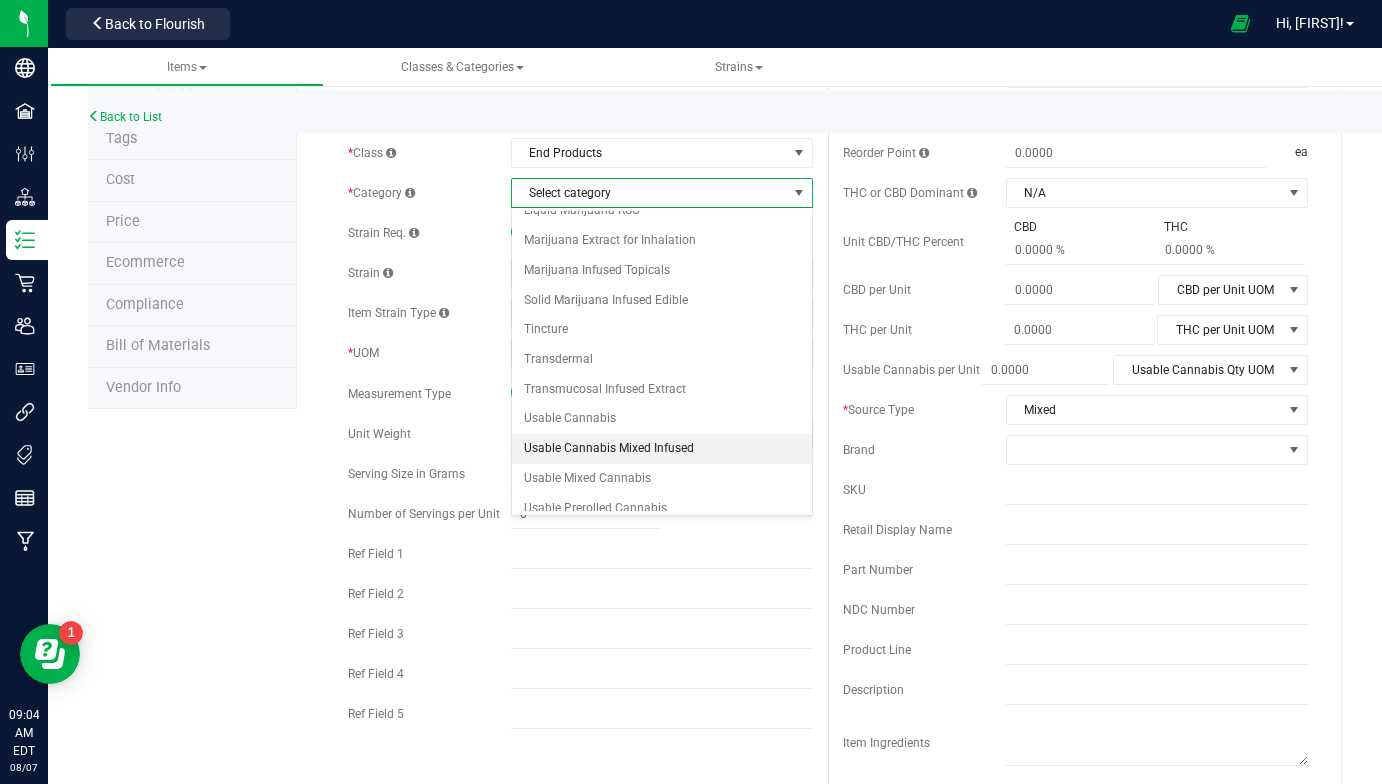 scroll, scrollTop: 222, scrollLeft: 0, axis: vertical 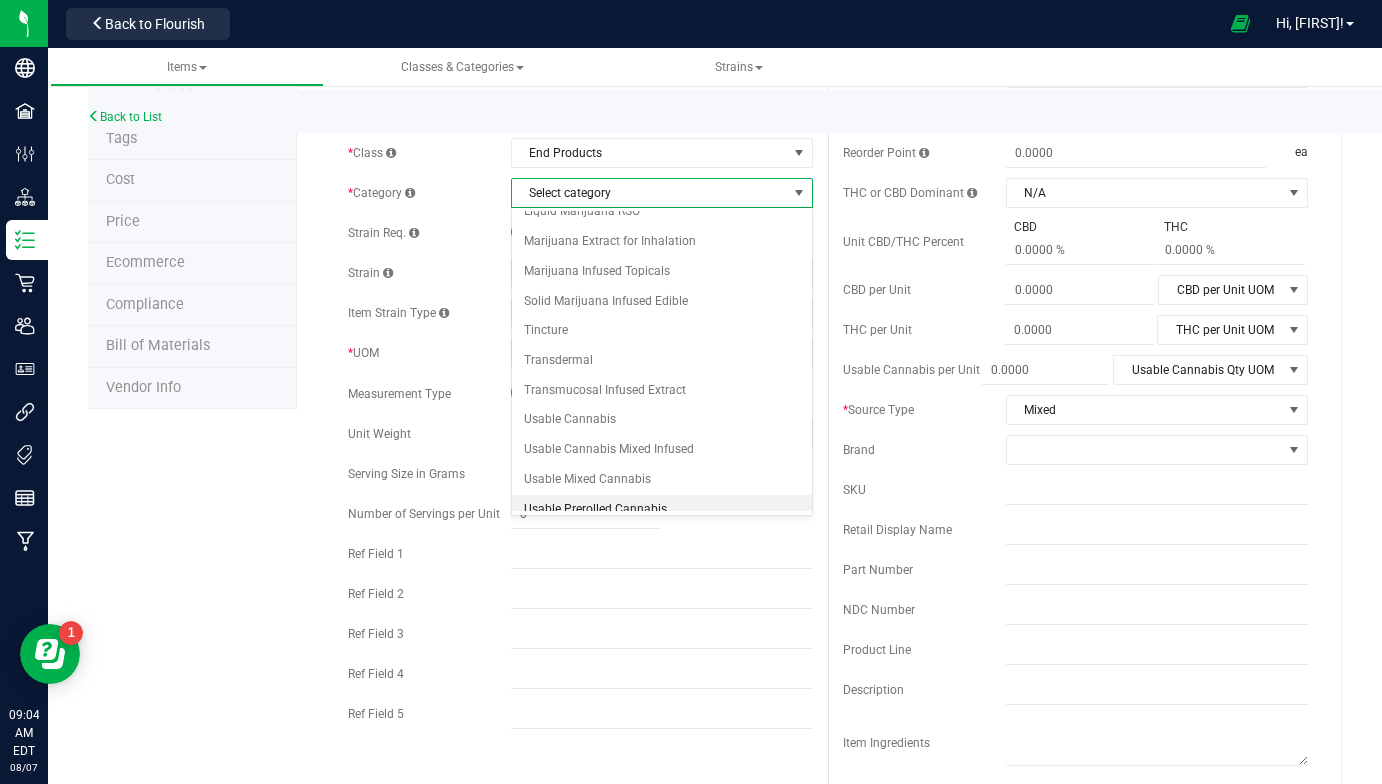 click on "Usable Prerolled Cannabis" at bounding box center (662, 510) 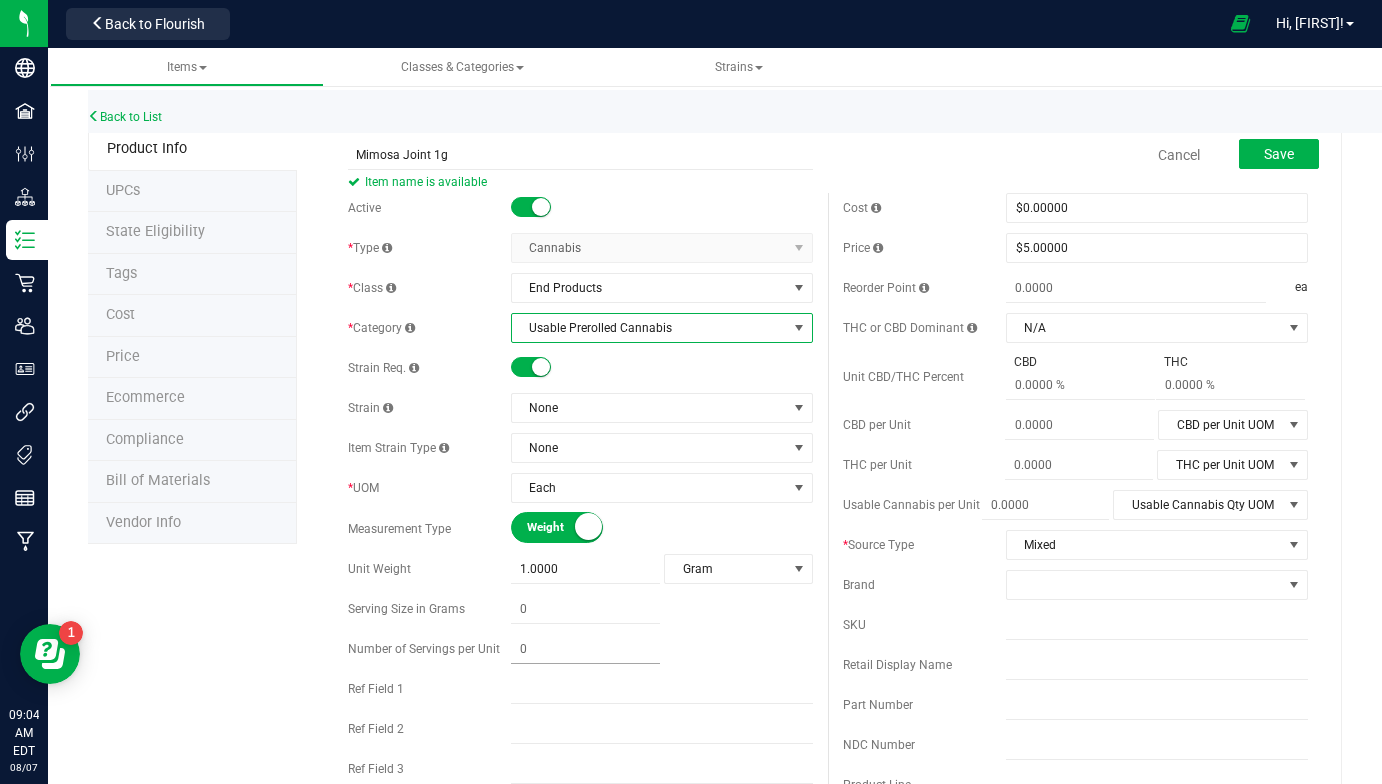 scroll, scrollTop: 0, scrollLeft: 0, axis: both 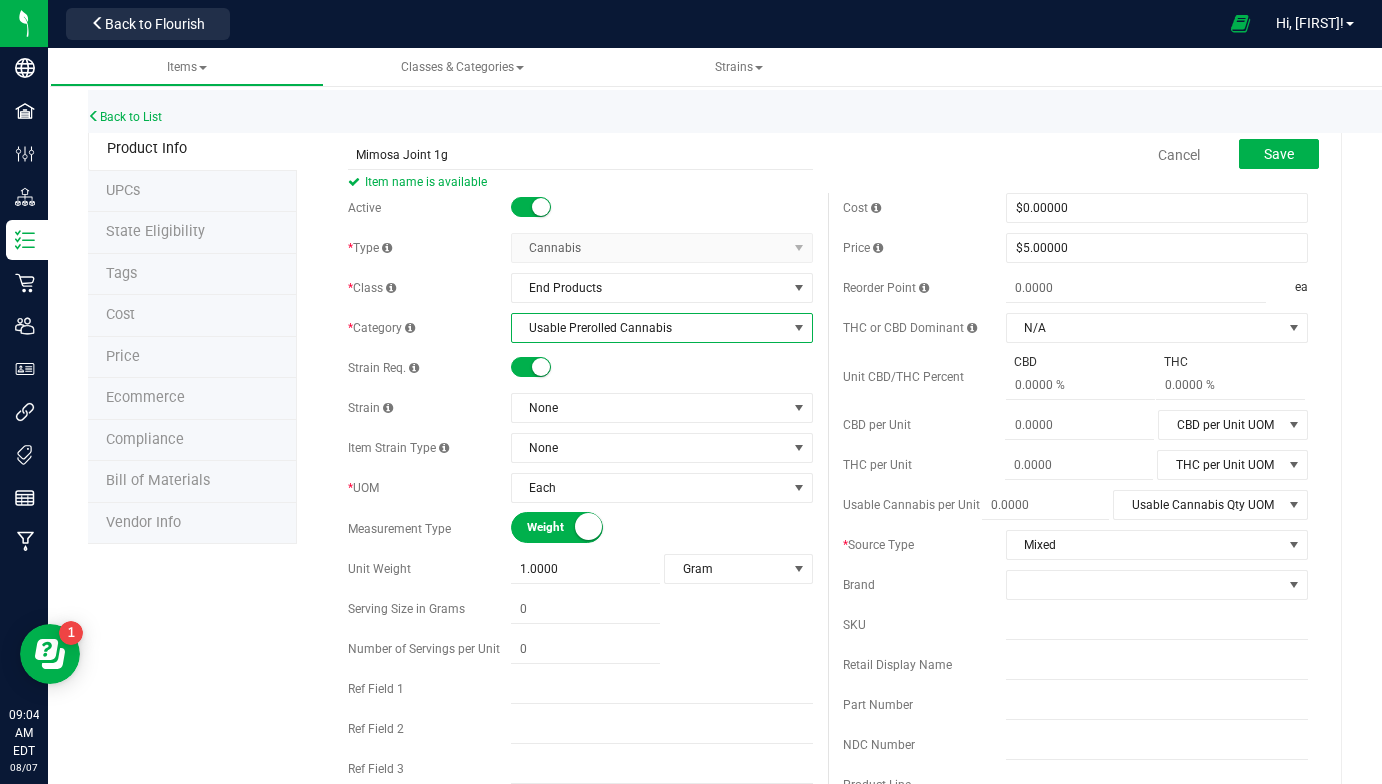 click at bounding box center [662, 368] 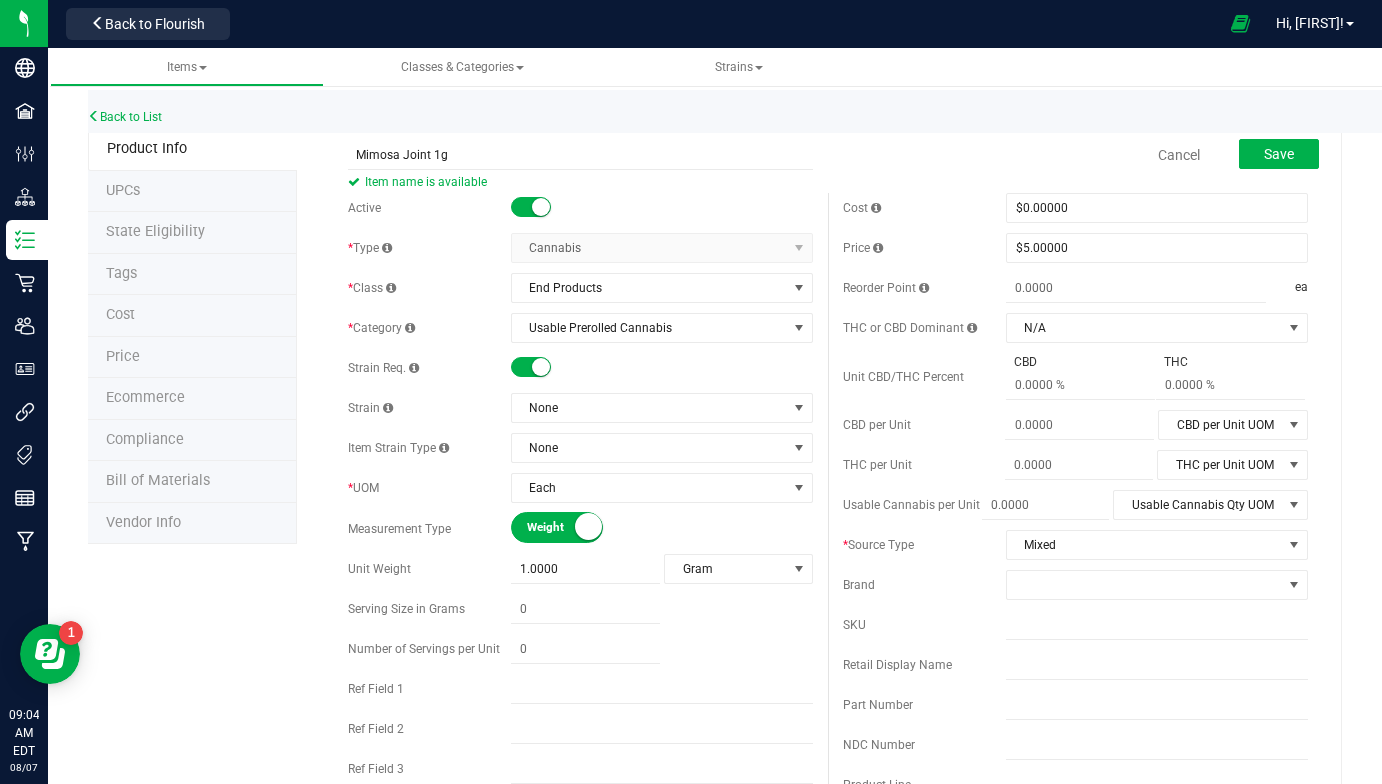 scroll, scrollTop: 0, scrollLeft: 0, axis: both 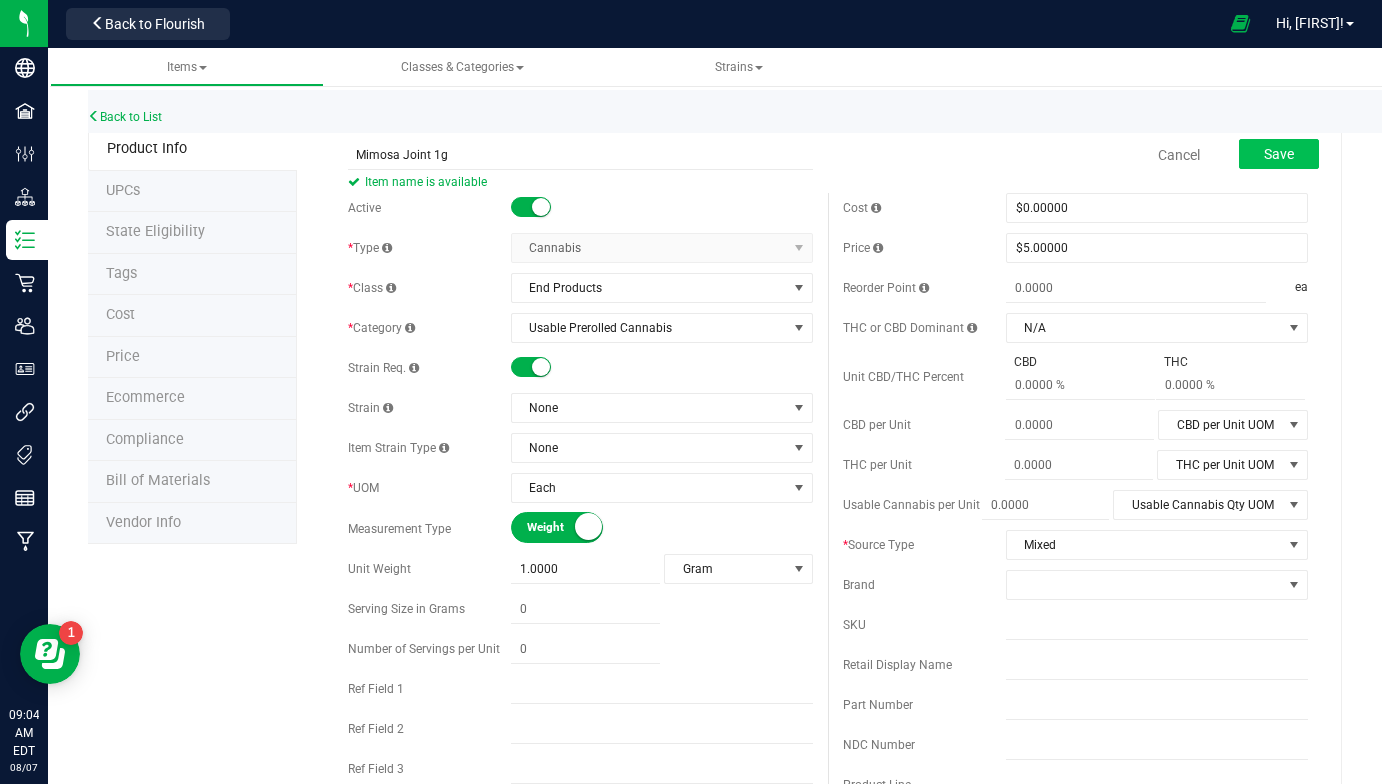 click on "Save" at bounding box center [1279, 154] 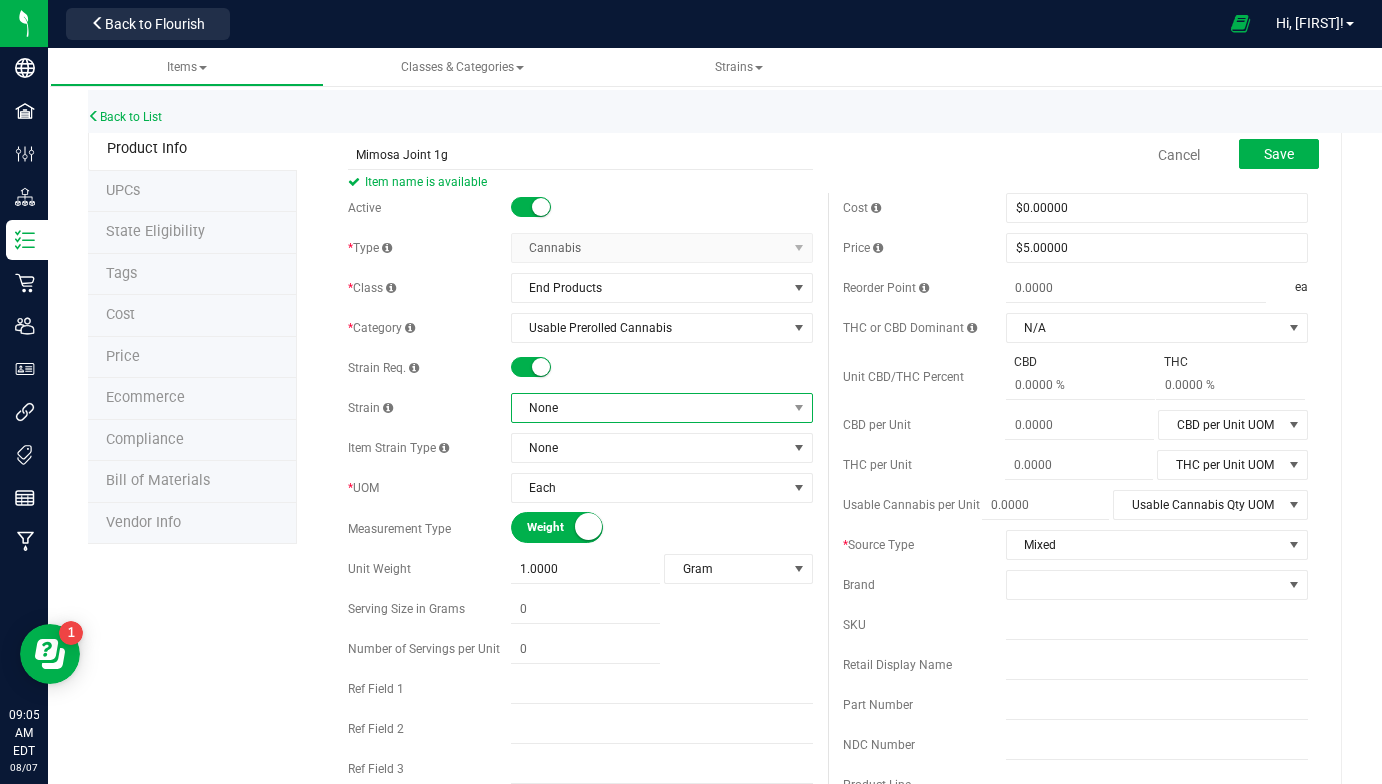 click on "None" at bounding box center (649, 408) 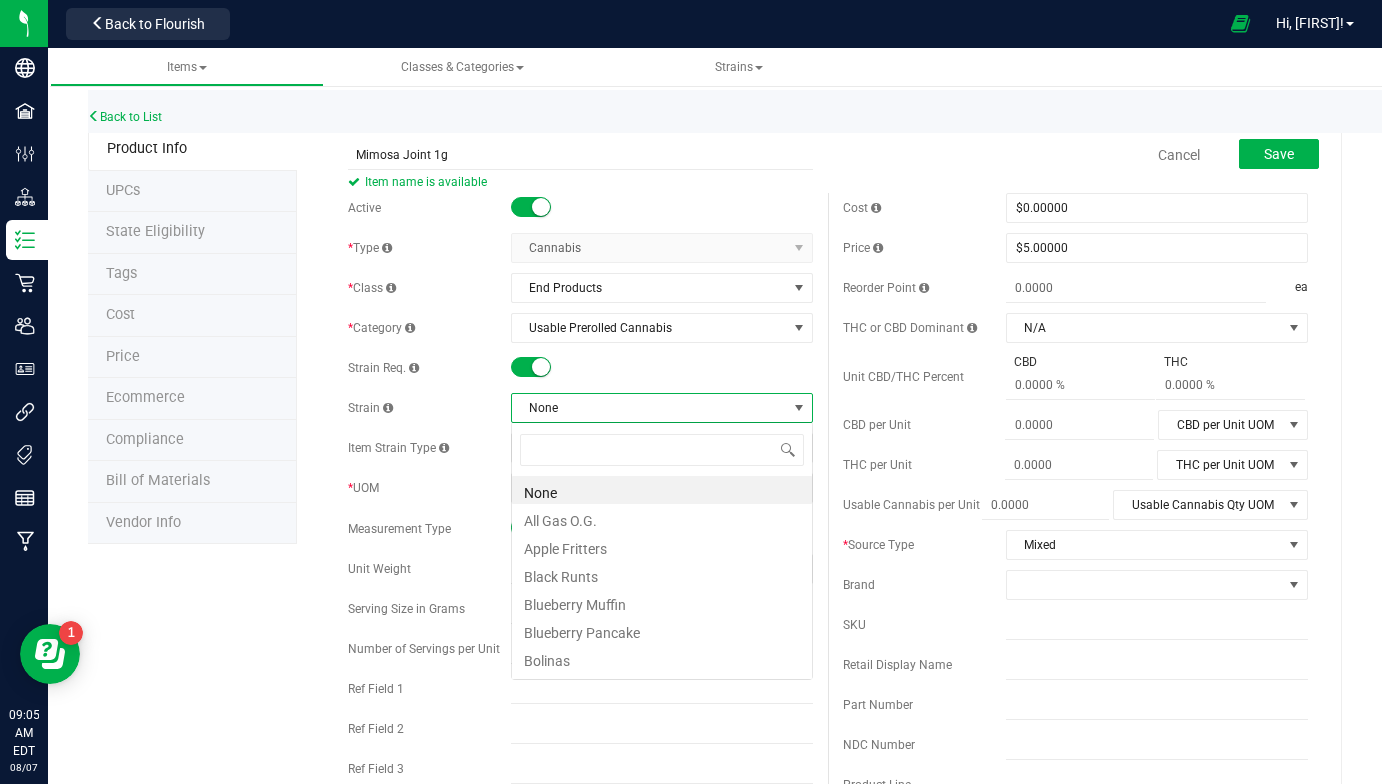scroll, scrollTop: 99970, scrollLeft: 99698, axis: both 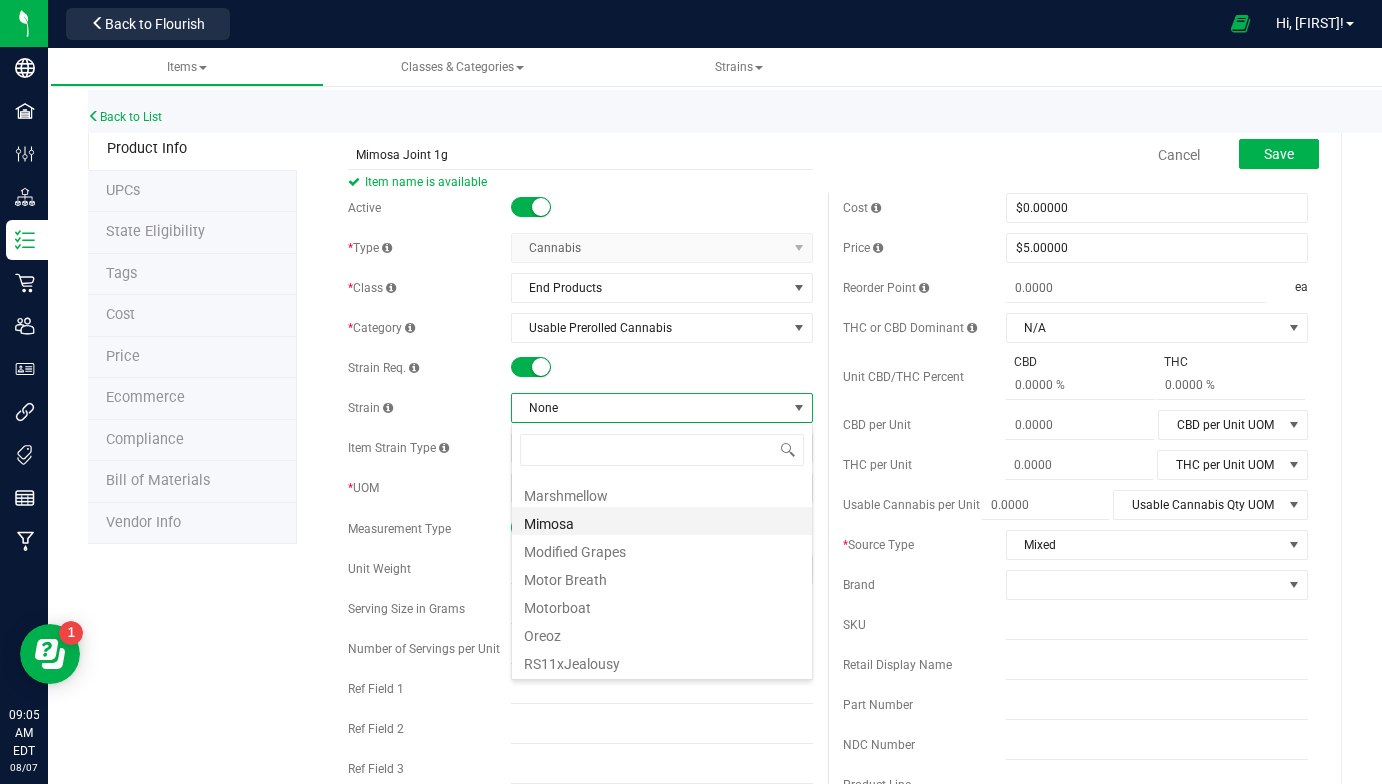 click on "Mimosa" at bounding box center (662, 521) 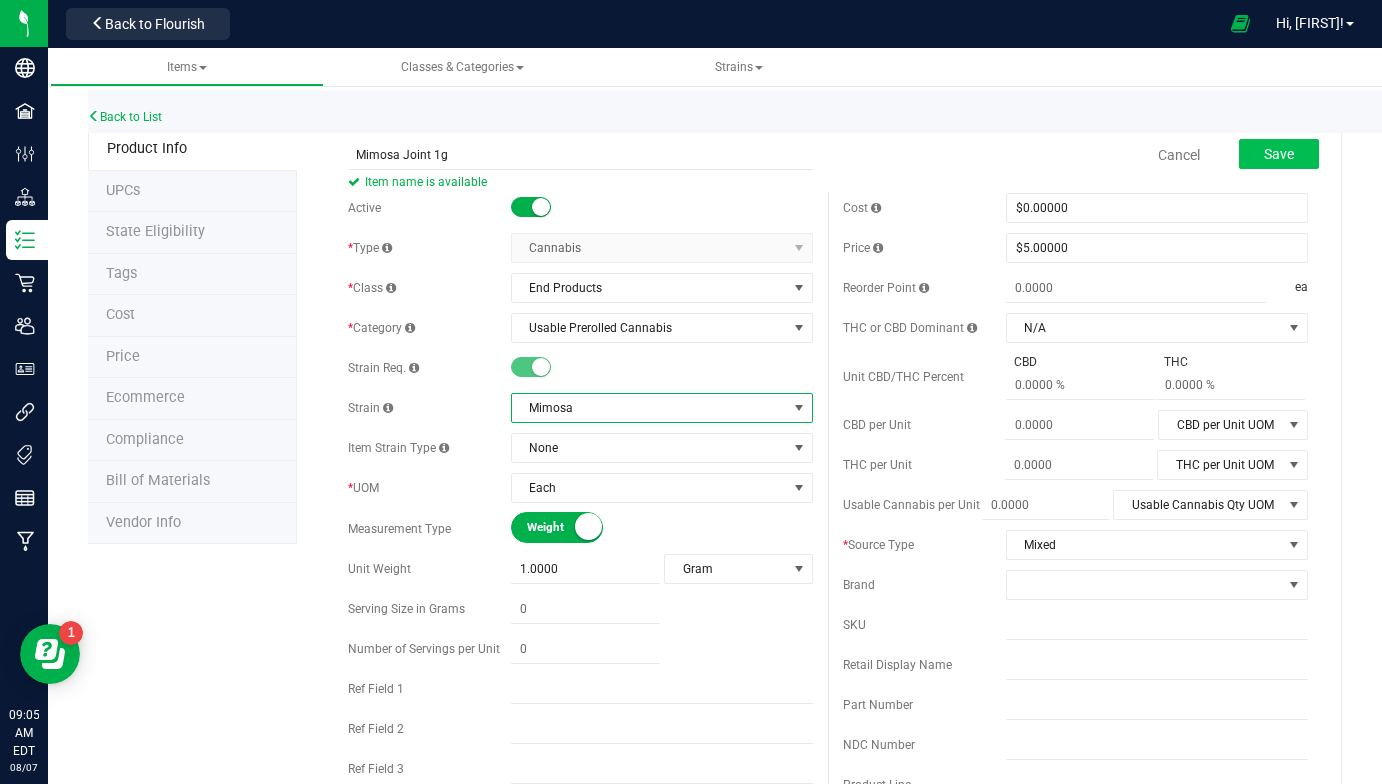 click on "Save" at bounding box center [1279, 154] 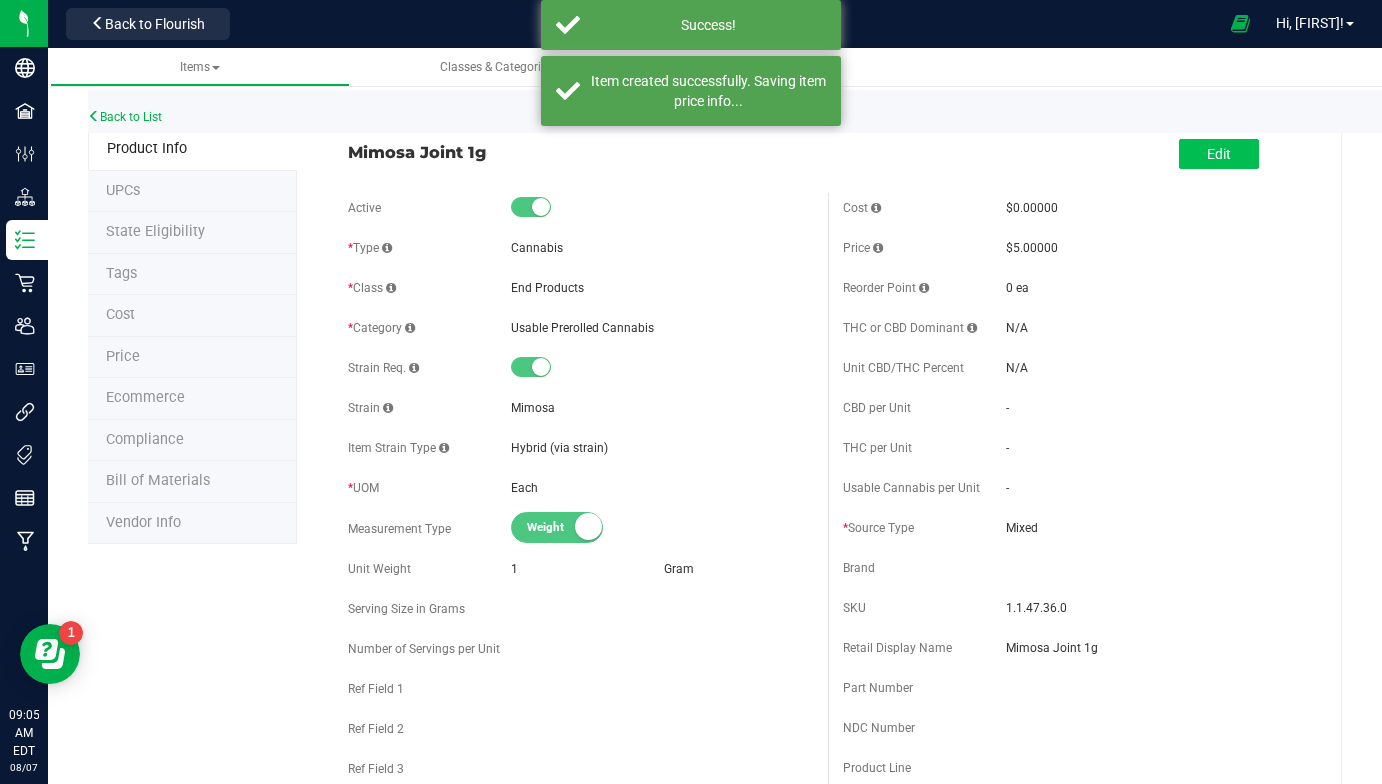 click on "Edit" at bounding box center (1219, 154) 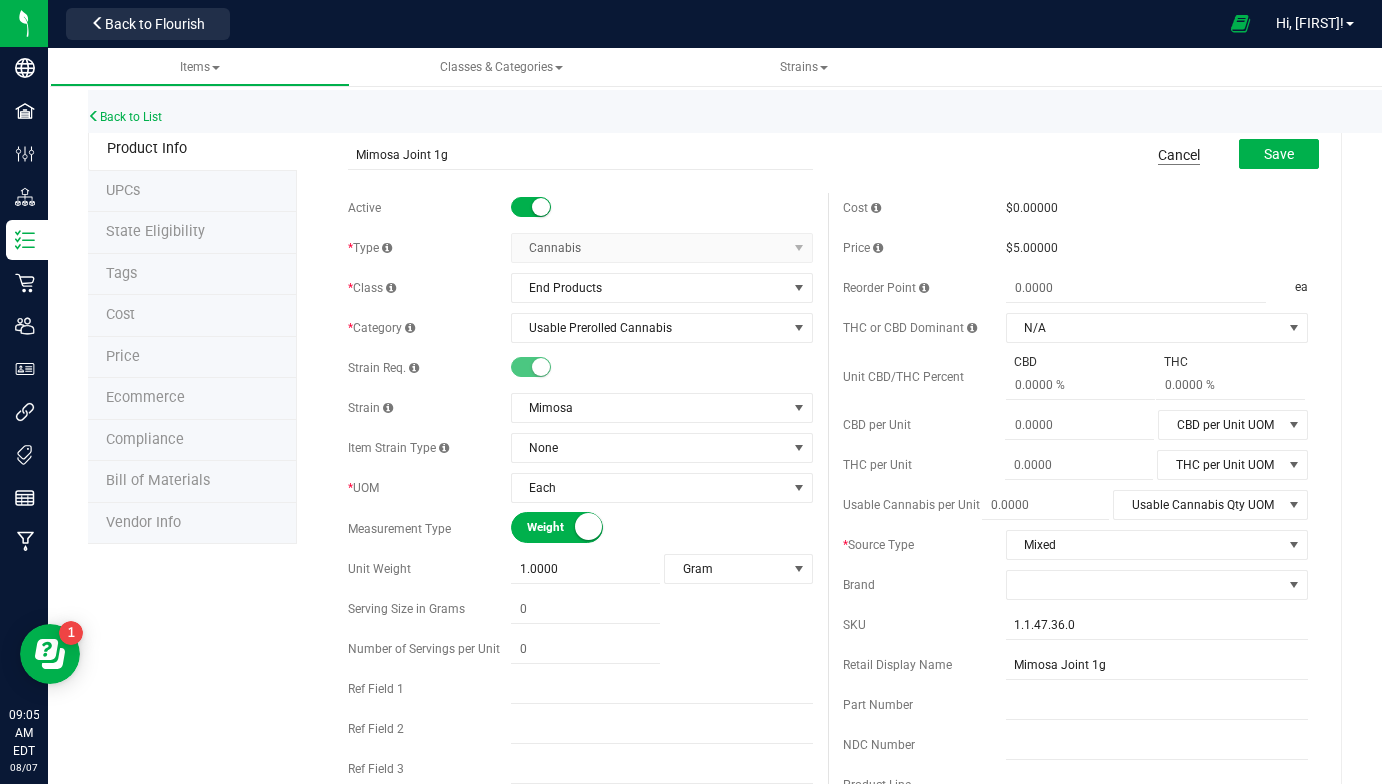 click on "Cancel" at bounding box center (1179, 155) 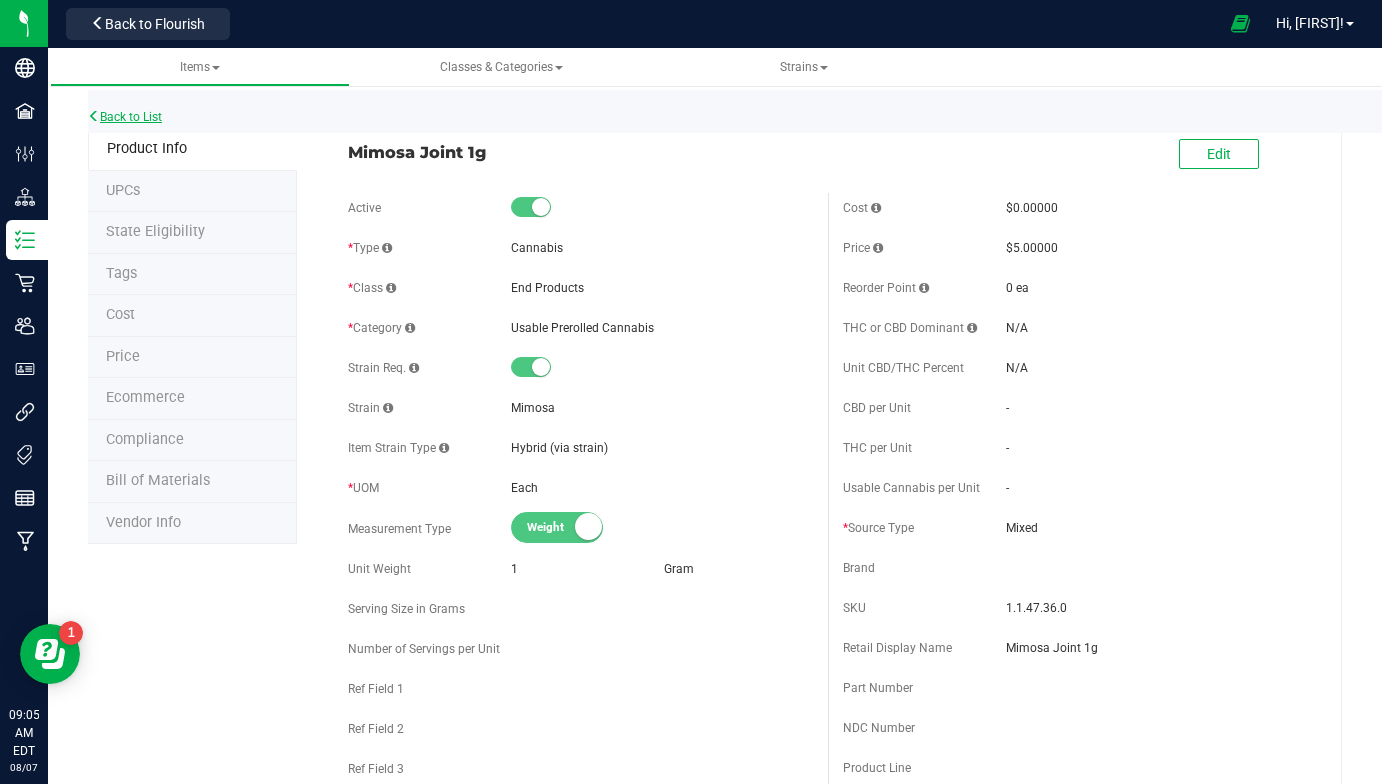 click on "Back to List" at bounding box center [125, 117] 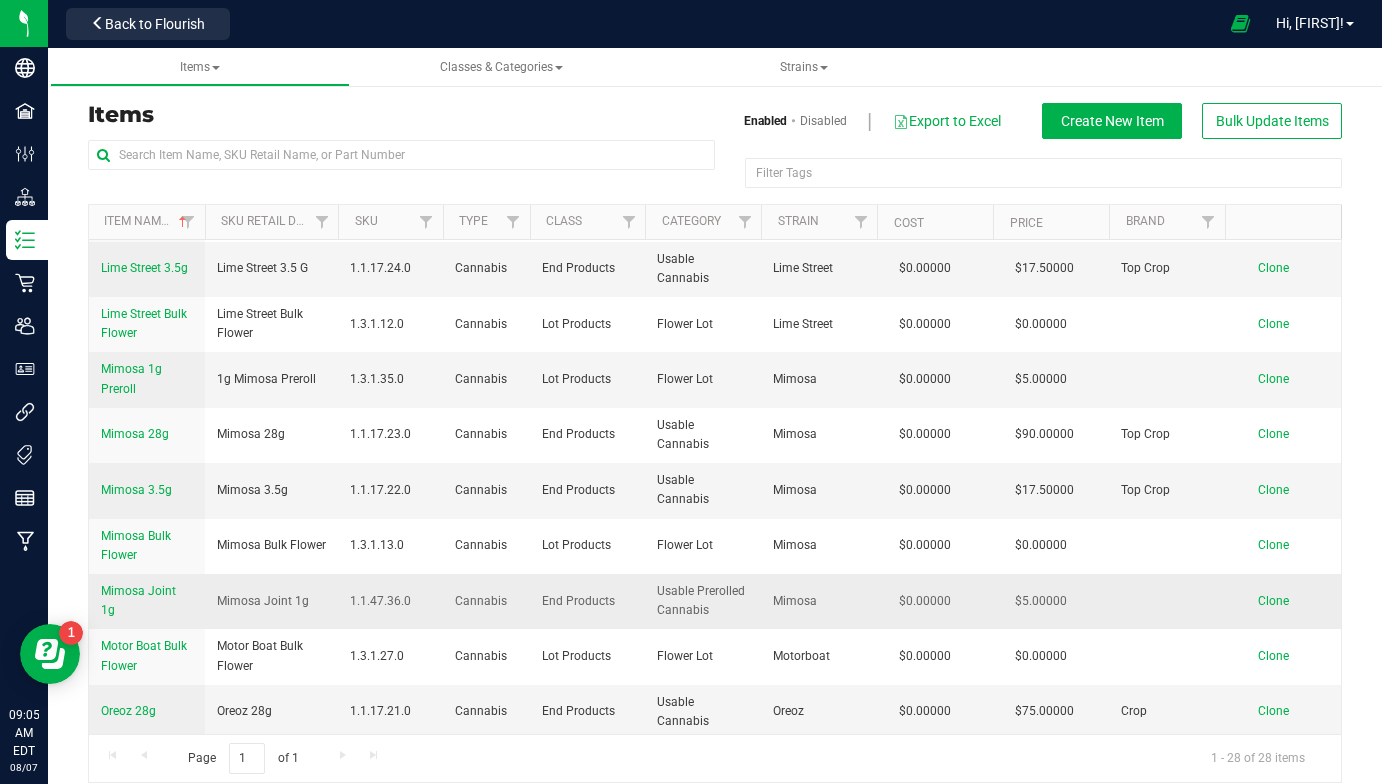 scroll, scrollTop: 847, scrollLeft: 0, axis: vertical 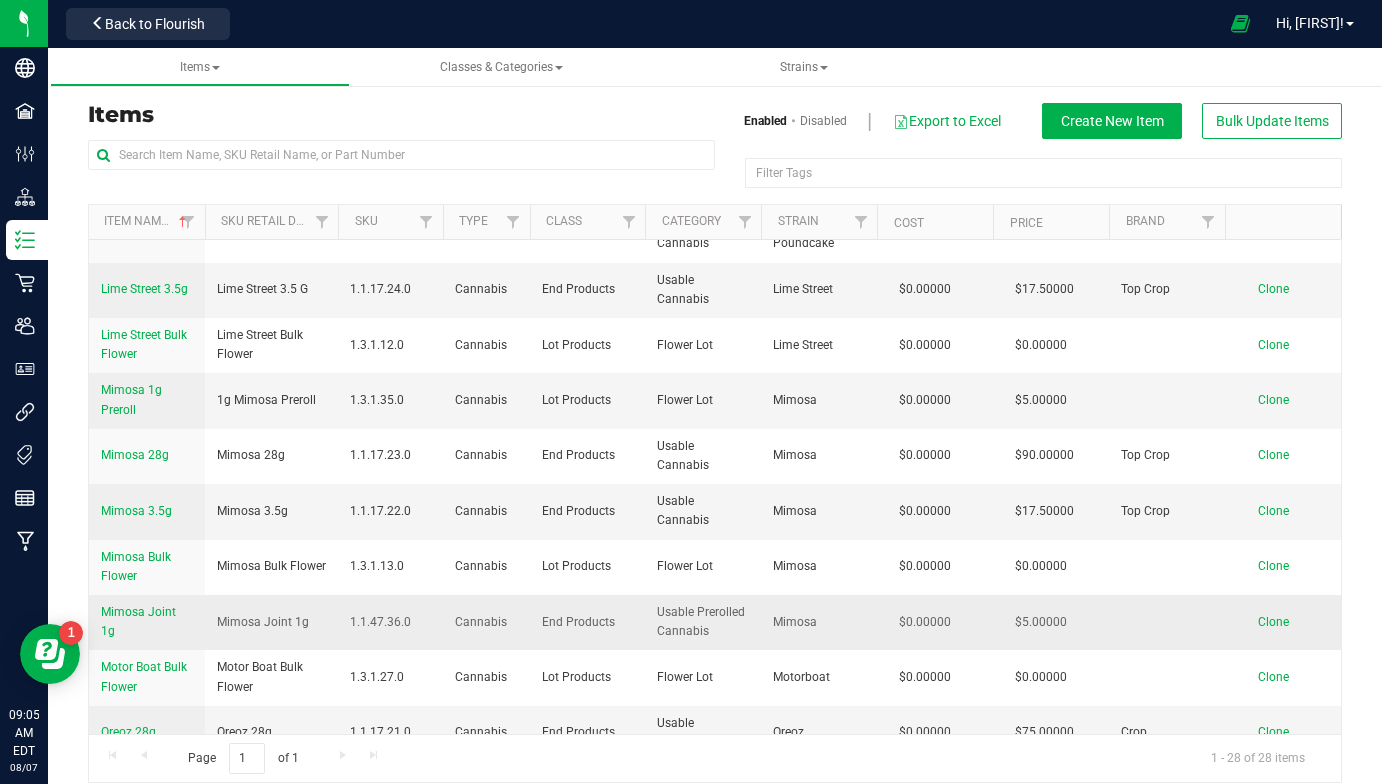 click on "Clone" at bounding box center (1273, 622) 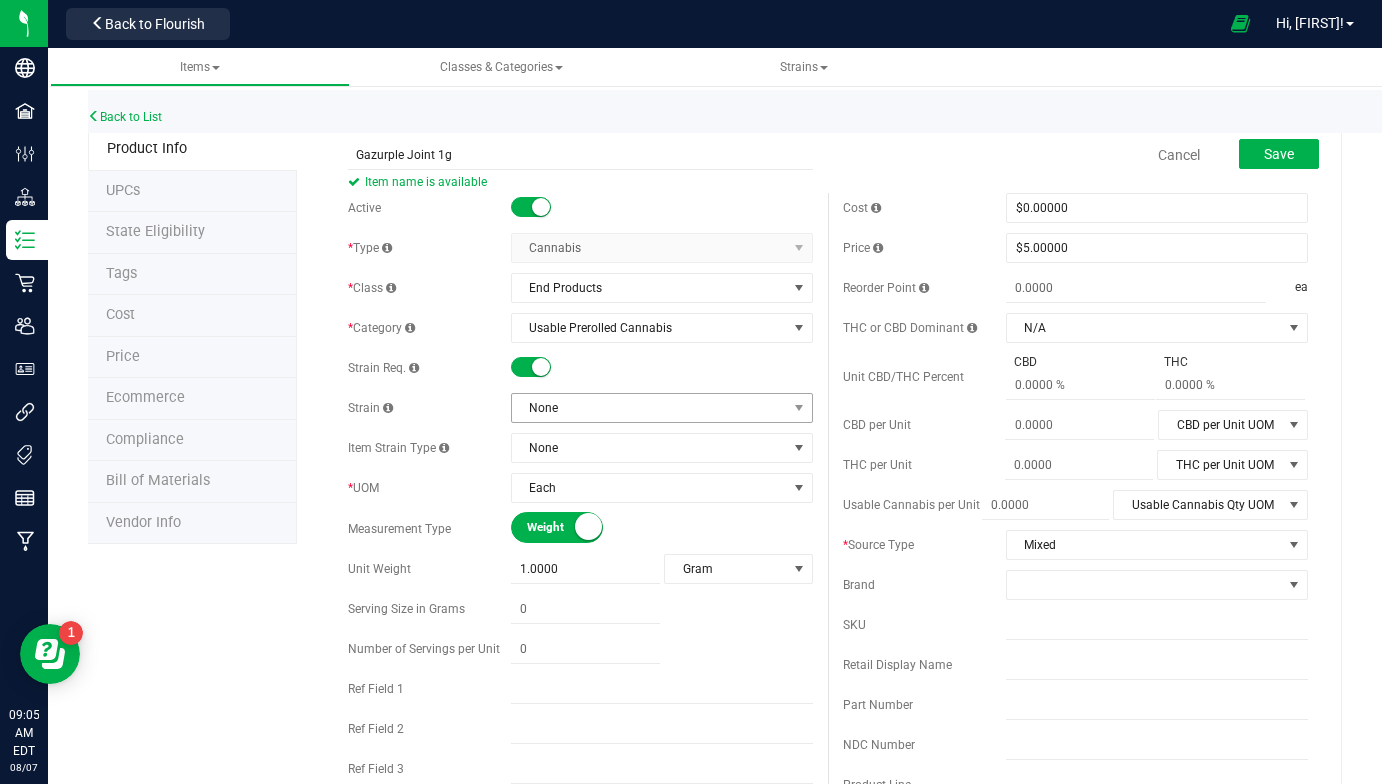 type on "Gazurple Joint 1g" 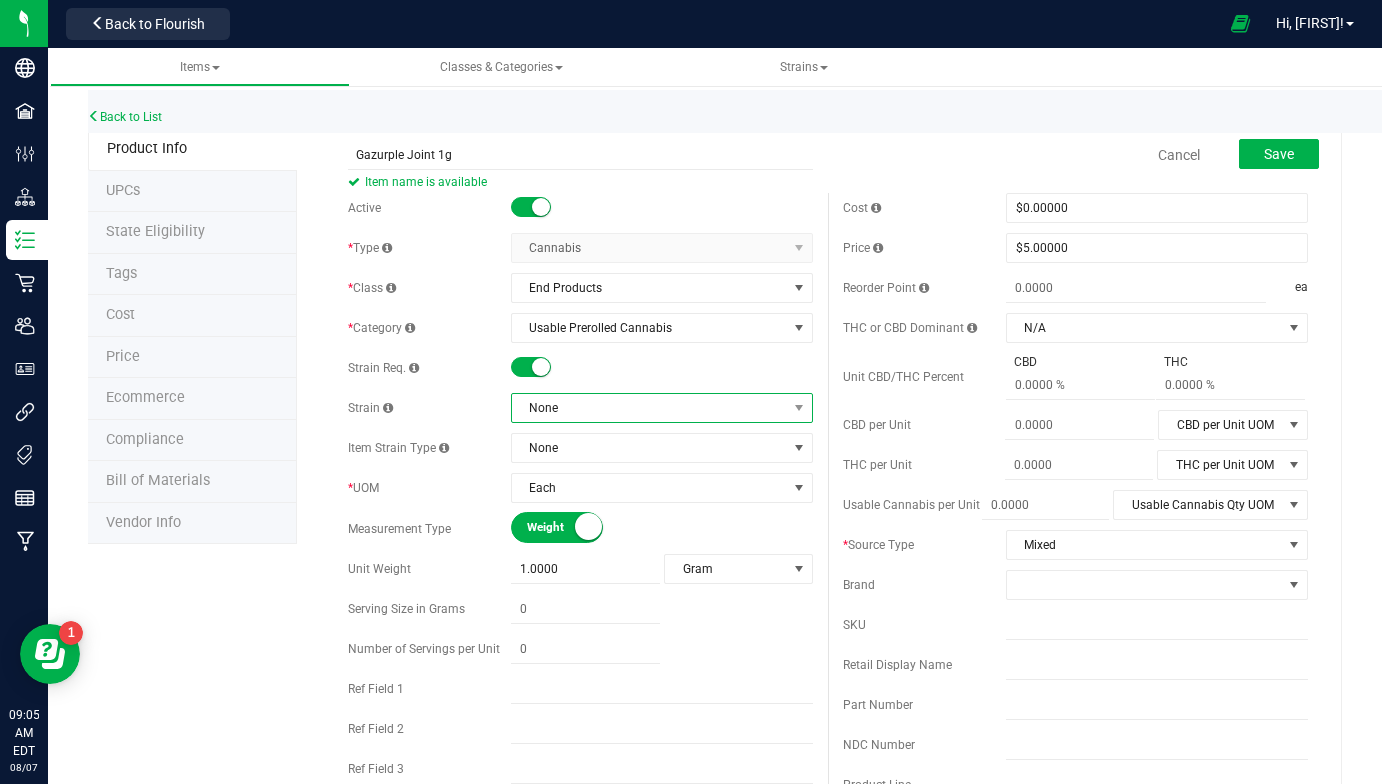 click on "None" at bounding box center [649, 408] 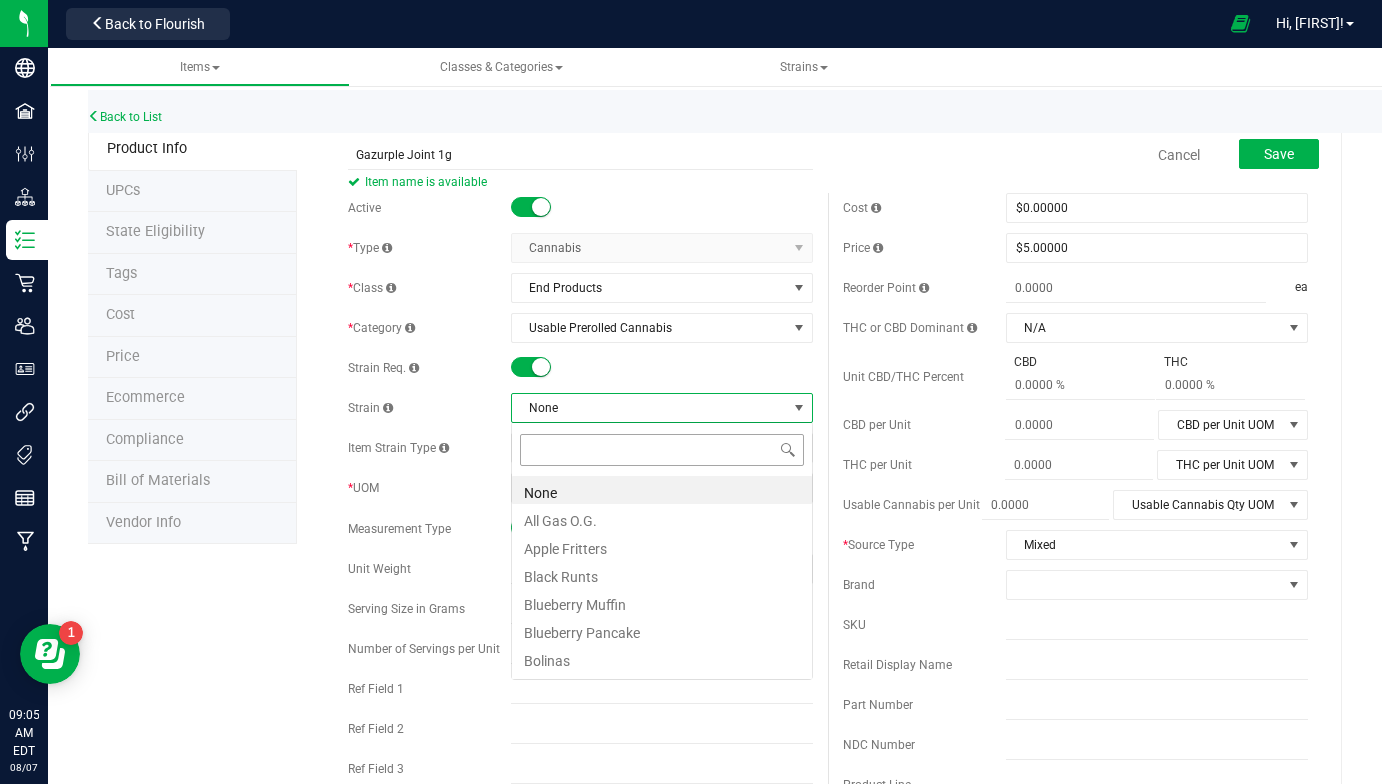 scroll, scrollTop: 99970, scrollLeft: 99698, axis: both 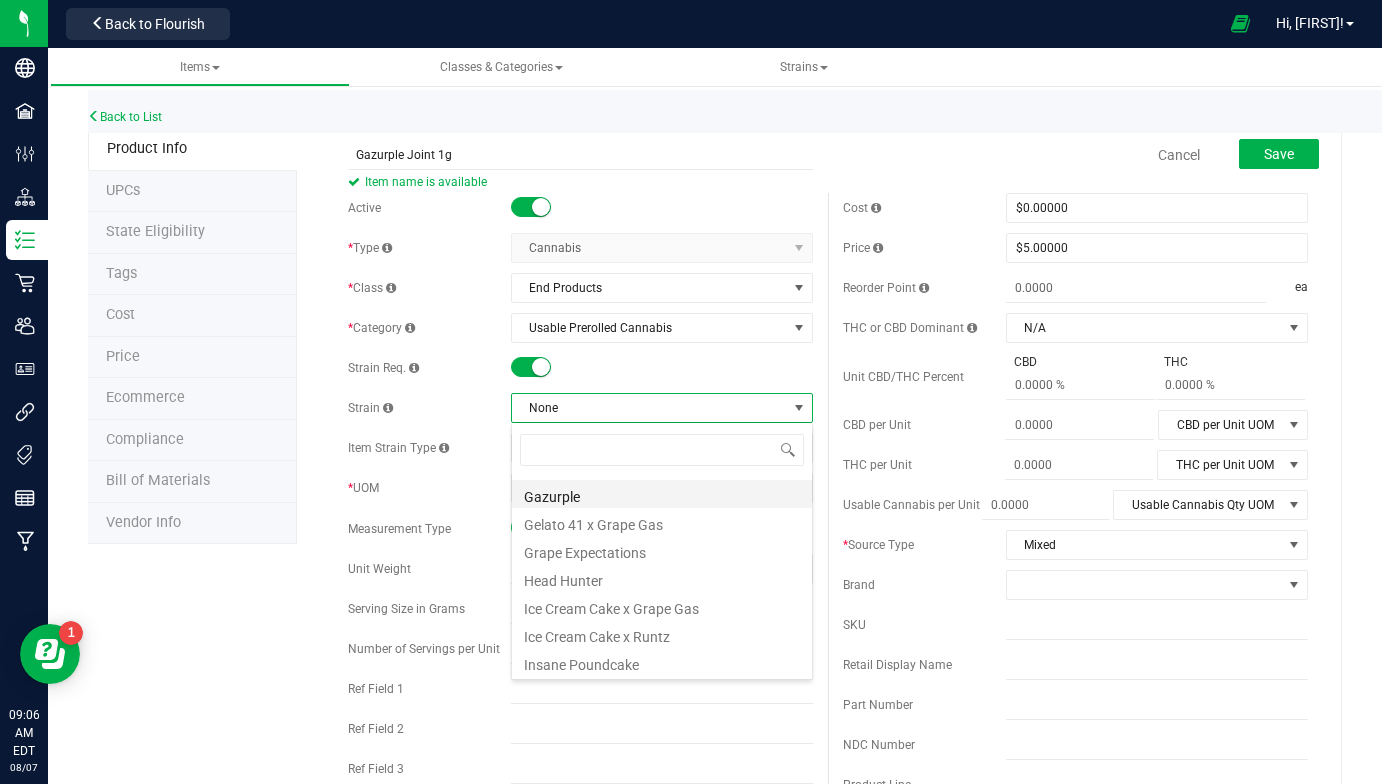 click on "Gazurple" at bounding box center [662, 494] 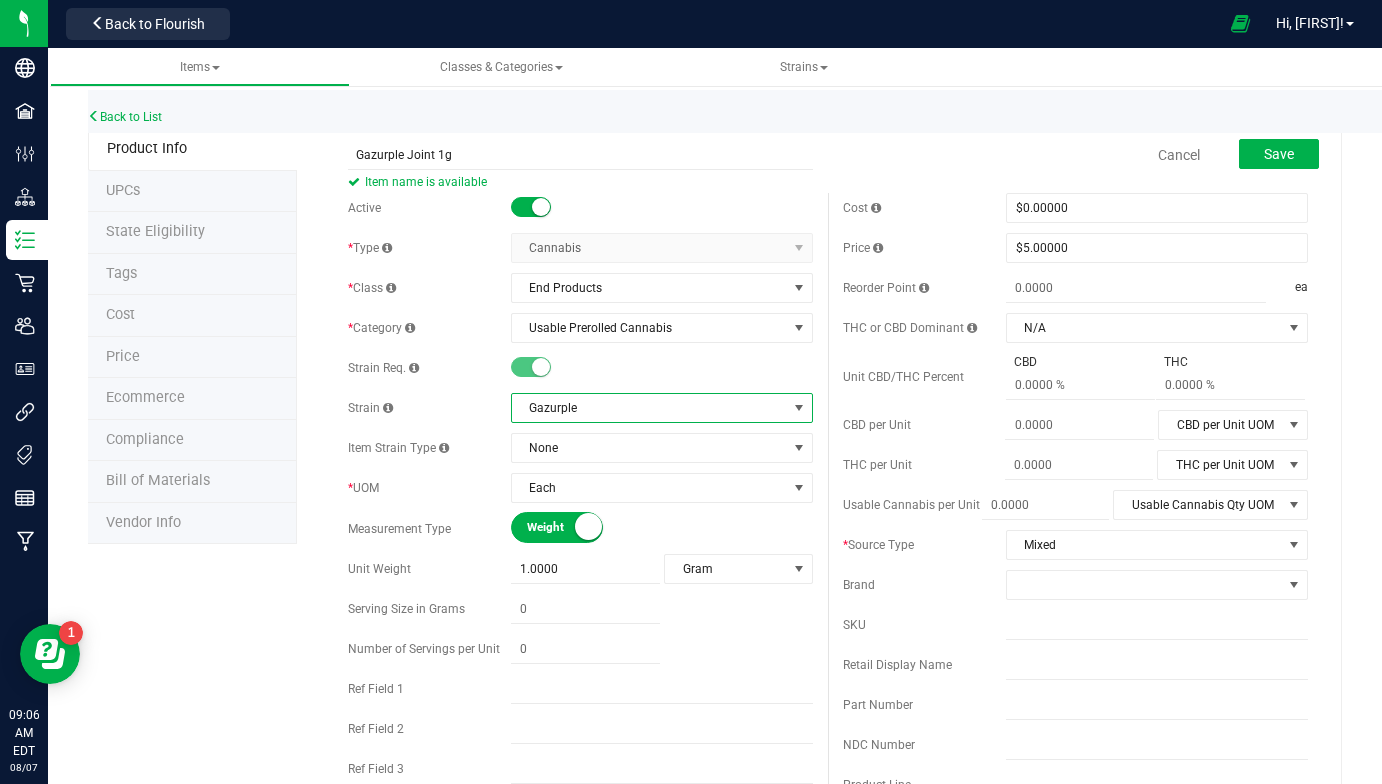 scroll, scrollTop: 0, scrollLeft: 0, axis: both 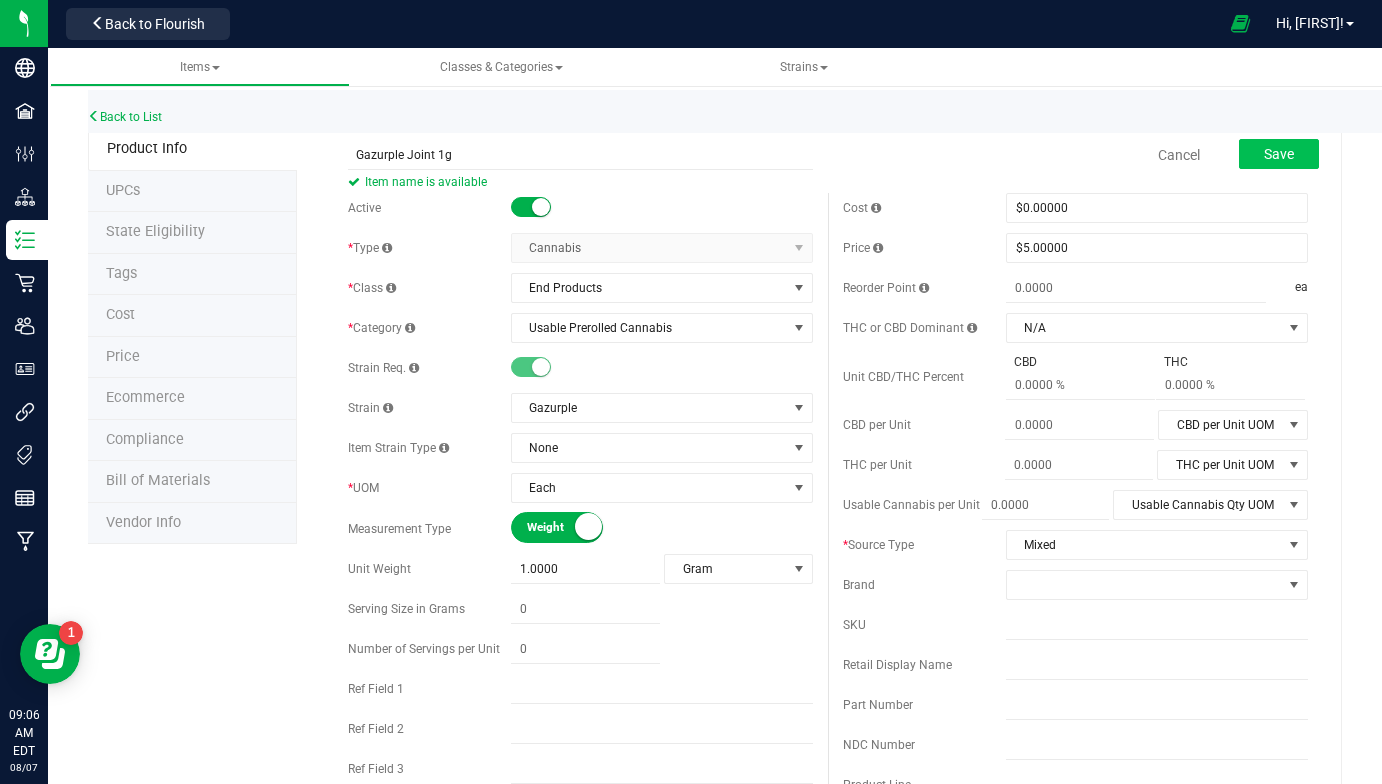 click on "Save" at bounding box center (1279, 154) 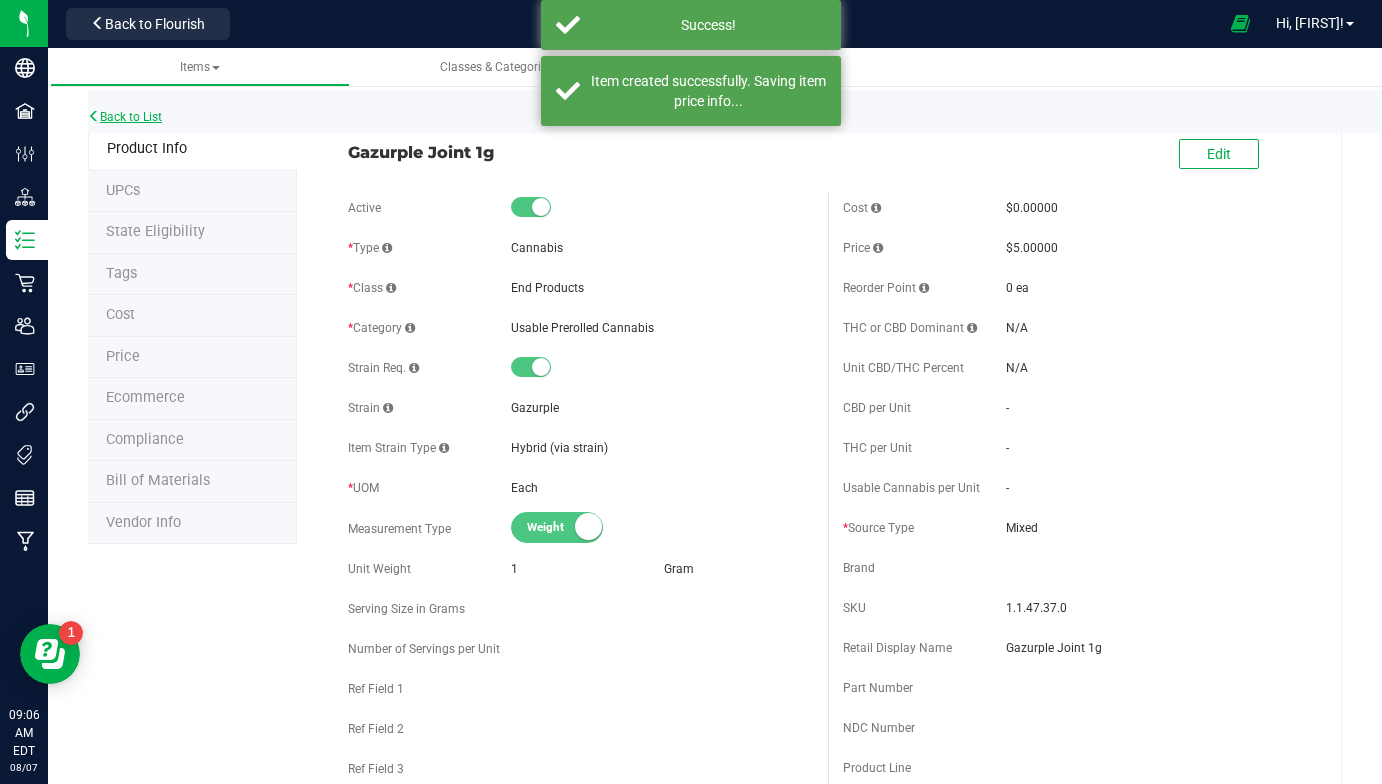 click on "Back to List" at bounding box center [125, 117] 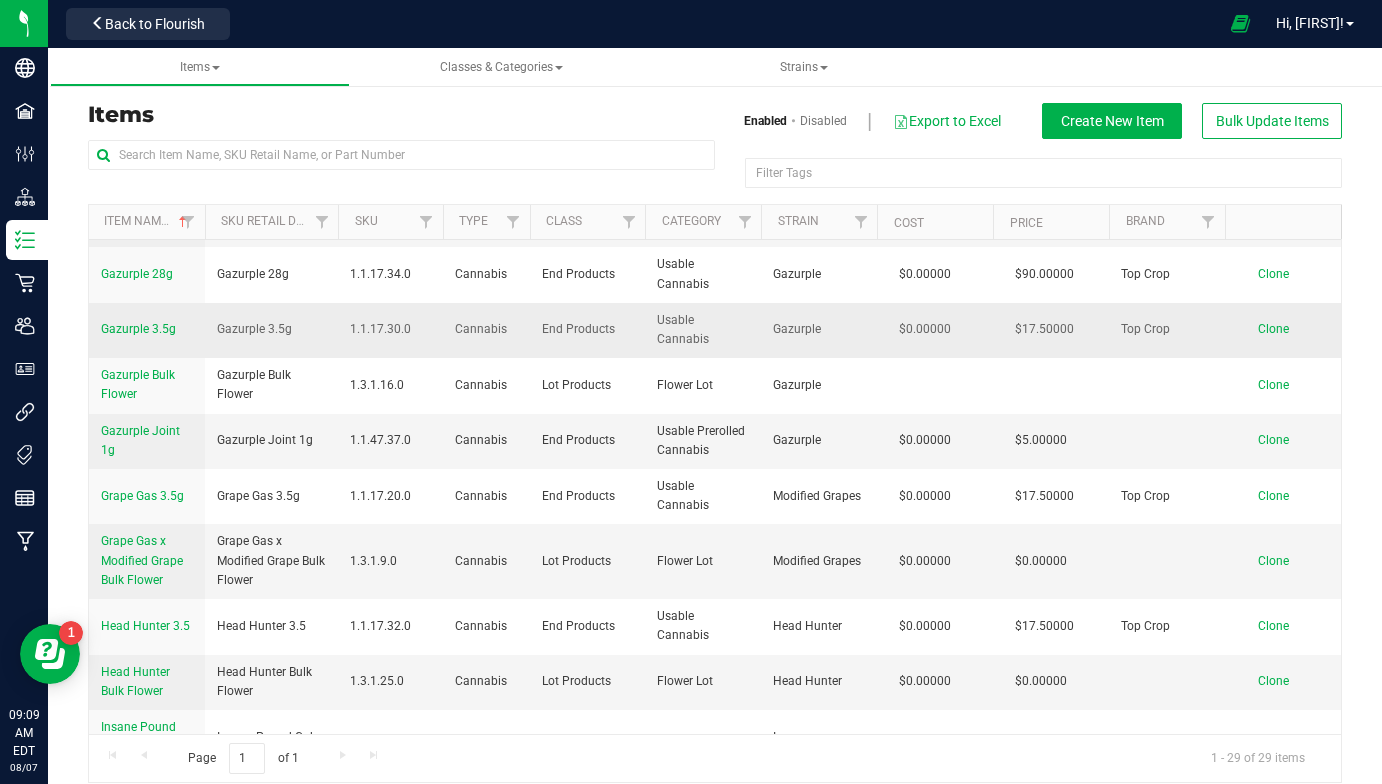 scroll, scrollTop: 364, scrollLeft: 0, axis: vertical 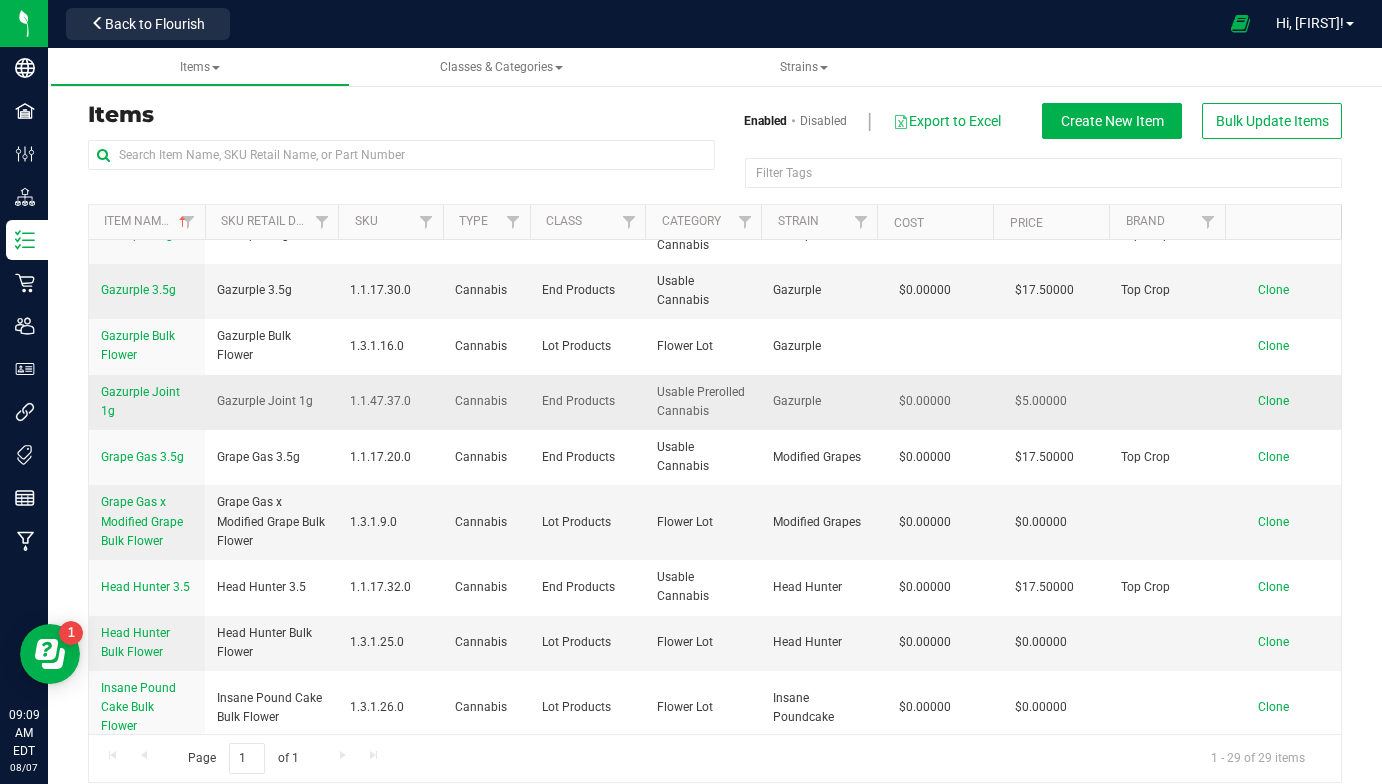 click on "Clone" at bounding box center [1273, 401] 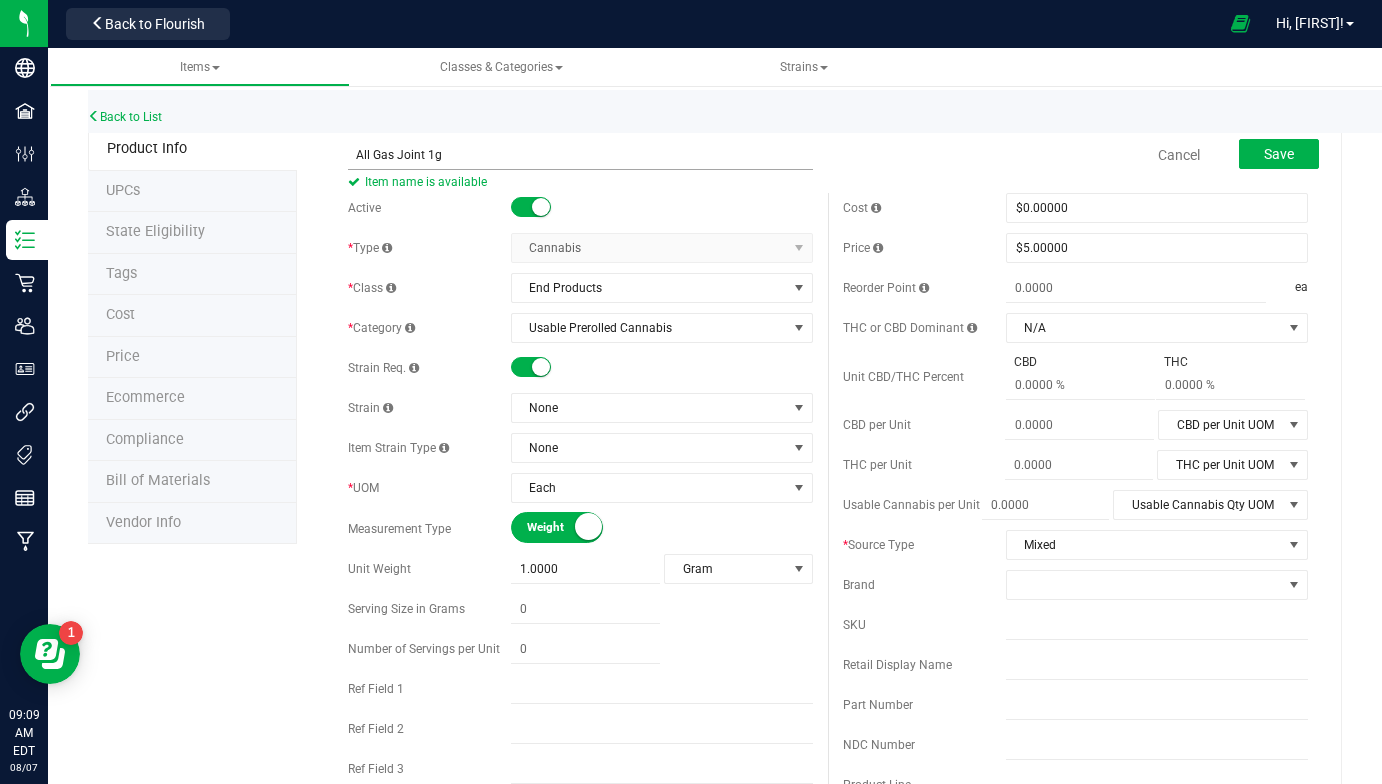 click on "All Gas Joint 1g" at bounding box center [580, 155] 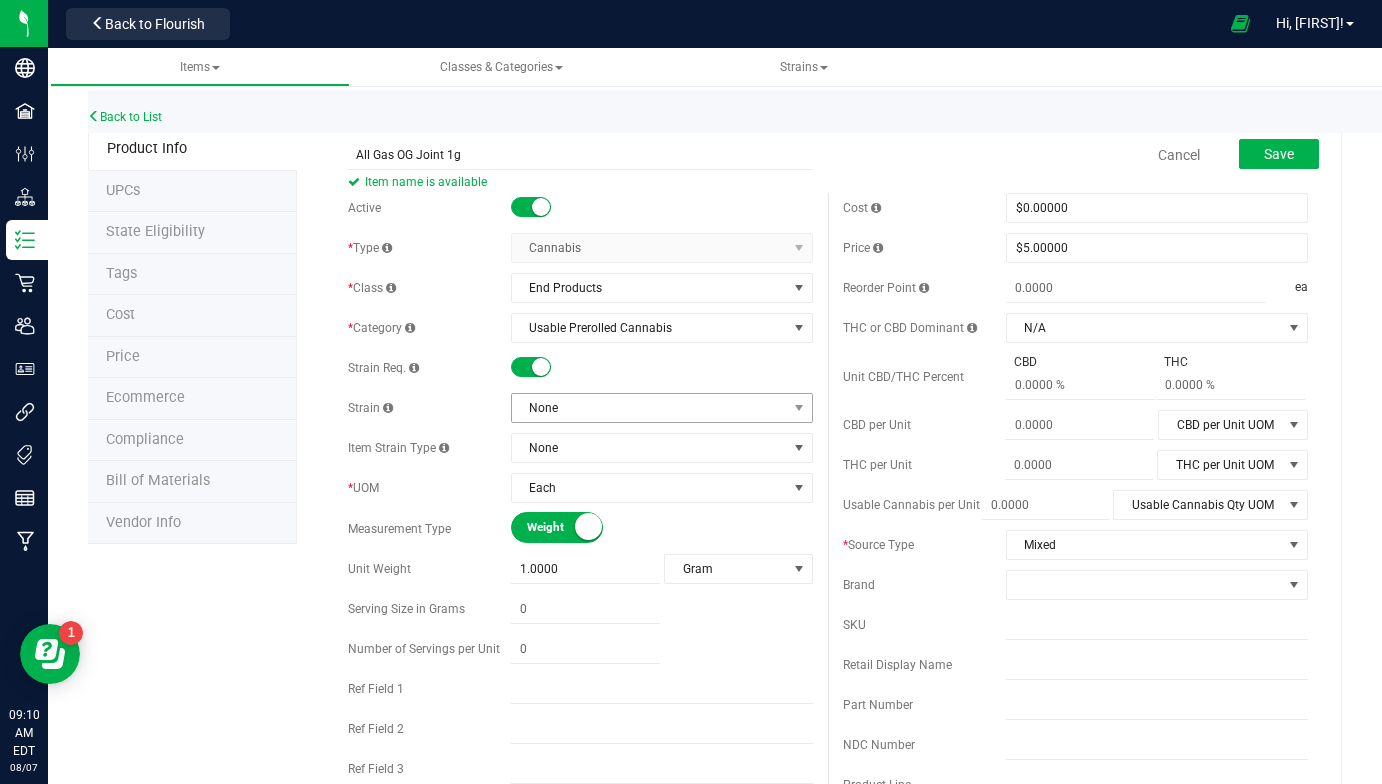 type on "All Gas OG Joint 1g" 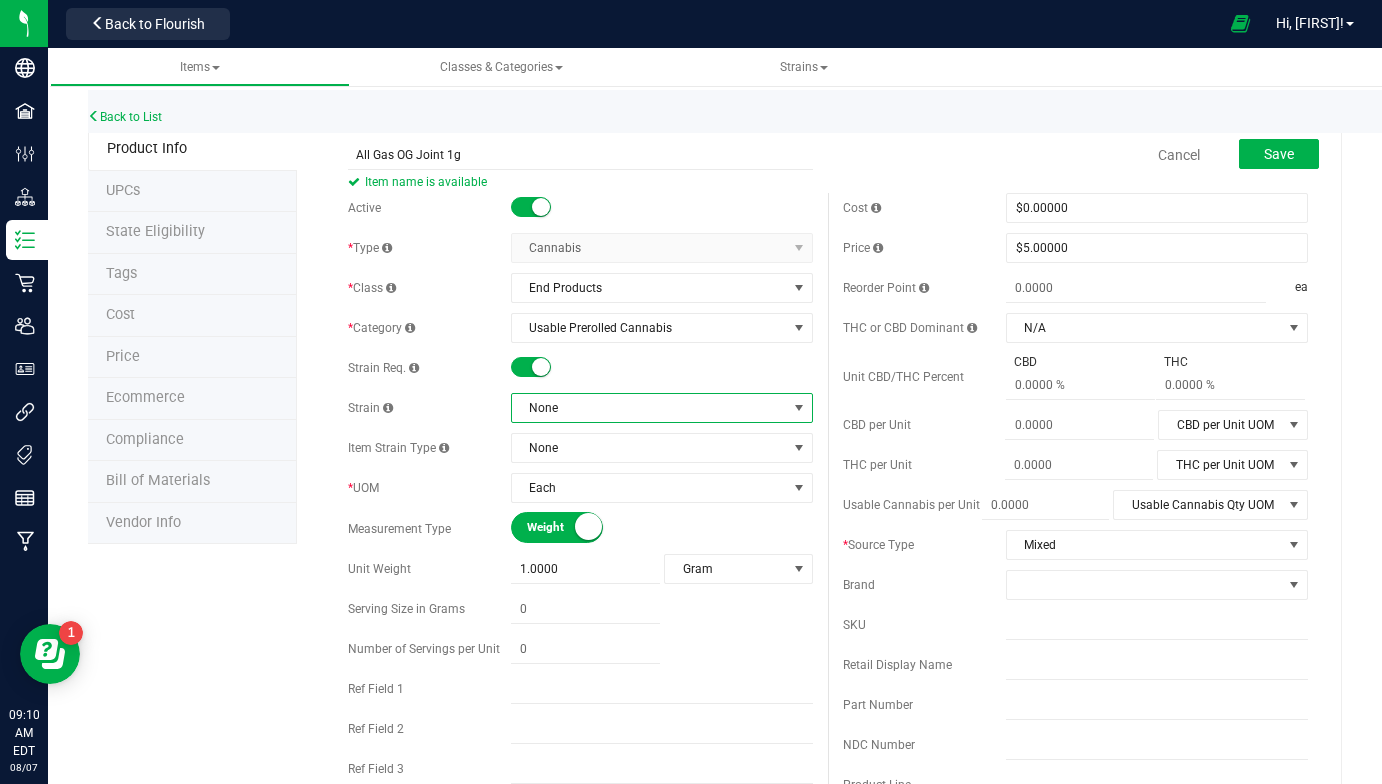 click on "None" at bounding box center [649, 408] 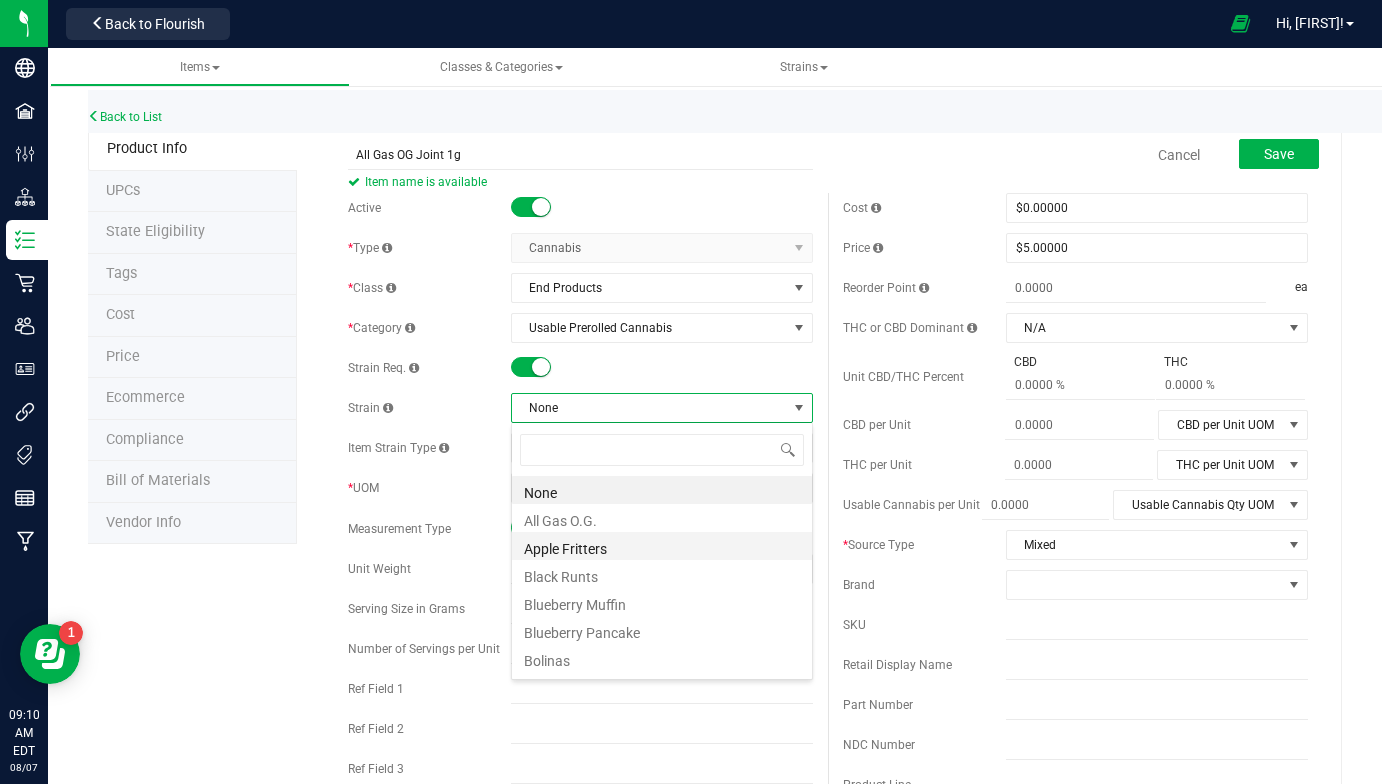 scroll, scrollTop: 99970, scrollLeft: 99698, axis: both 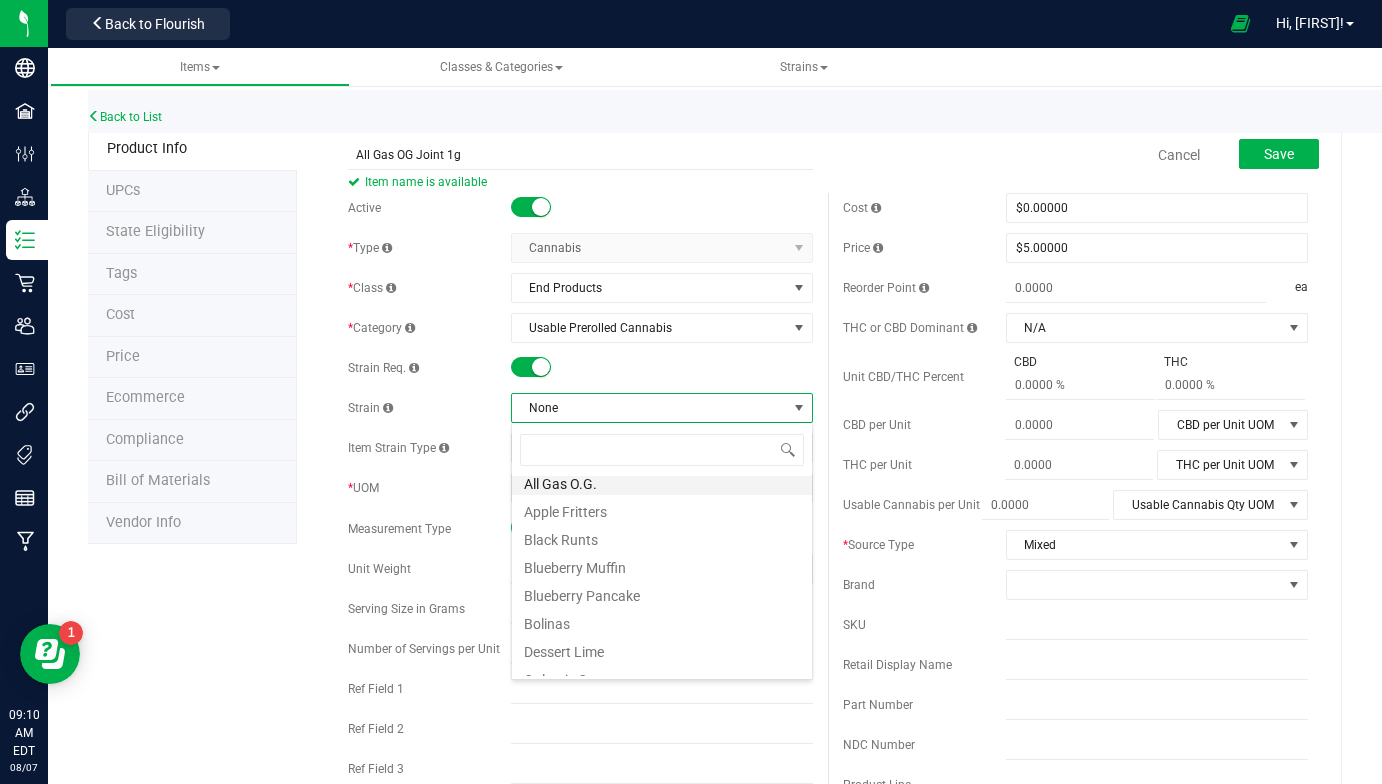 click on "All Gas O.G." at bounding box center (662, 481) 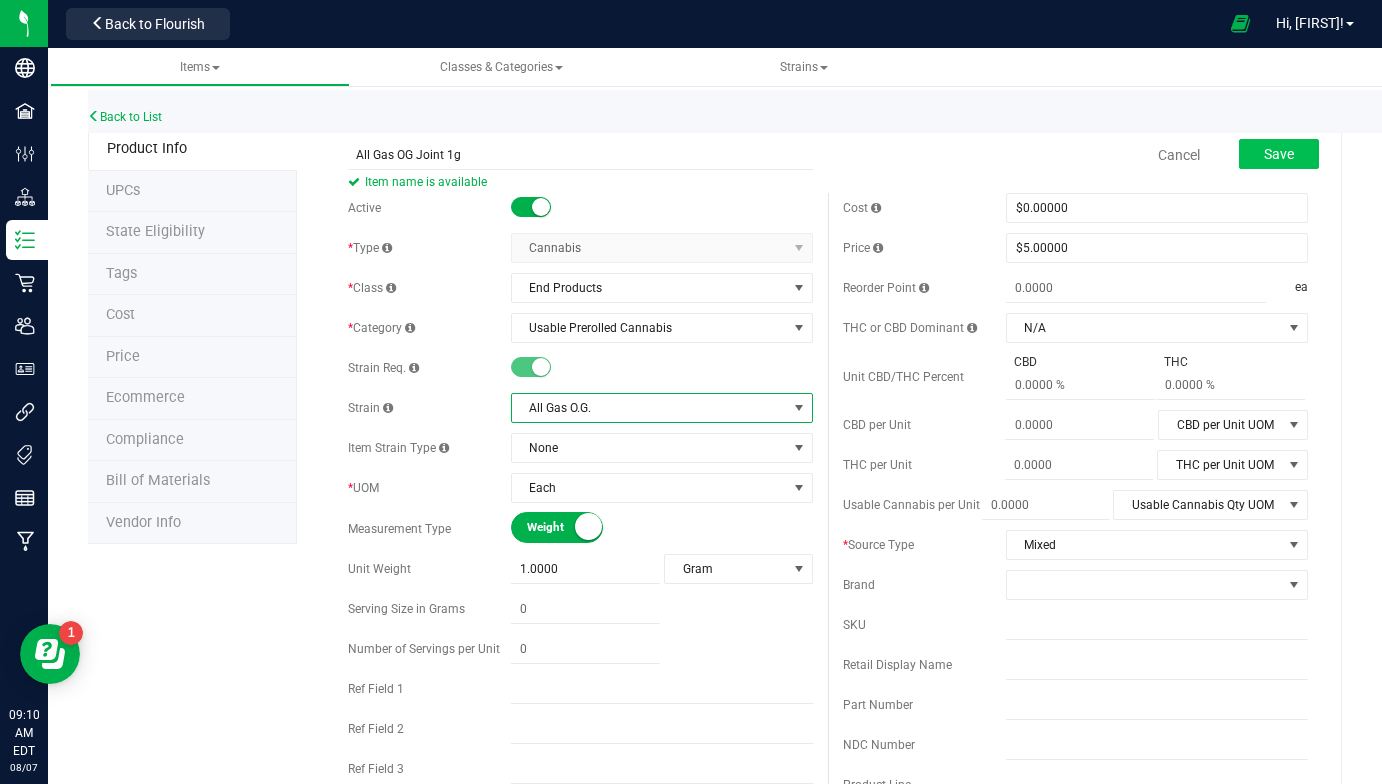click on "Save" at bounding box center (1279, 154) 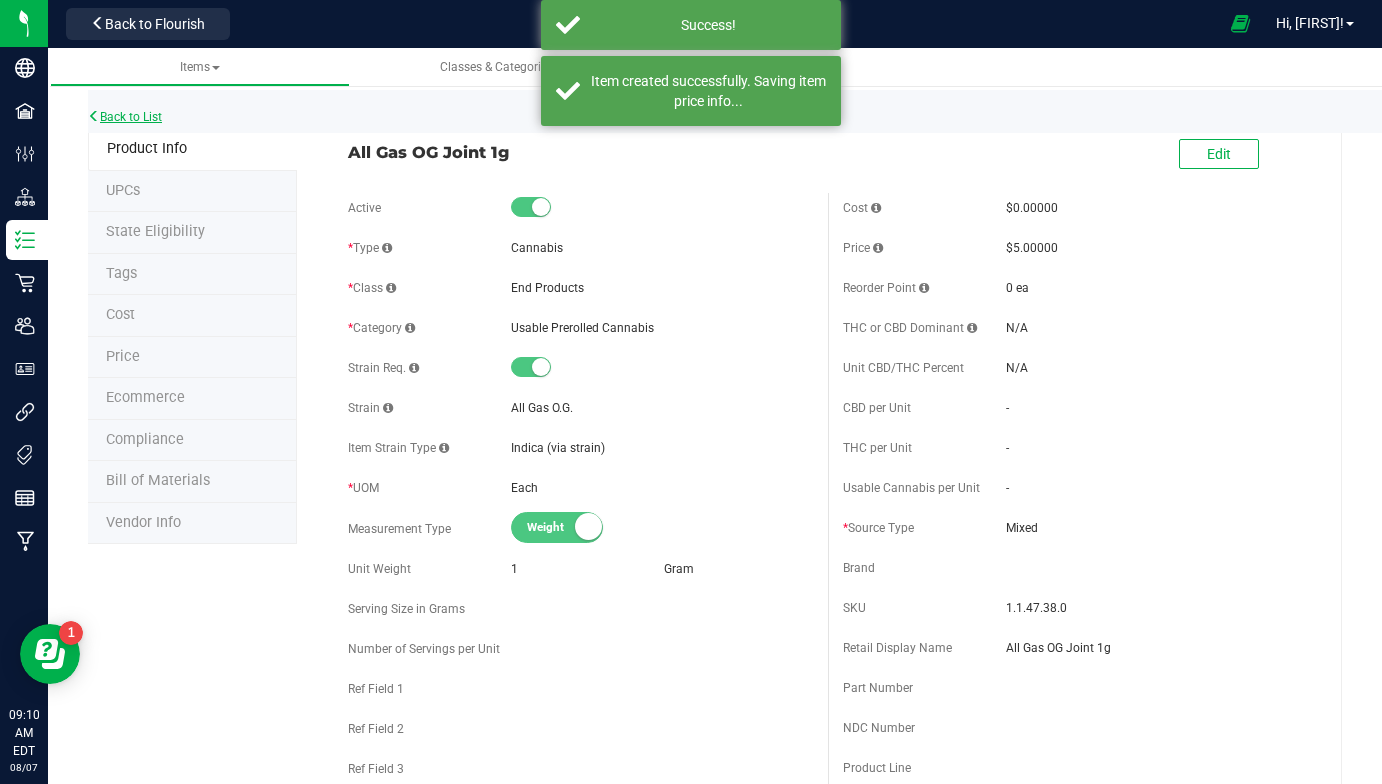 click on "Back to List" at bounding box center [125, 117] 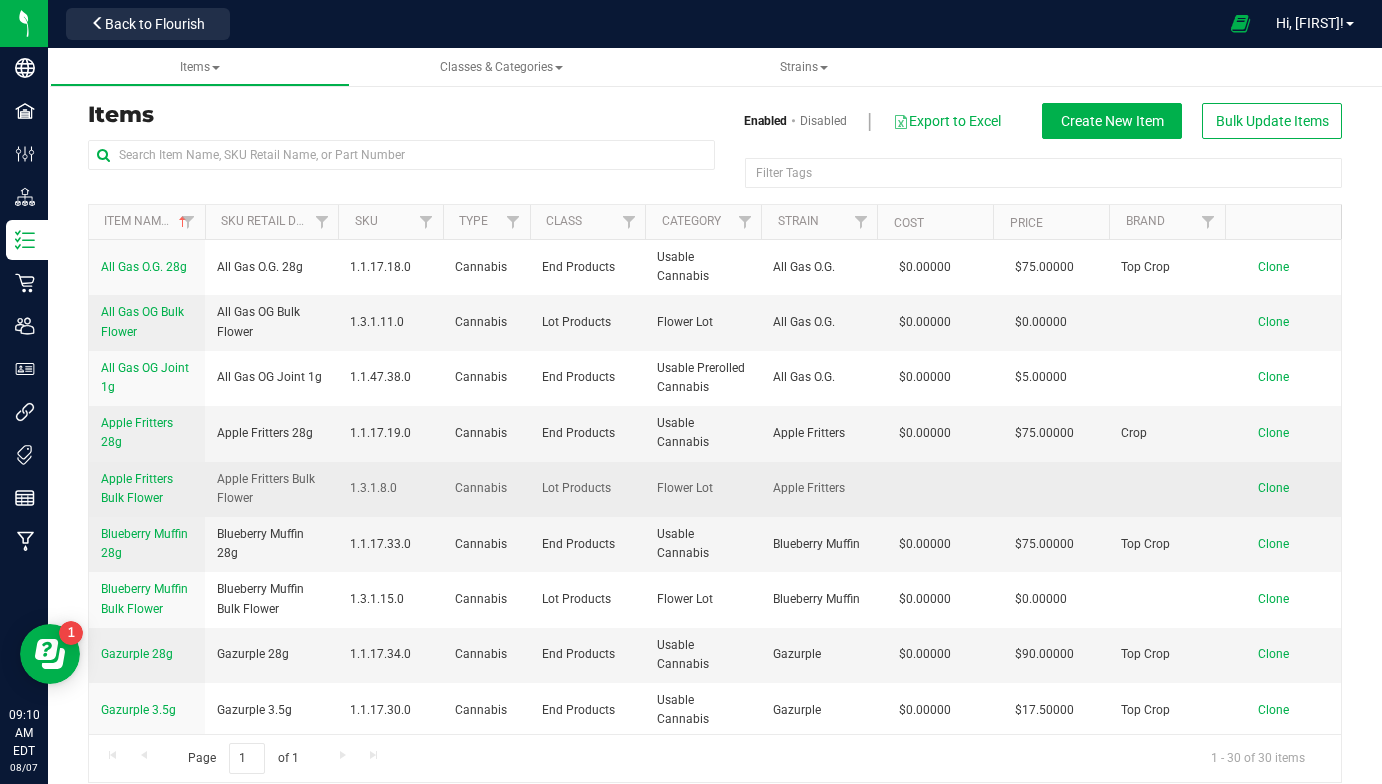 scroll, scrollTop: 0, scrollLeft: 0, axis: both 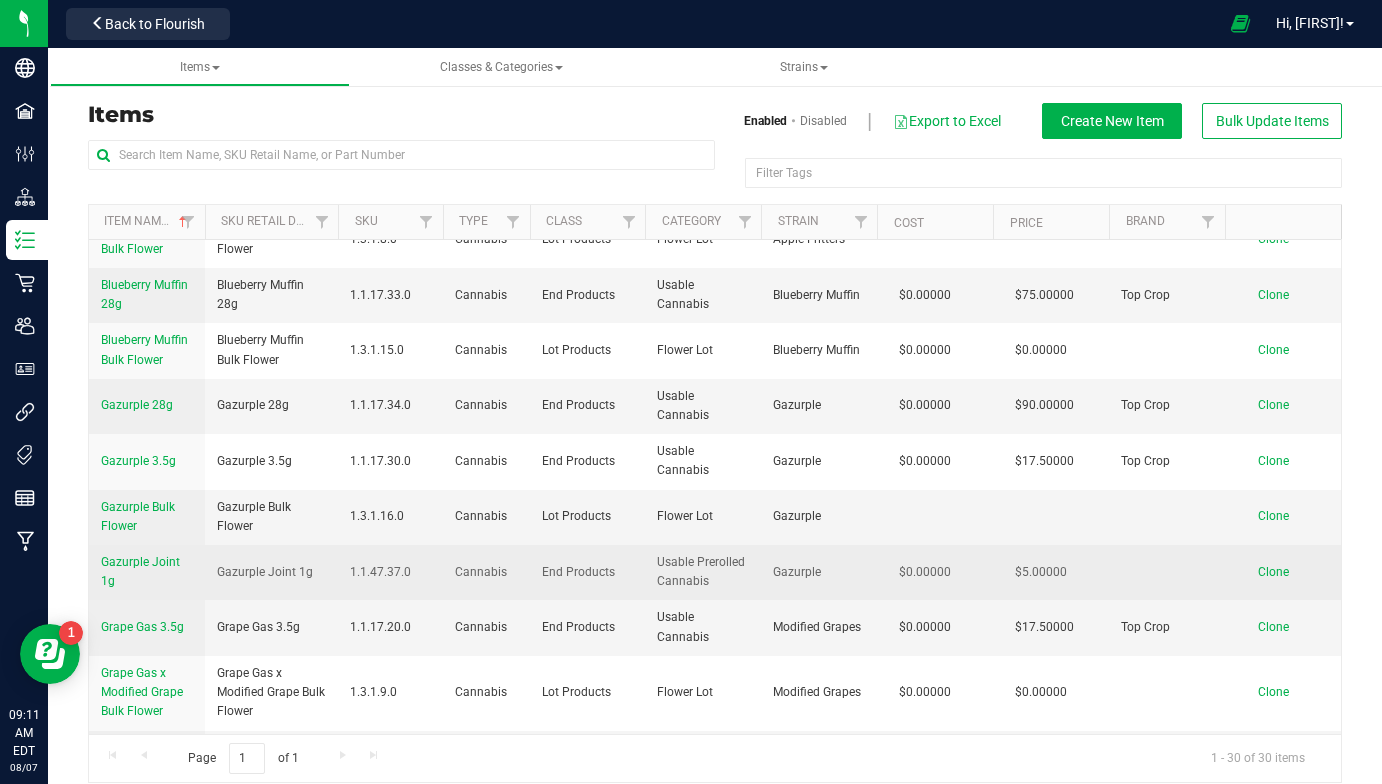 click on "Clone" at bounding box center [1273, 572] 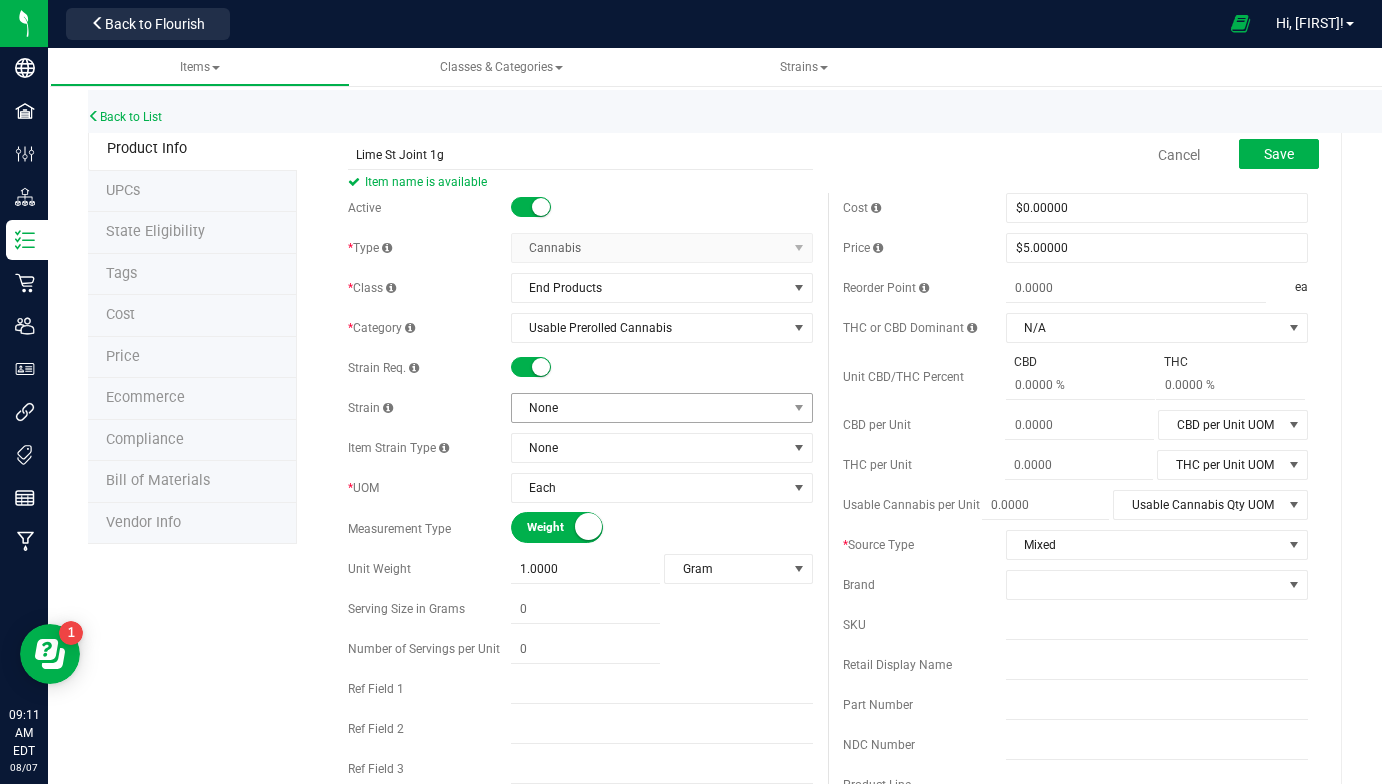 type on "Lime St Joint 1g" 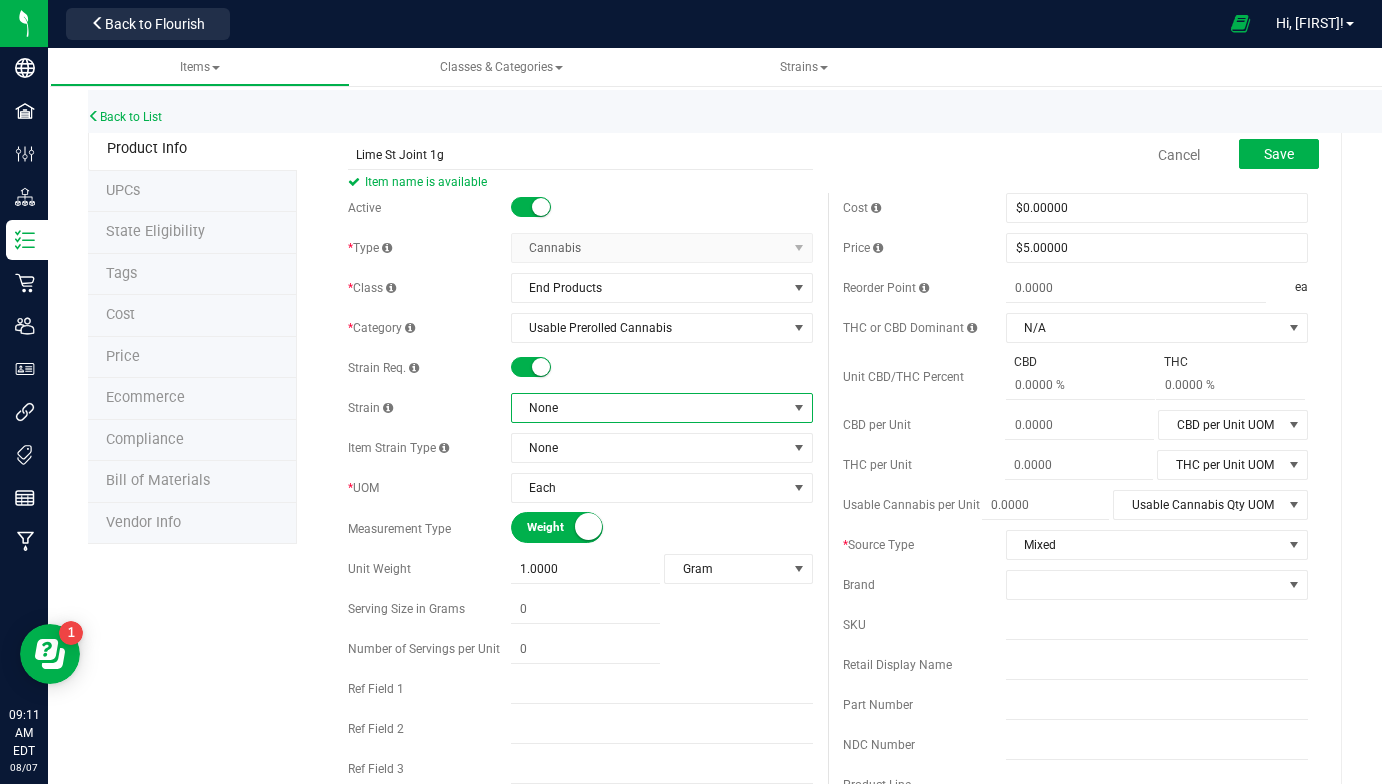 click on "None" at bounding box center (649, 408) 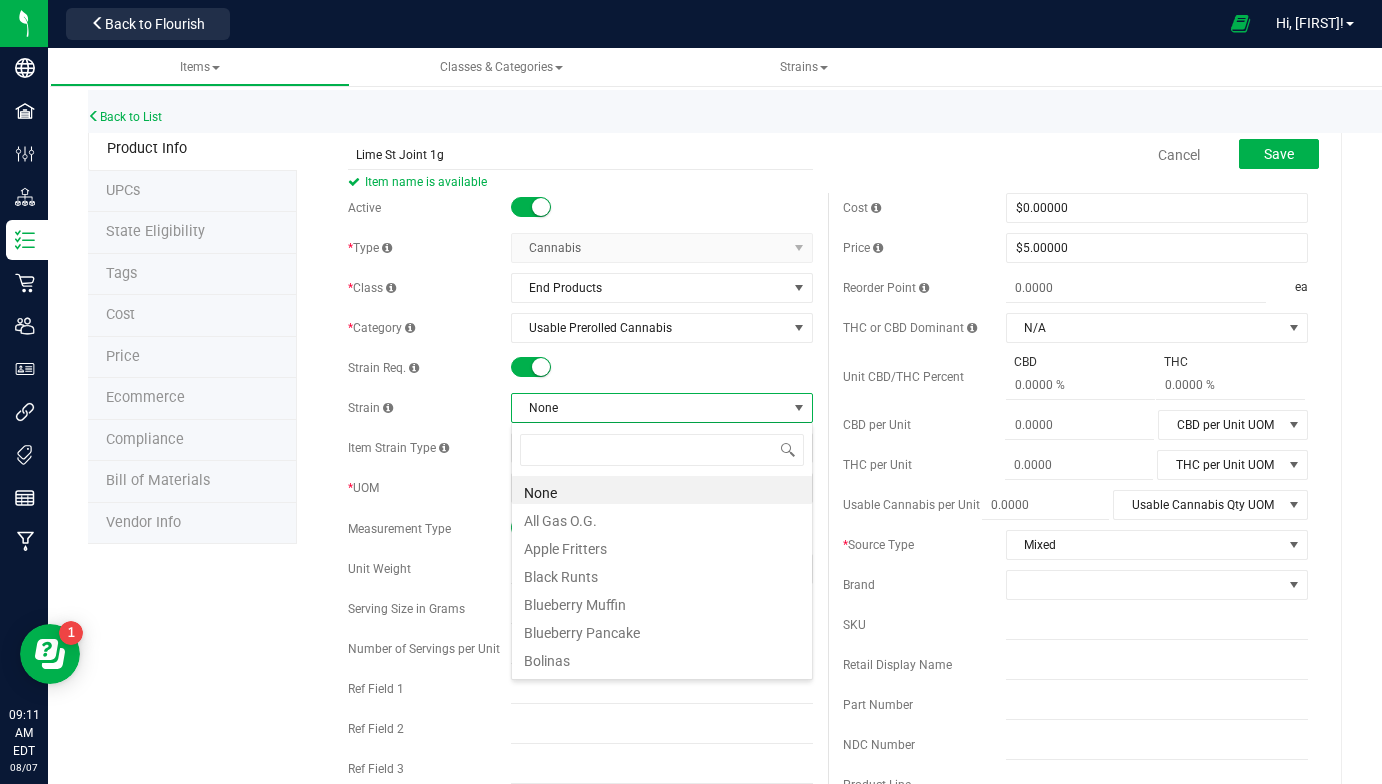 scroll, scrollTop: 99970, scrollLeft: 99698, axis: both 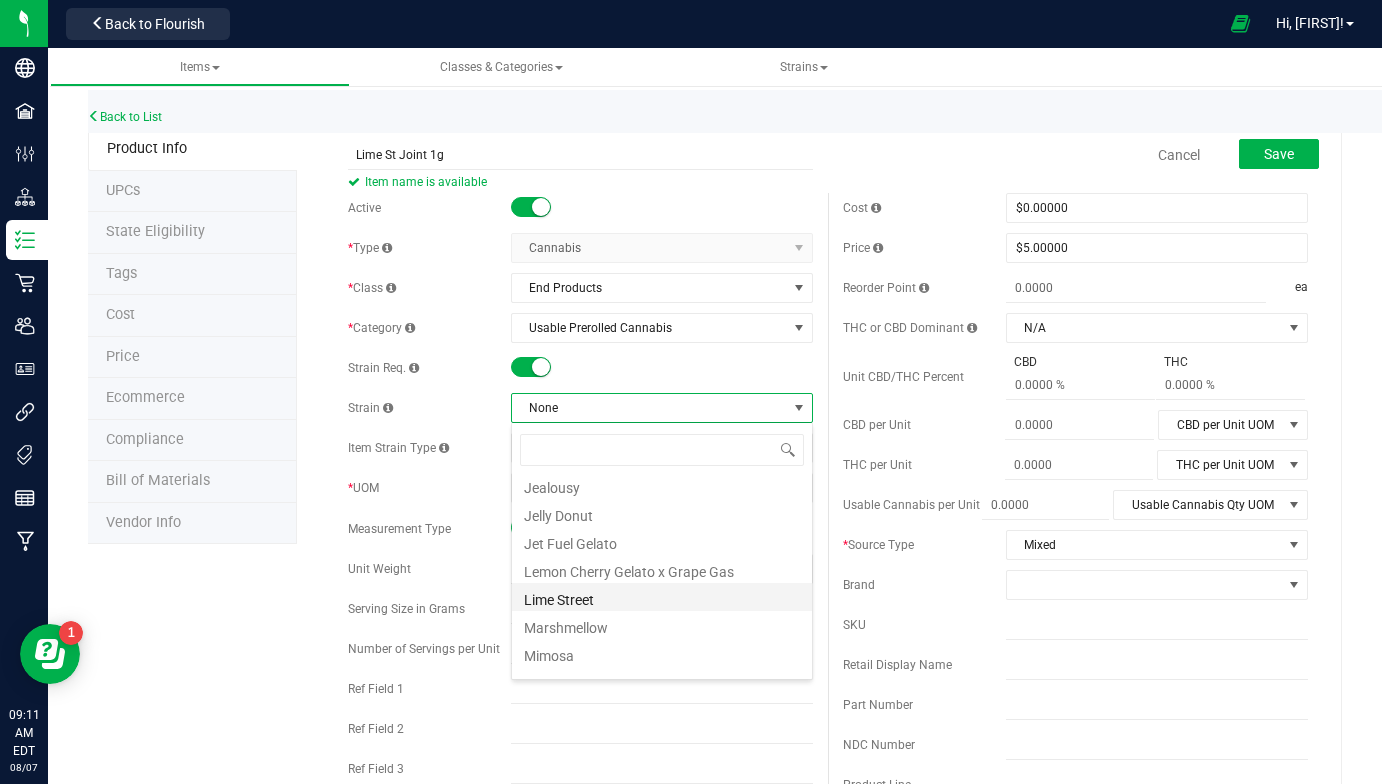 click on "Lime Street" at bounding box center (662, 597) 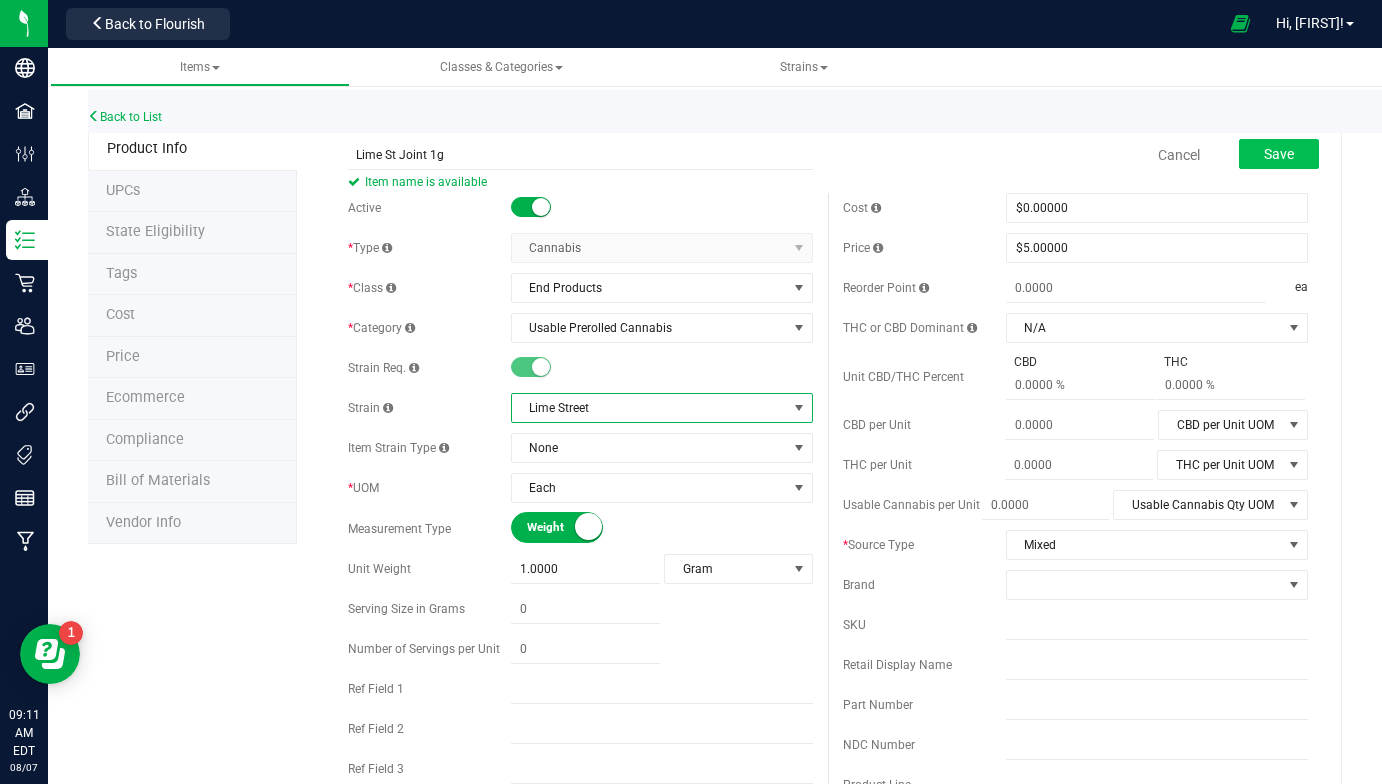 click on "Save" at bounding box center [1279, 154] 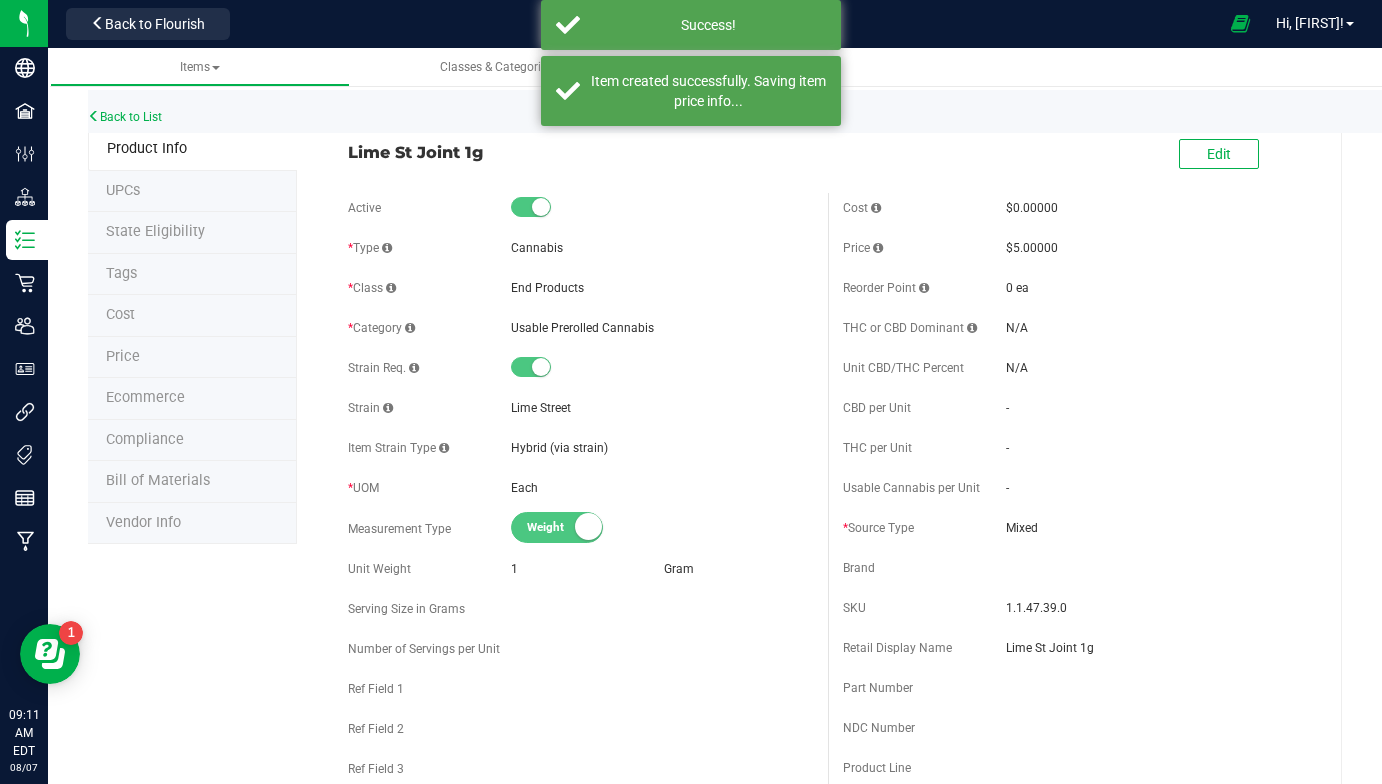 click on "Back to List" at bounding box center [779, 111] 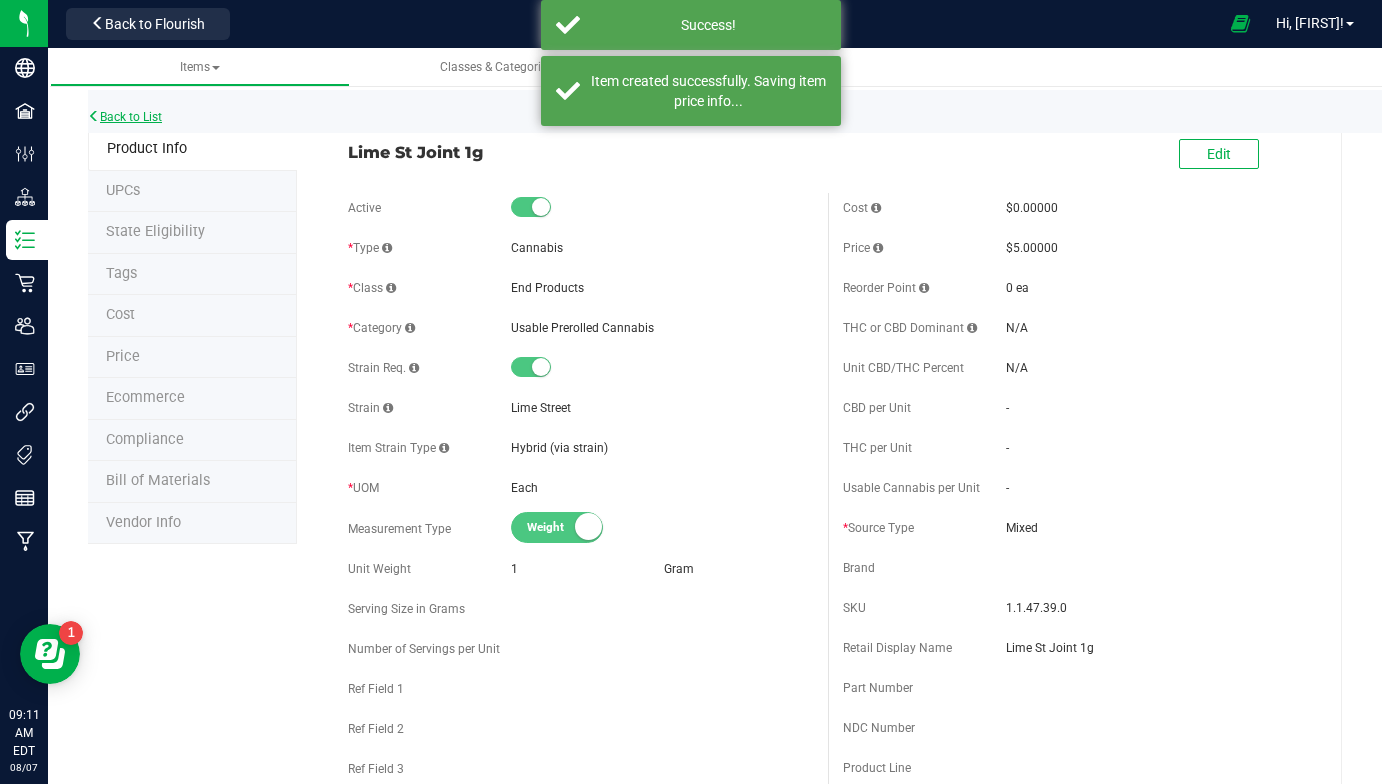 click on "Back to List" at bounding box center (125, 117) 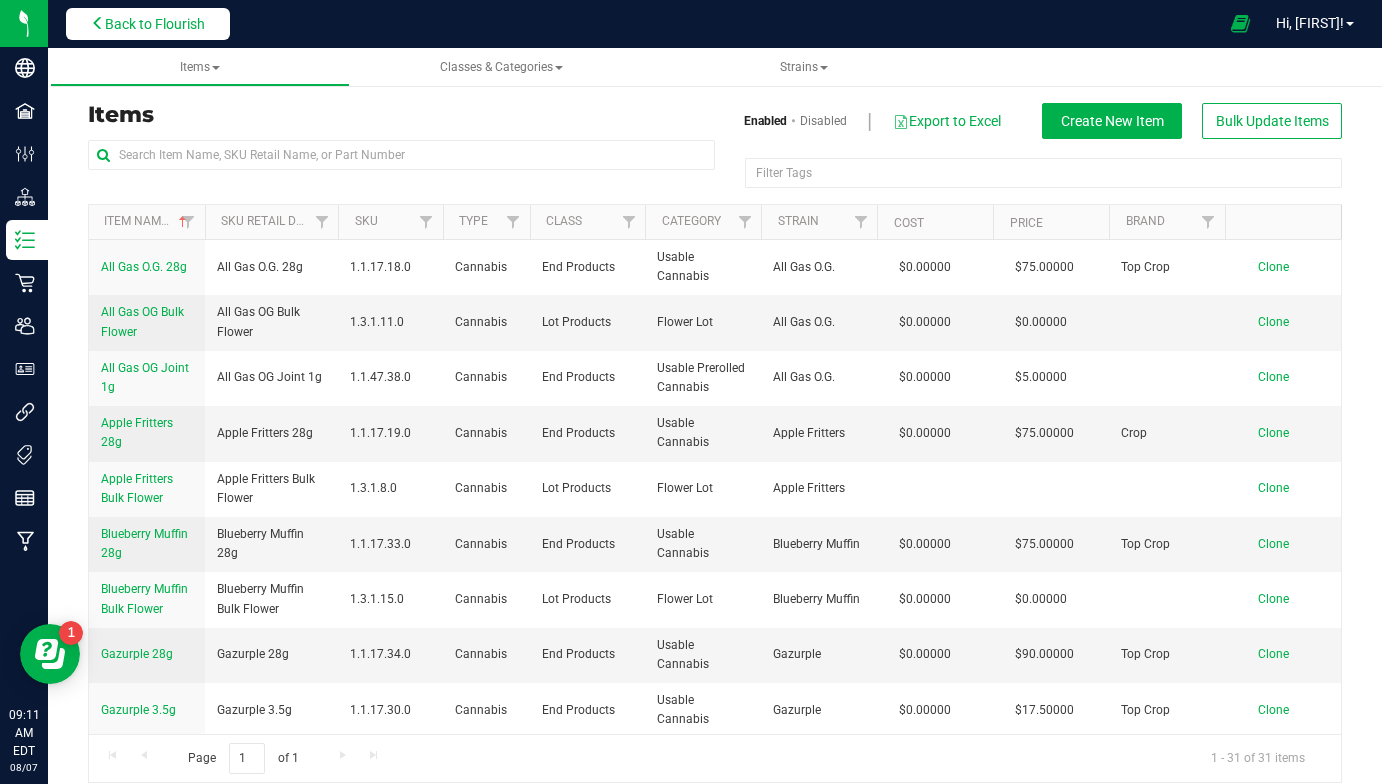 click on "Back to Flourish" at bounding box center [148, 24] 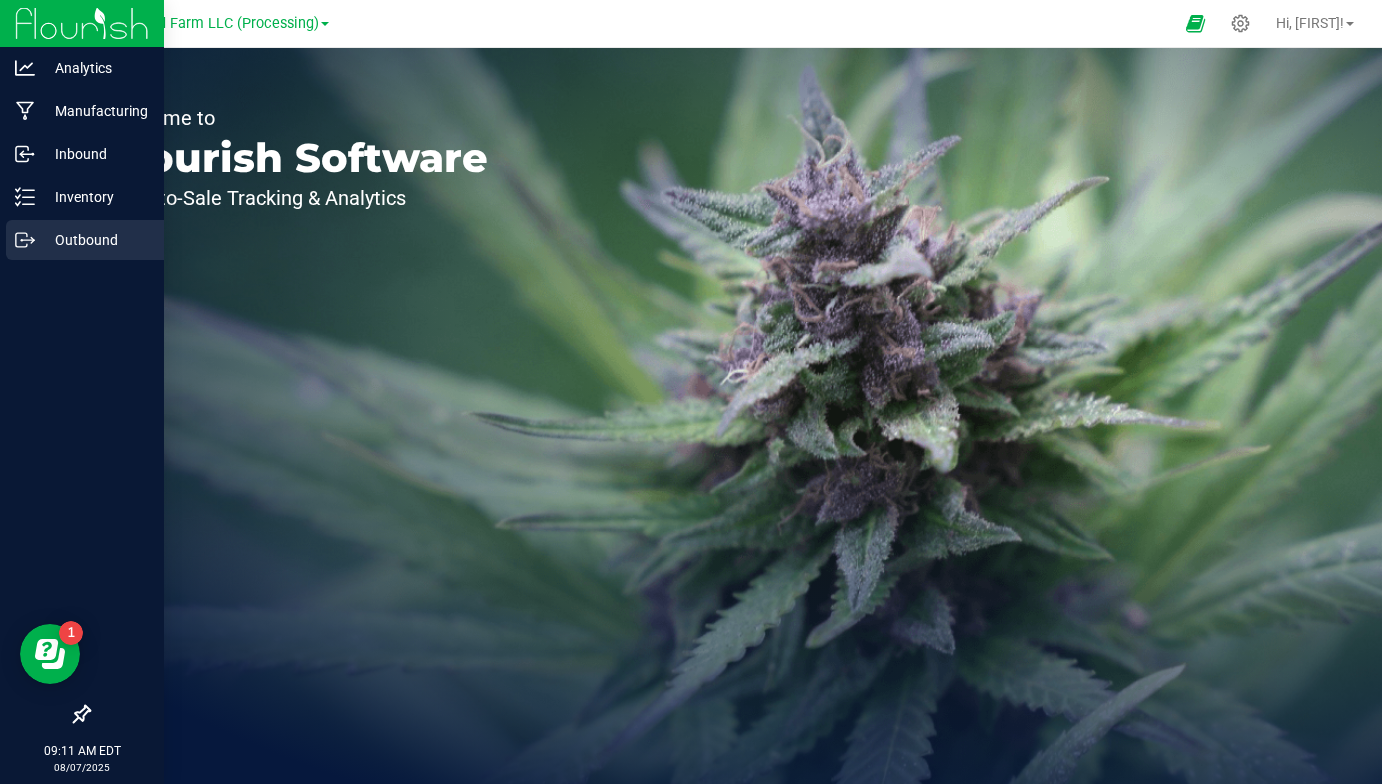 click on "Outbound" at bounding box center (95, 240) 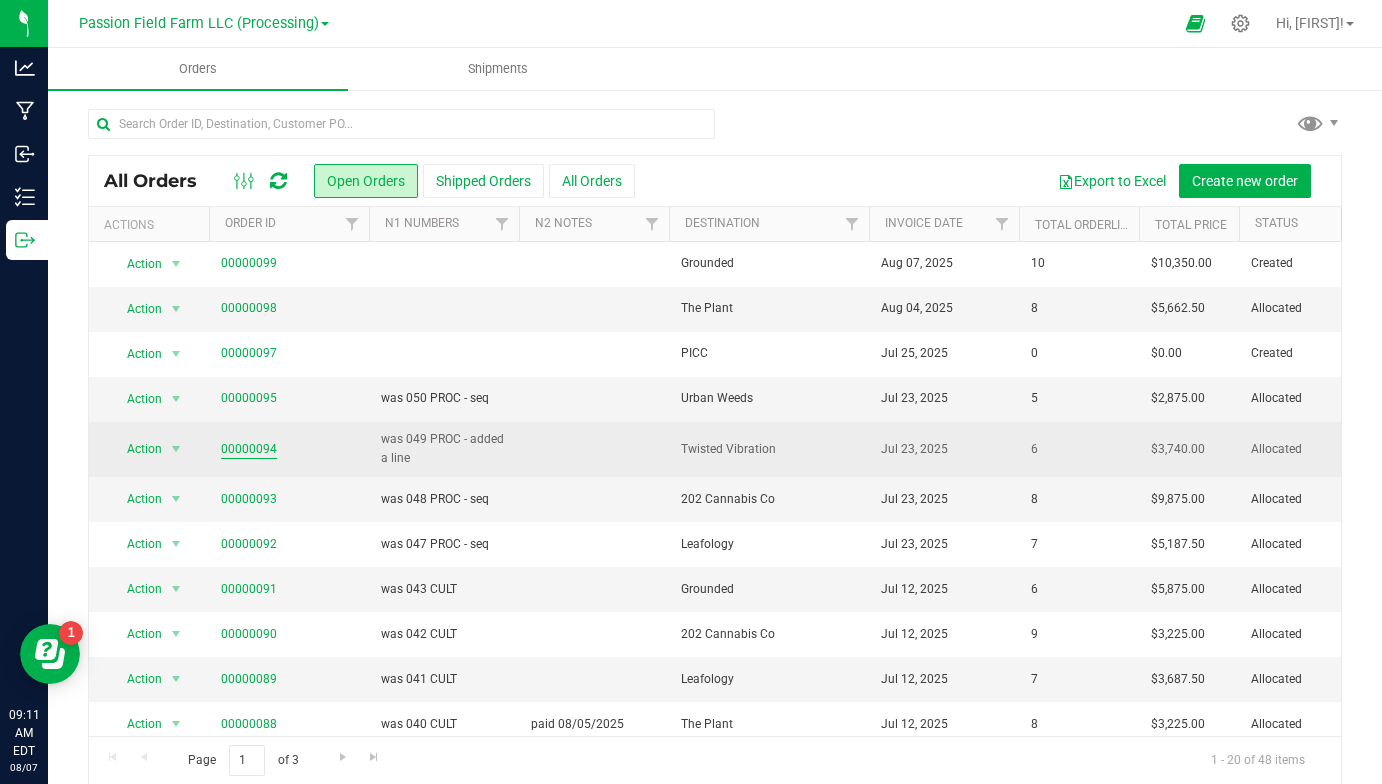 click on "00000094" at bounding box center (249, 449) 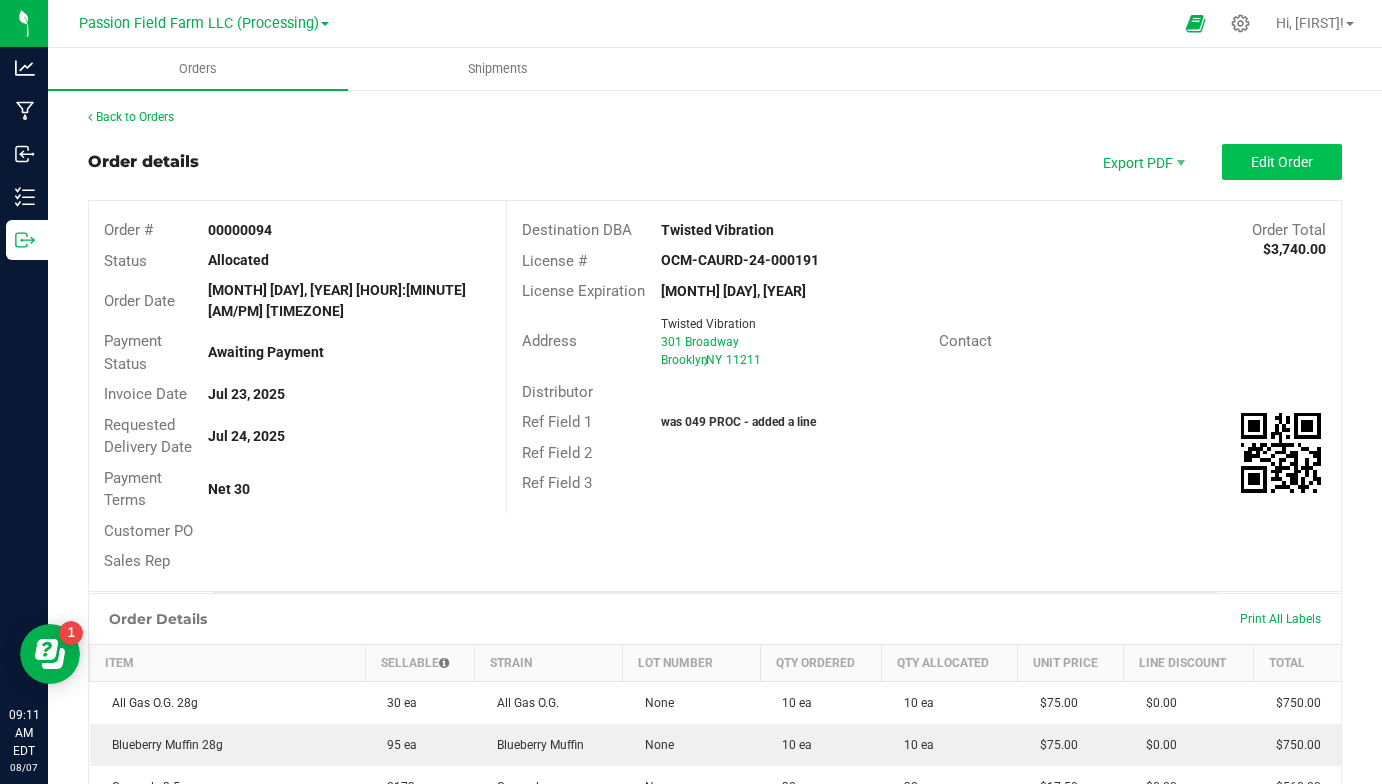 scroll, scrollTop: 0, scrollLeft: 0, axis: both 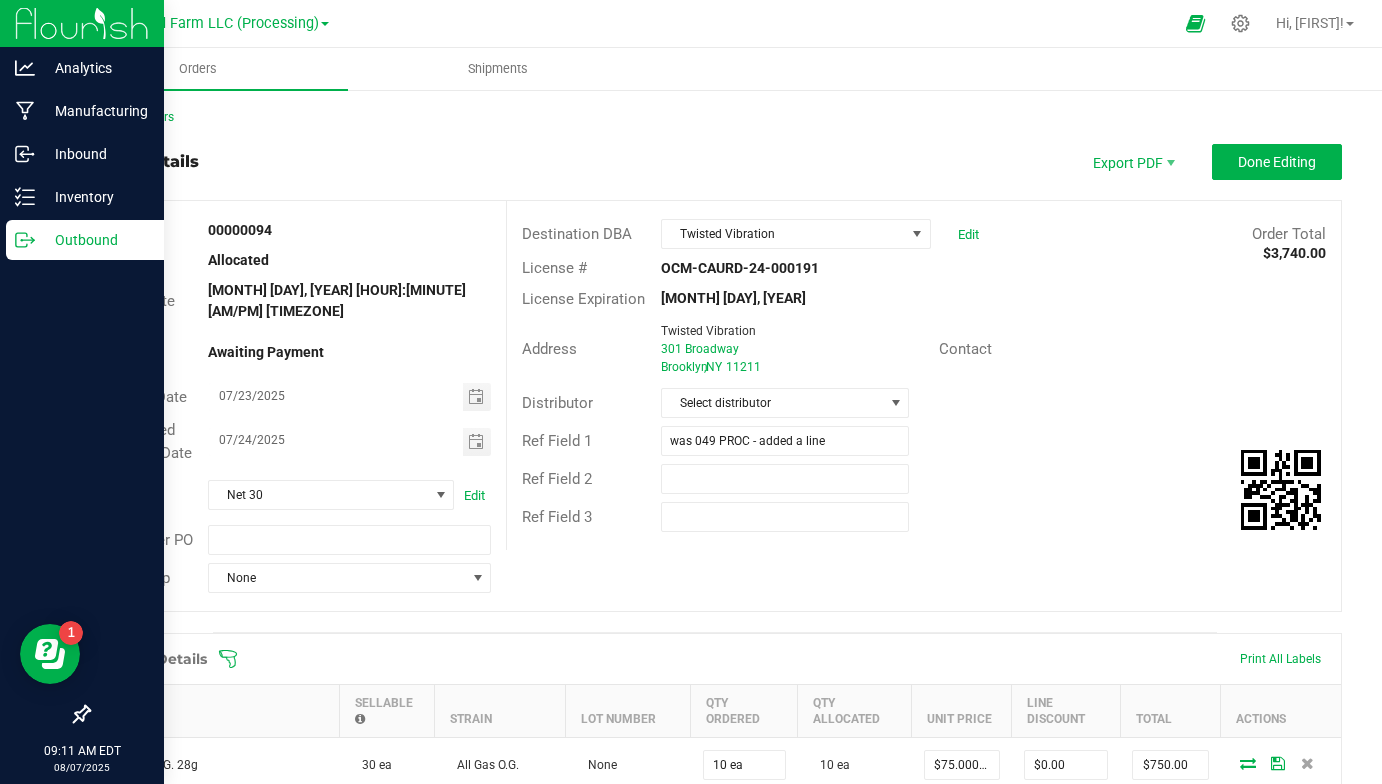 click on "Outbound" at bounding box center [85, 240] 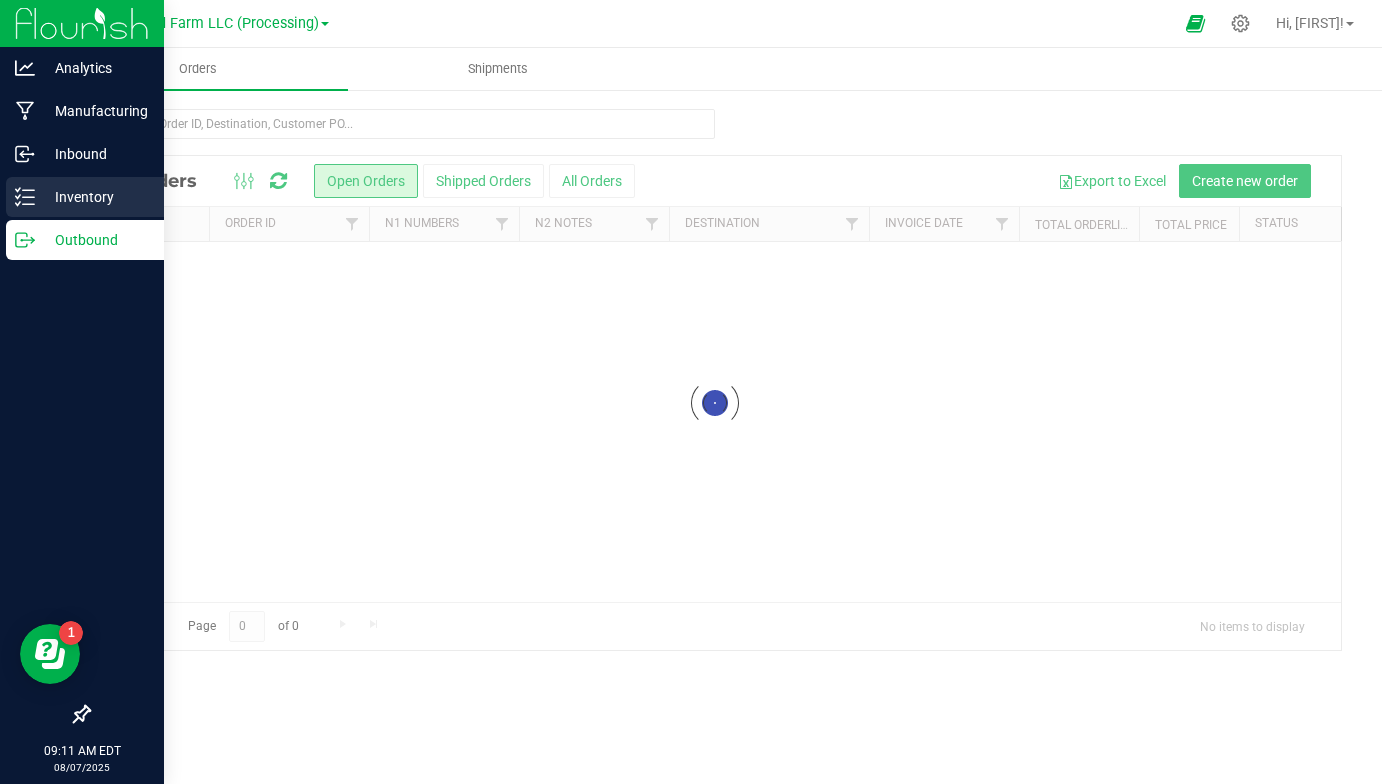 click on "Inventory" at bounding box center (95, 197) 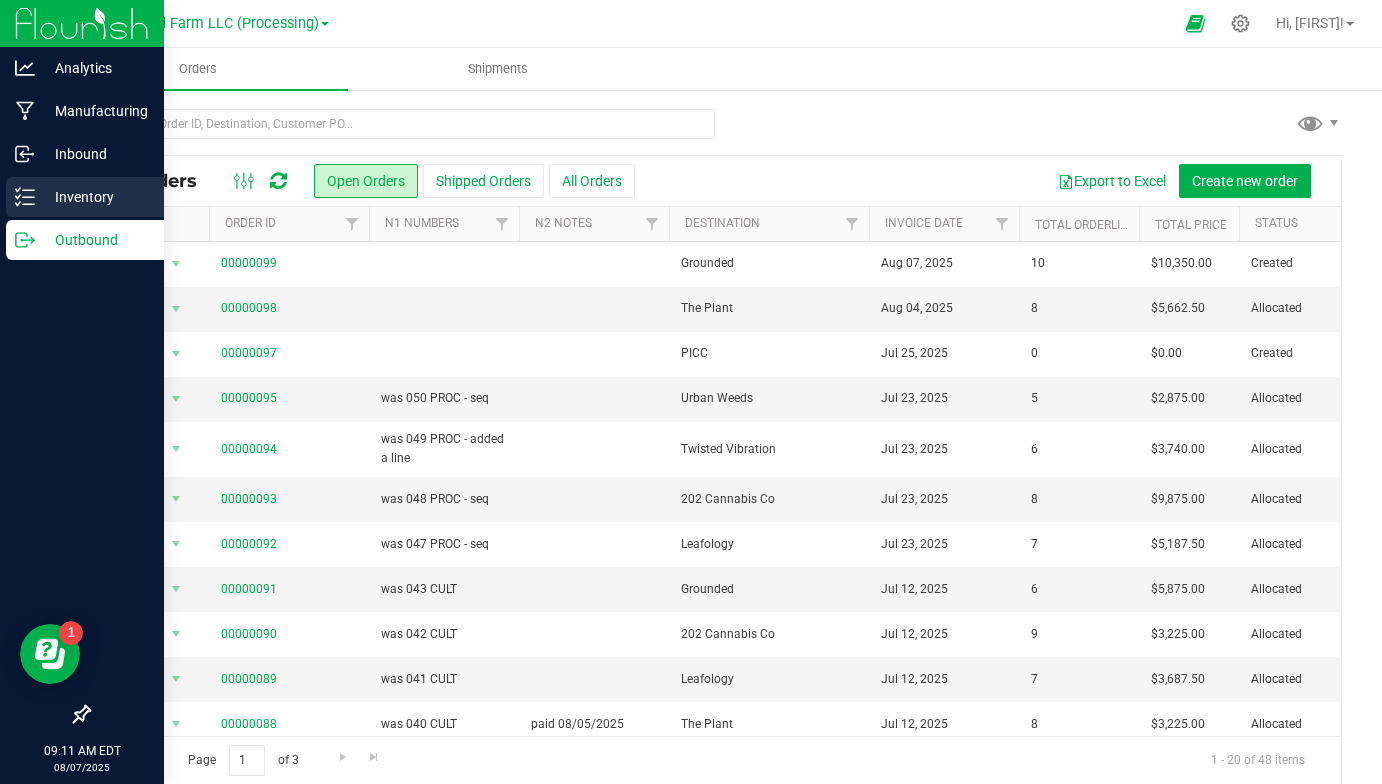 click on "Inventory" at bounding box center (95, 197) 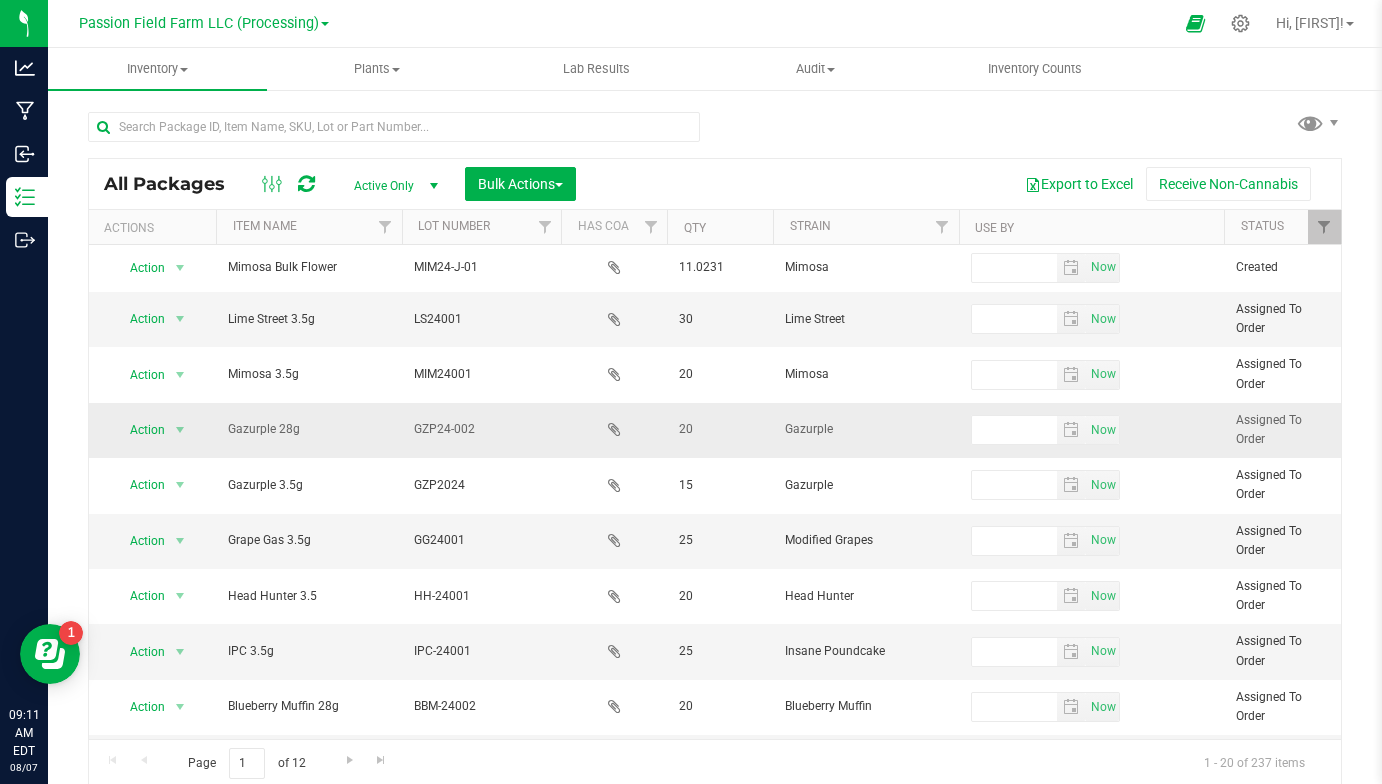 scroll, scrollTop: 0, scrollLeft: 0, axis: both 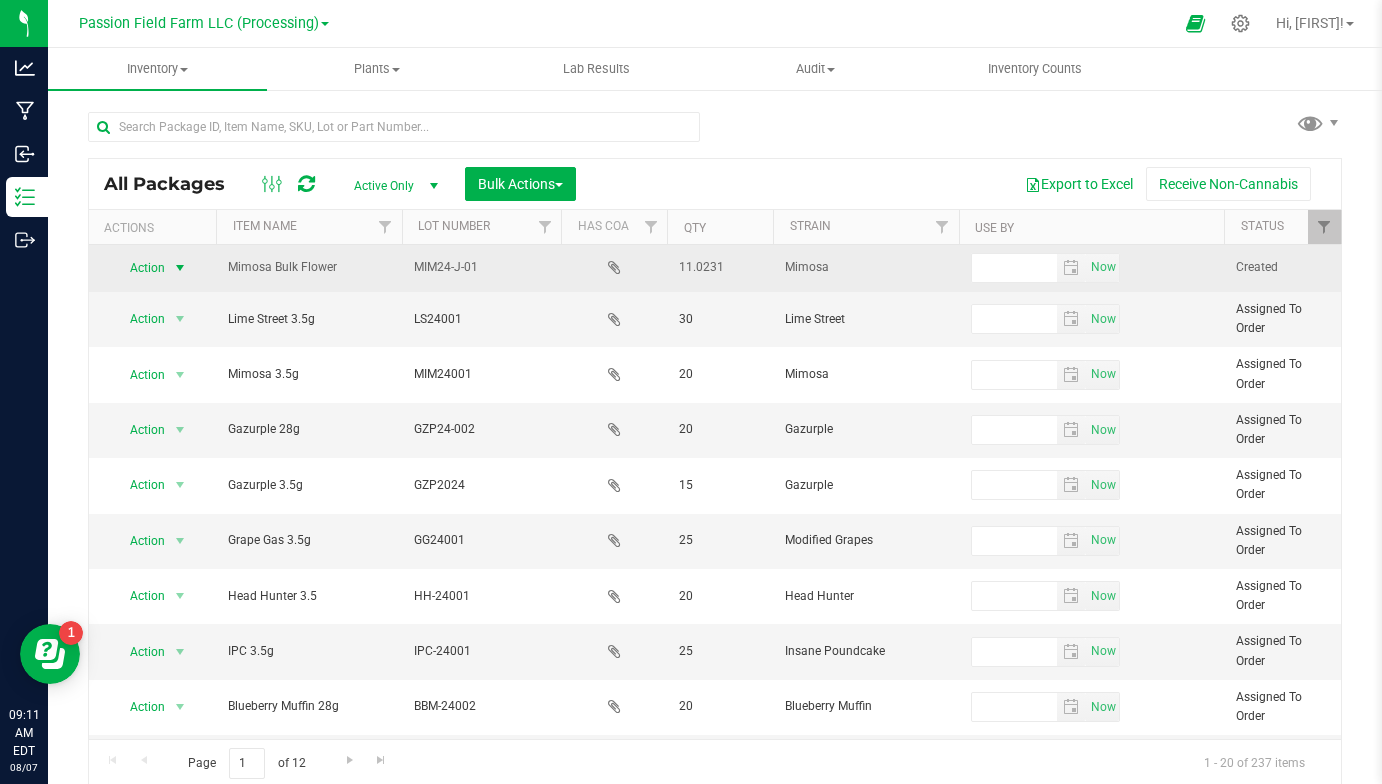 click at bounding box center (180, 268) 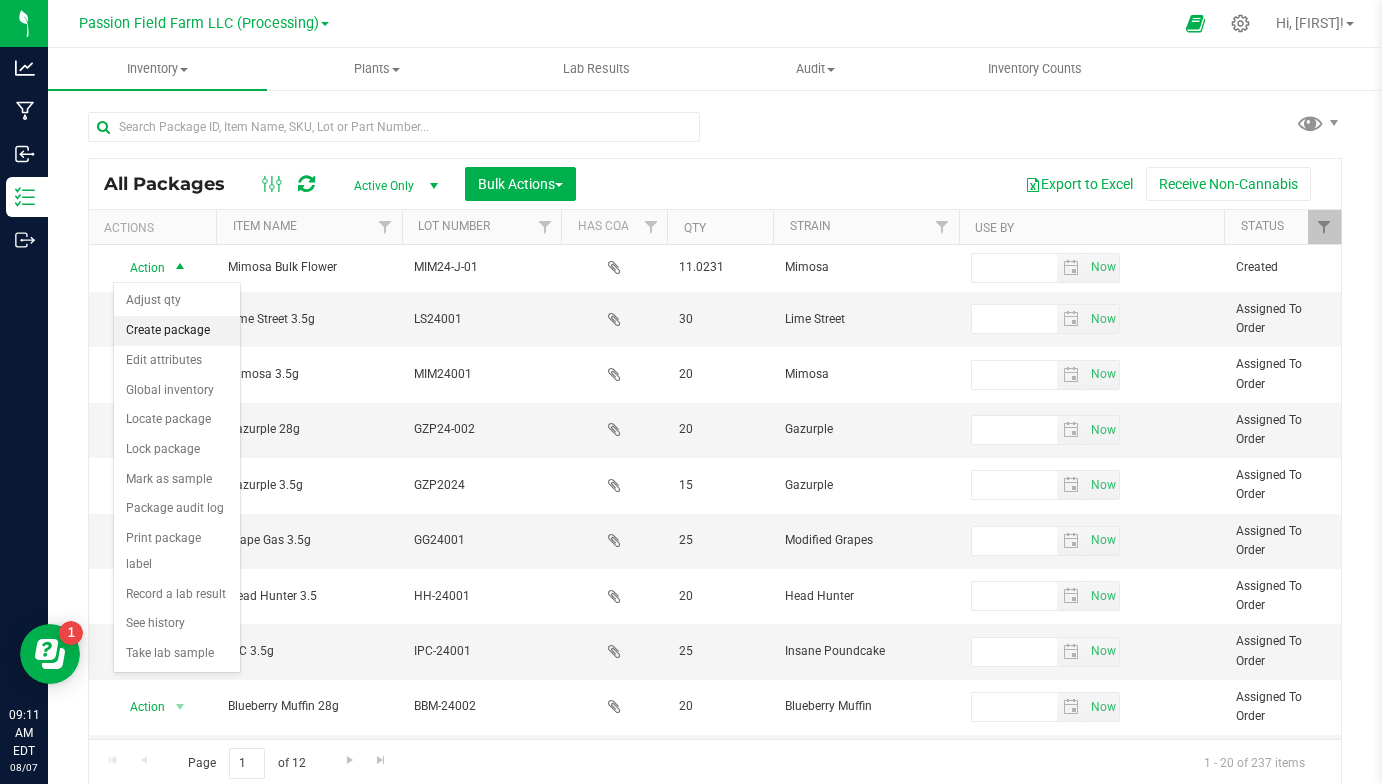 click on "Create package" at bounding box center [177, 331] 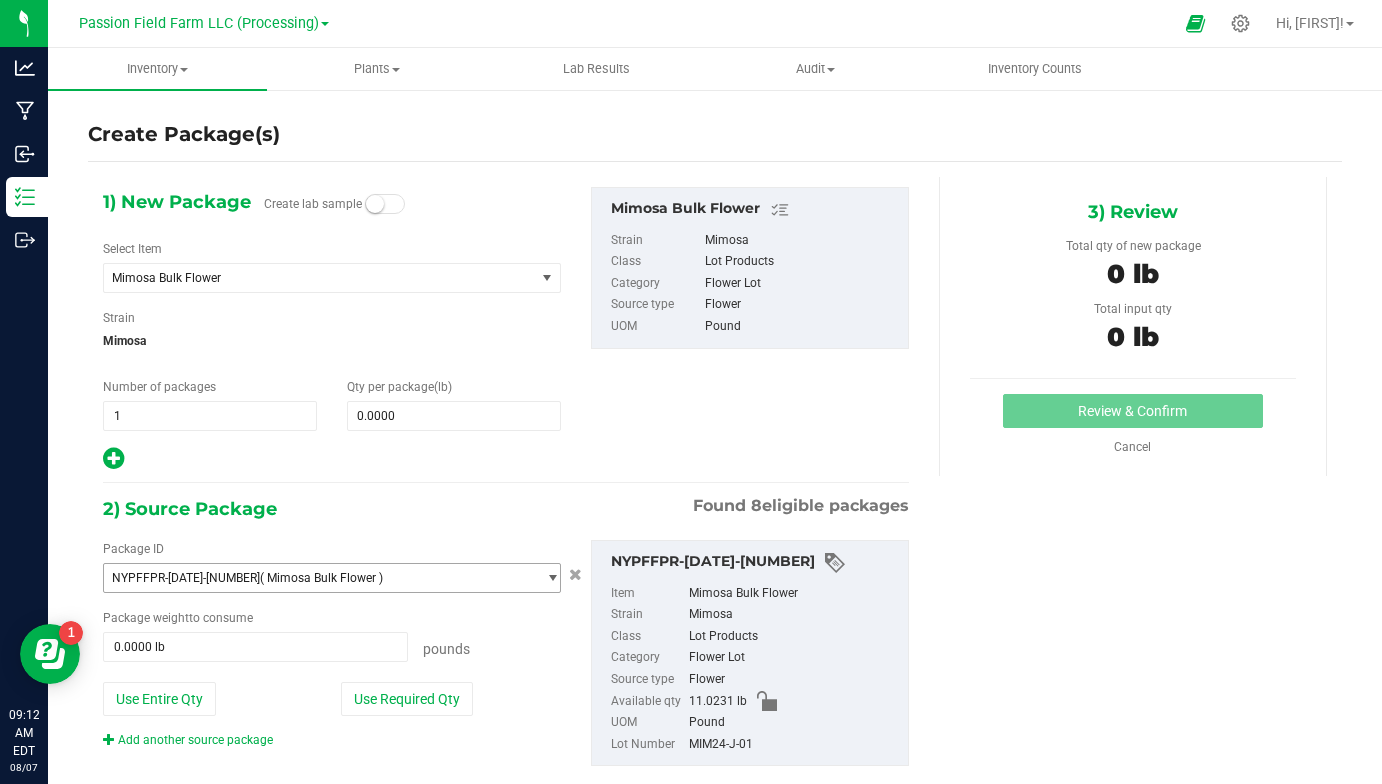click on "(
Mimosa Bulk Flower
)" at bounding box center [321, 578] 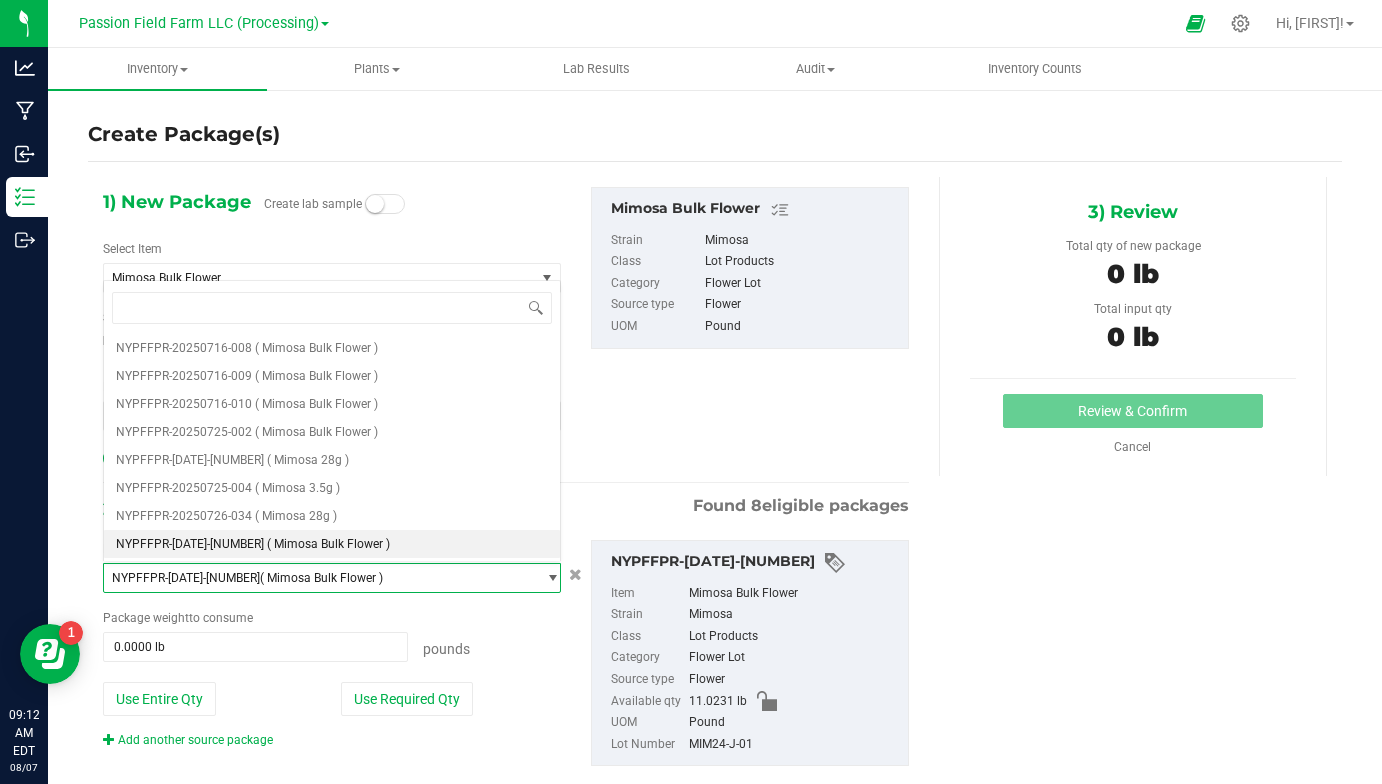 click on "(
Mimosa Bulk Flower
)" at bounding box center [321, 578] 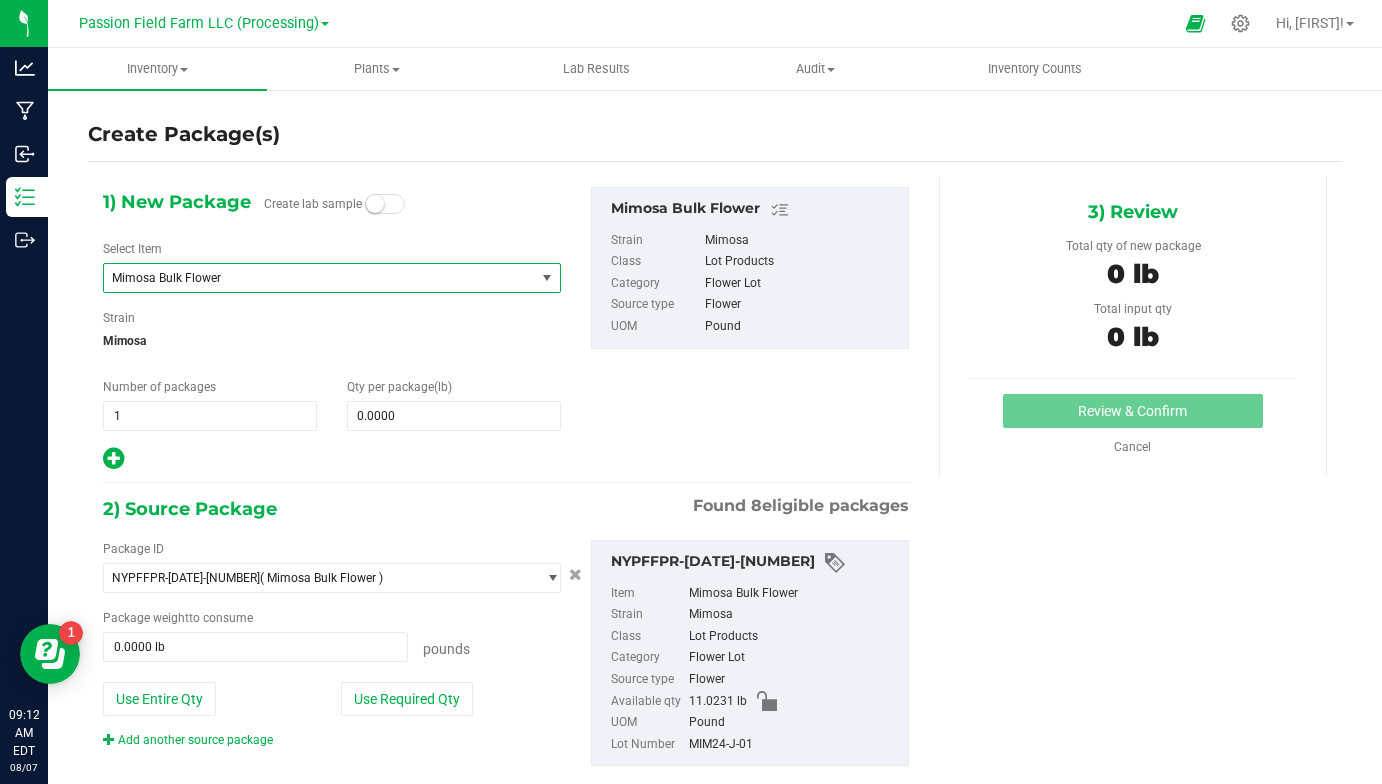 click on "Mimosa Bulk Flower" at bounding box center [311, 278] 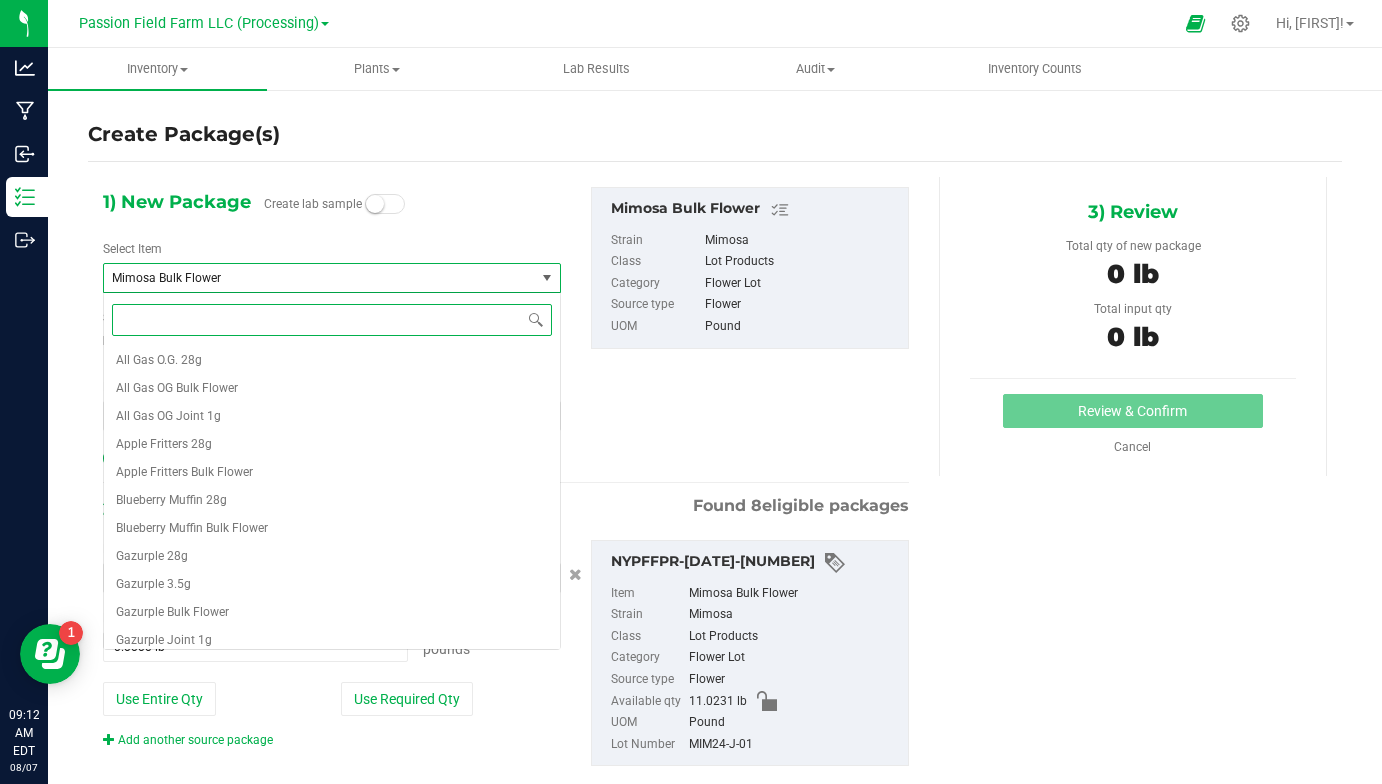 scroll, scrollTop: 568, scrollLeft: 0, axis: vertical 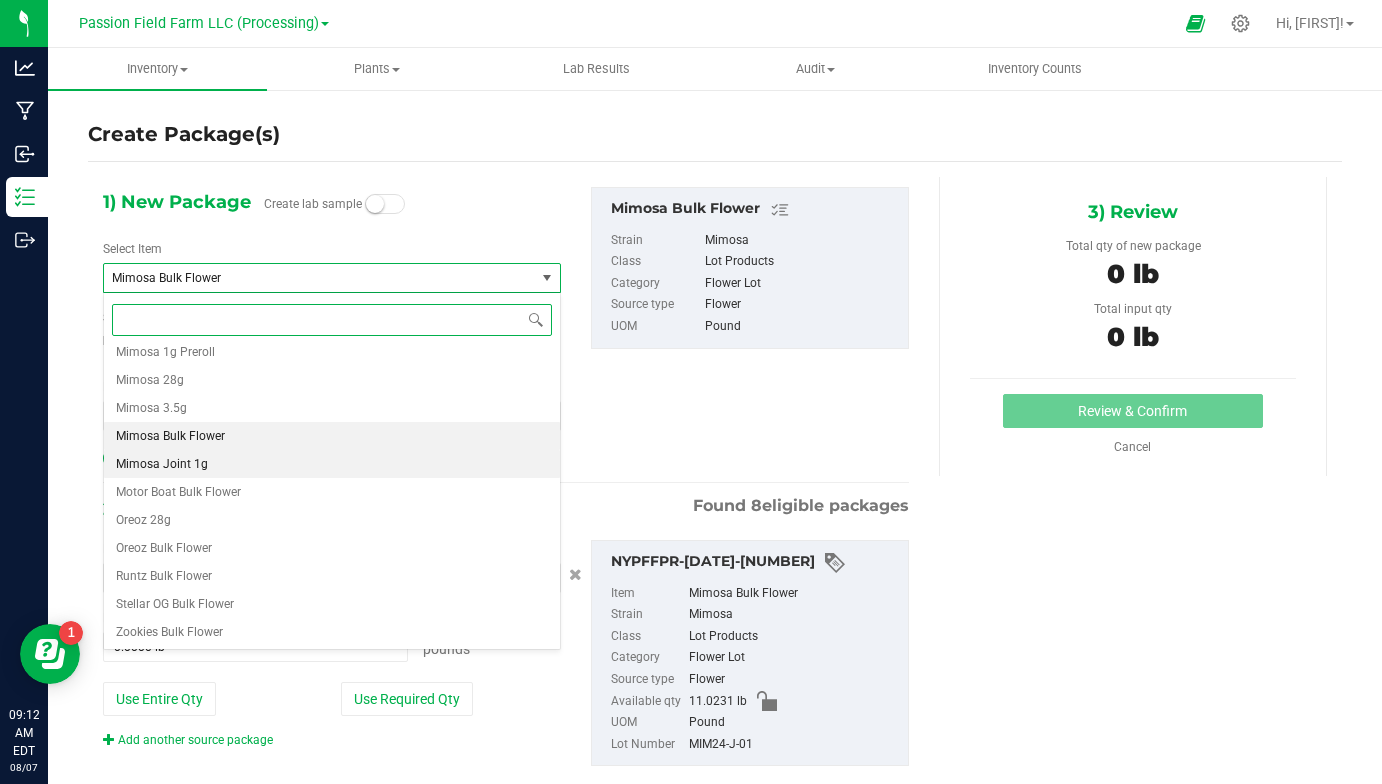 click on "Mimosa Joint 1g" at bounding box center [332, 464] 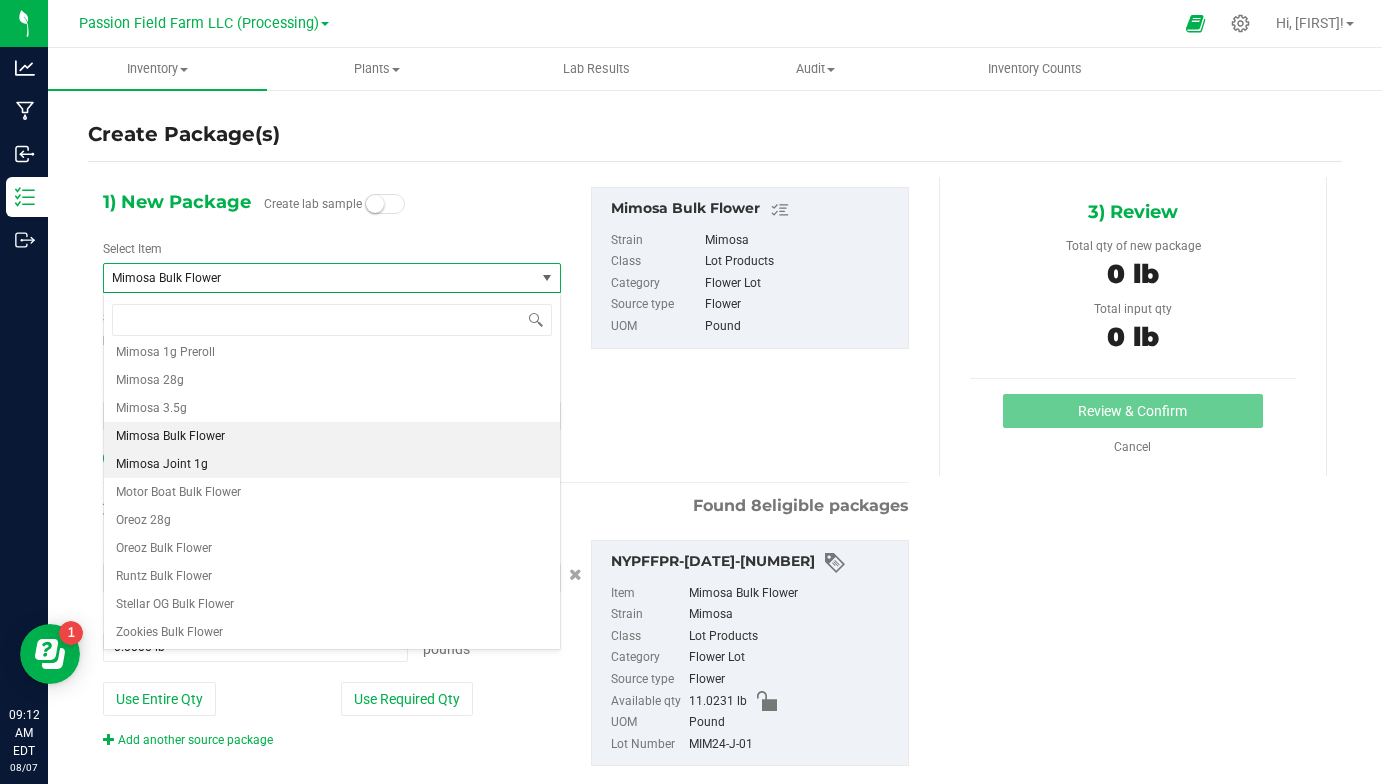 type on "0" 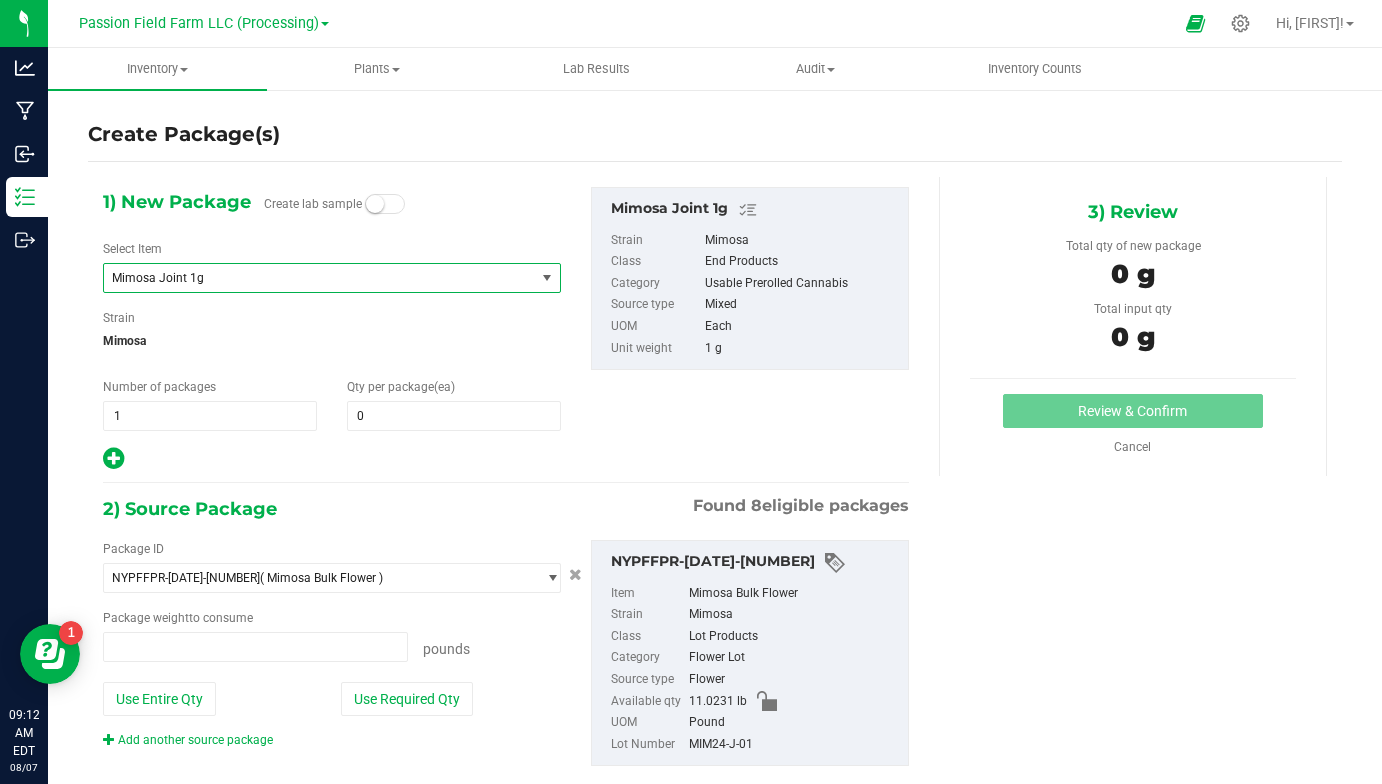 type on "0.0000 lb" 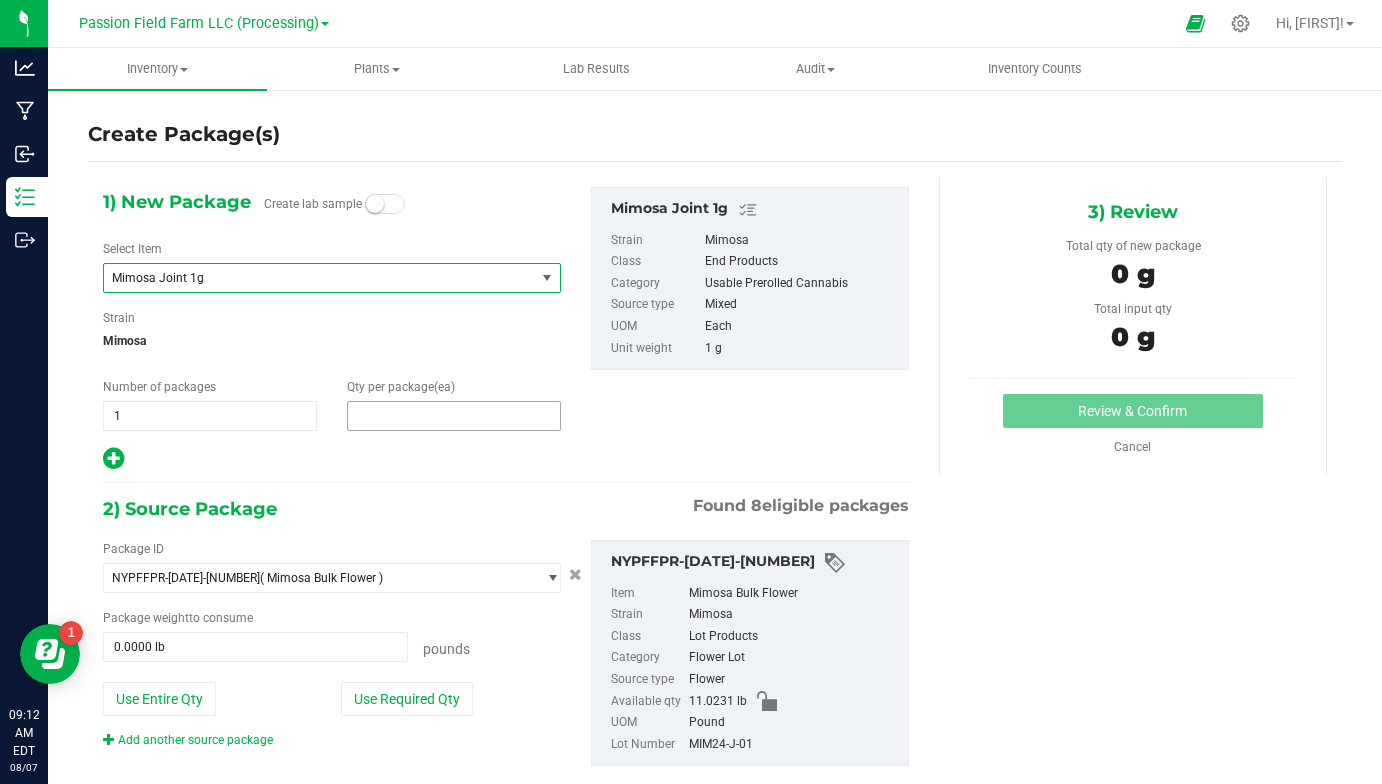 click at bounding box center (454, 416) 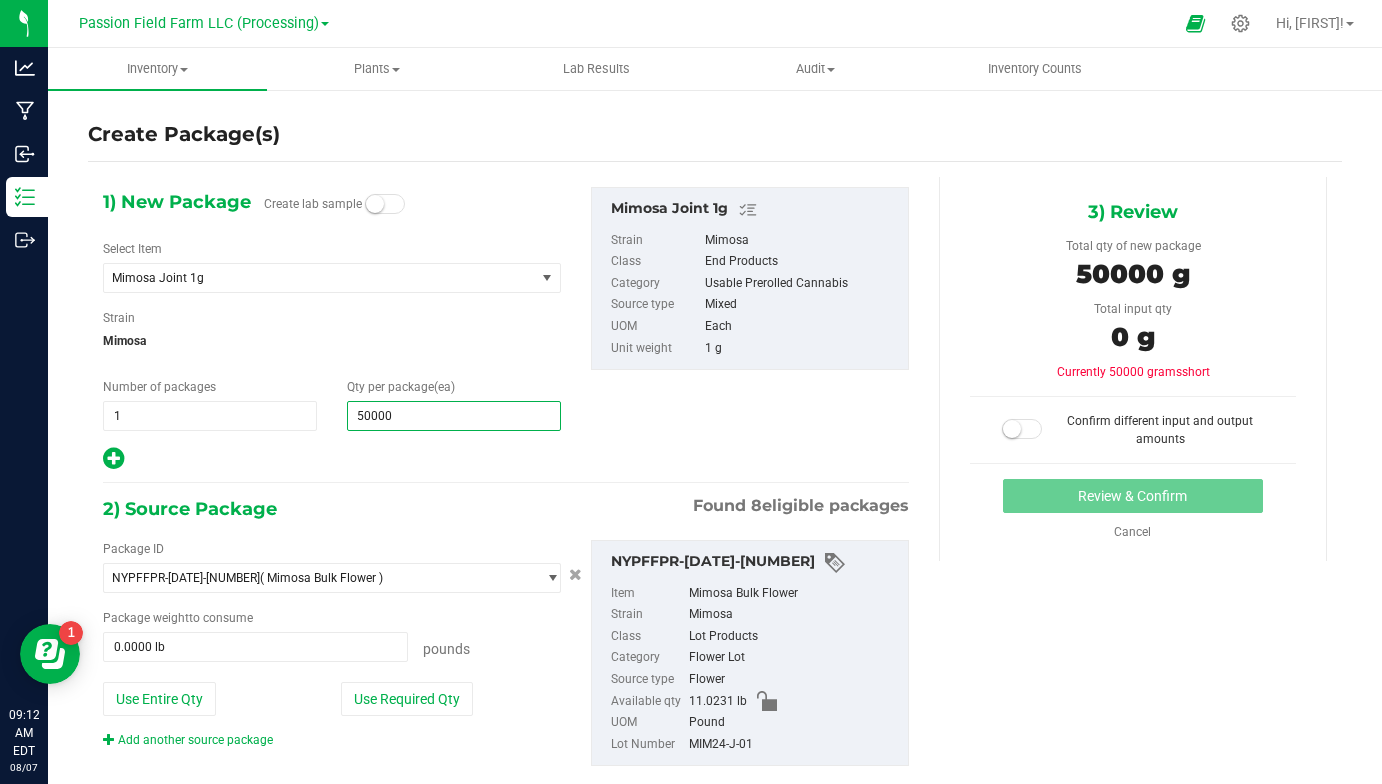 type on "5000" 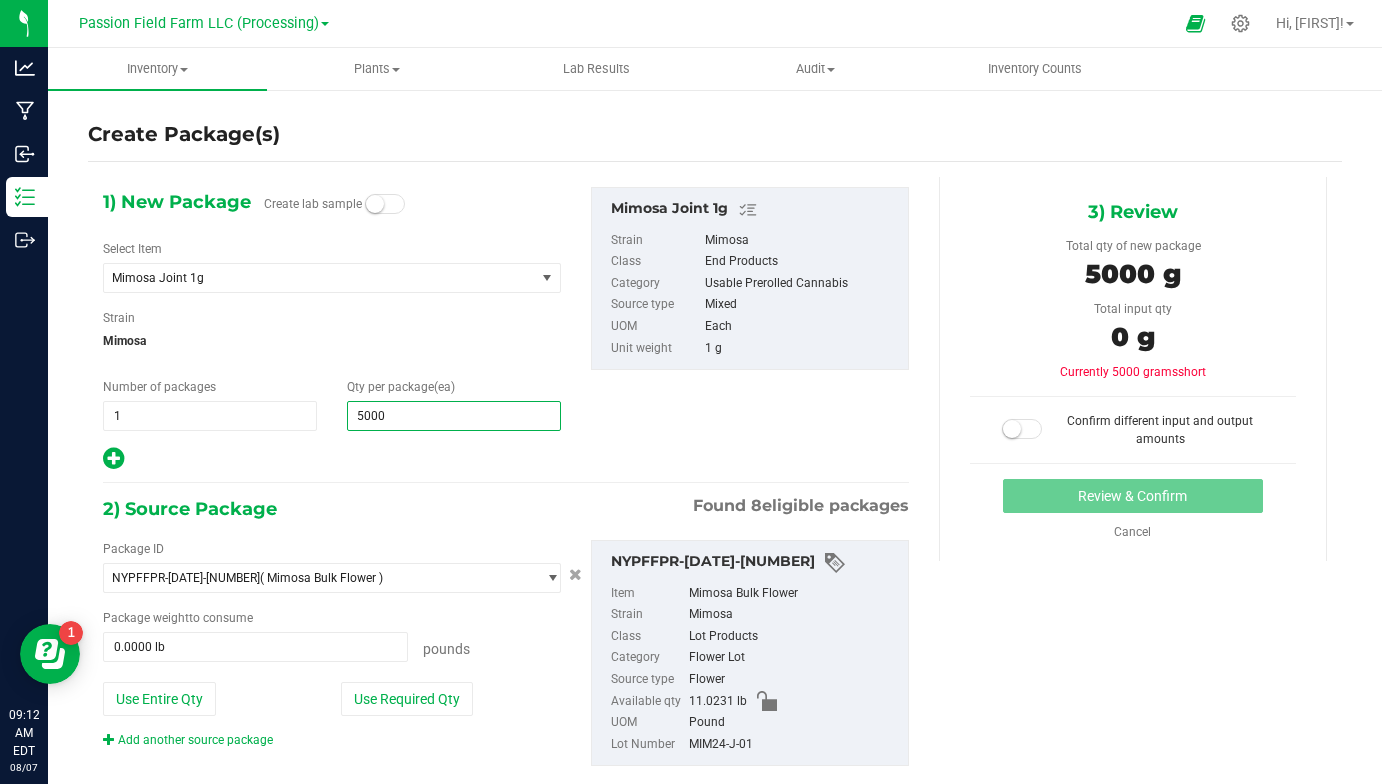 type on "5,000" 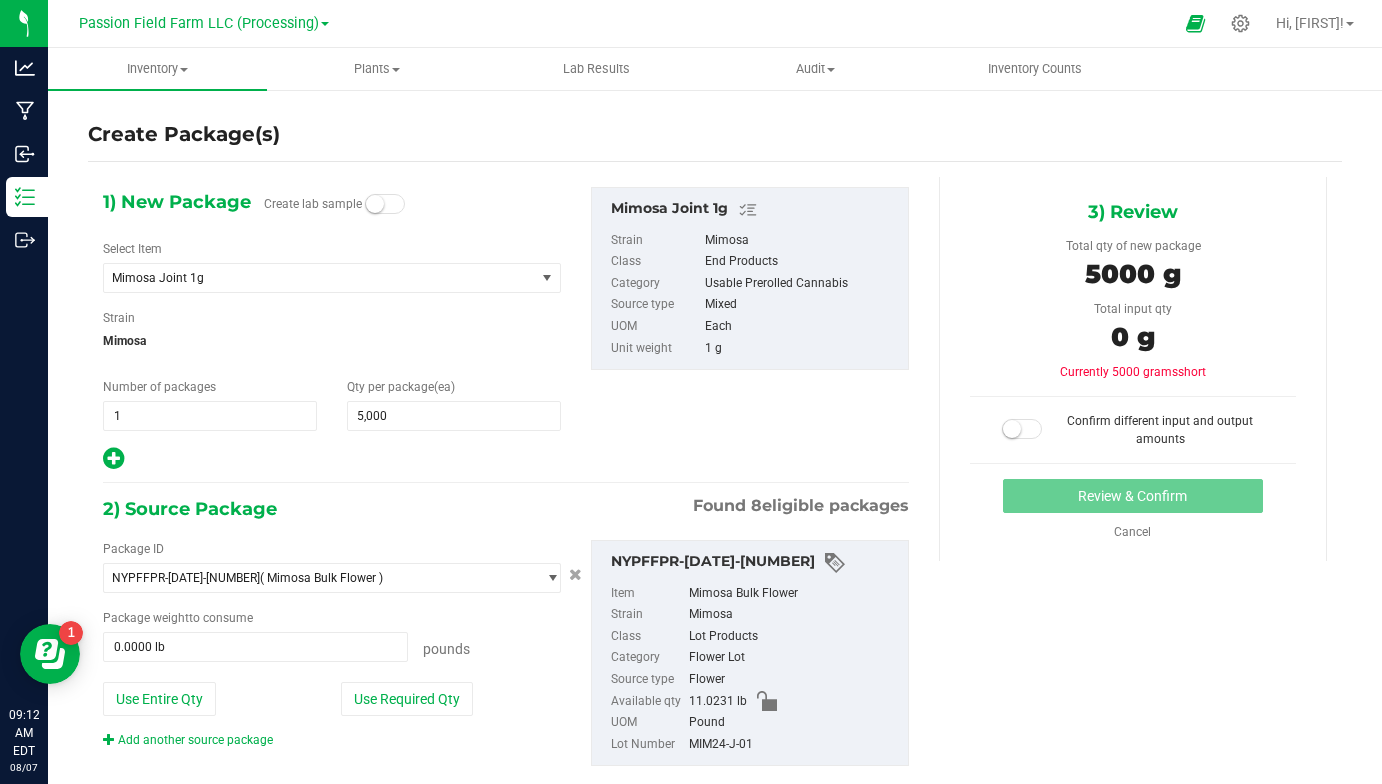 click on "Package ID" at bounding box center (332, 549) 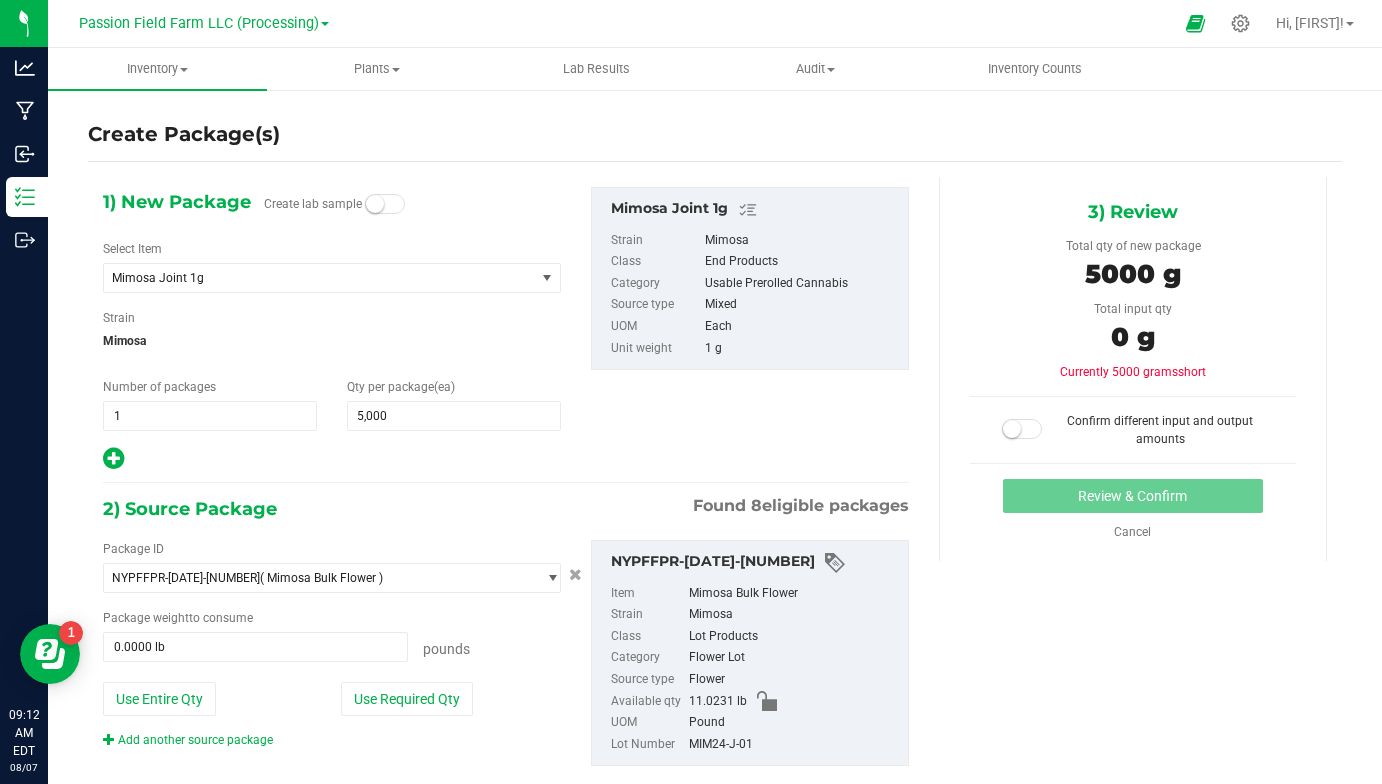 click on "1) New Package
Create lab sample
Select Item
Mimosa Joint 1g
All Gas O.G. 28g All Gas OG Bulk Flower All Gas OG Joint 1g Apple Fritters 28g Apple Fritters Bulk Flower Blueberry Muffin 28g Blueberry Muffin Bulk Flower Gazurple 28g Gazurple 3.5g Gazurple Bulk Flower Gazurple Joint 1g Grape Gas 3.5g Grape Gas x Modified Grape Bulk Flower Head Hunter 3.5 Head Hunter Bulk Flower Insane Pound Cake Bulk Flower IPC 3.5g Lime St Joint 1g Lime Street 3.5g Lime Street Bulk Flower Mimosa 1g Preroll Mimosa 28g Mimosa 3.5g Mimosa Bulk Flower Oreoz 28g" at bounding box center [506, 493] 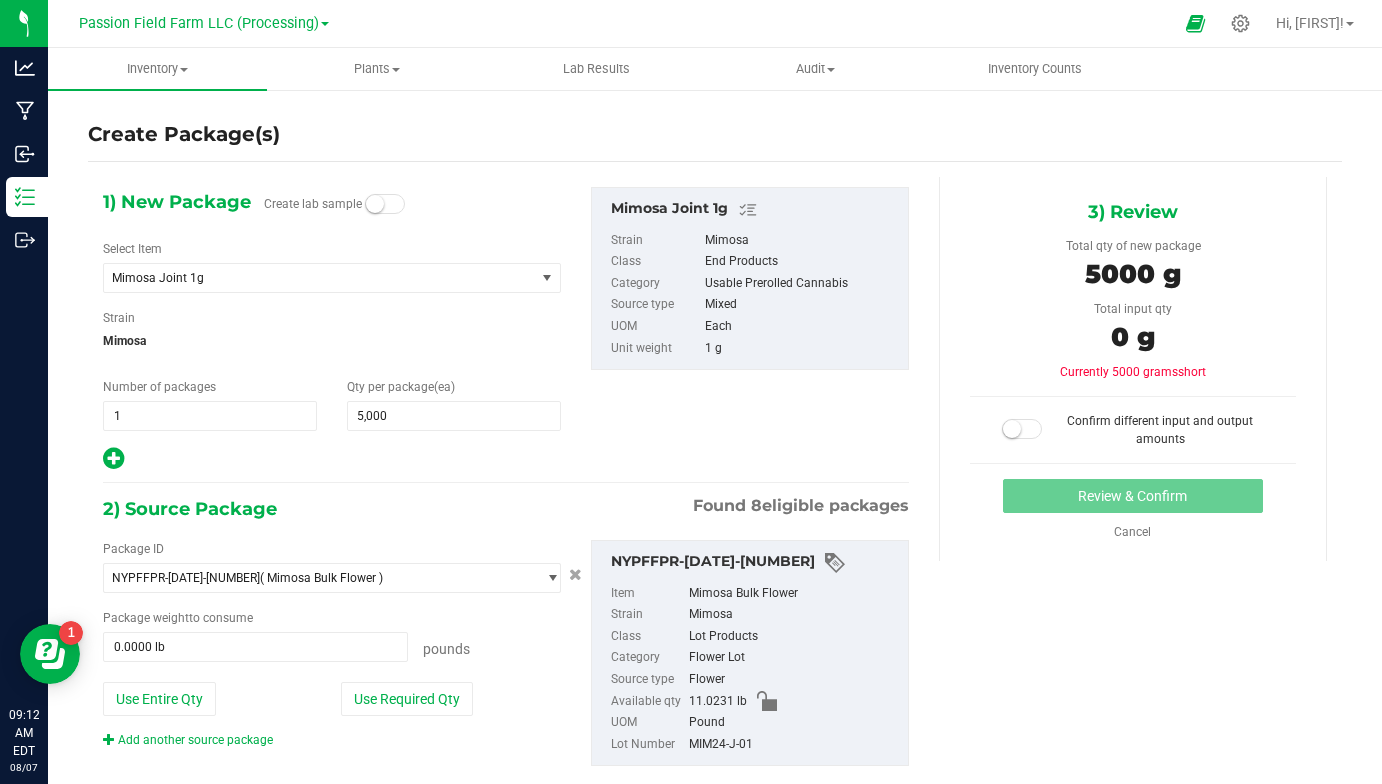click on "Package ID" at bounding box center (332, 549) 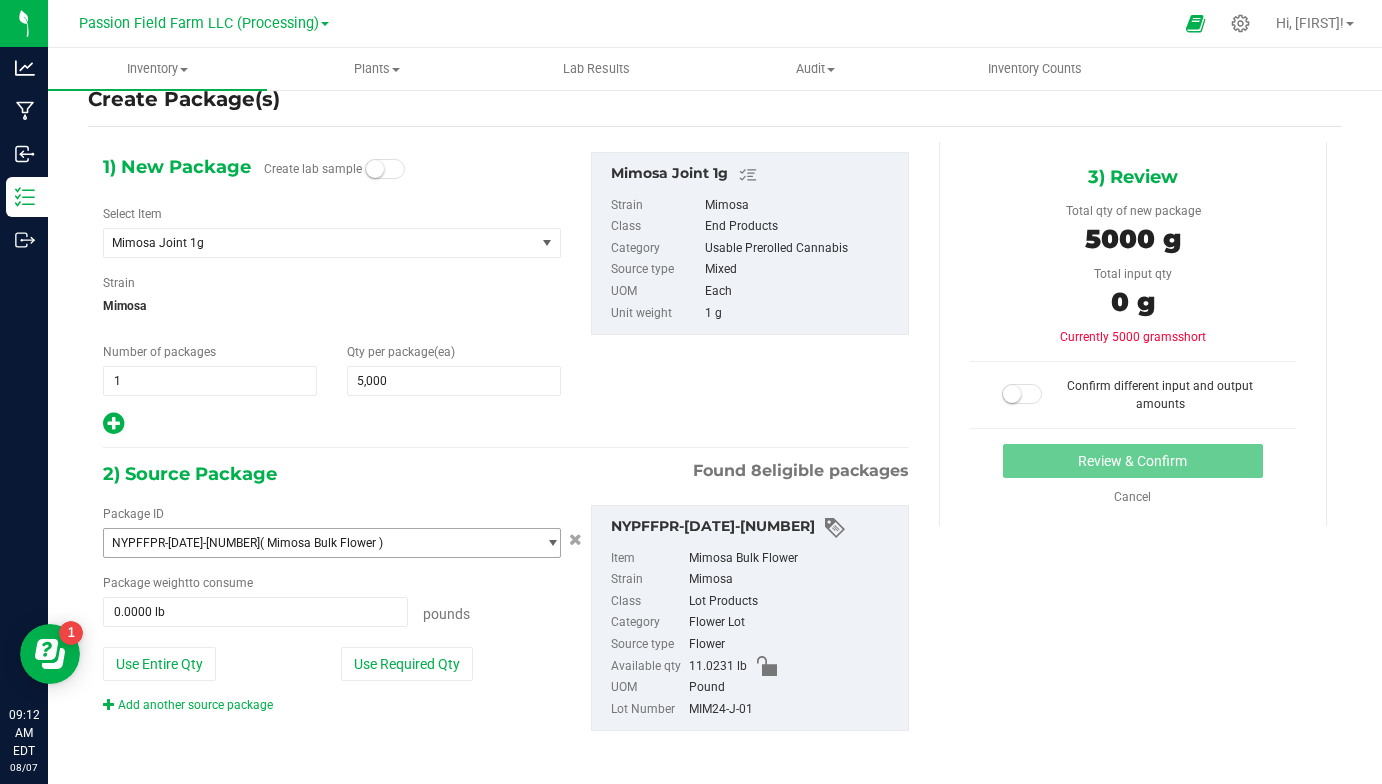 scroll, scrollTop: 34, scrollLeft: 0, axis: vertical 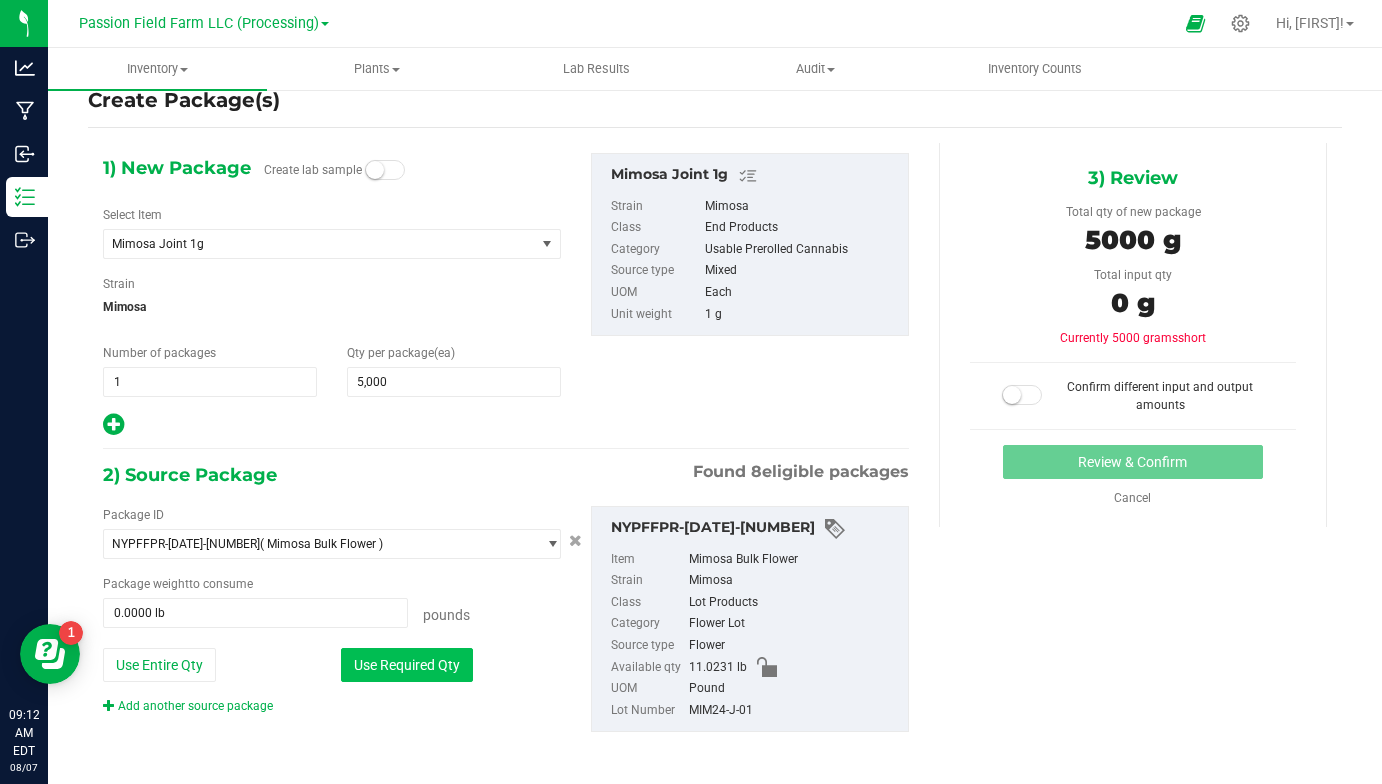 click on "Use Required Qty" at bounding box center [407, 665] 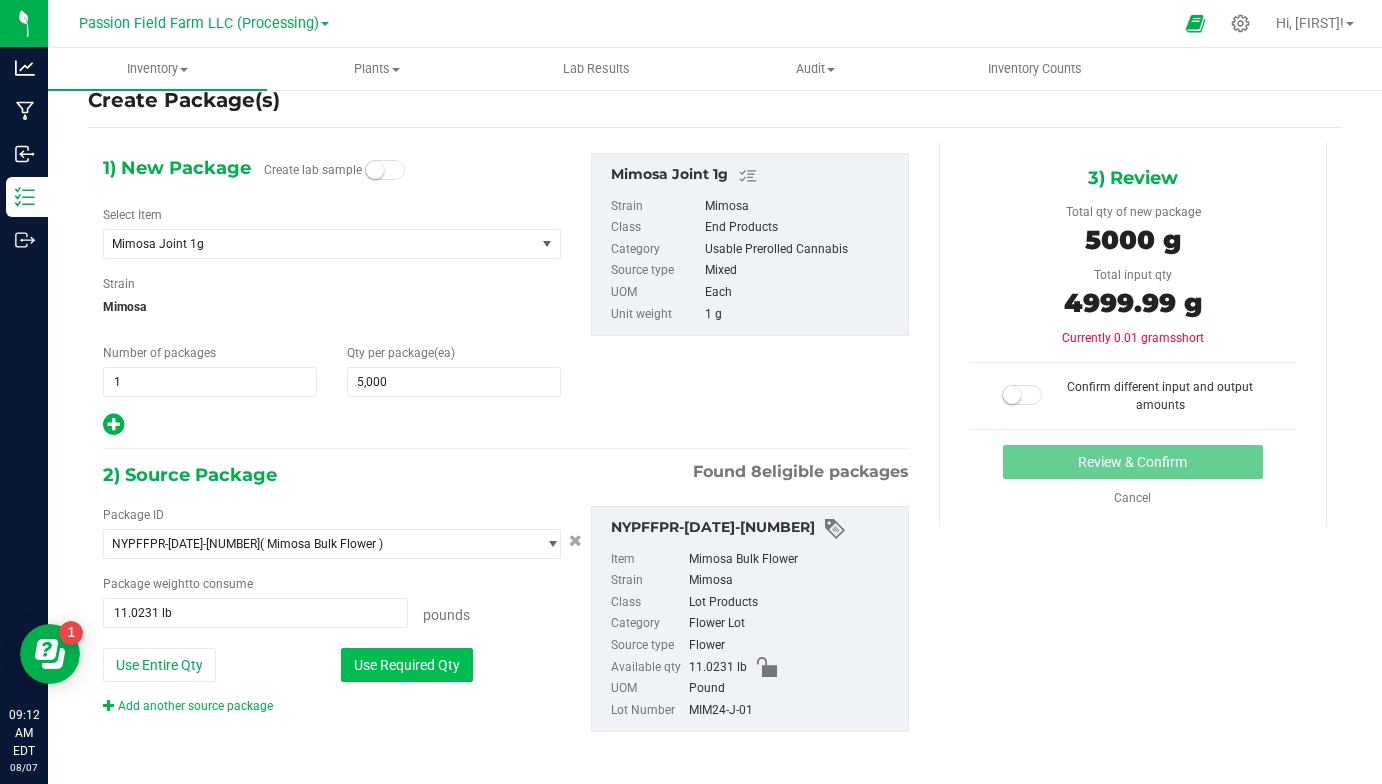 click on "Use Required Qty" at bounding box center [407, 665] 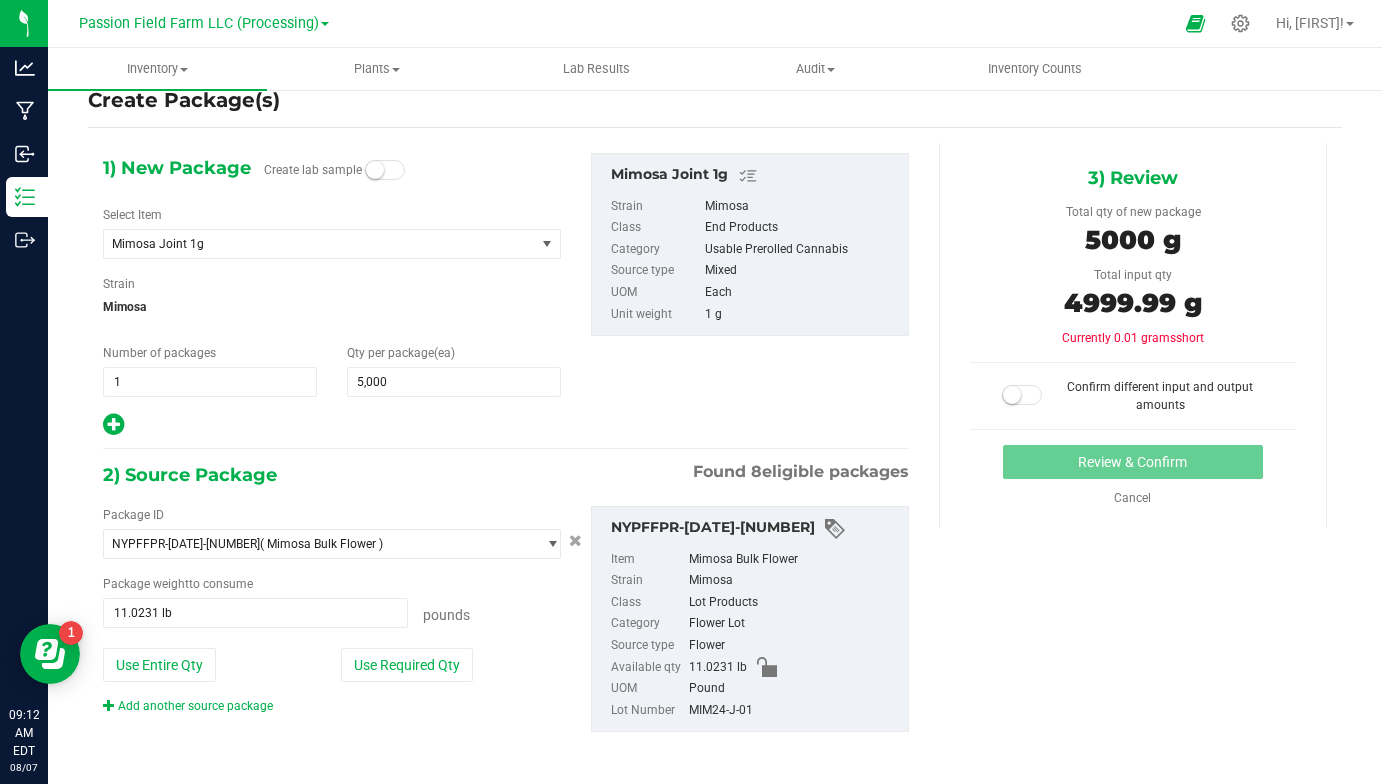 click on "Confirm different input and output amounts" at bounding box center (1133, 396) 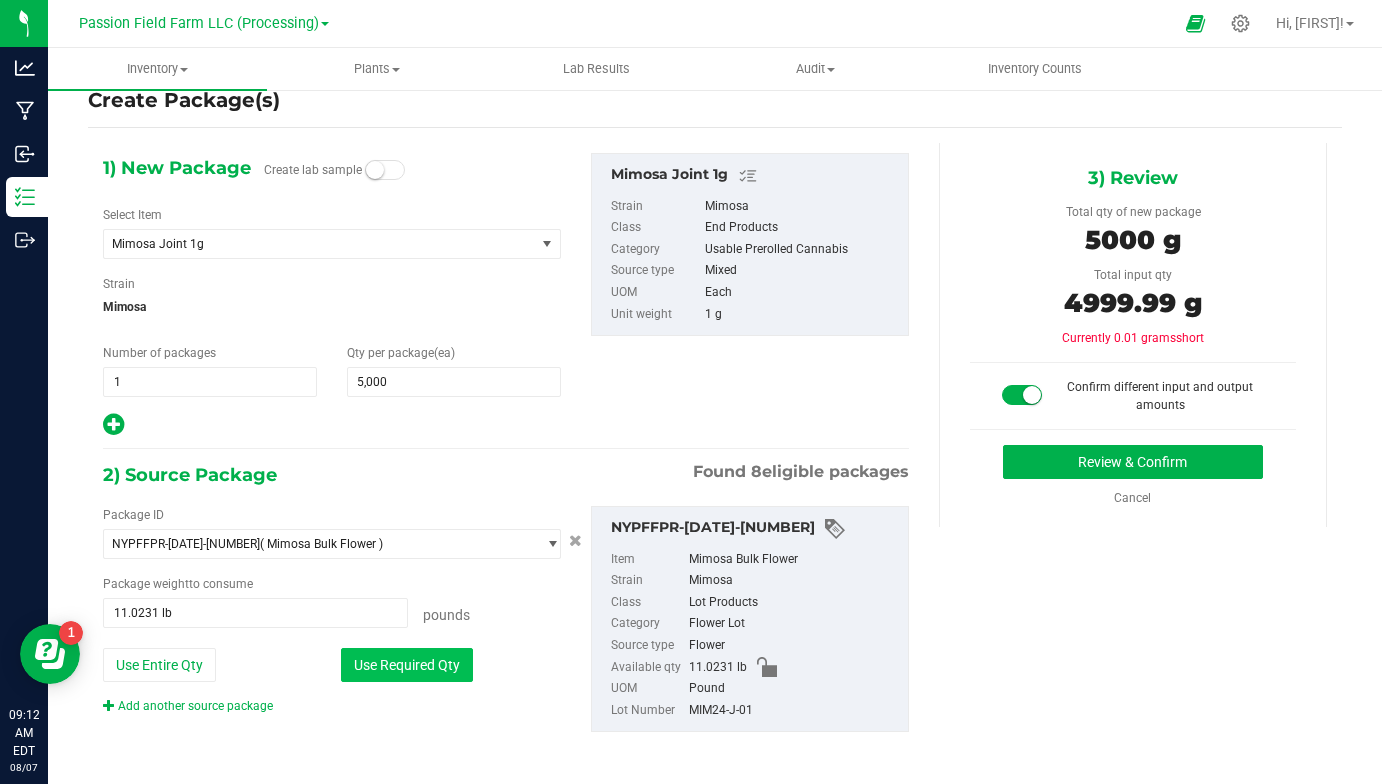 click on "Use Required Qty" at bounding box center [407, 665] 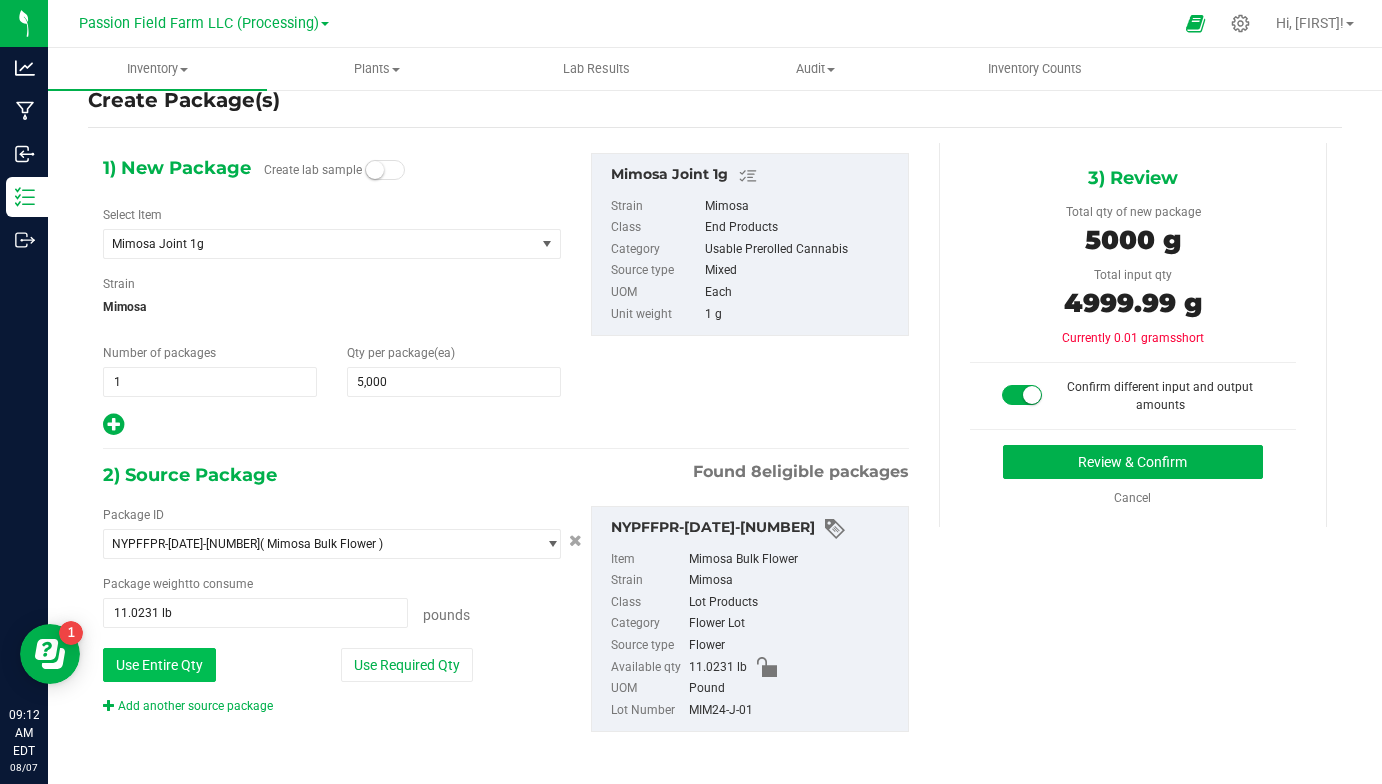 click on "Use Entire Qty" at bounding box center [159, 665] 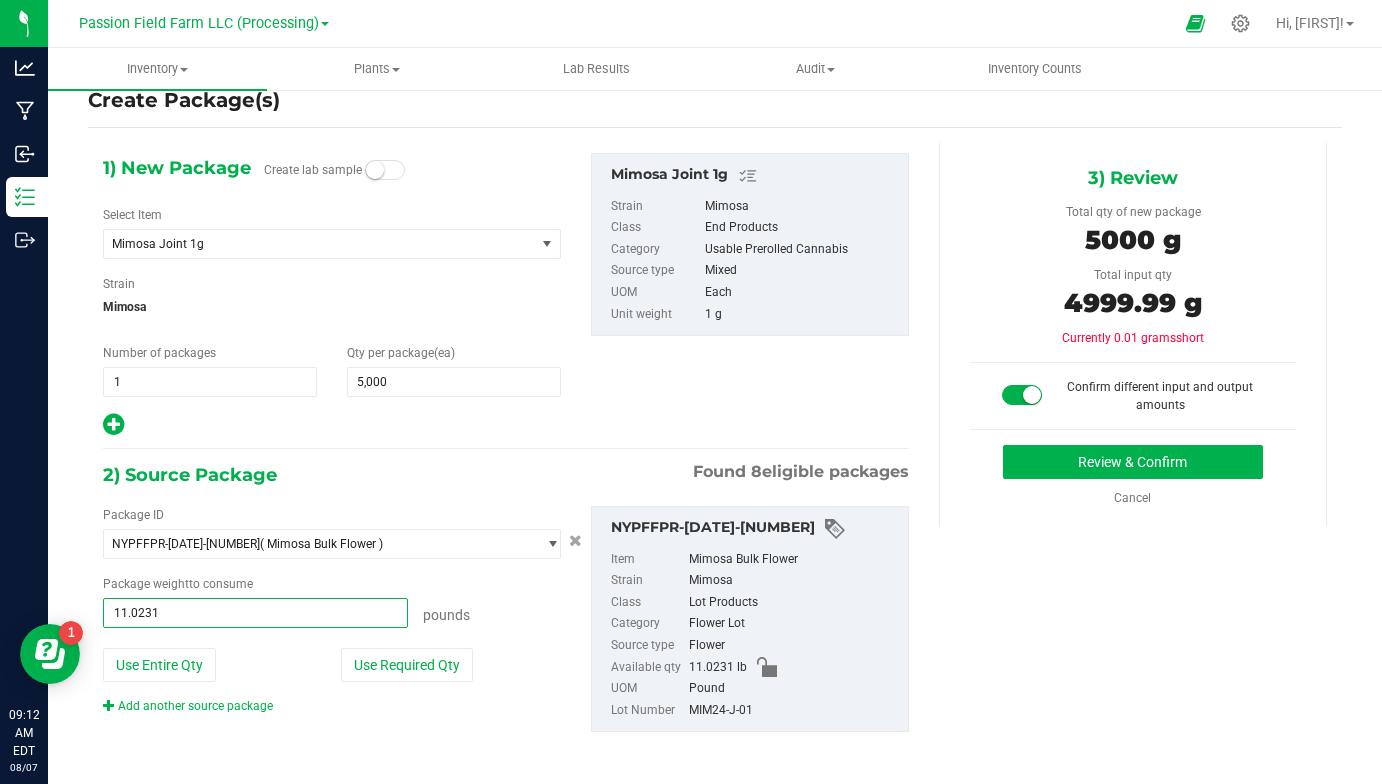 click on "11.0231 lb 11.0231" at bounding box center [255, 613] 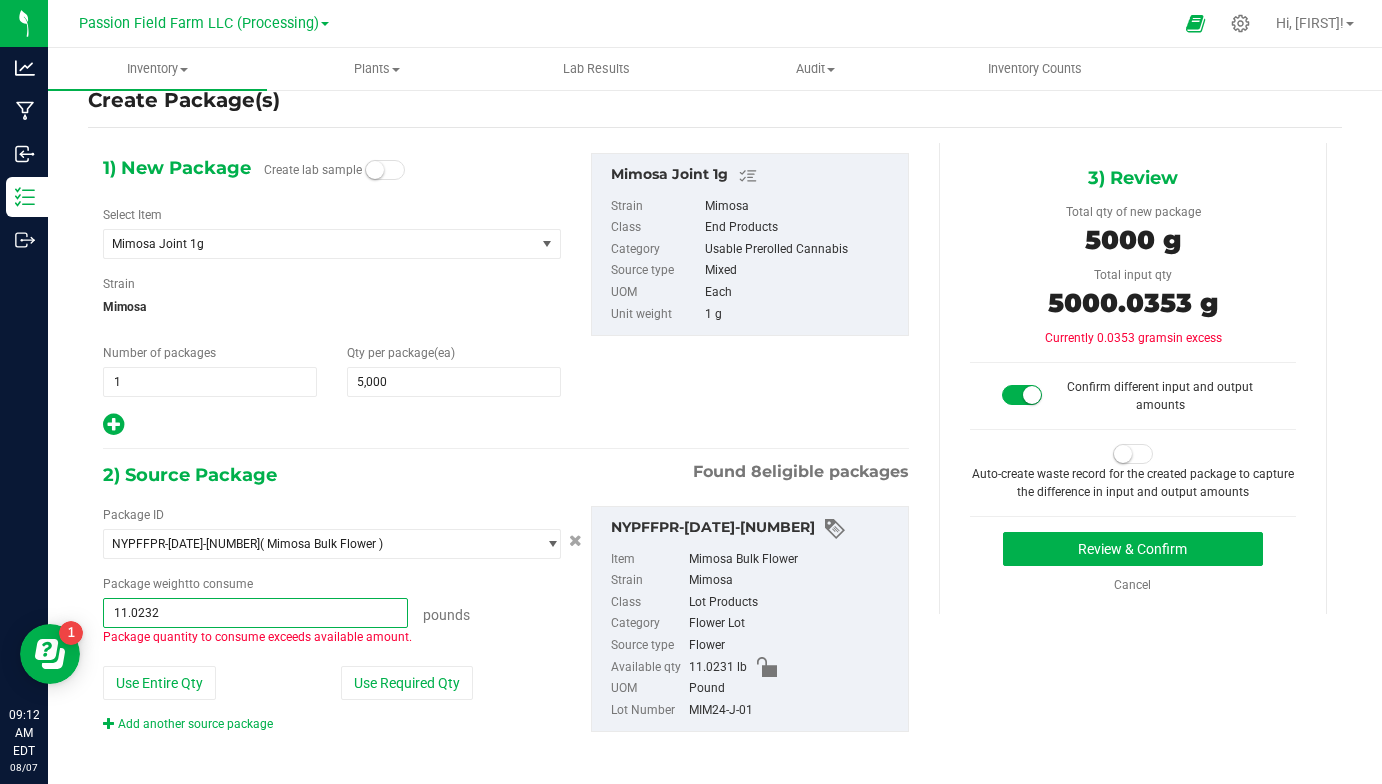 click at bounding box center (1022, 395) 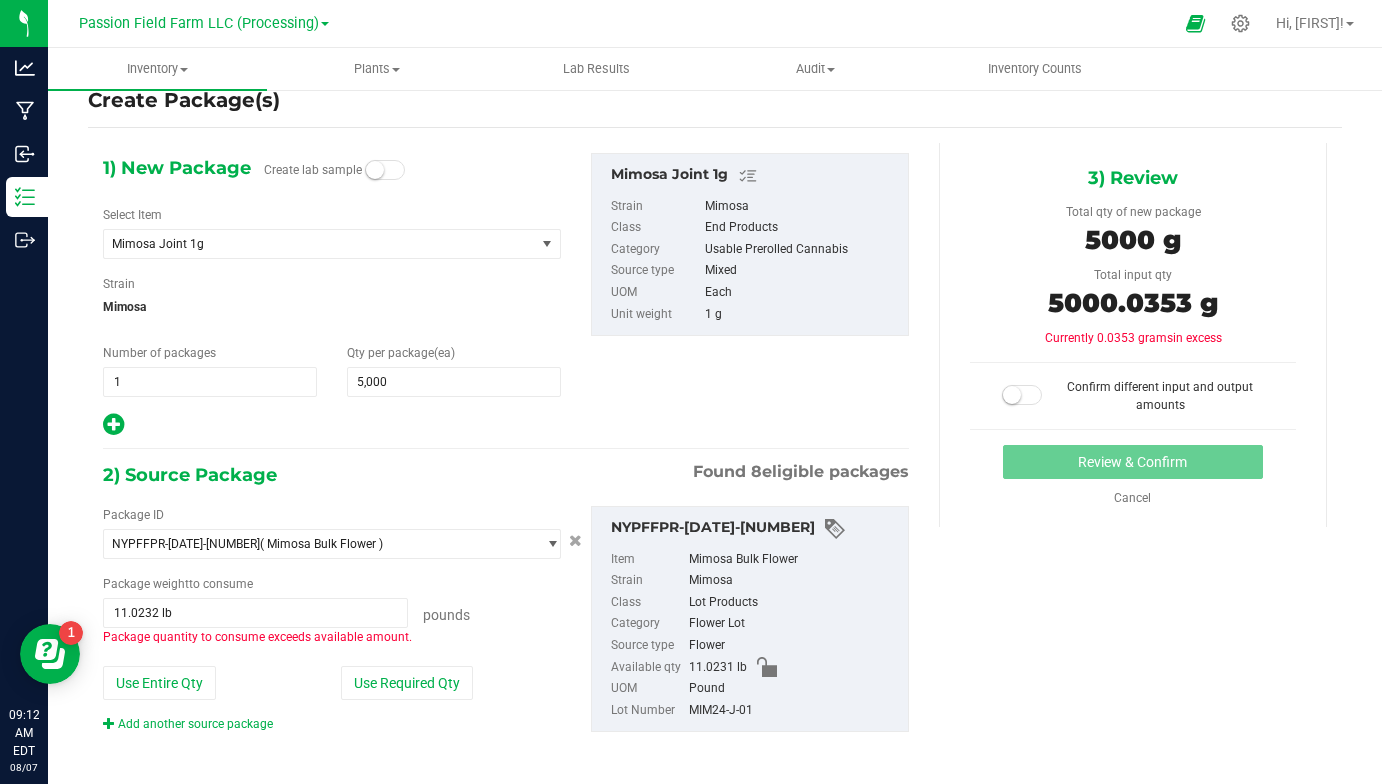click on "5000.0353 g" at bounding box center [1133, 303] 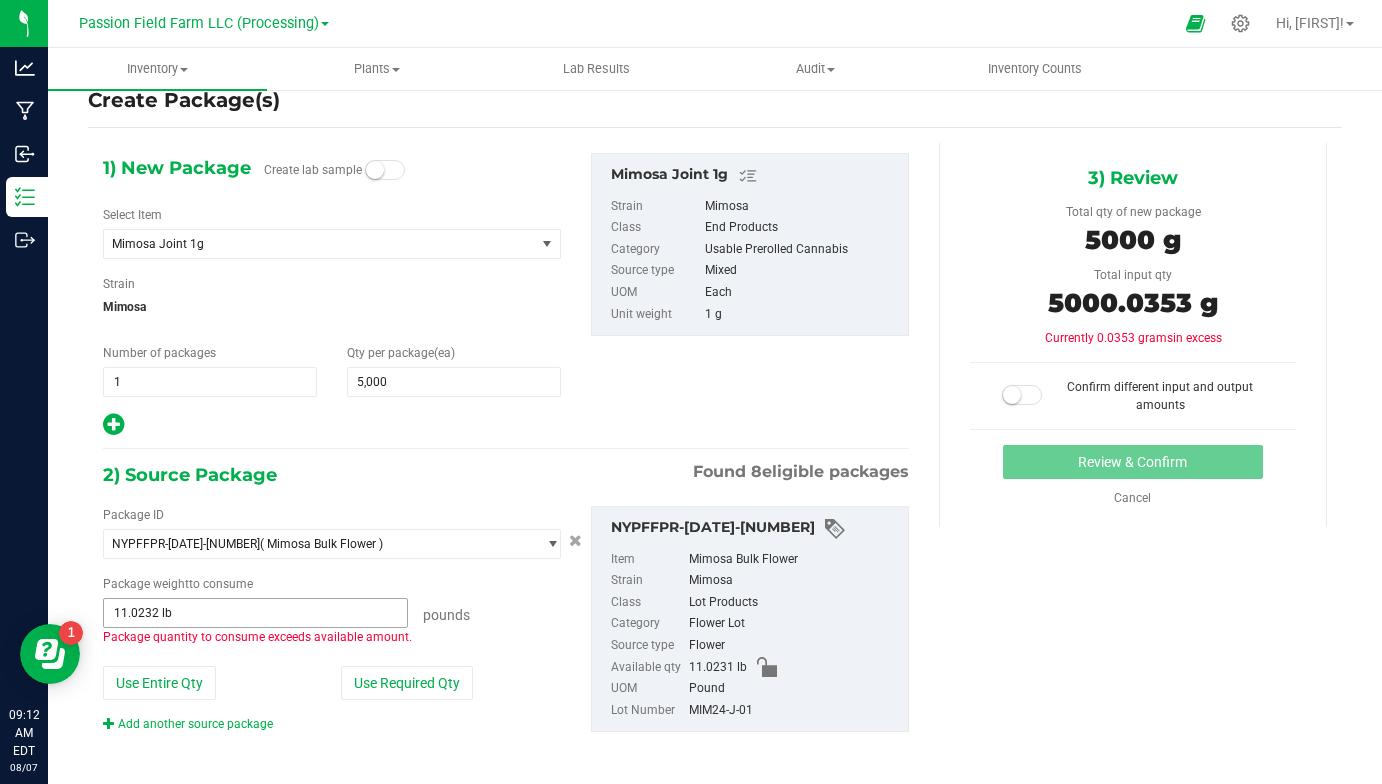 click on "11.0232 lb 11.0232" at bounding box center (255, 613) 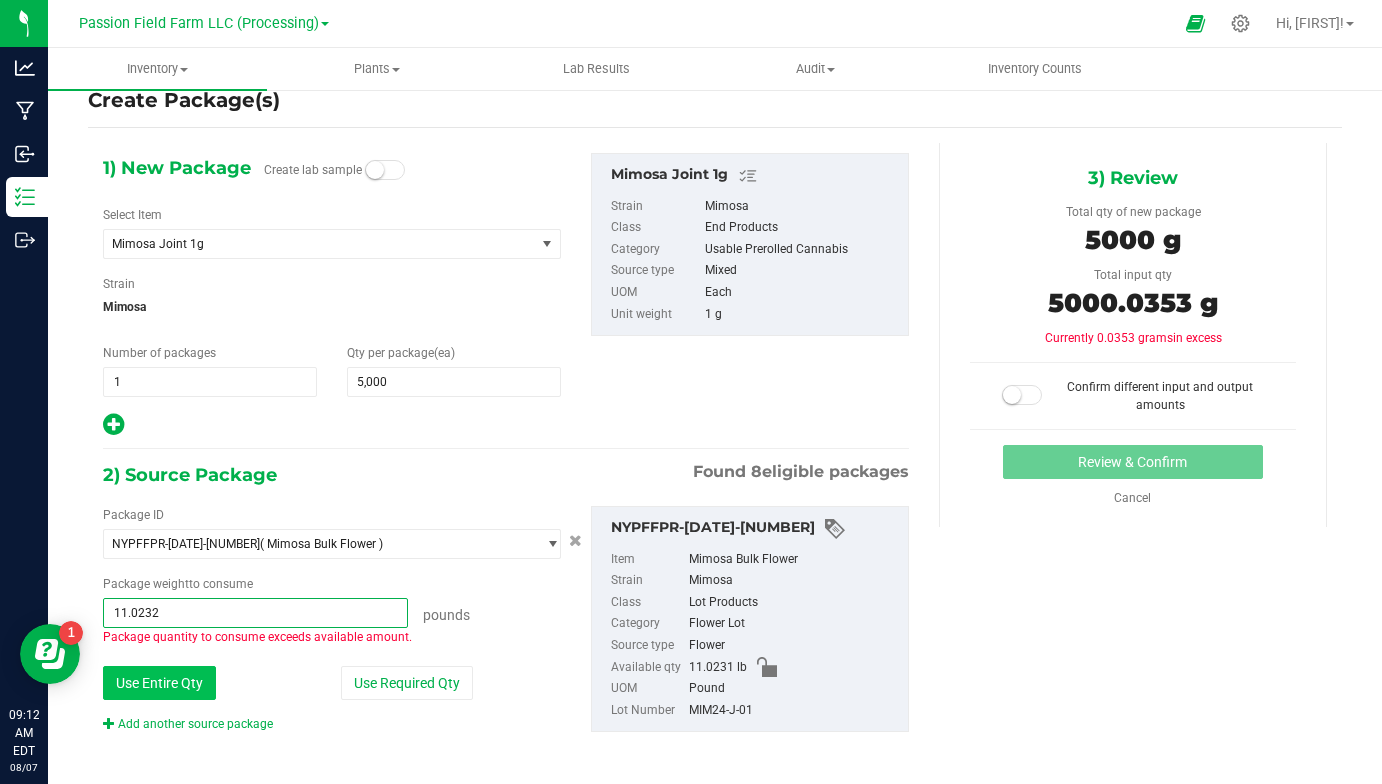 click on "Use Entire Qty" at bounding box center [159, 683] 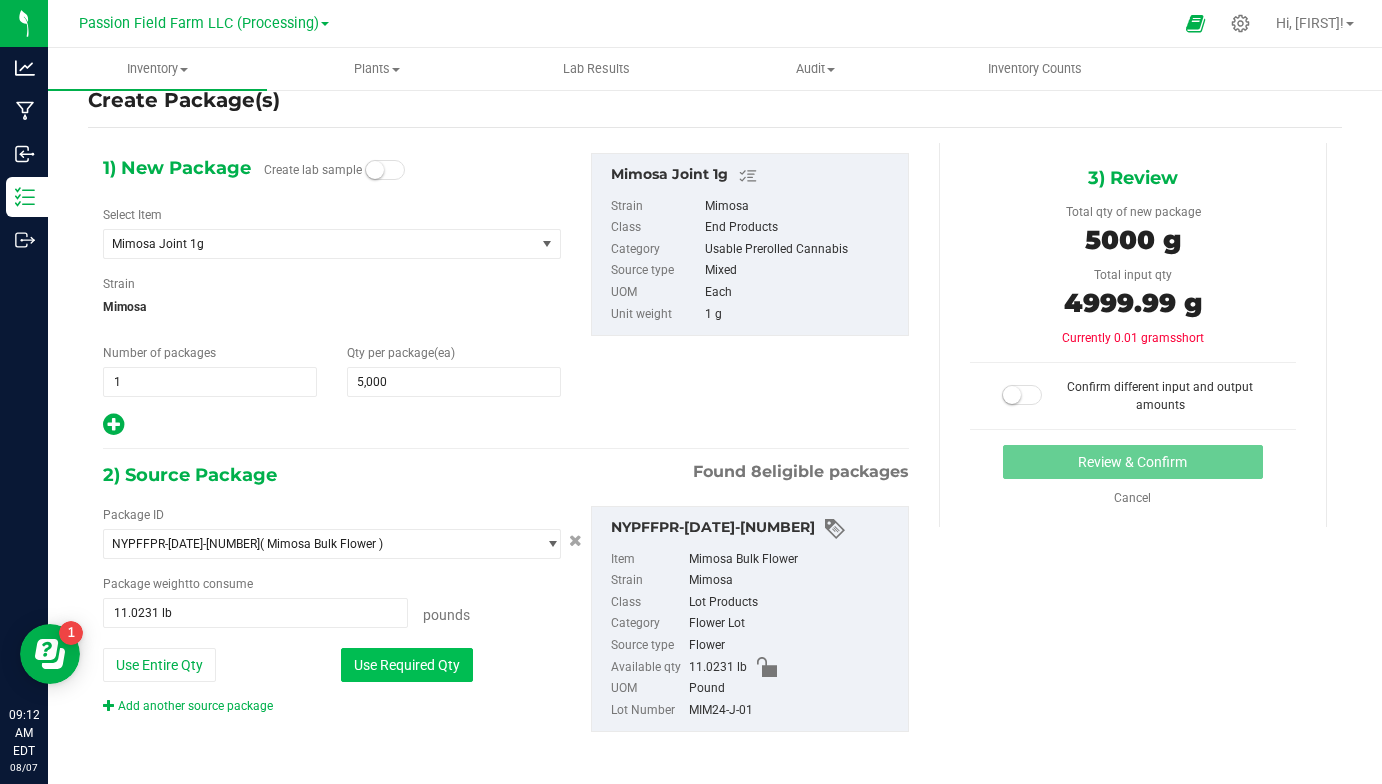 click on "Use Required Qty" at bounding box center [407, 665] 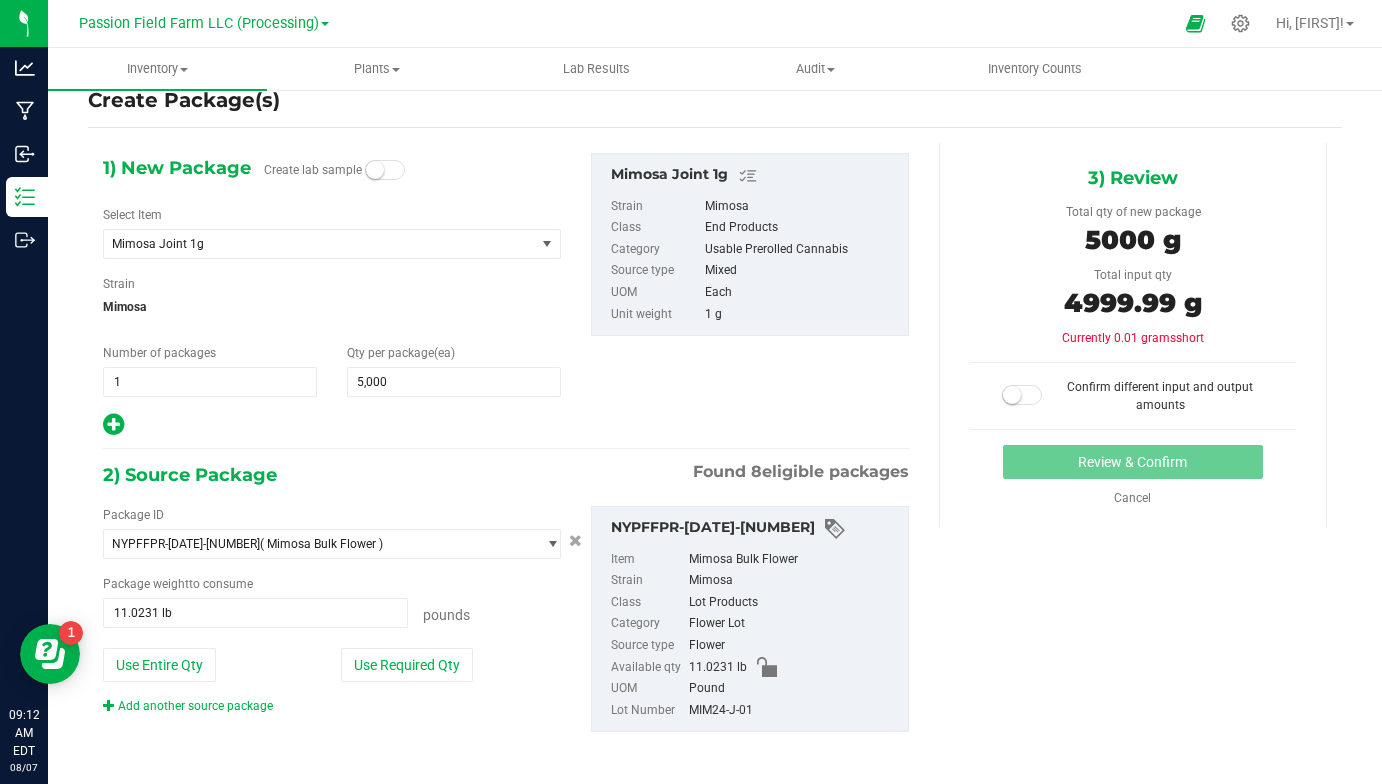 click at bounding box center (1012, 395) 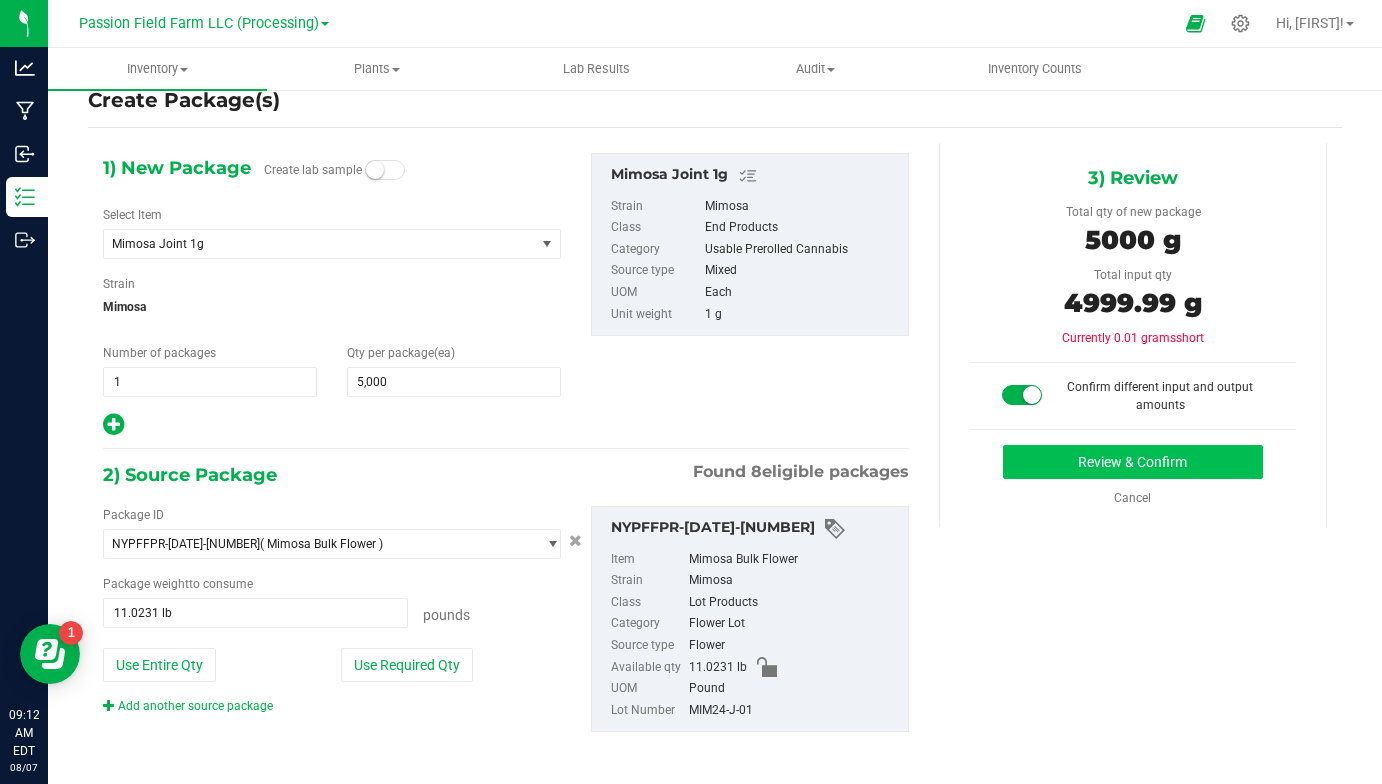 click on "Review & Confirm" at bounding box center [1133, 462] 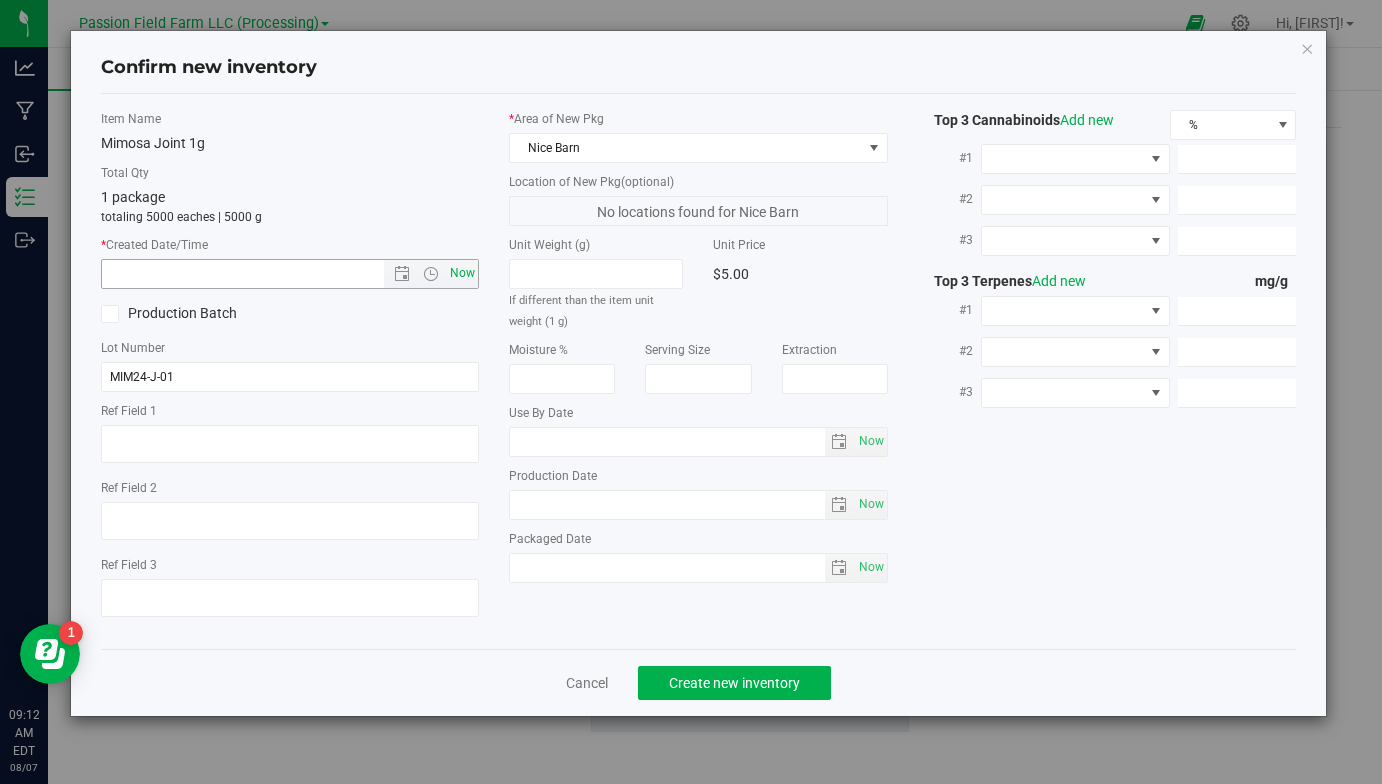 click on "Now" at bounding box center [463, 273] 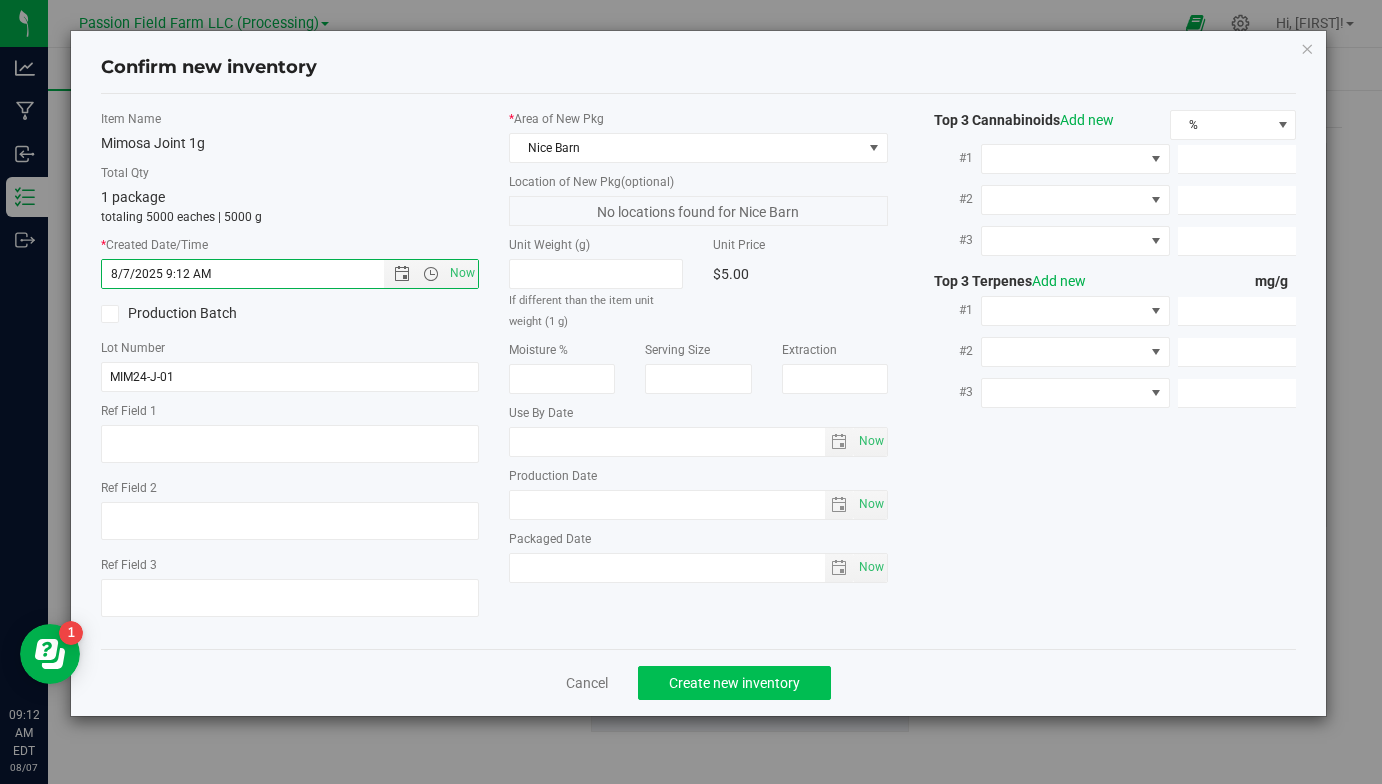 click on "Create new inventory" 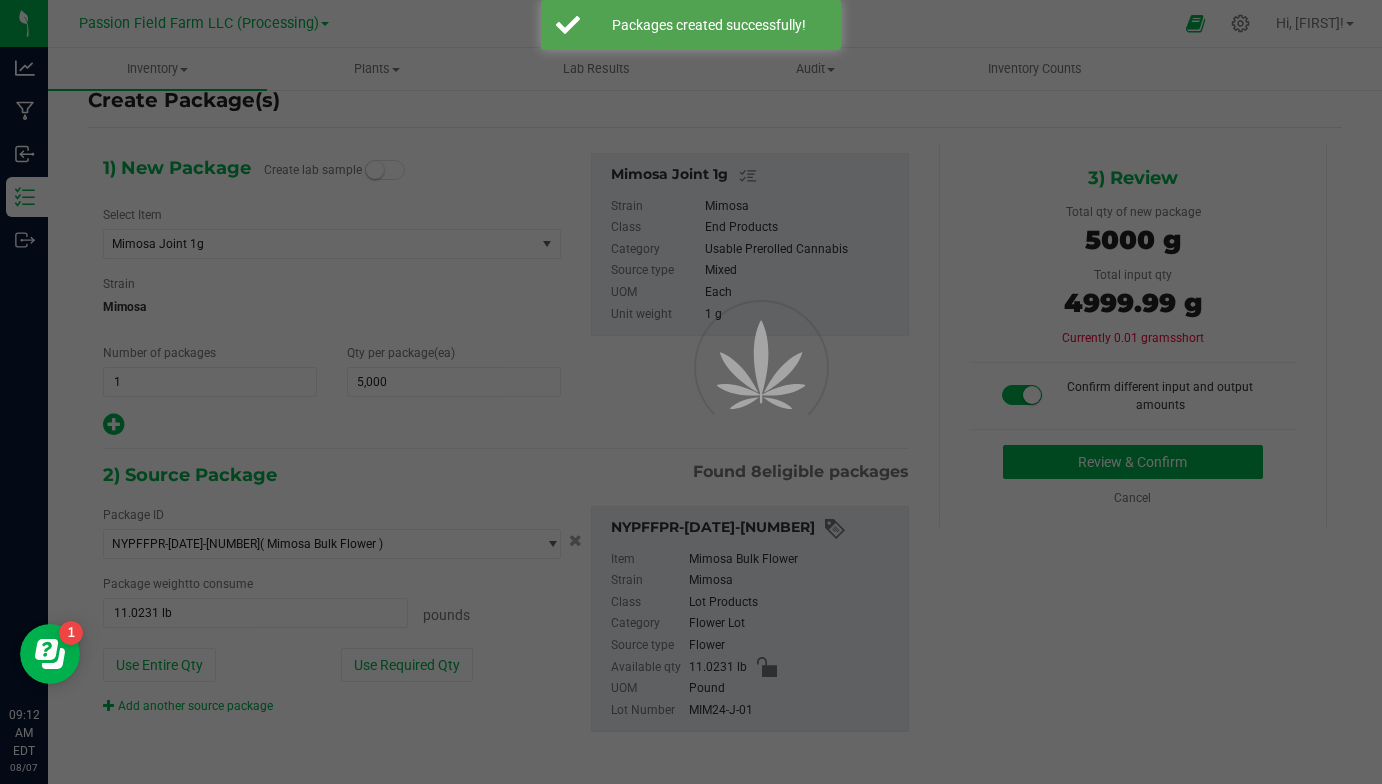 scroll, scrollTop: 0, scrollLeft: 0, axis: both 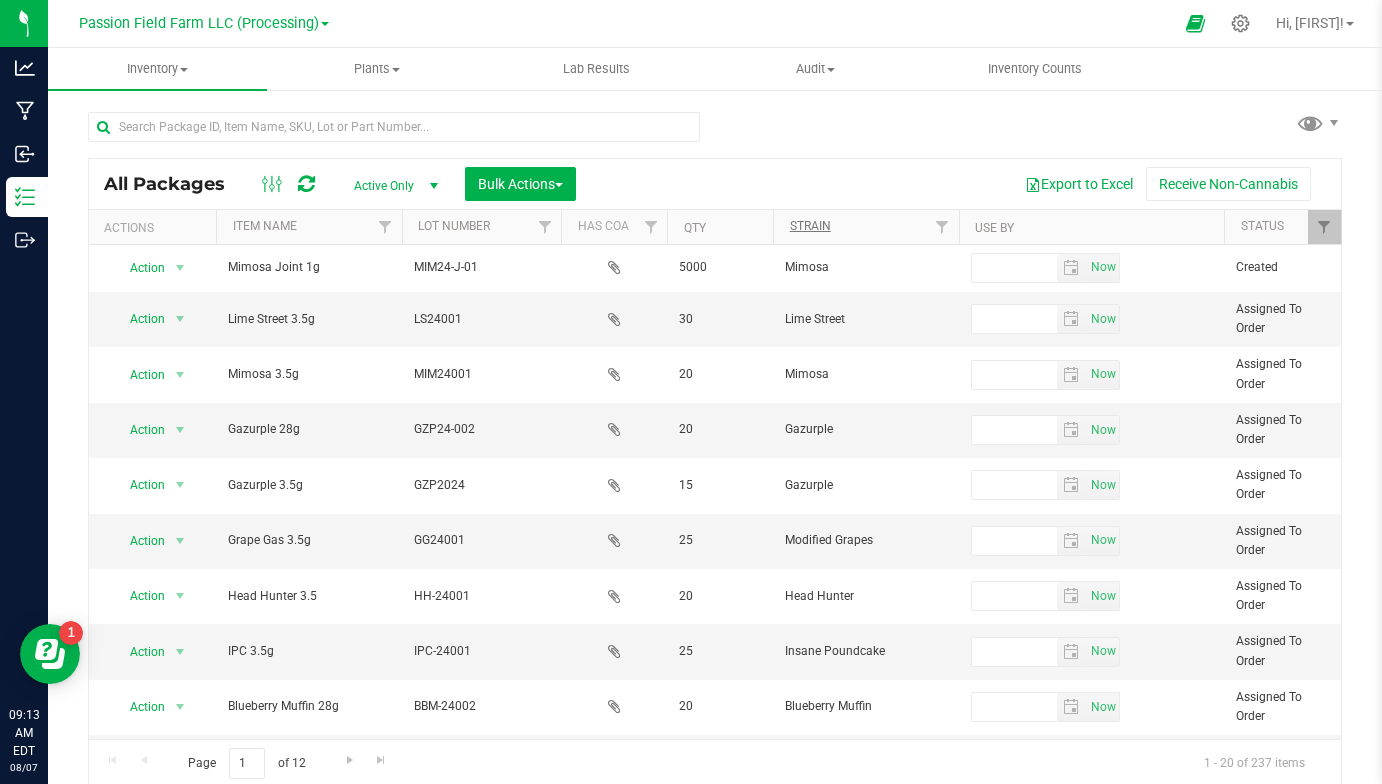 click on "Strain" at bounding box center (810, 226) 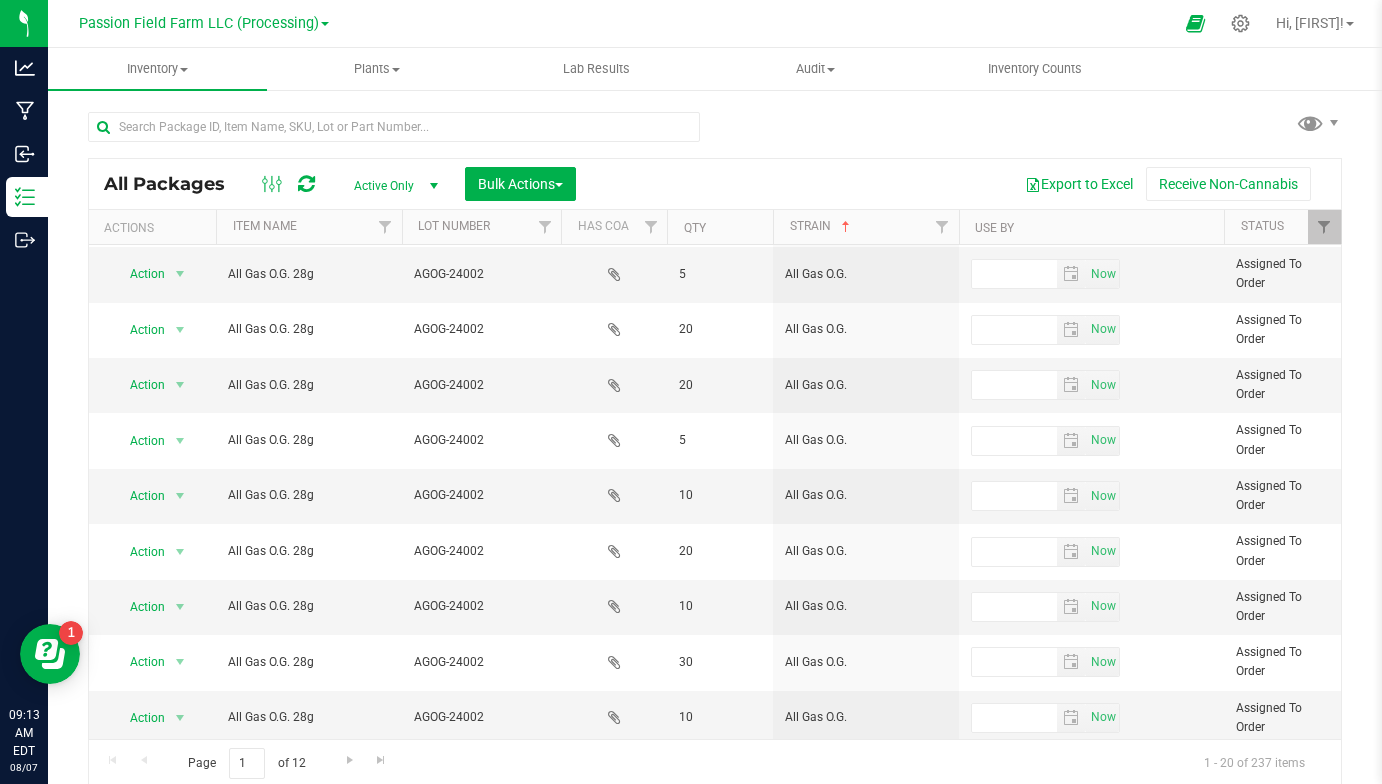 scroll, scrollTop: 581, scrollLeft: 0, axis: vertical 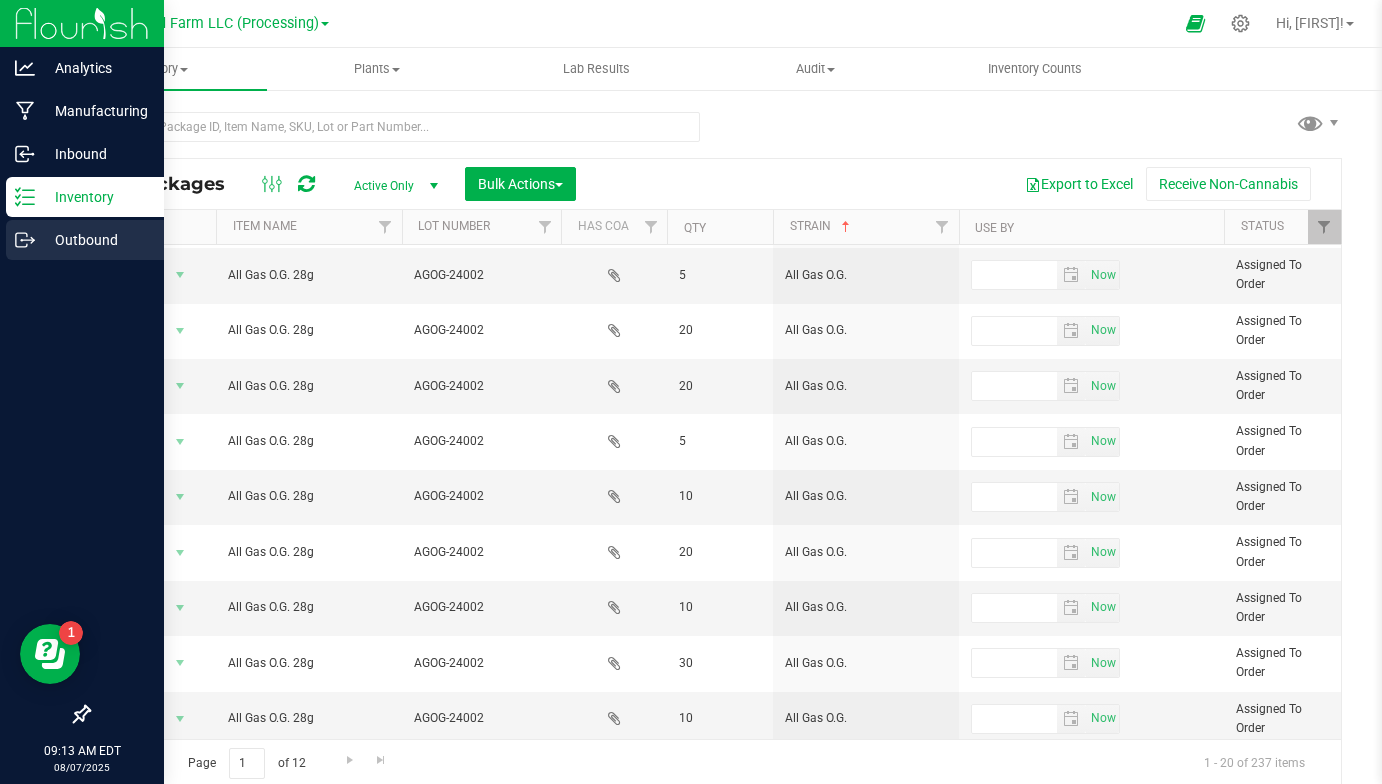 click on "Outbound" at bounding box center [95, 240] 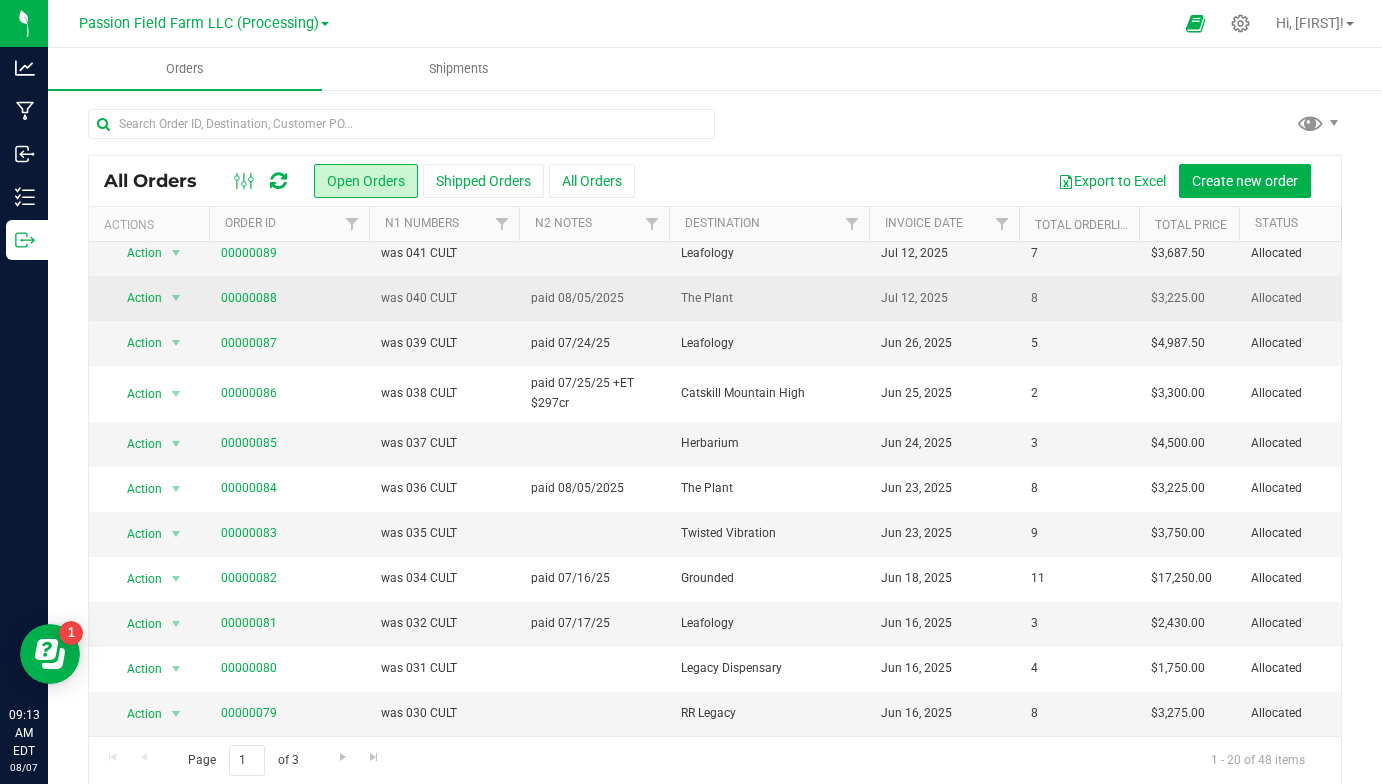 scroll, scrollTop: 425, scrollLeft: 0, axis: vertical 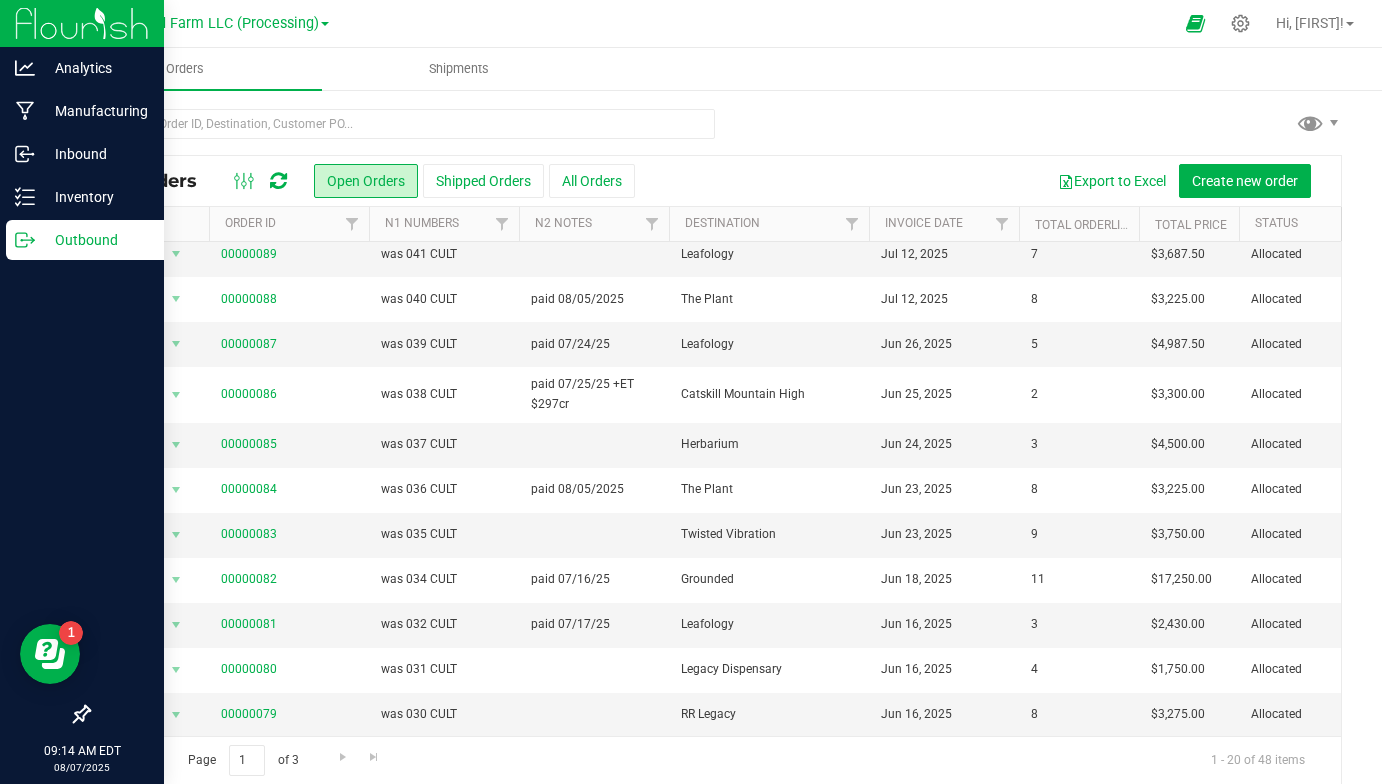 click 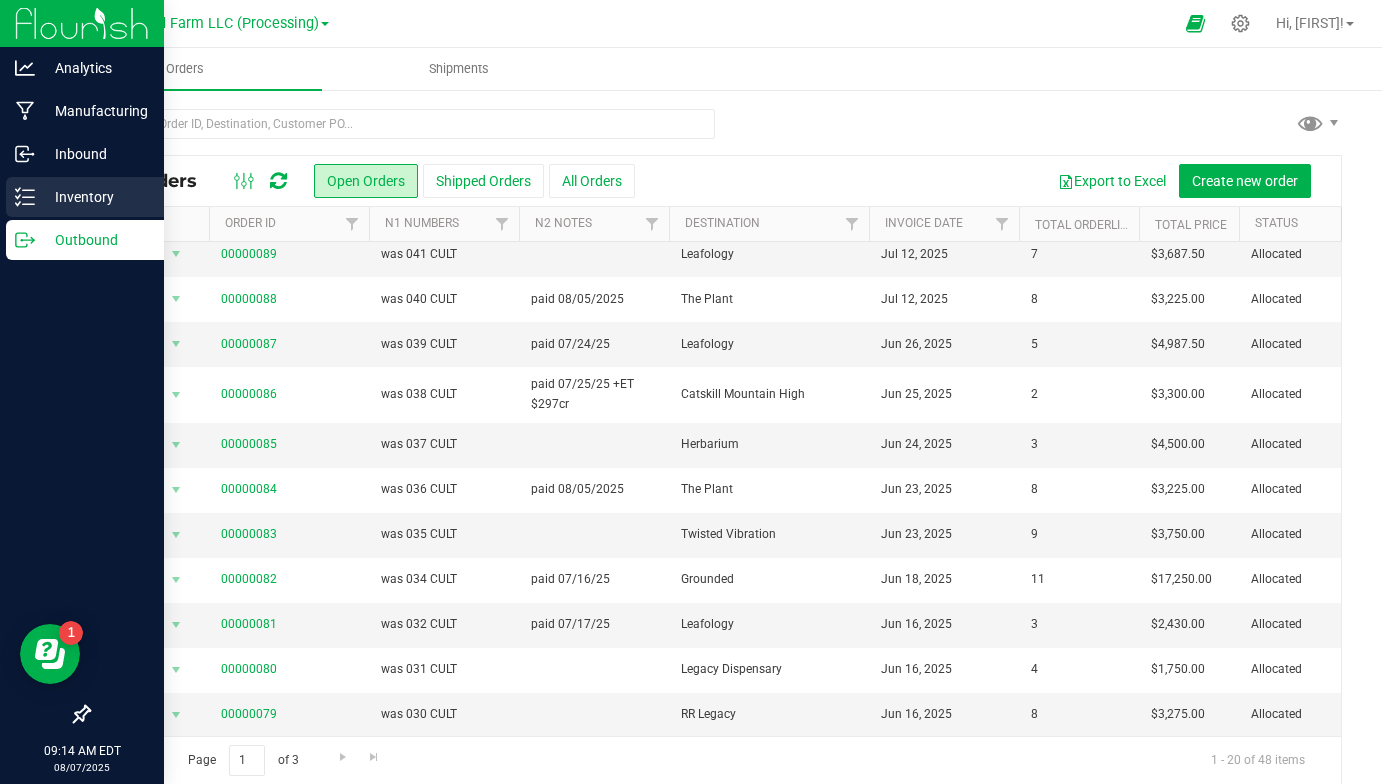 click on "Inventory" at bounding box center (85, 197) 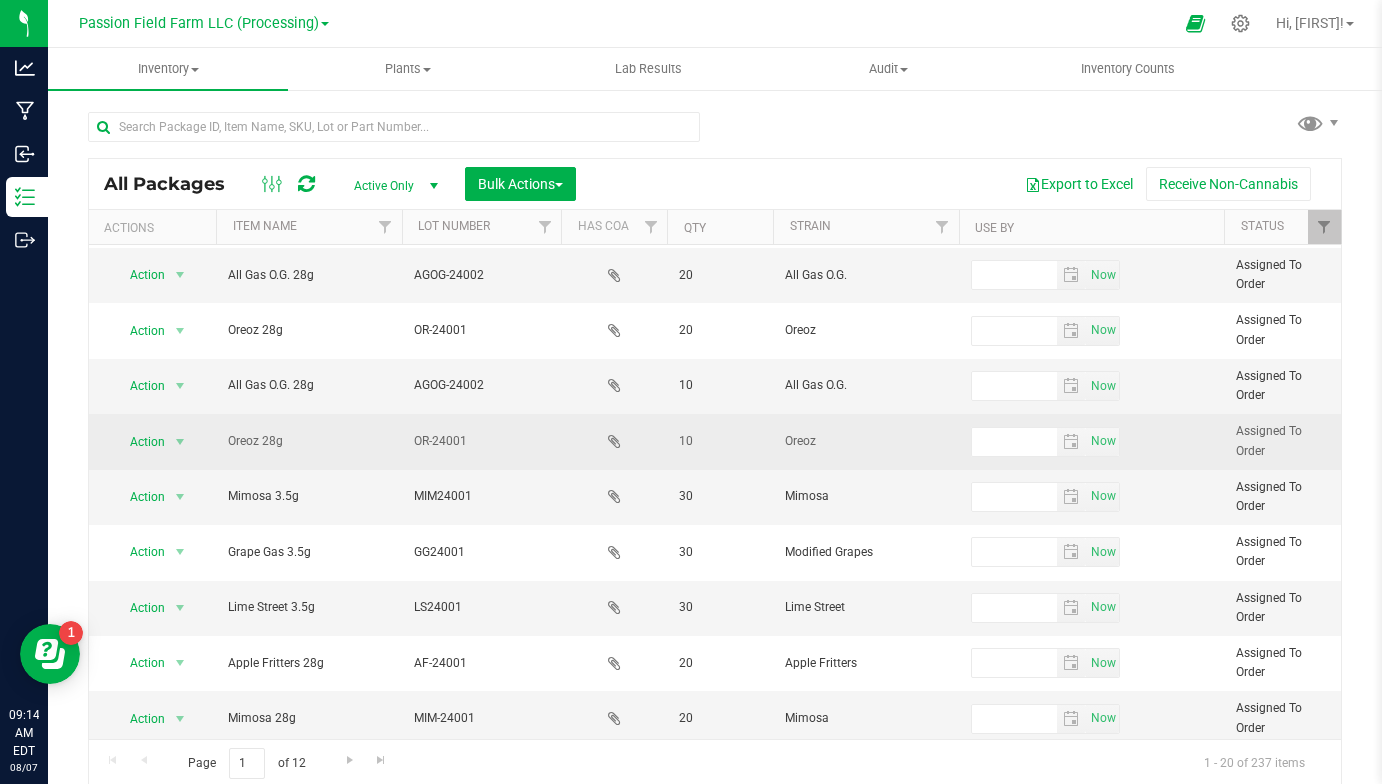 scroll, scrollTop: 597, scrollLeft: 0, axis: vertical 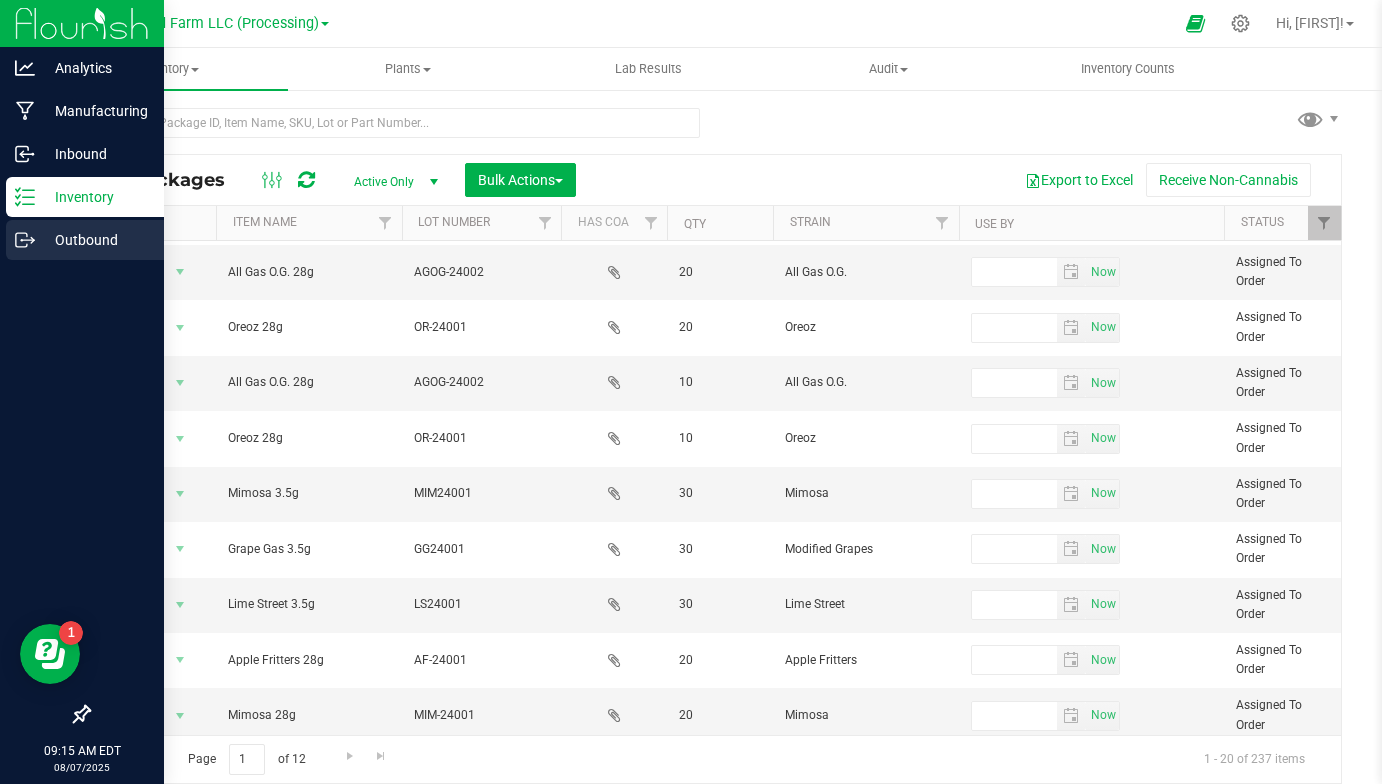 click on "Outbound" at bounding box center [95, 240] 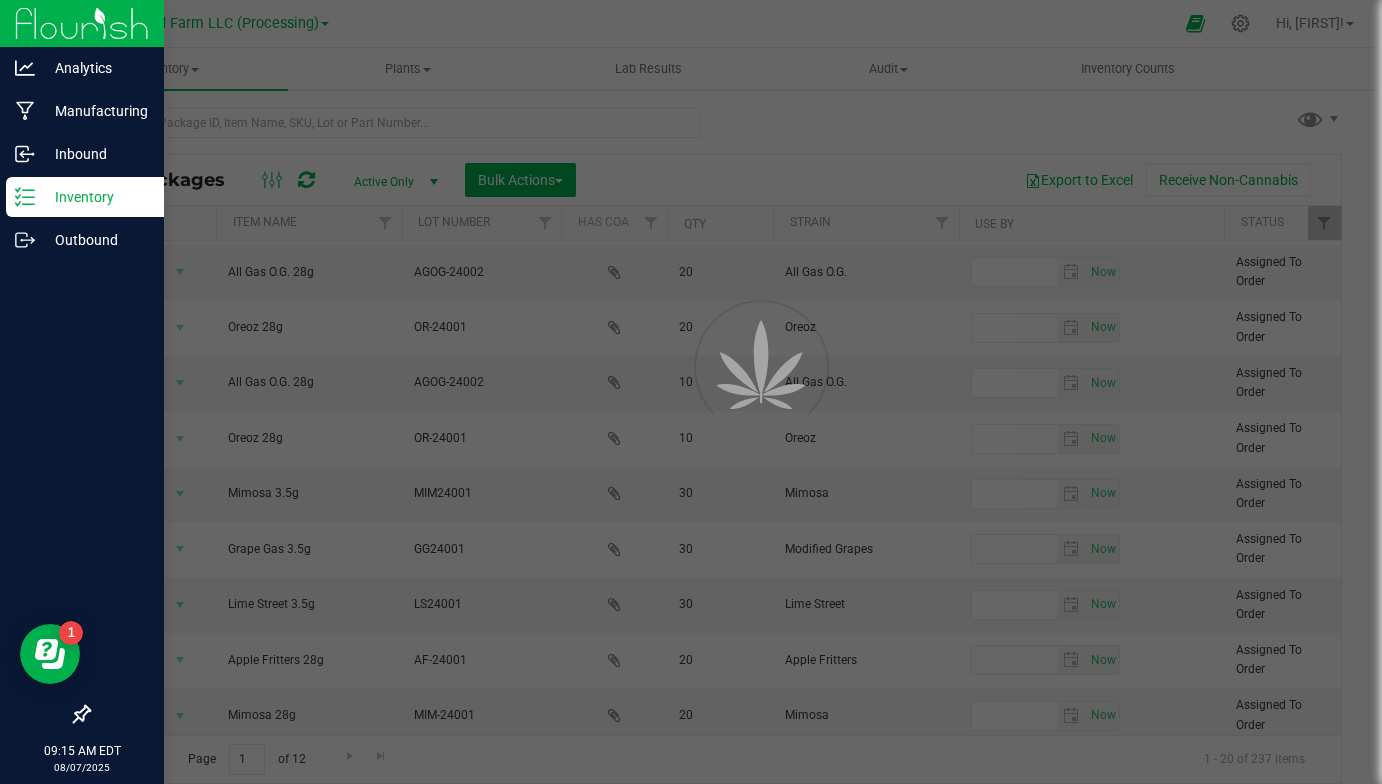 scroll, scrollTop: 0, scrollLeft: 0, axis: both 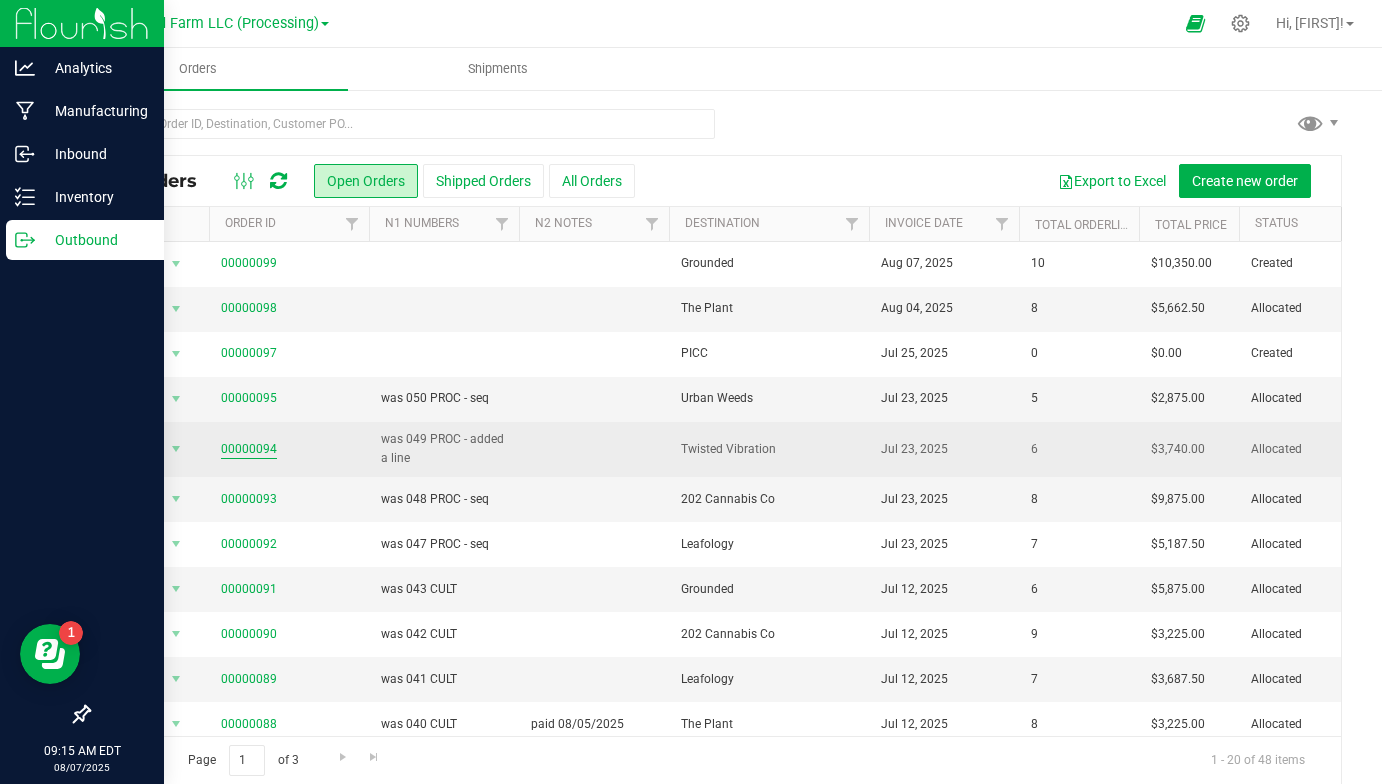 click on "00000094" at bounding box center (249, 449) 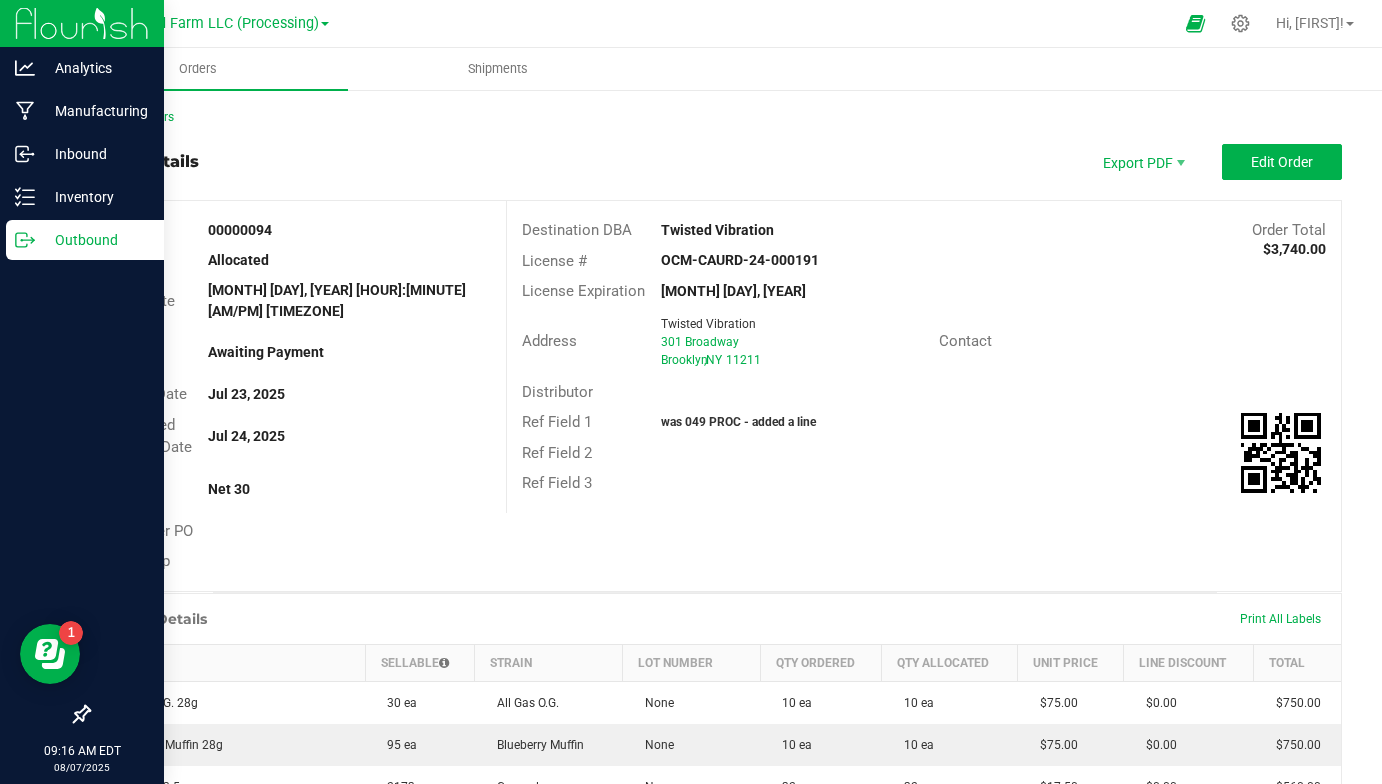 scroll, scrollTop: 0, scrollLeft: 0, axis: both 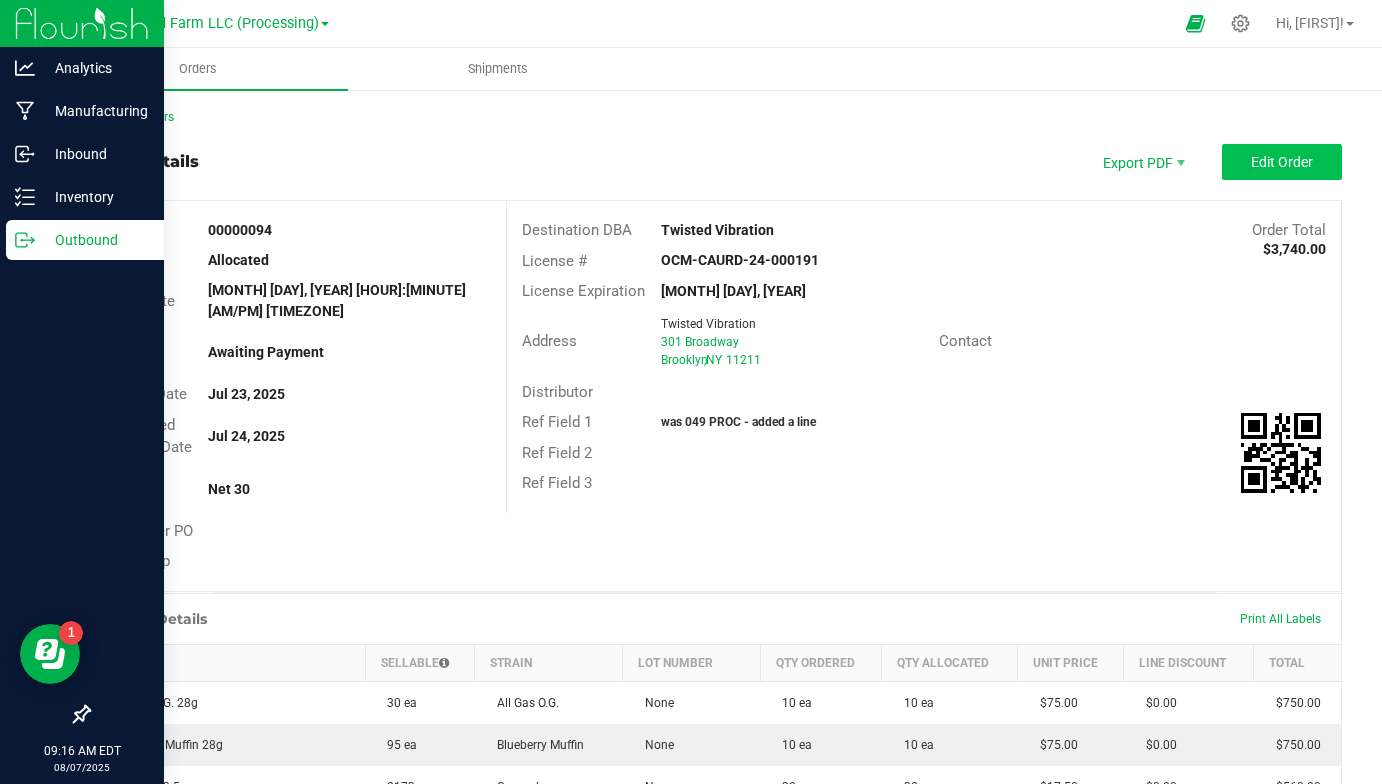 click on "Edit Order" at bounding box center (1282, 162) 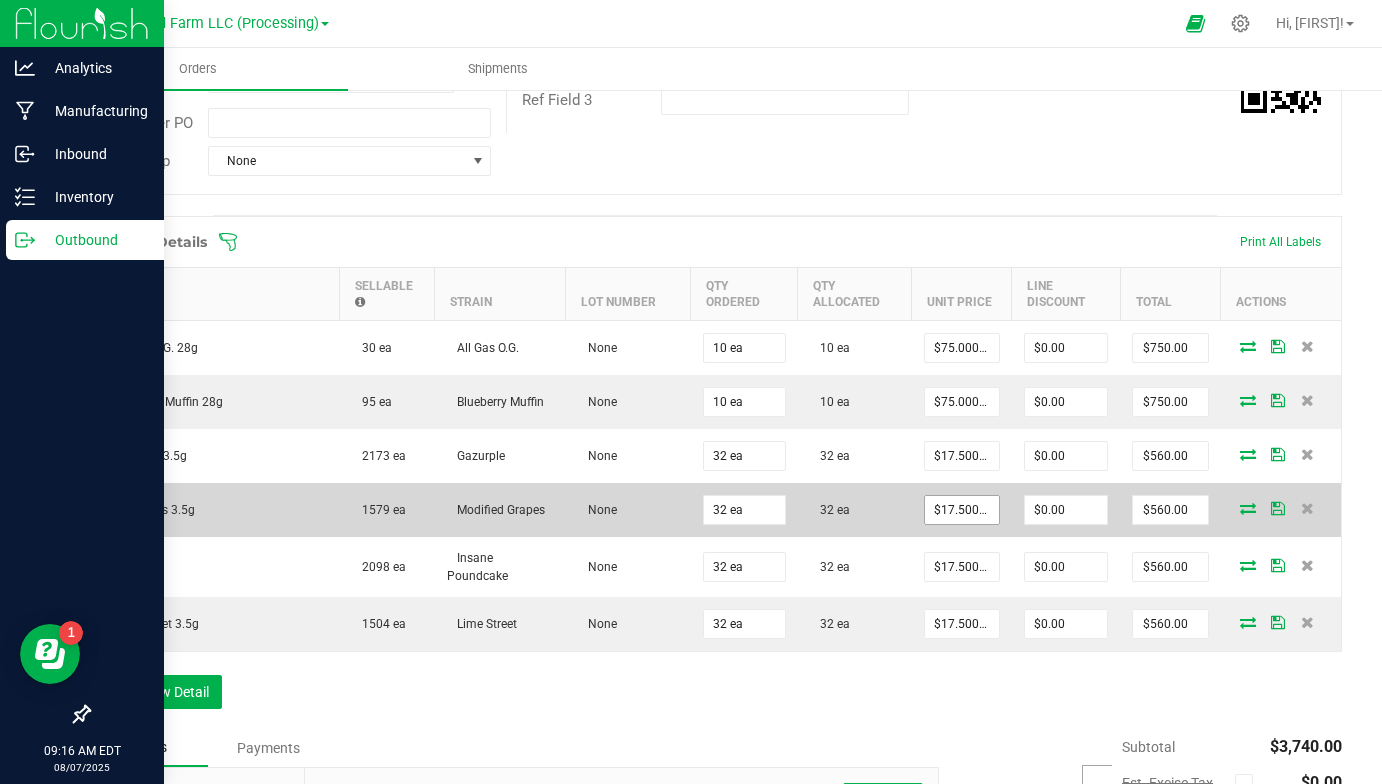 scroll, scrollTop: 464, scrollLeft: 0, axis: vertical 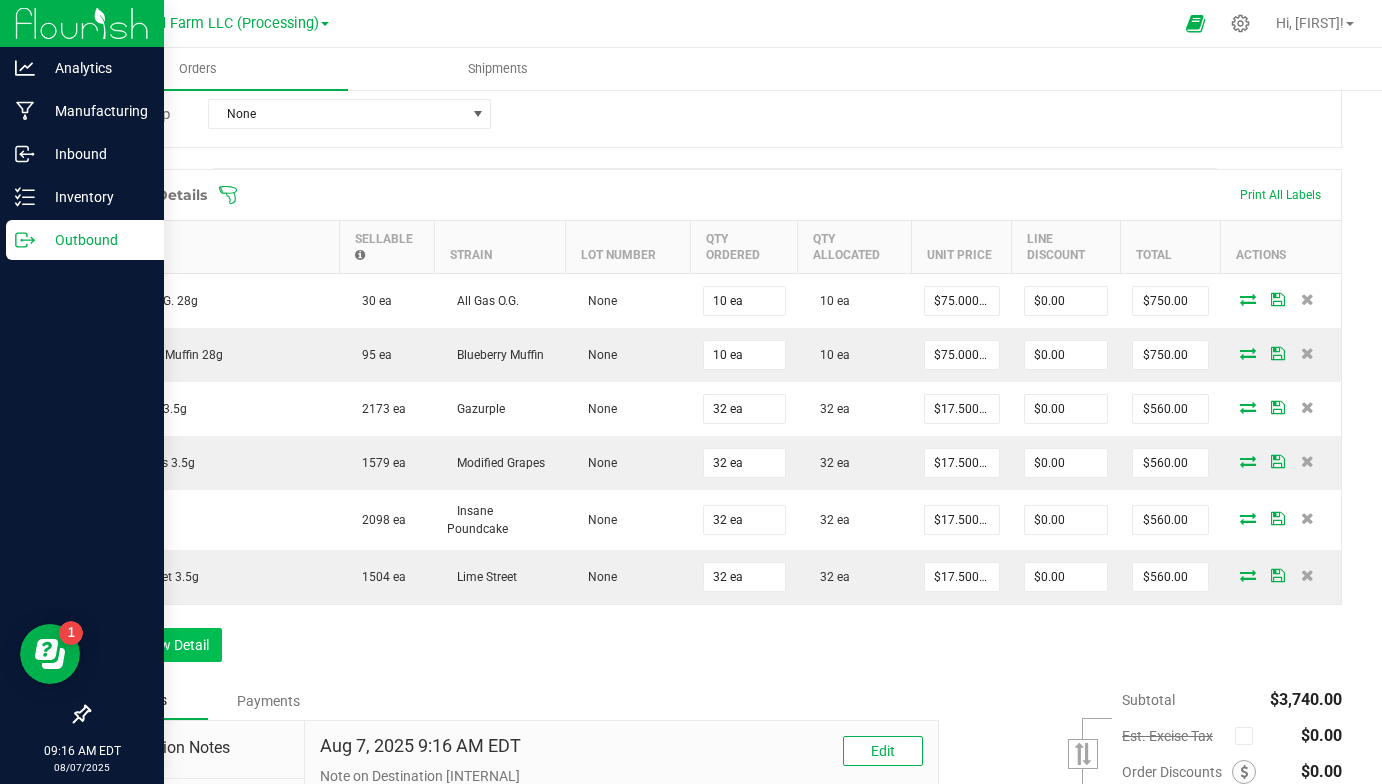 click on "Add New Detail" at bounding box center (155, 645) 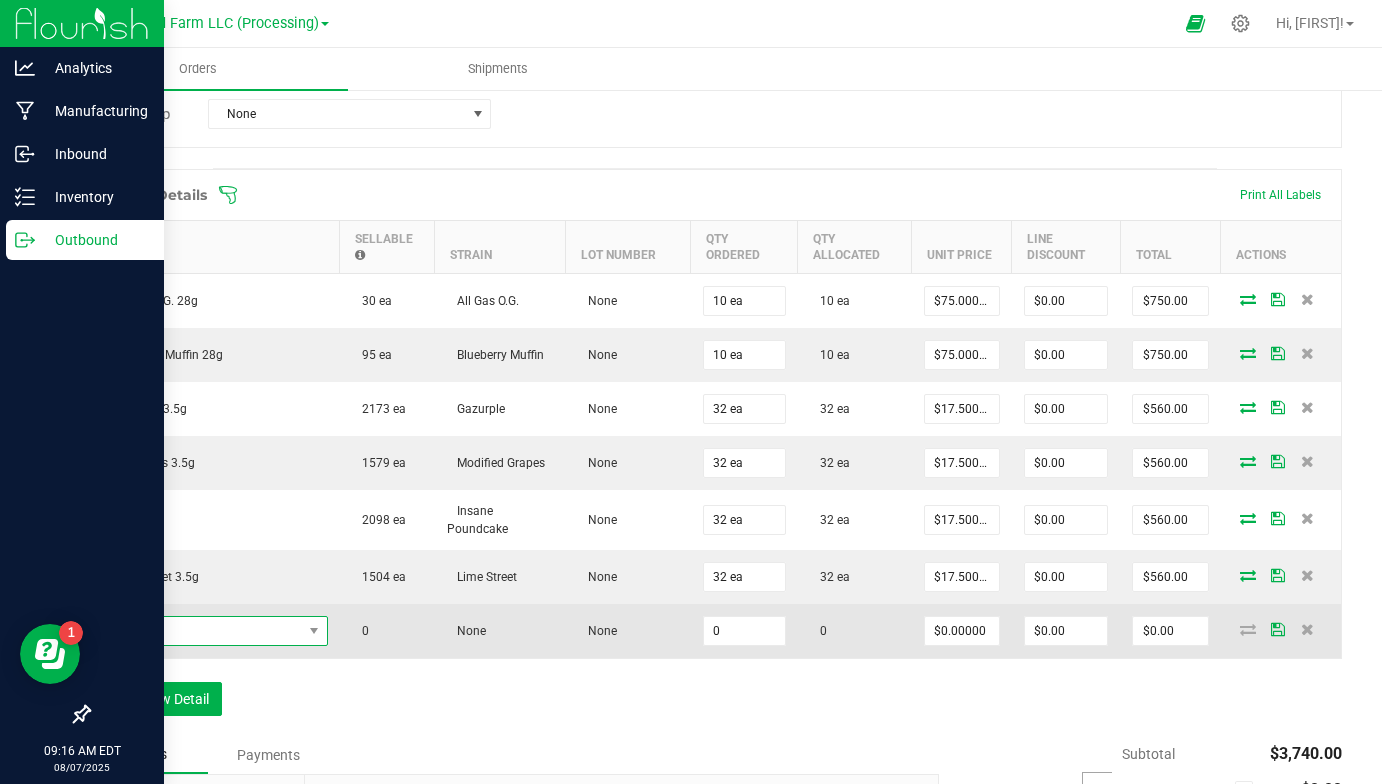click at bounding box center (202, 631) 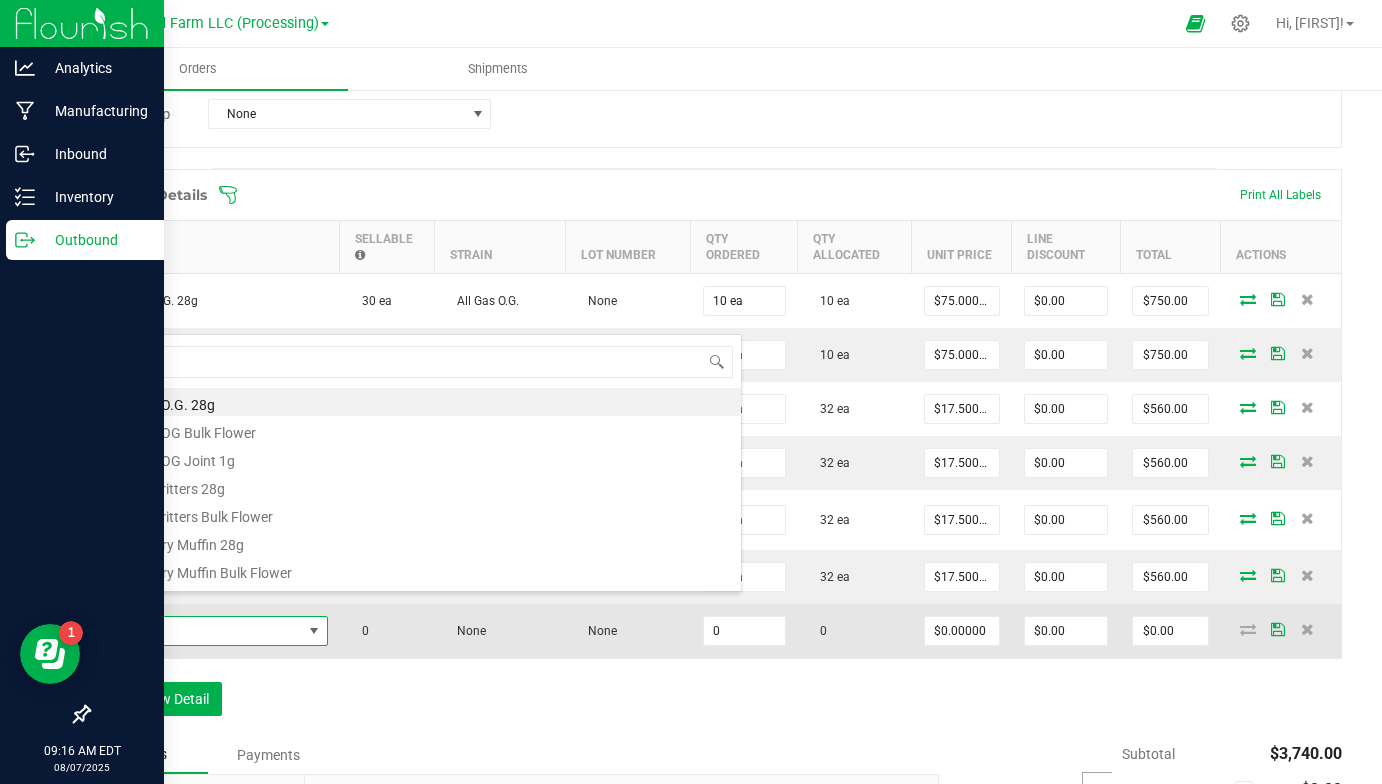 scroll, scrollTop: 99970, scrollLeft: 99774, axis: both 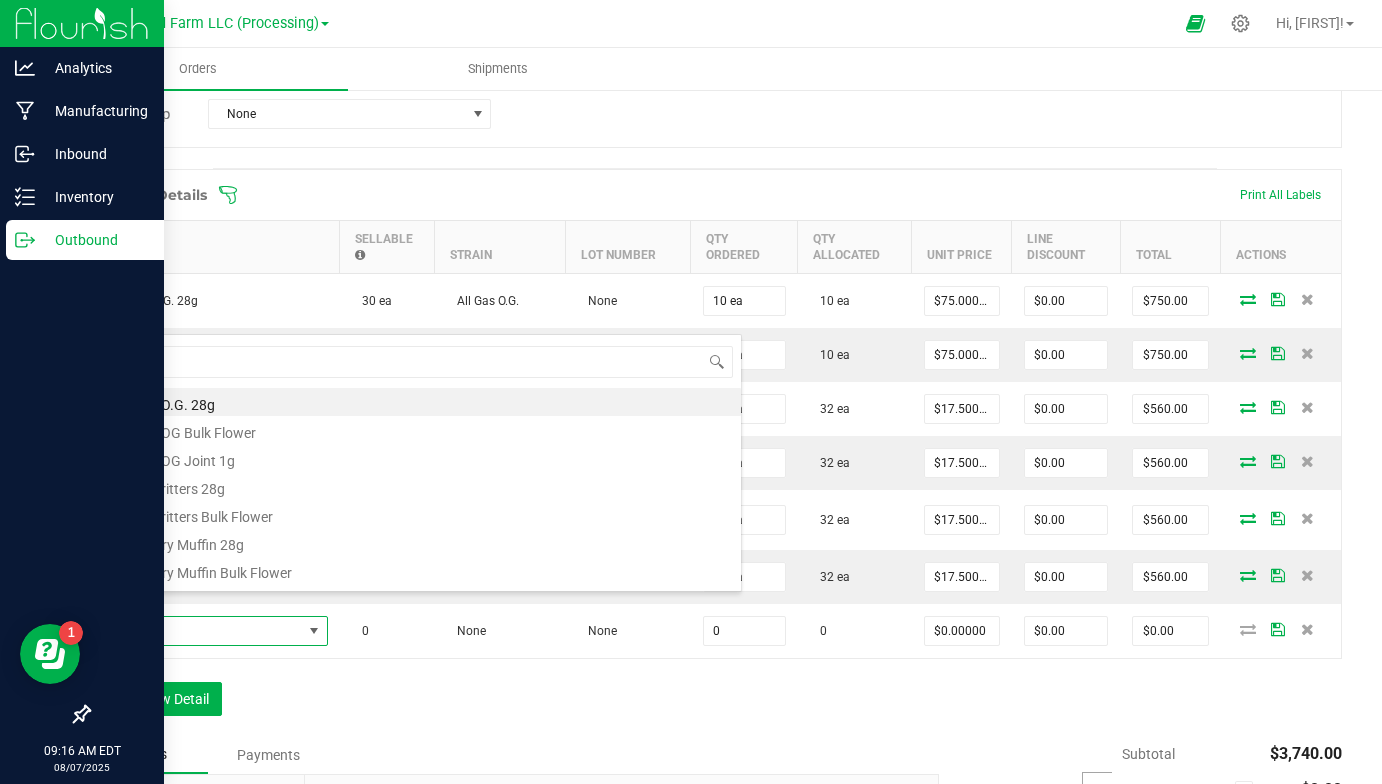 click on "Order Details Print All Labels Item  Sellable  Strain  Lot Number  Qty Ordered Qty Allocated Unit Price Line Discount Total Actions  All Gas O.G. 28g   30 ea   All Gas O.G.   None  10 ea  10 ea  $75.00000 $0.00 $750.00  Blueberry Muffin 28g   95 ea   Blueberry Muffin   None  10 ea  10 ea  $75.00000 $0.00 $750.00  Gazurple 3.5g   2173 ea   Gazurple   None  32 ea  32 ea  $17.50000 $0.00 $560.00  Grape Gas 3.5g   1579 ea   Modified Grapes   None  32 ea  32 ea  $17.50000 $0.00 $560.00  IPC 3.5g   2098 ea   Insane Poundcake   None  32 ea  32 ea  $17.50000 $0.00 $560.00  Lime Street 3.5g   1504 ea   Lime Street   None  32 ea  32 ea  $17.50000 $0.00 $560.00
Add New Detail" at bounding box center (715, 452) 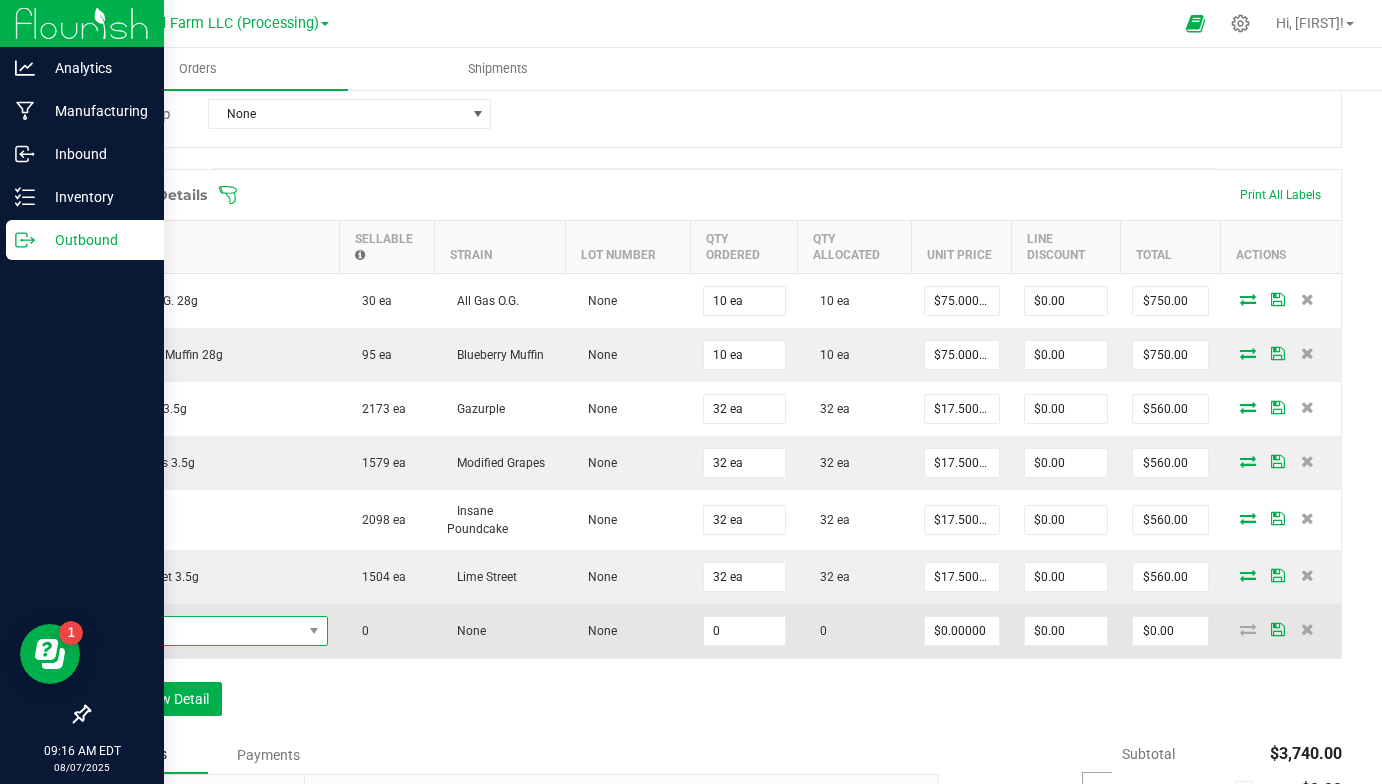 click at bounding box center (313, 631) 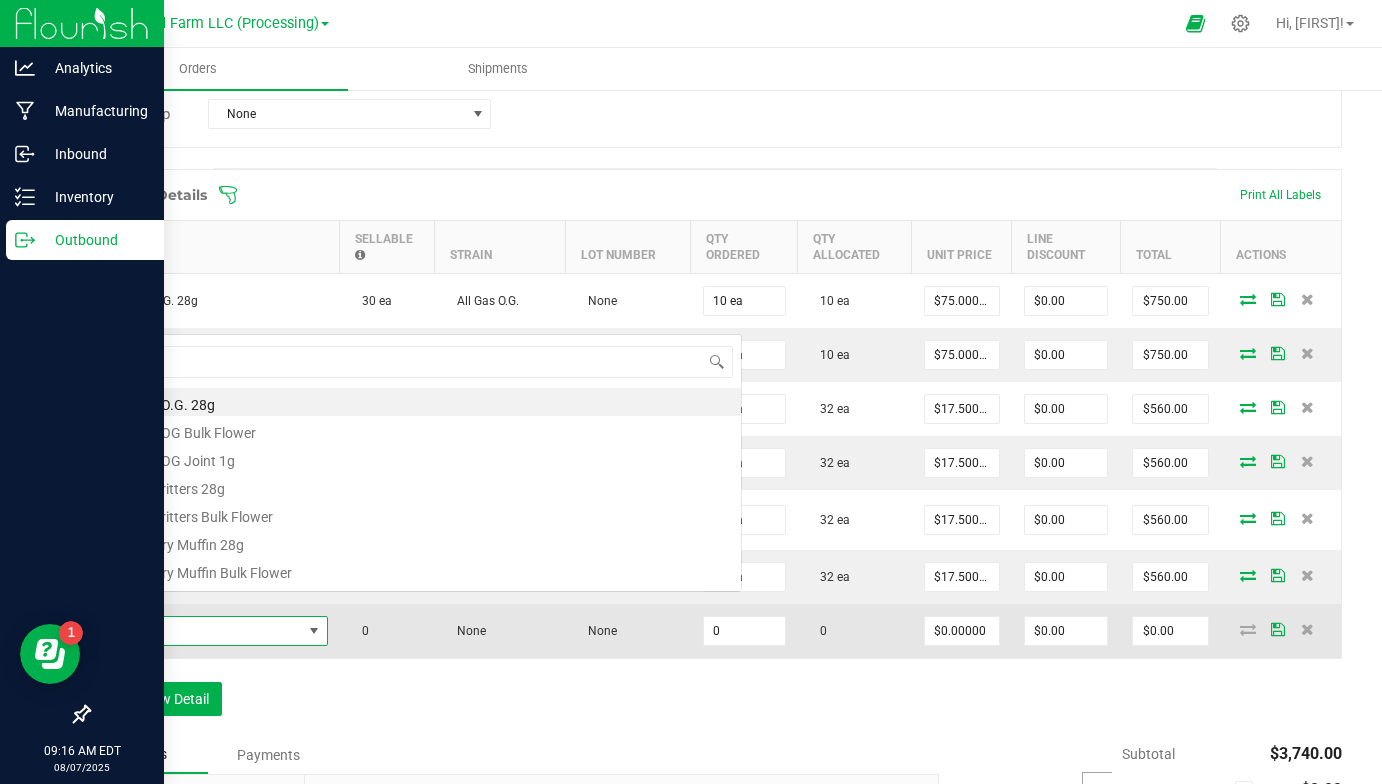 scroll, scrollTop: 0, scrollLeft: 0, axis: both 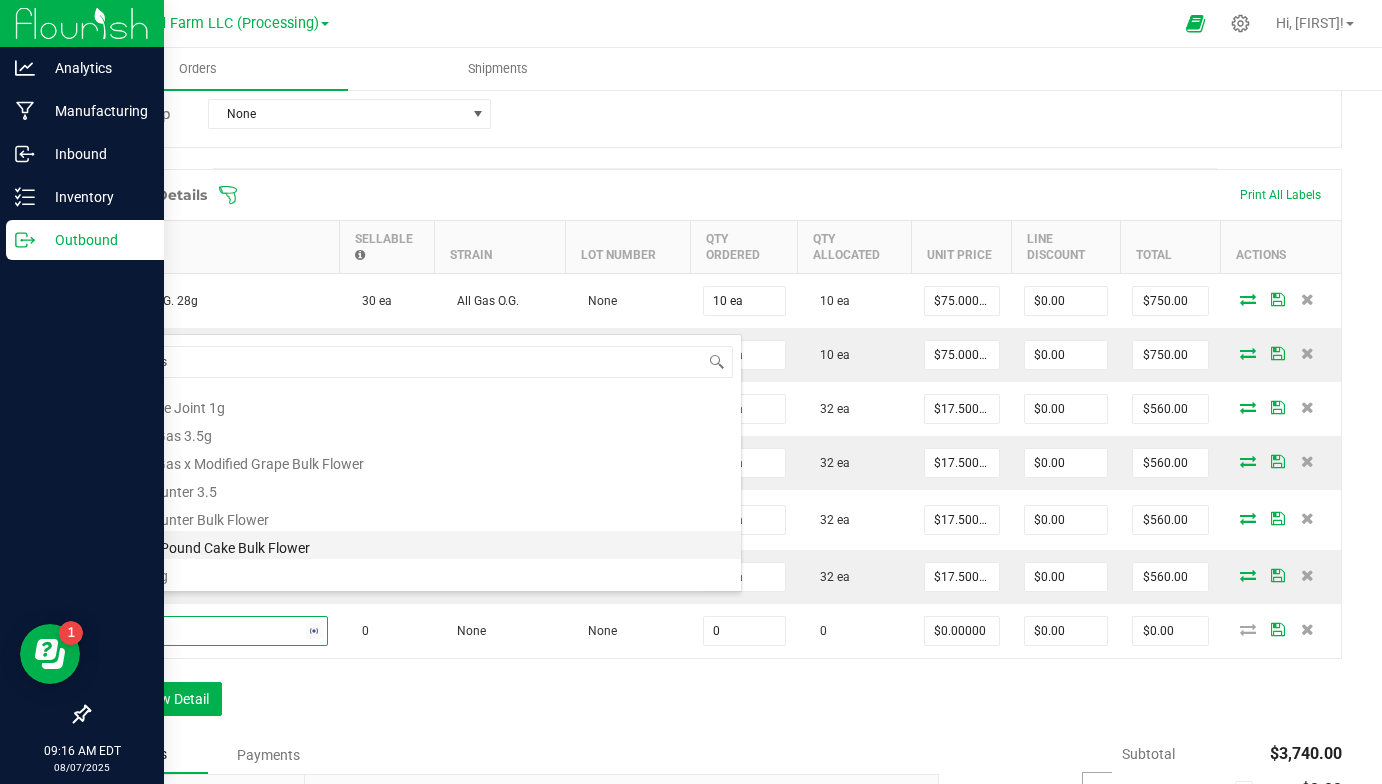 type on "mimosa" 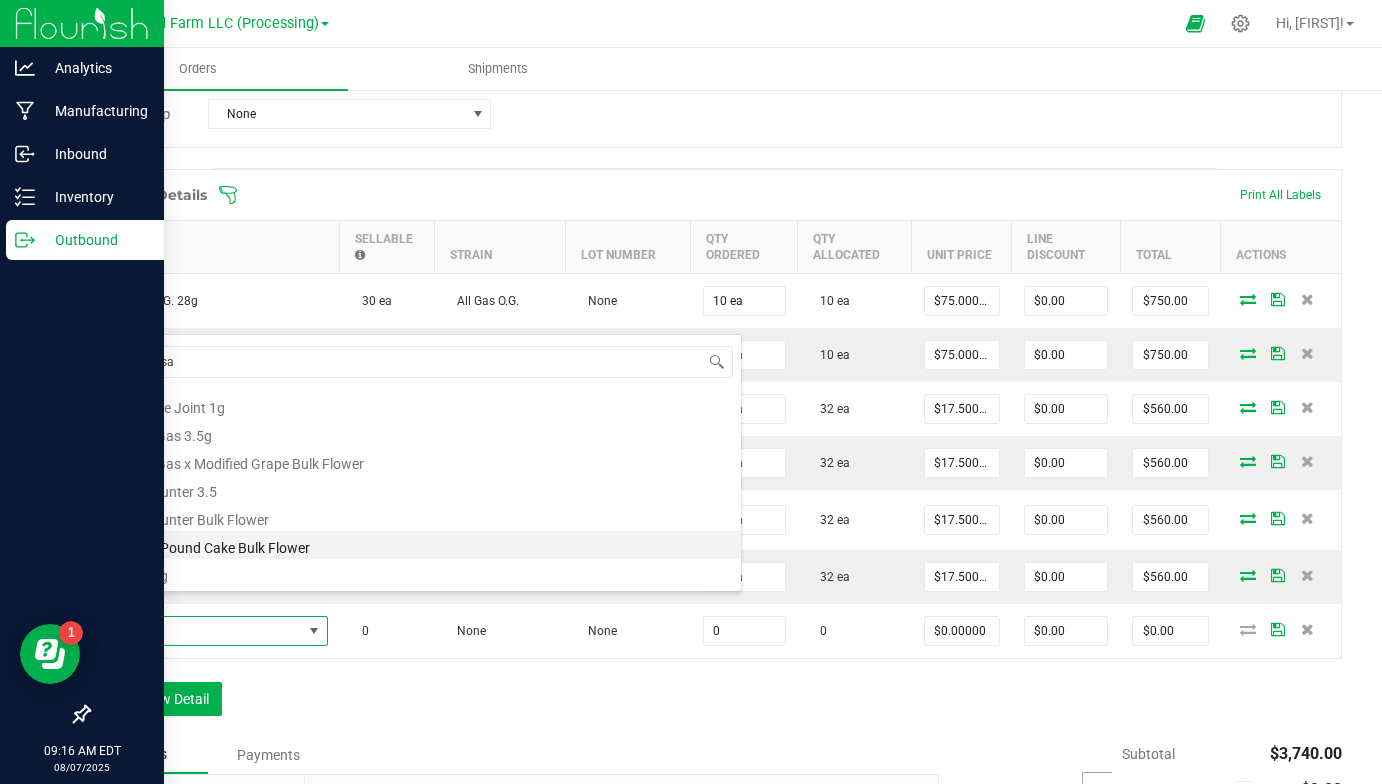 scroll, scrollTop: 0, scrollLeft: 0, axis: both 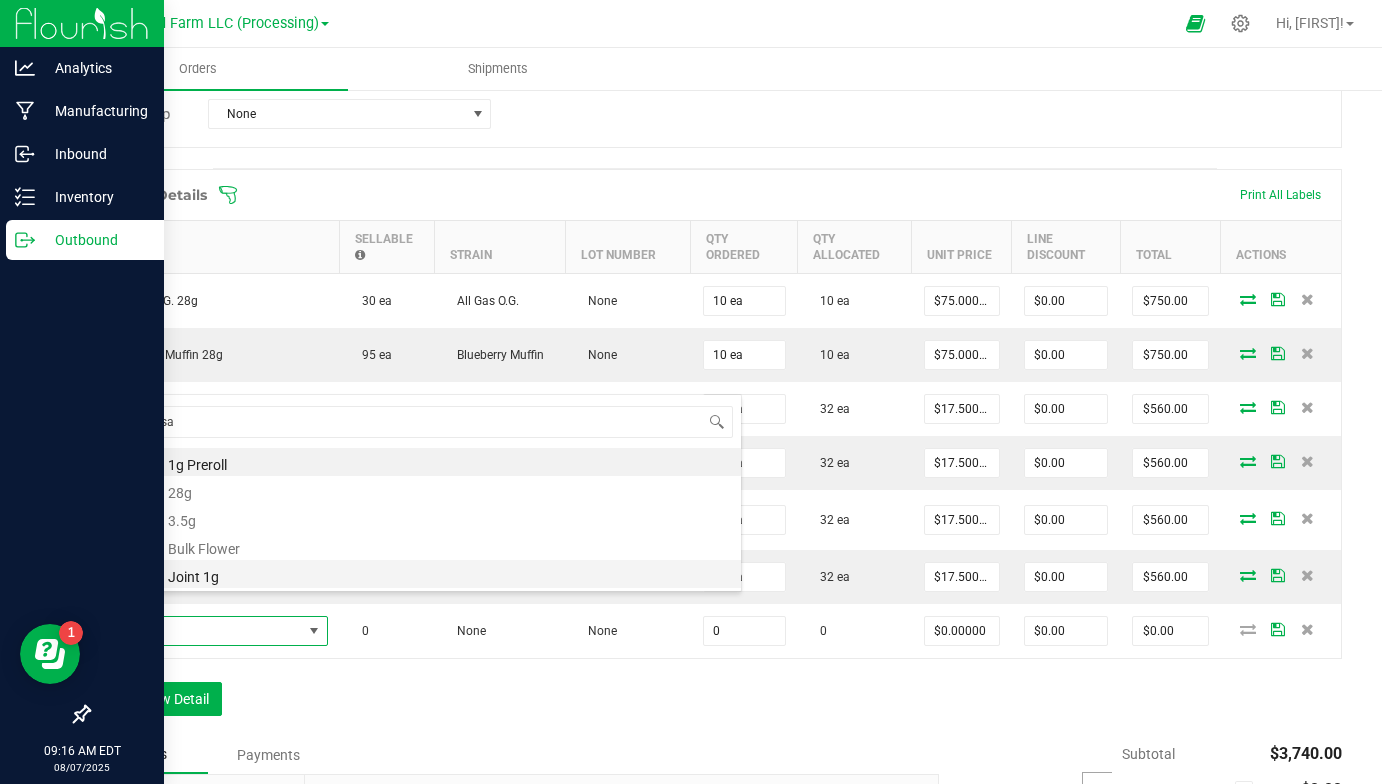 click on "Mimosa Joint 1g" at bounding box center [422, 574] 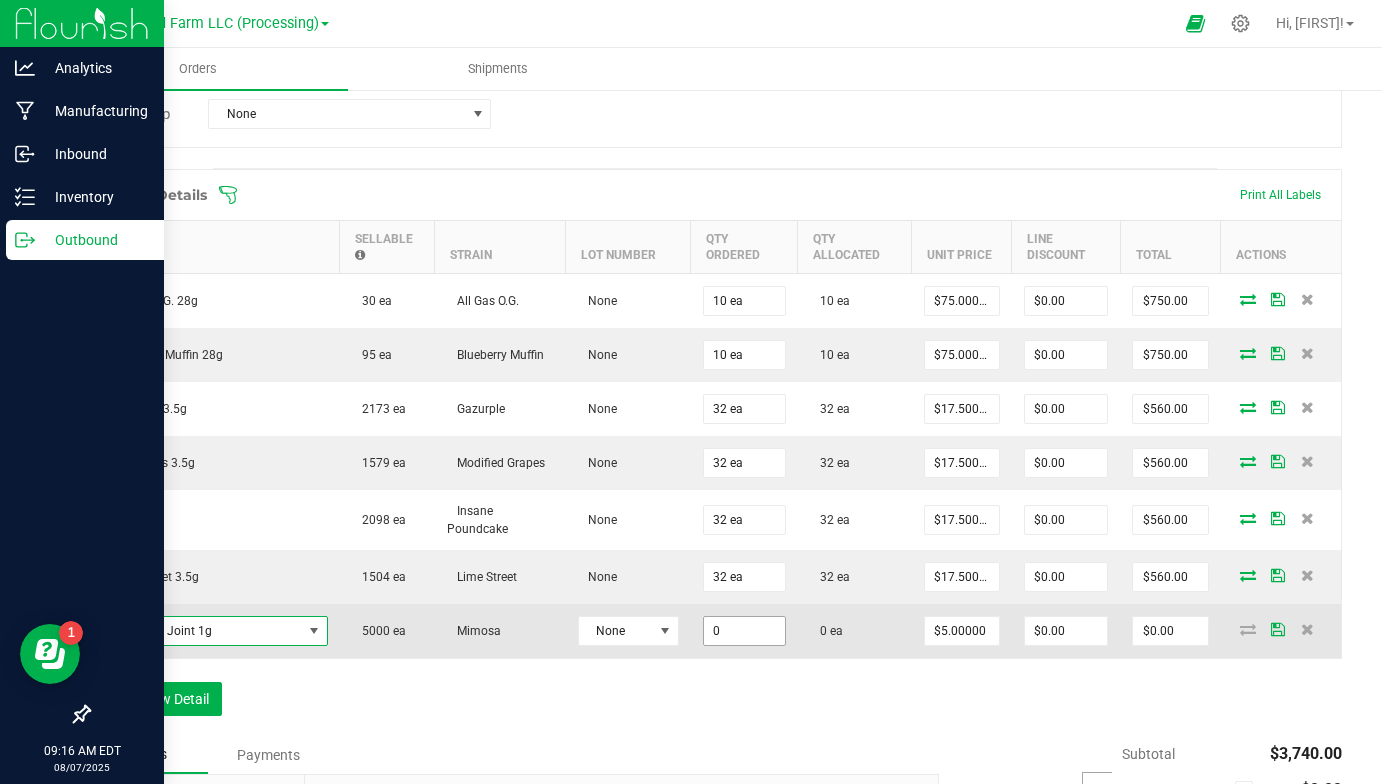 click on "0" at bounding box center [744, 631] 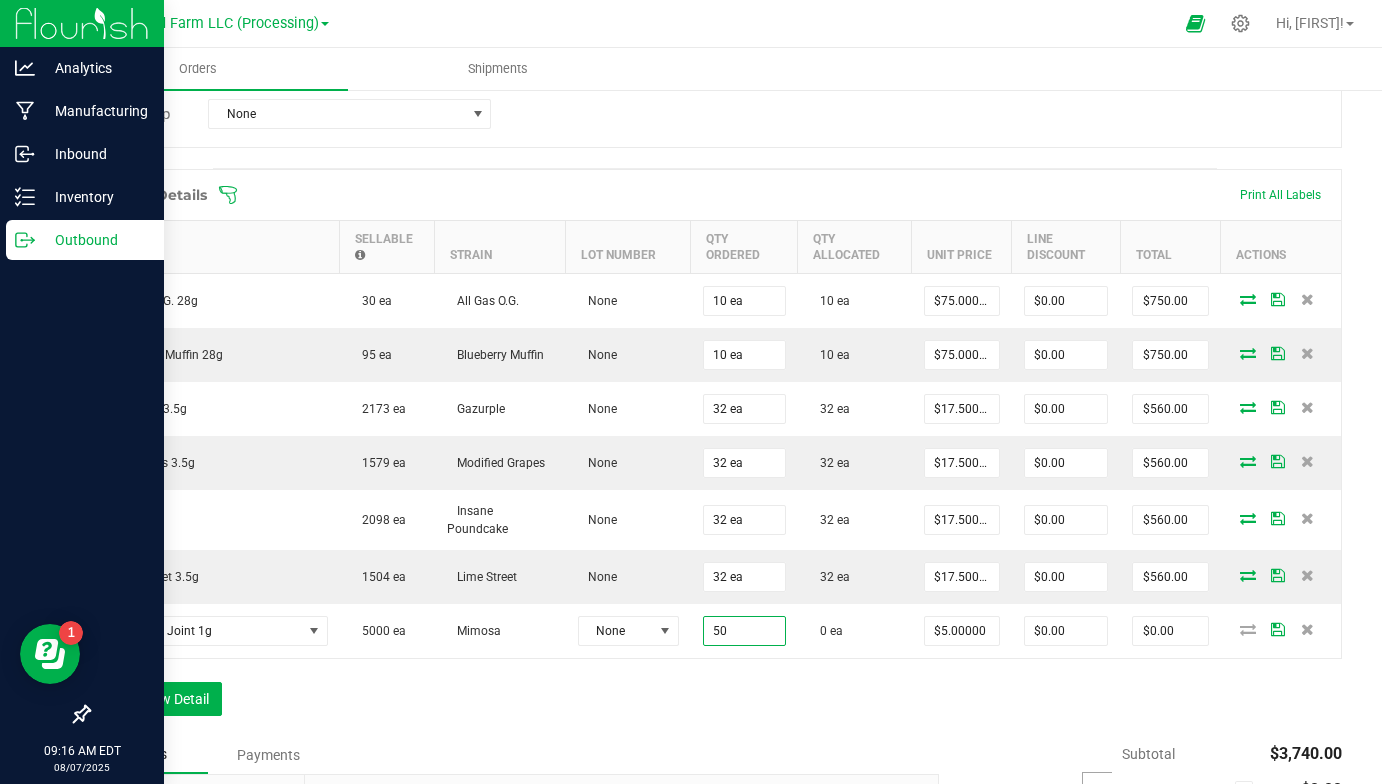 type on "50 ea" 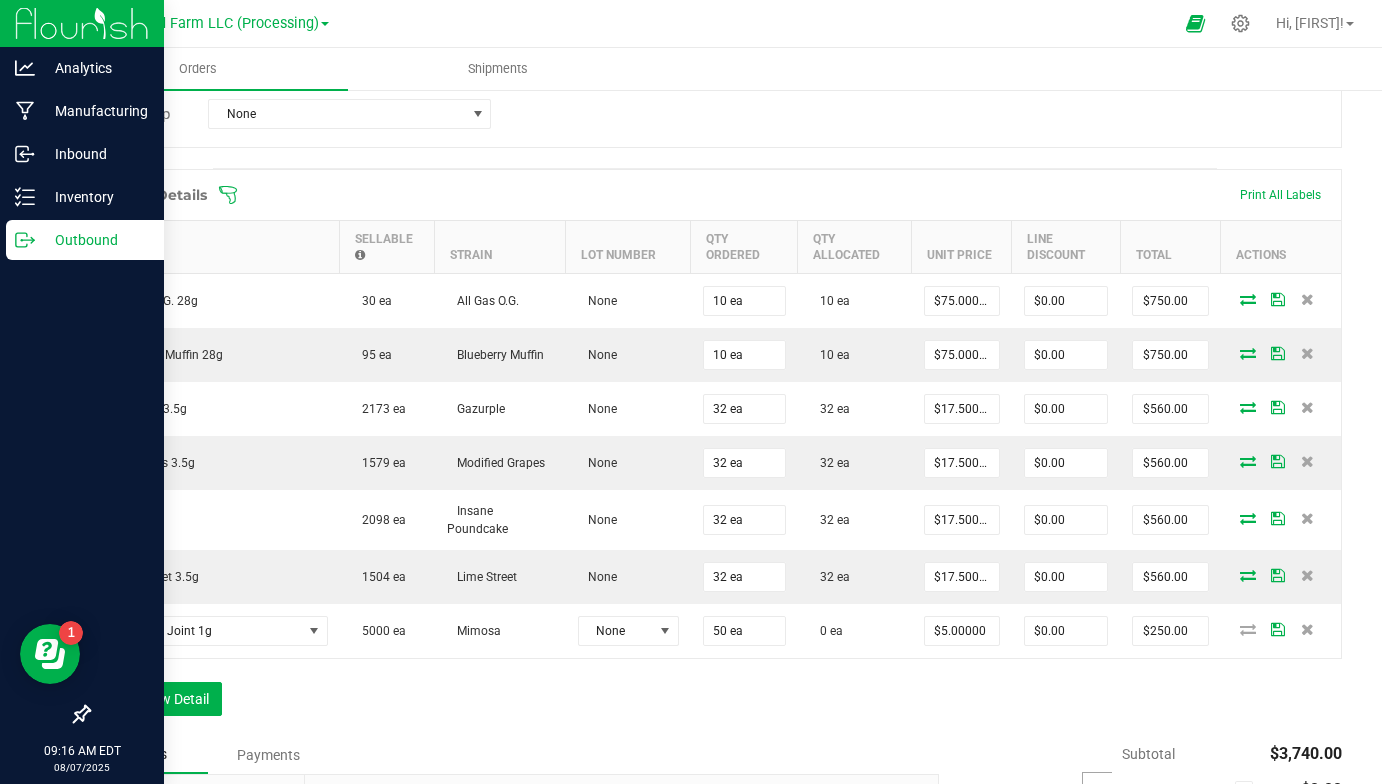 click on "Order Details Print All Labels Item  Sellable  Strain  Lot Number  Qty Ordered Qty Allocated Unit Price Line Discount Total Actions  All Gas O.G. 28g   30 ea   All Gas O.G.   None  10 ea  10 ea  $75.00000 $0.00 $750.00  Blueberry Muffin 28g   95 ea   Blueberry Muffin   None  10 ea  10 ea  $75.00000 $0.00 $750.00  Gazurple 3.5g   2173 ea   Gazurple   None  32 ea  32 ea  $17.50000 $0.00 $560.00  Grape Gas 3.5g   1579 ea   Modified Grapes   None  32 ea  32 ea  $17.50000 $0.00 $560.00  IPC 3.5g   2098 ea   Insane Poundcake   None  32 ea  32 ea  $17.50000 $0.00 $560.00  Lime Street 3.5g   1504 ea   Lime Street   None  32 ea  32 ea  $17.50000 $0.00 $560.00 Mimosa Joint 1g  5000 ea   Mimosa  None 50 ea  0 ea  $5.00000 $0.00 $250.00
Add New Detail" at bounding box center [715, 452] 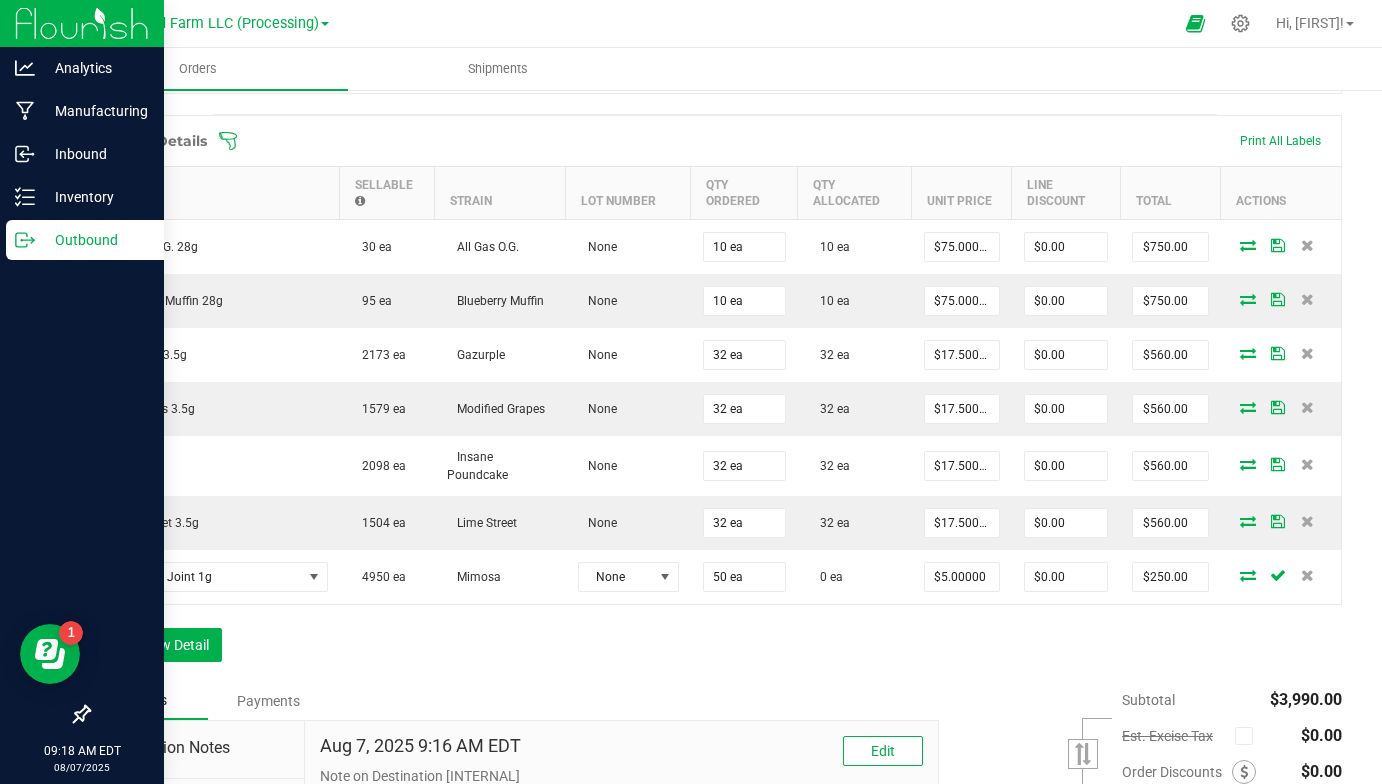 scroll, scrollTop: 519, scrollLeft: 0, axis: vertical 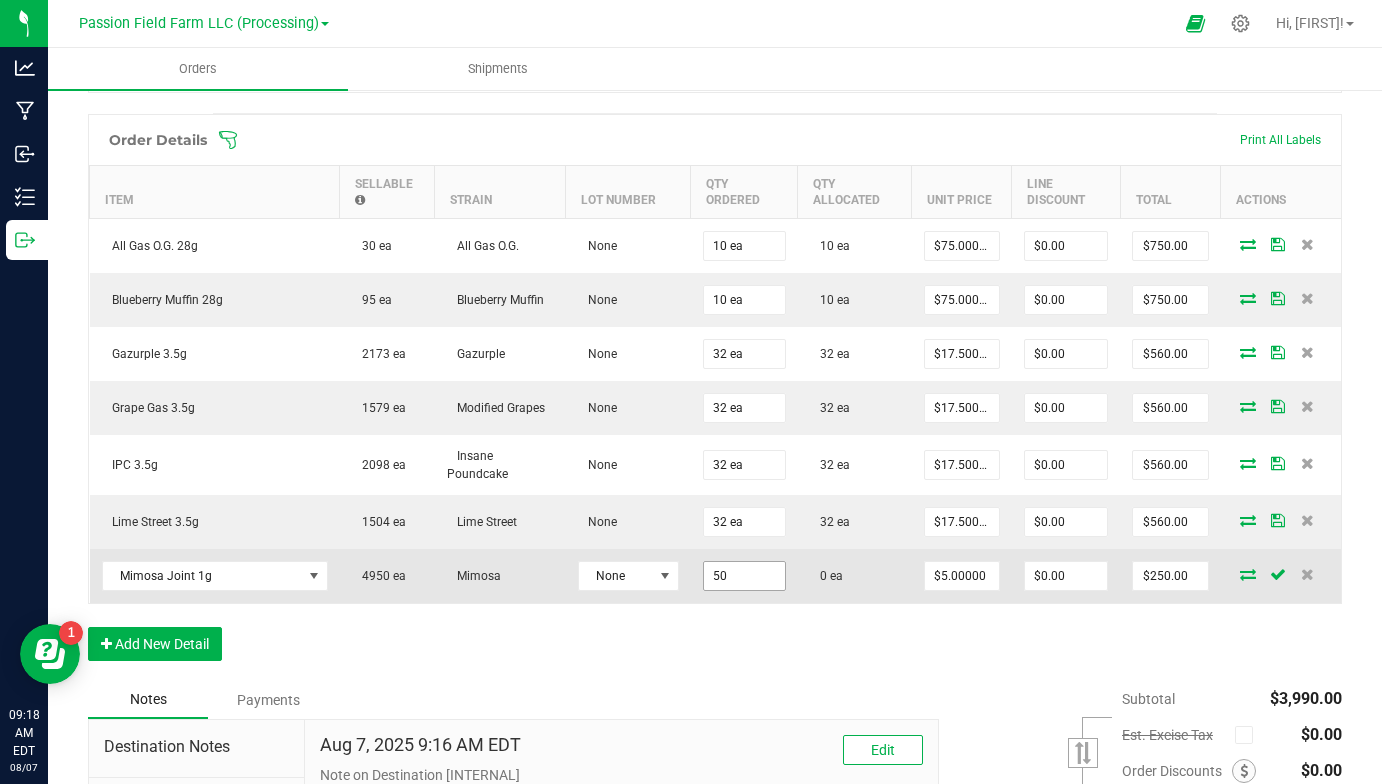 click on "50" at bounding box center [744, 576] 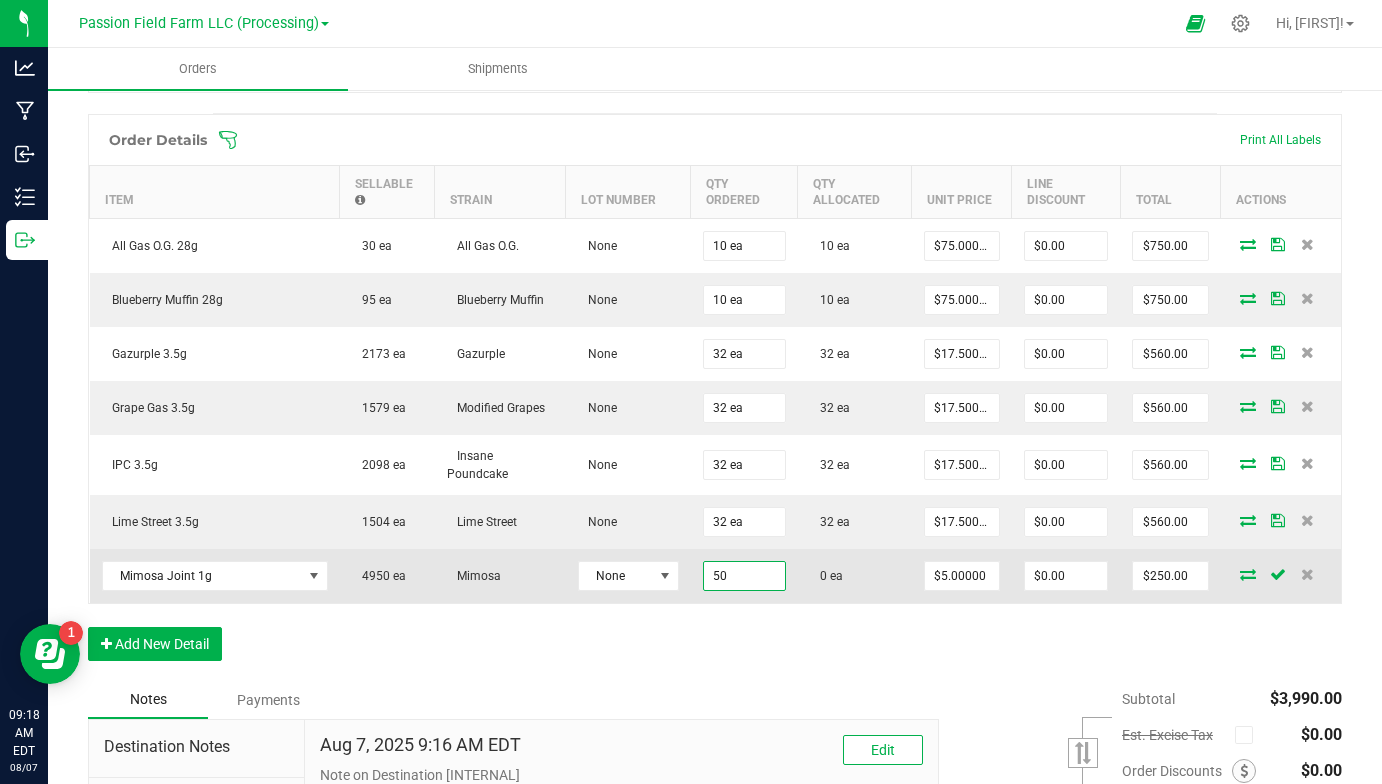click on "50" at bounding box center [744, 576] 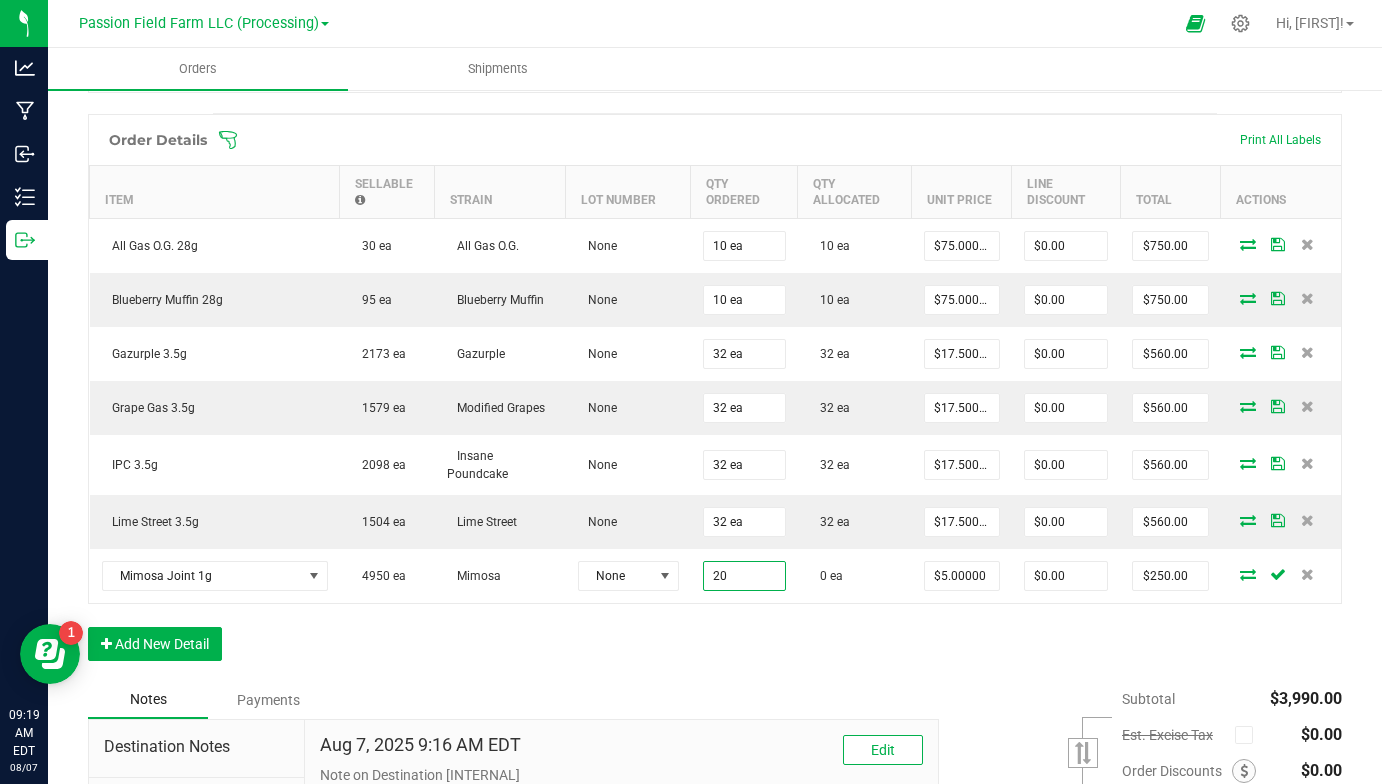 type on "20 ea" 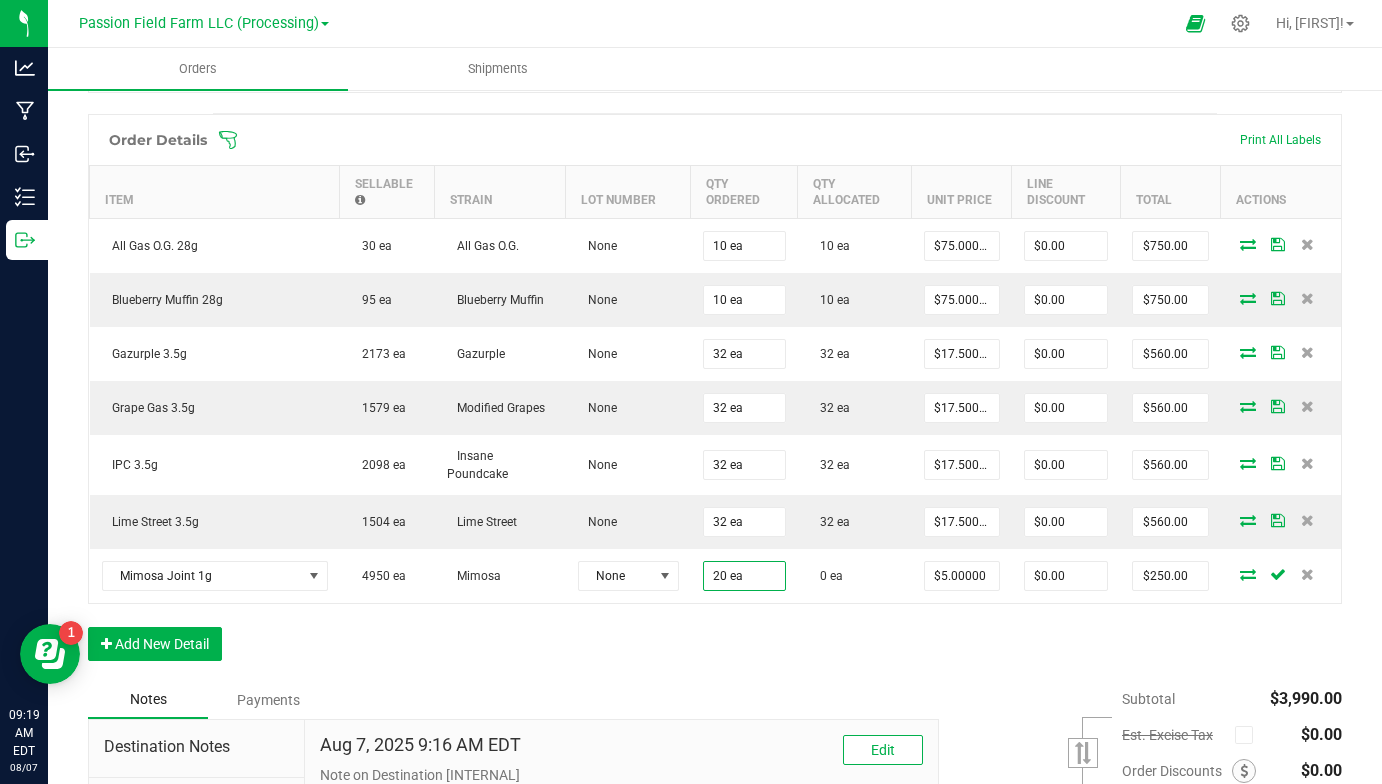 type on "$100.00" 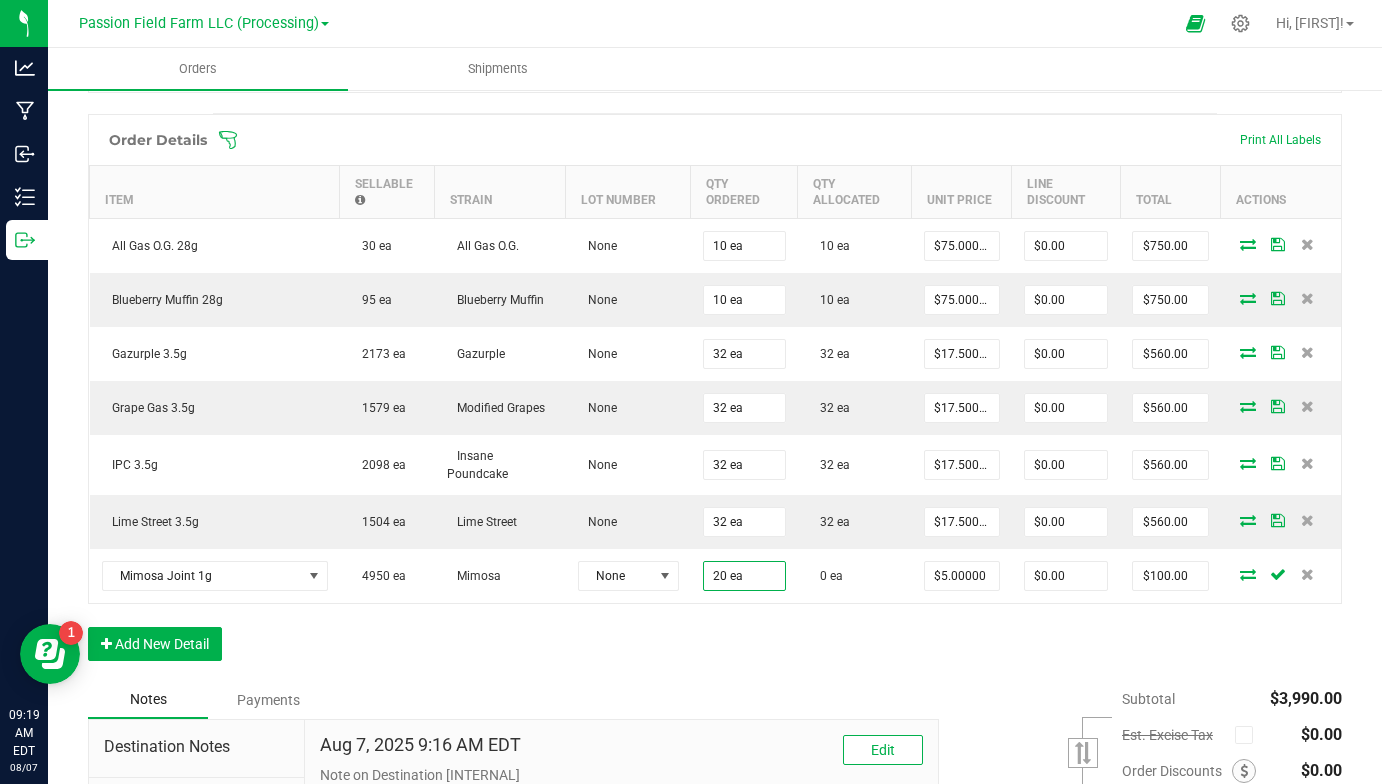 click on "Order Details Print All Labels Item  Sellable  Strain  Lot Number  Qty Ordered Qty Allocated Unit Price Line Discount Total Actions  All Gas O.G. 28g   30 ea   All Gas O.G.   None  10 ea  10 ea  $75.00000 $0.00 $750.00  Blueberry Muffin 28g   95 ea   Blueberry Muffin   None  10 ea  10 ea  $75.00000 $0.00 $750.00  Gazurple 3.5g   2173 ea   Gazurple   None  32 ea  32 ea  $17.50000 $0.00 $560.00  Grape Gas 3.5g   1579 ea   Modified Grapes   None  32 ea  32 ea  $17.50000 $0.00 $560.00  IPC 3.5g   2098 ea   Insane Poundcake   None  32 ea  32 ea  $17.50000 $0.00 $560.00  Lime Street 3.5g   1504 ea   Lime Street   None  32 ea  32 ea  $17.50000 $0.00 $560.00 Mimosa Joint 1g  4950 ea   Mimosa  None 20 ea  0 ea  $5.00000 $0.00 $100.00
Add New Detail" at bounding box center (715, 397) 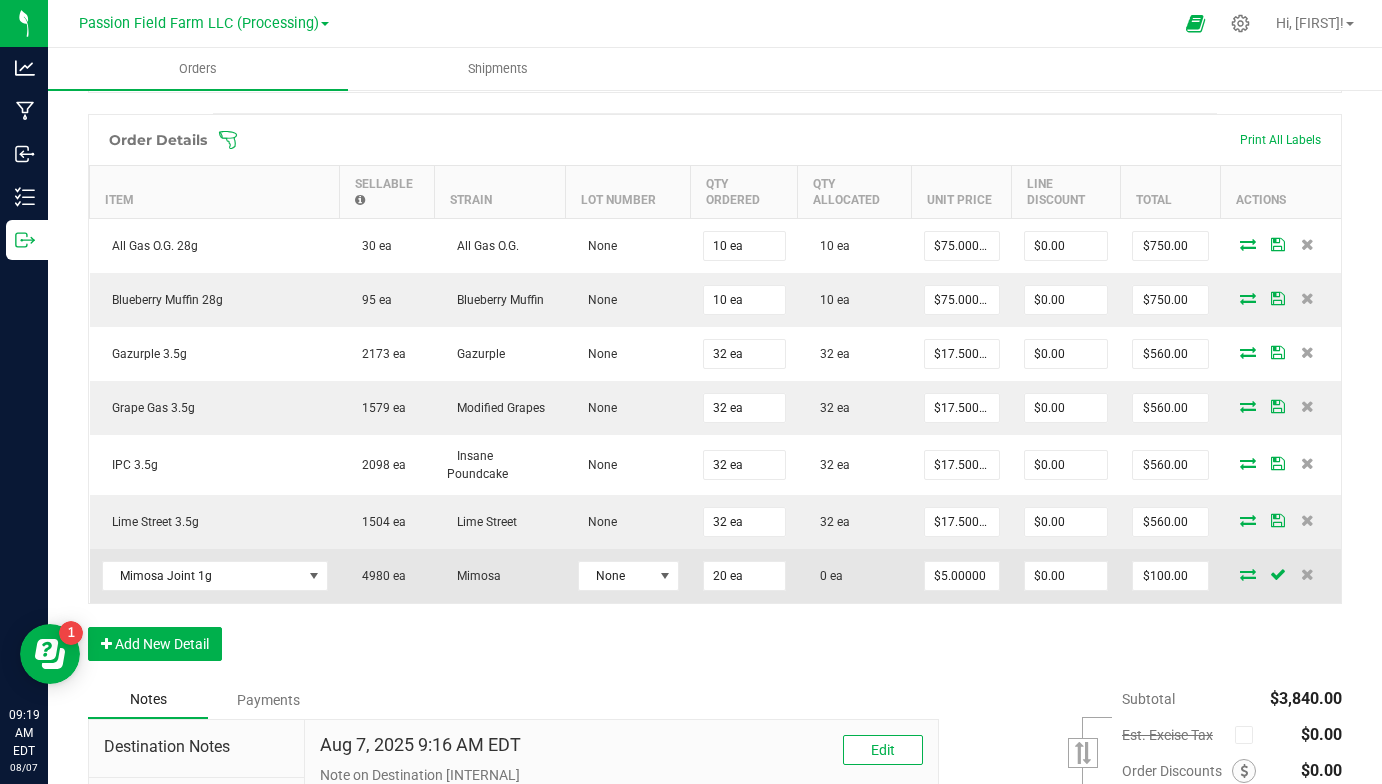 click at bounding box center (1248, 574) 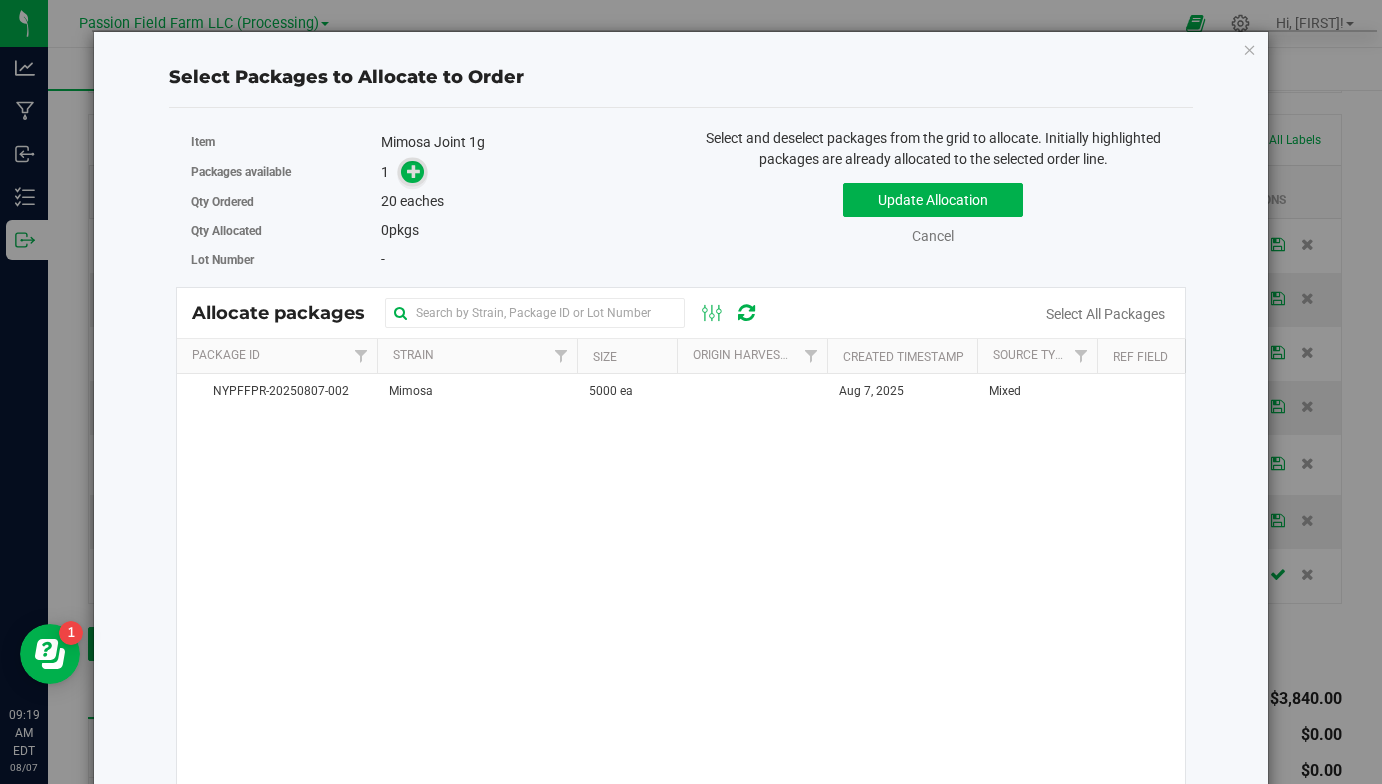 click at bounding box center (414, 171) 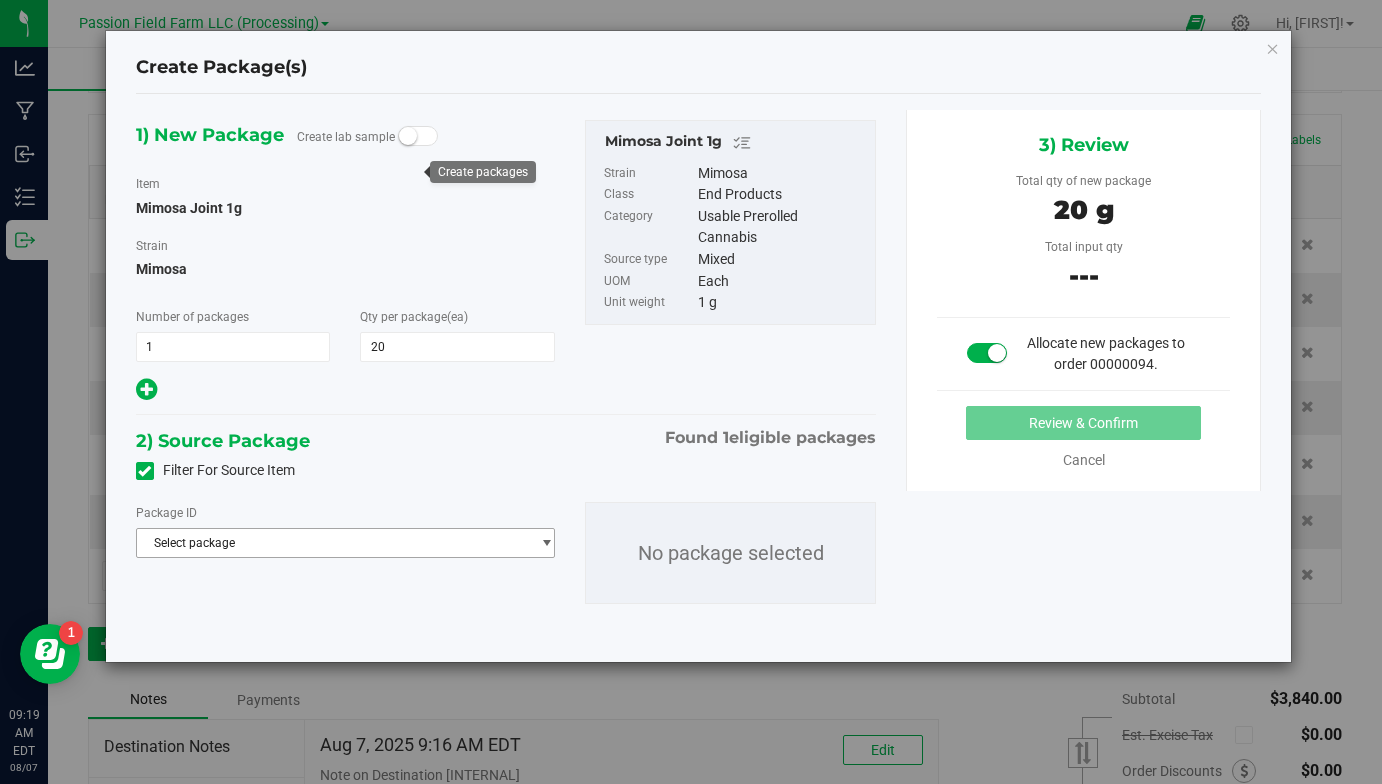 click on "Select package" at bounding box center (333, 543) 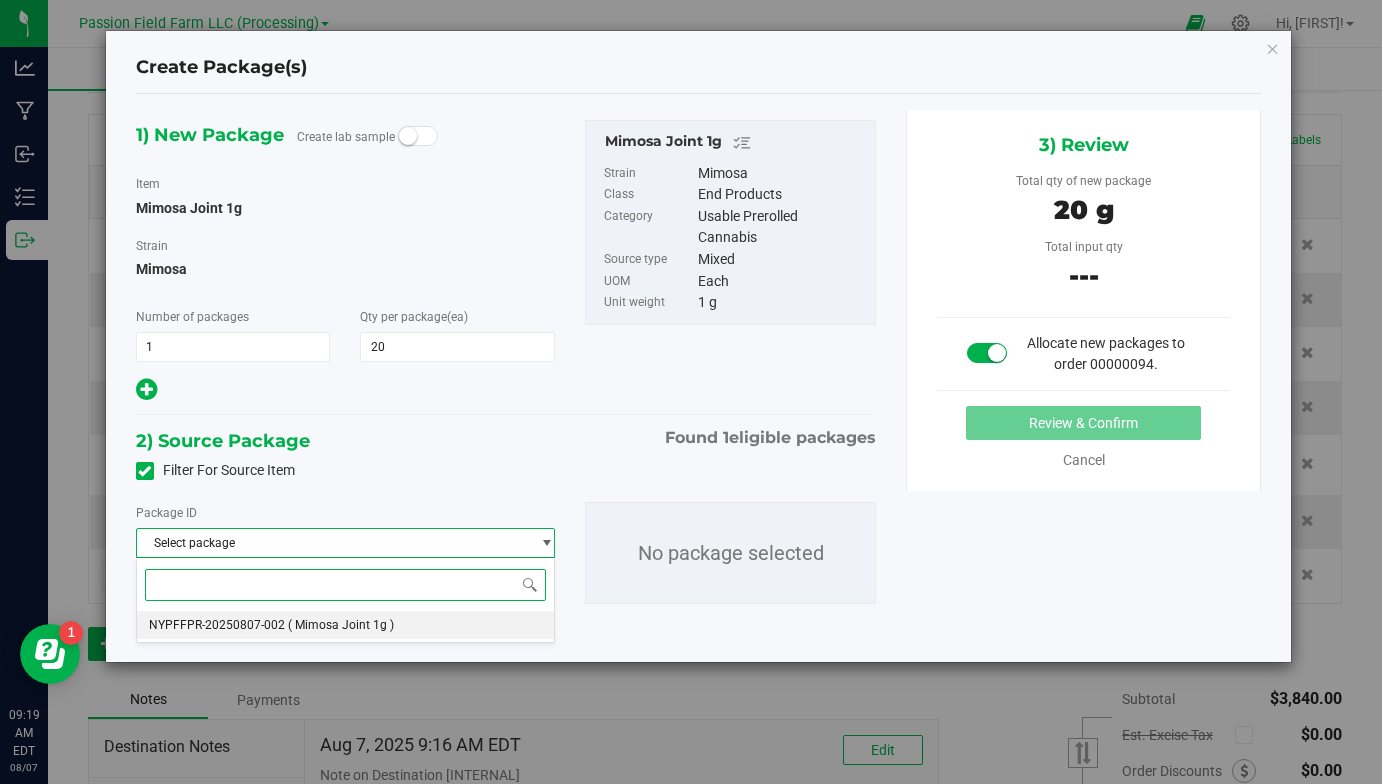 click on "NYPFFPR-[DATE]-[NUMBER]
(
Mimosa Joint 1g
)" at bounding box center (345, 625) 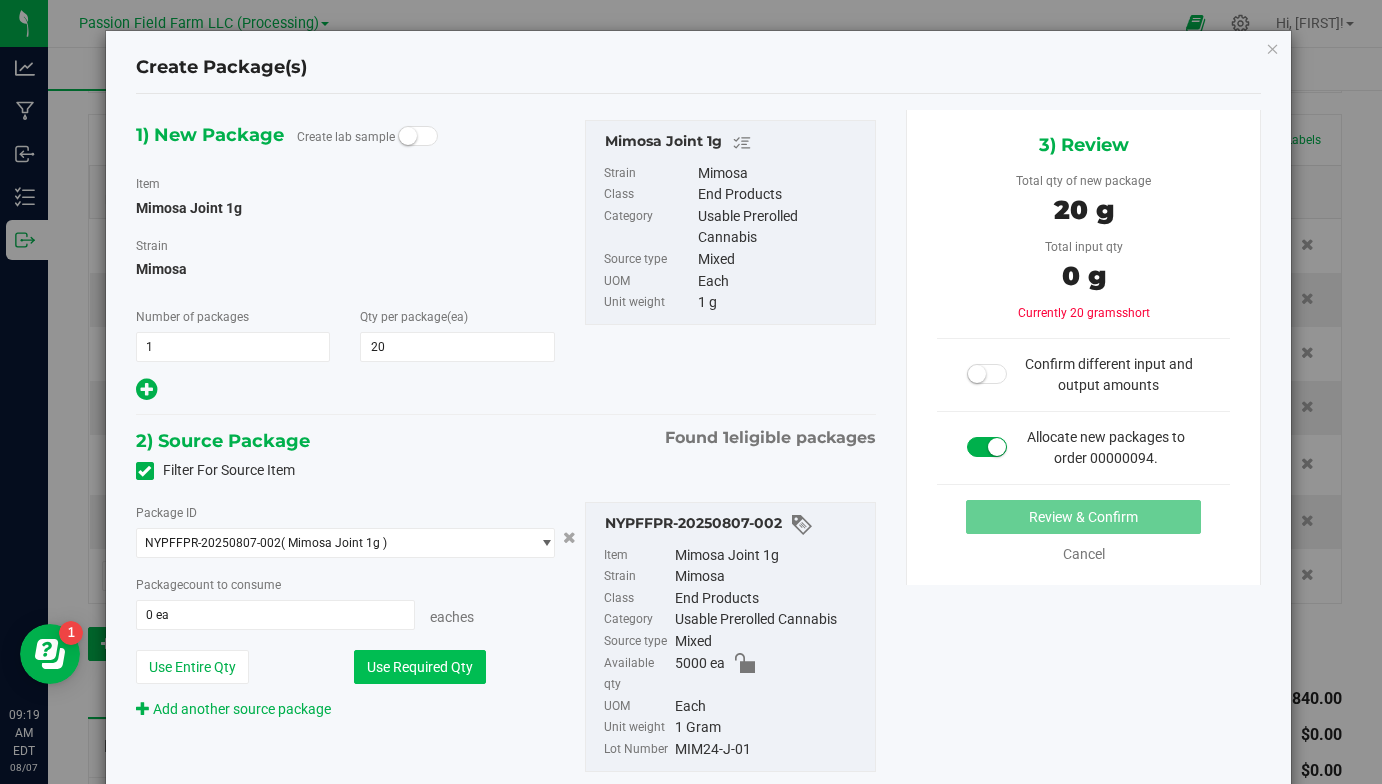 click on "Use Required Qty" at bounding box center (420, 667) 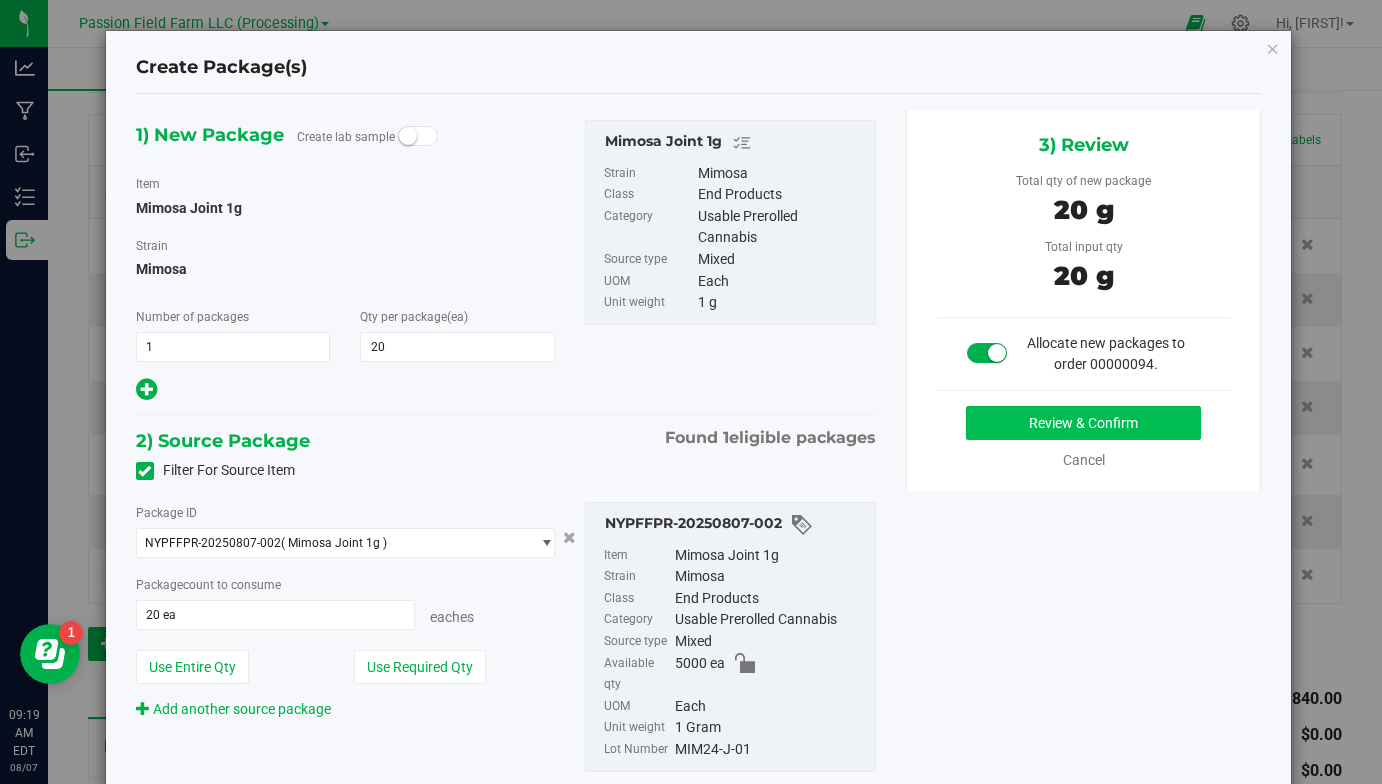 click on "Review & Confirm" at bounding box center [1083, 423] 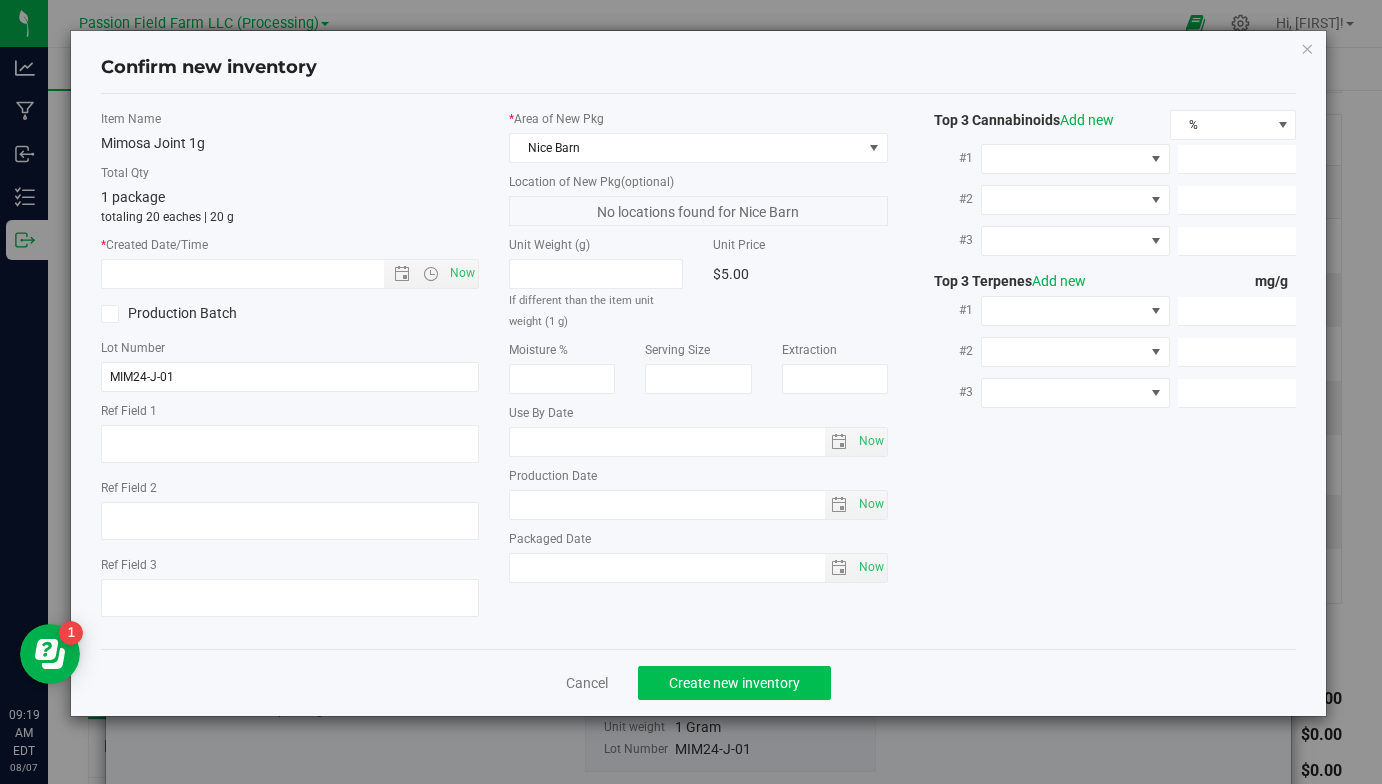 click on "Create new inventory" 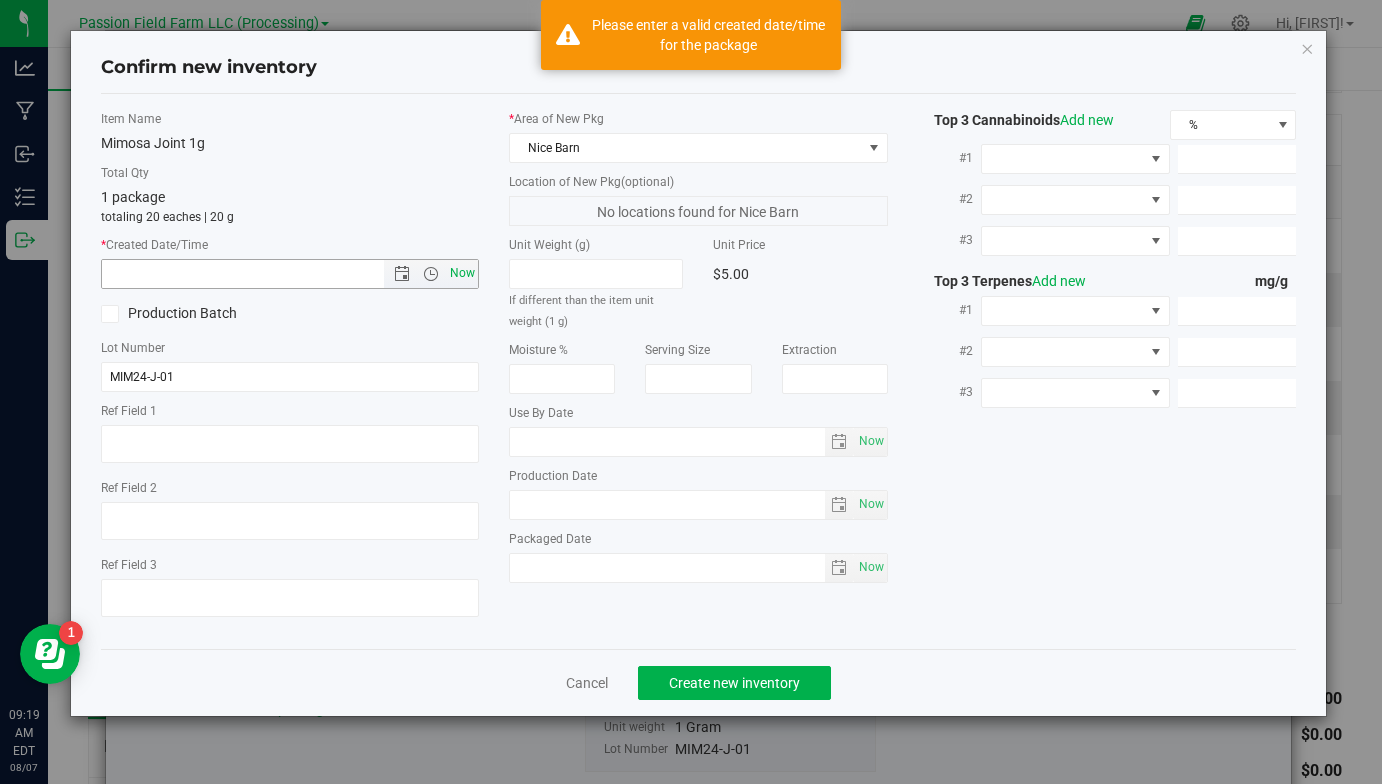 click on "Now" at bounding box center [463, 273] 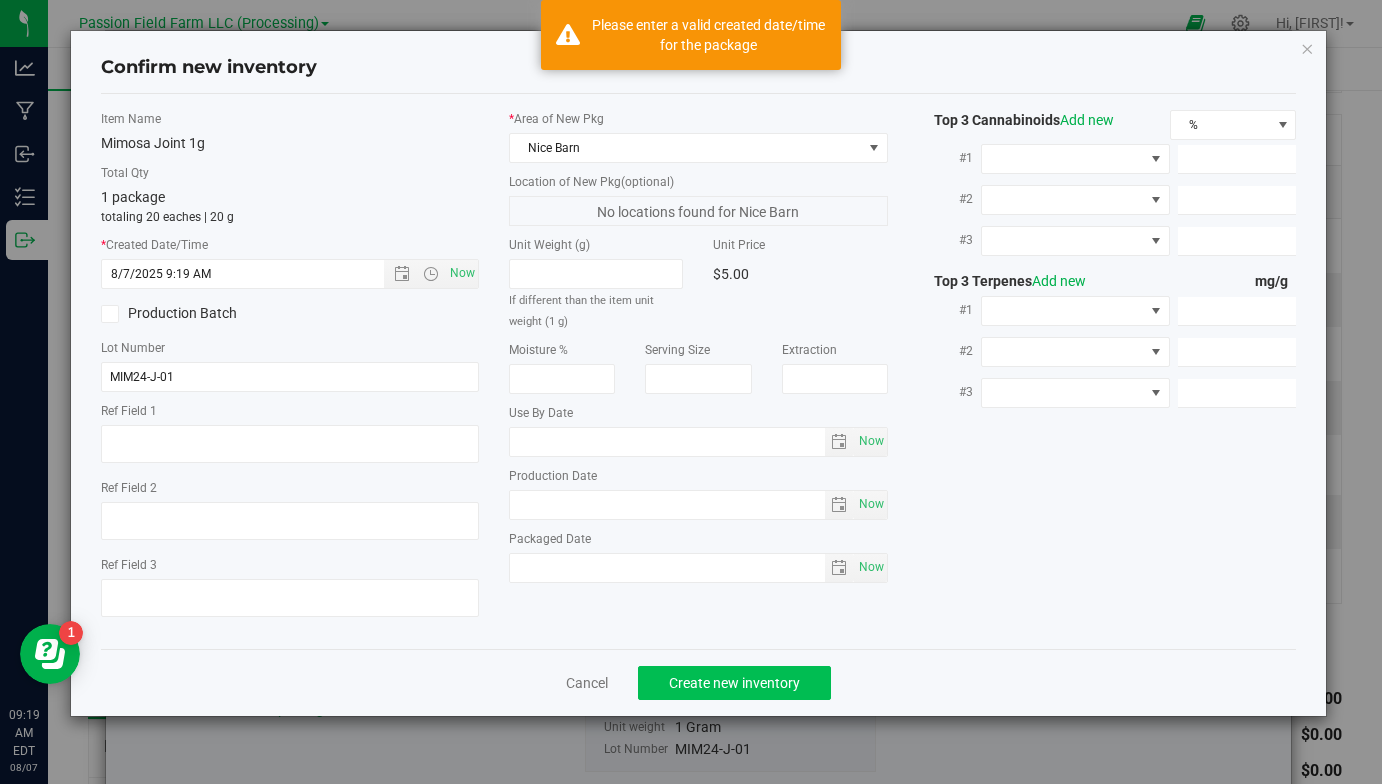 click on "Create new inventory" 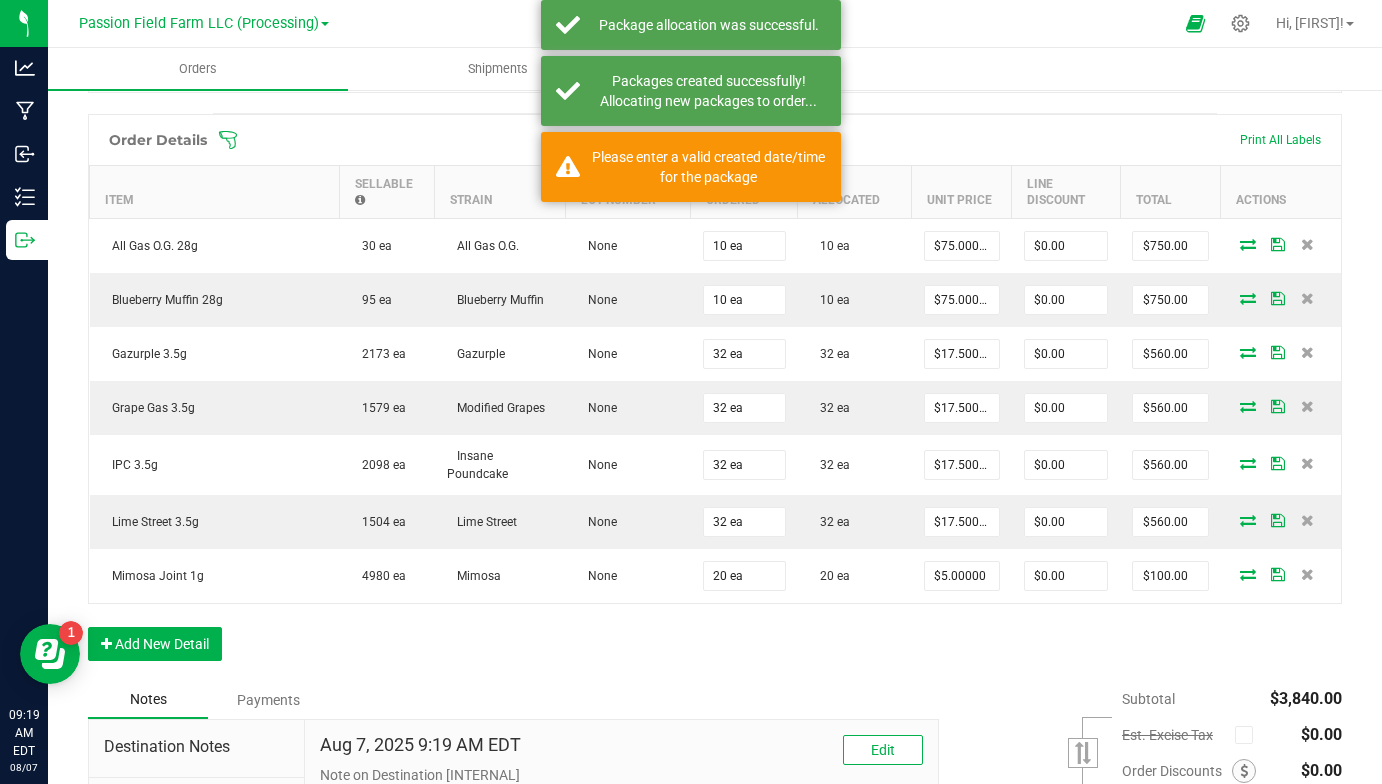 click on "Orders
Shipments" at bounding box center (739, 69) 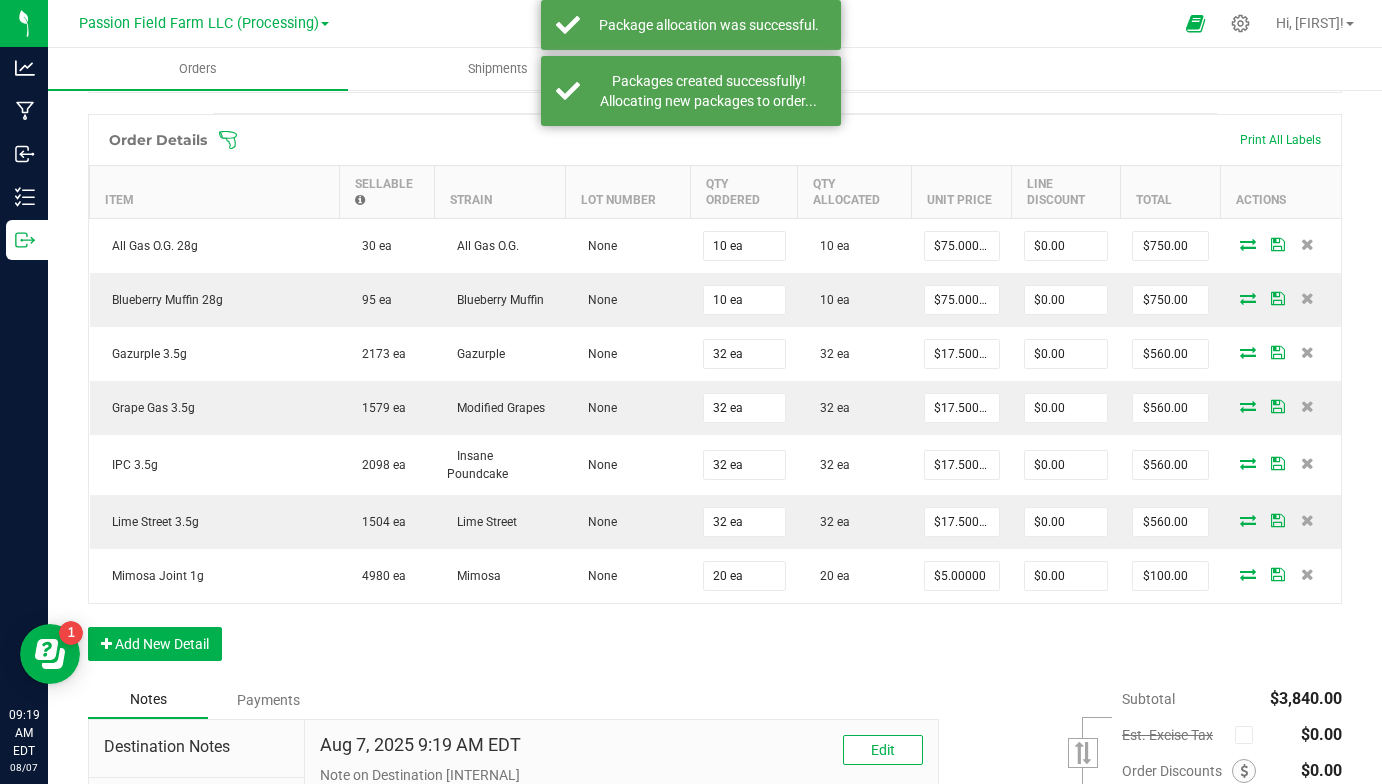 scroll, scrollTop: 0, scrollLeft: 0, axis: both 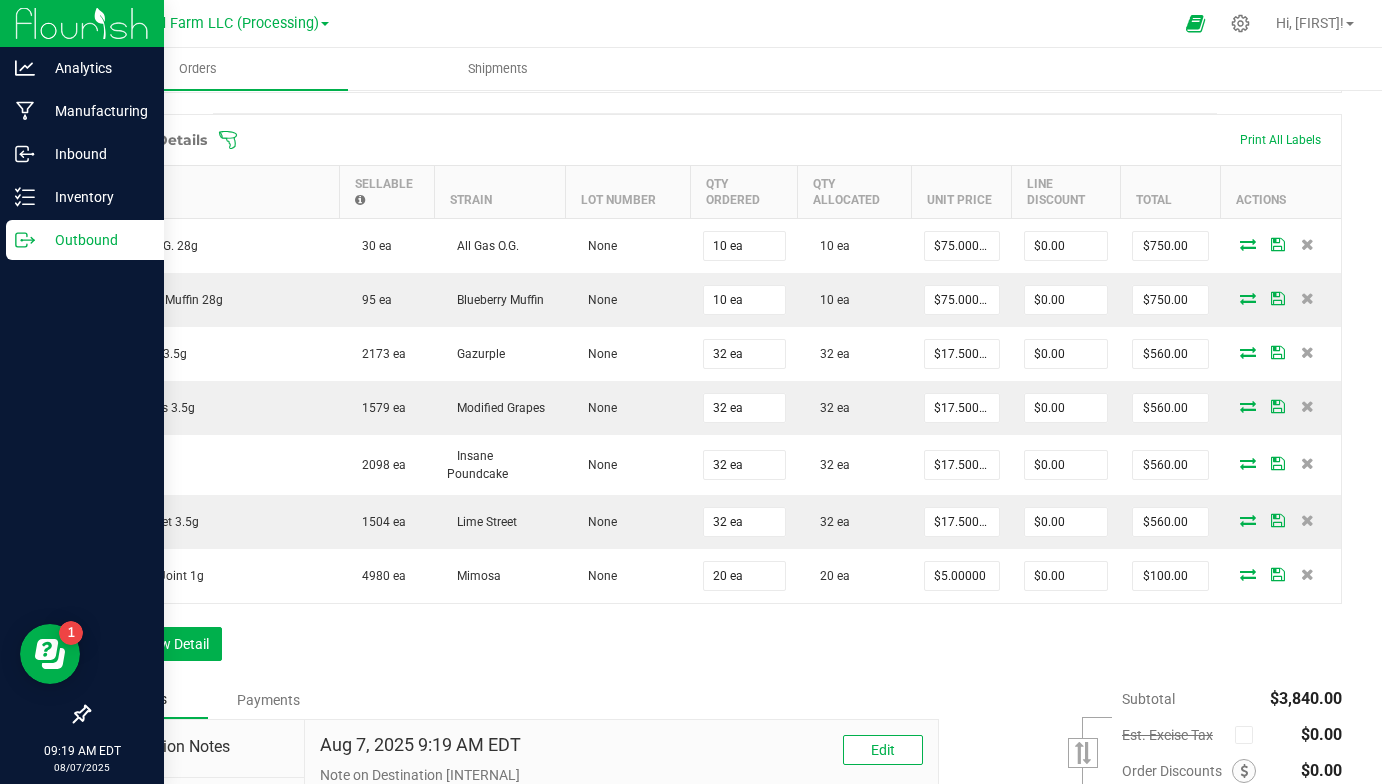 click on "Outbound" at bounding box center (95, 240) 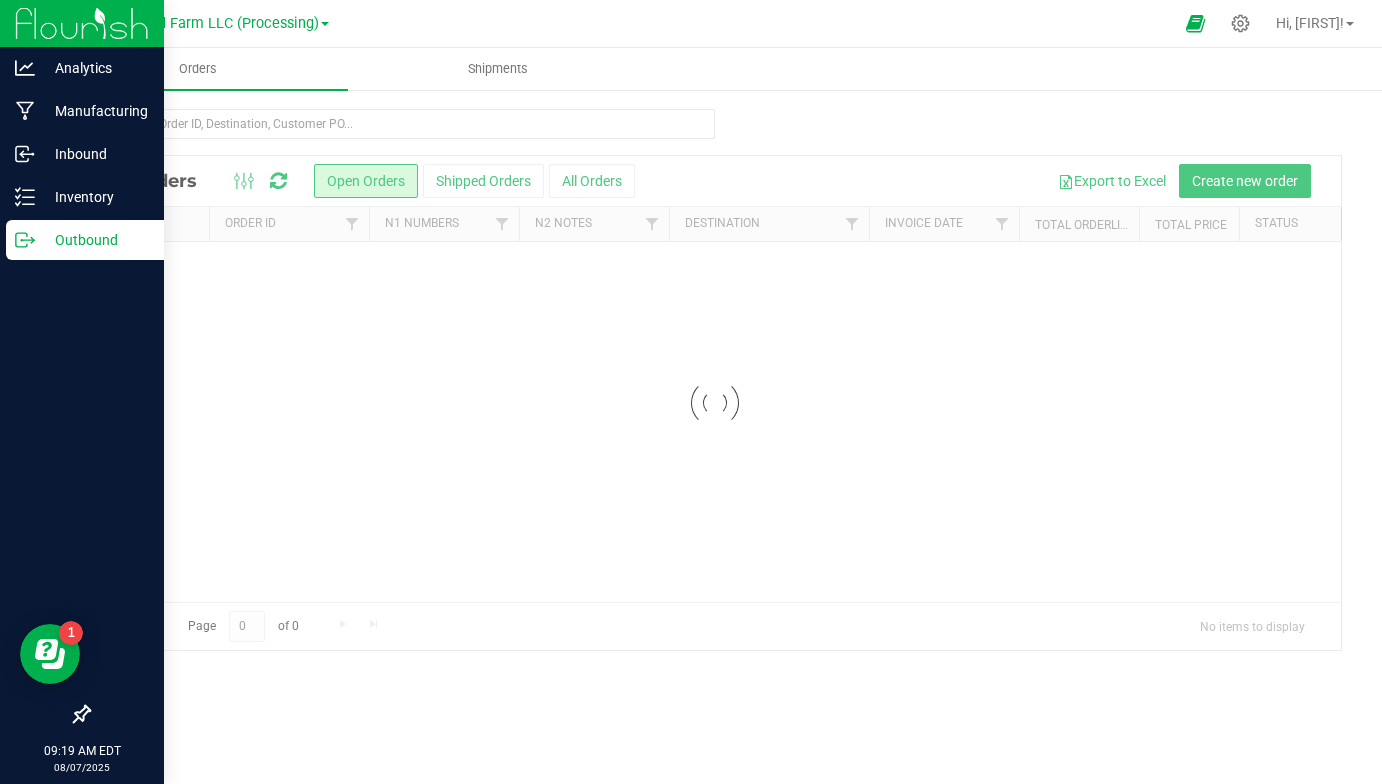 scroll, scrollTop: 0, scrollLeft: 0, axis: both 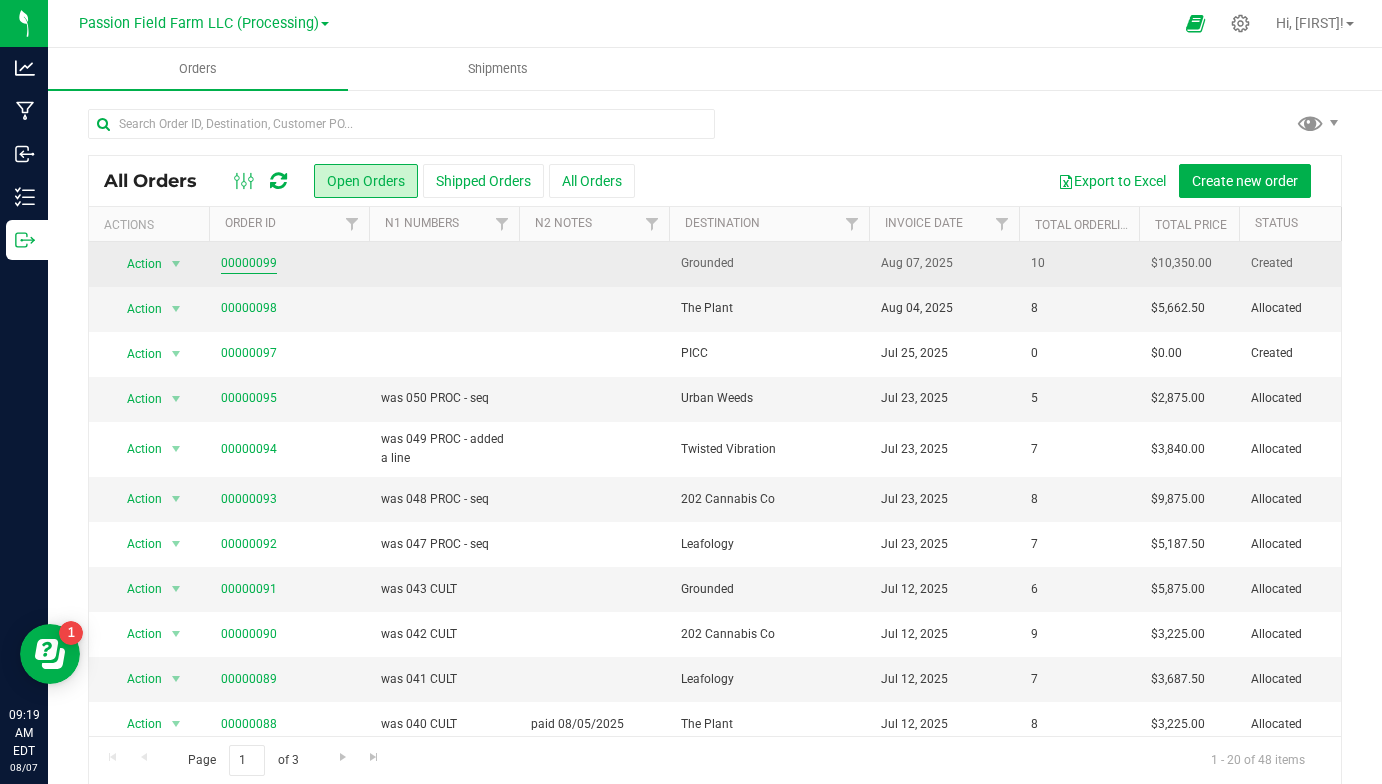 click on "00000099" at bounding box center [249, 263] 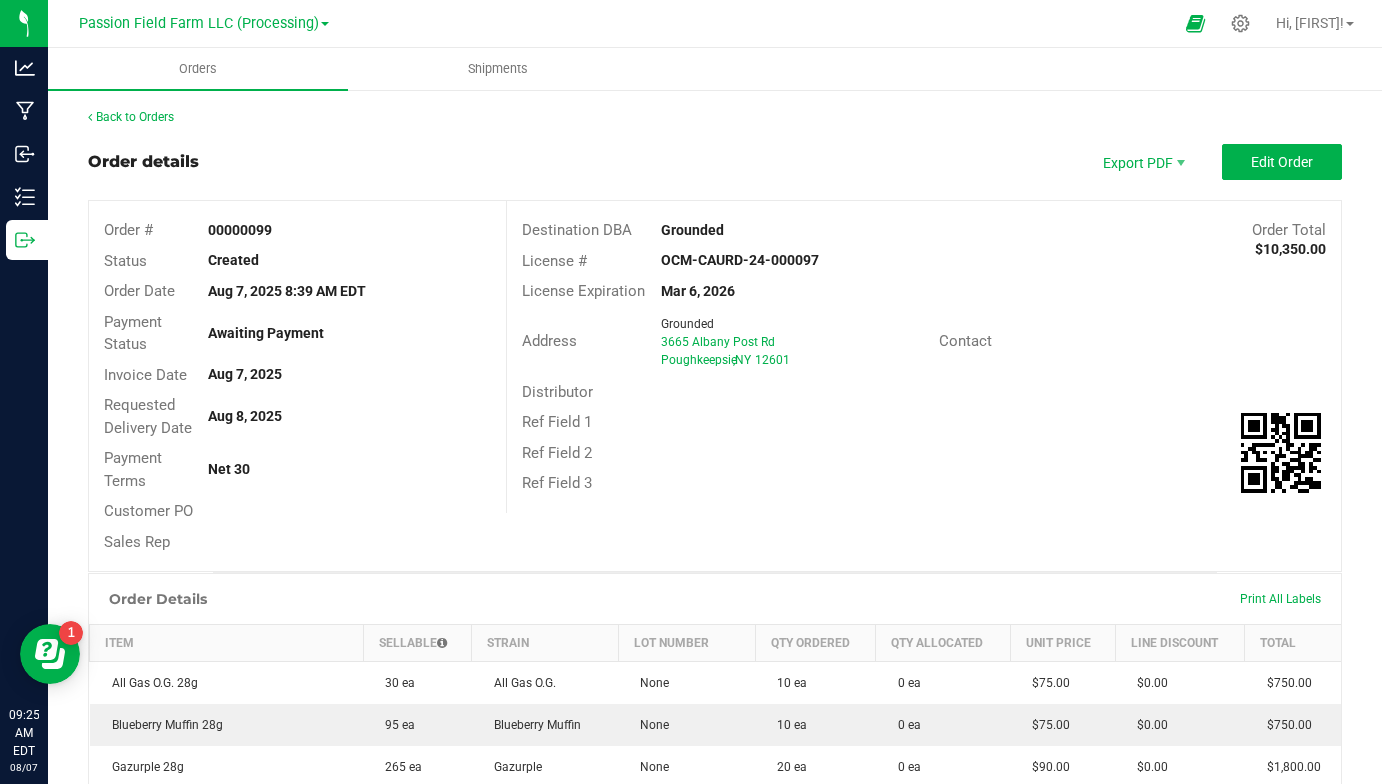 scroll, scrollTop: 0, scrollLeft: 0, axis: both 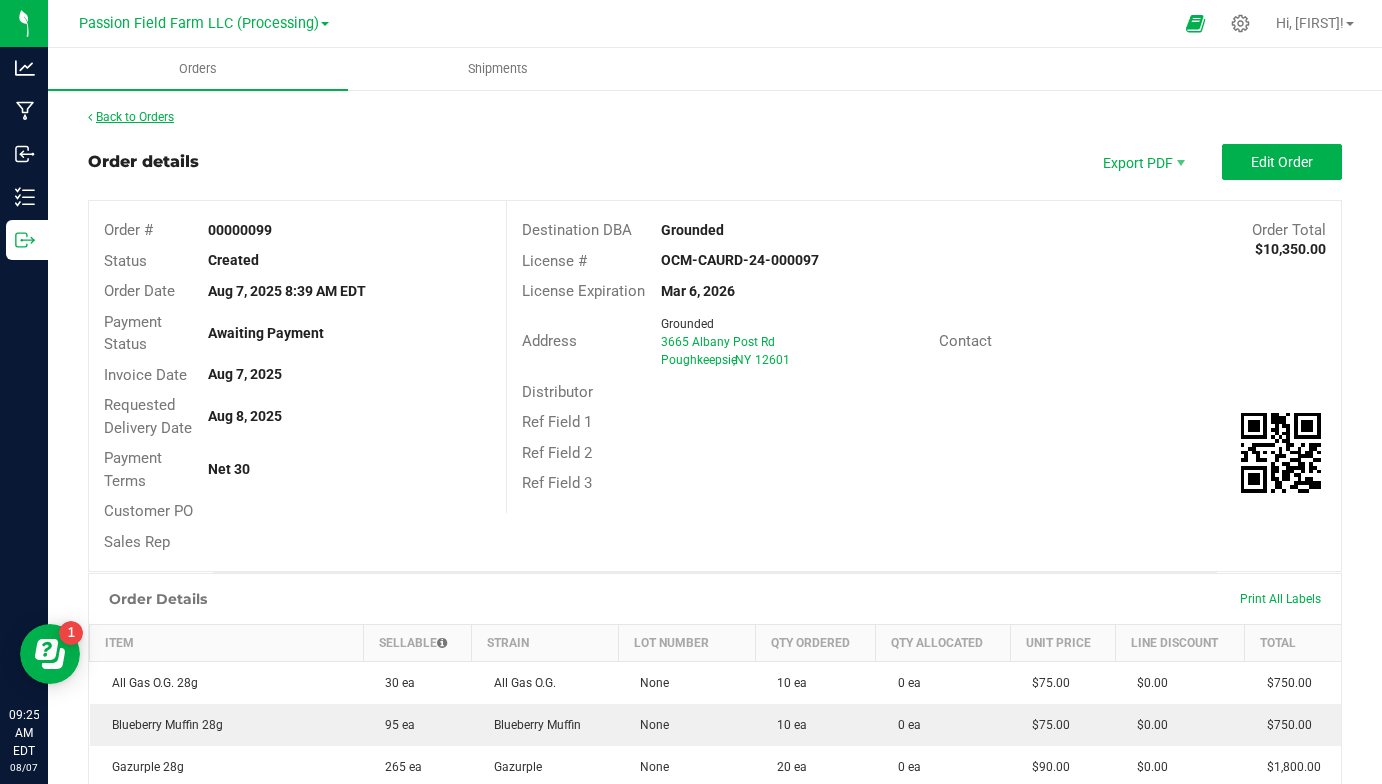 click on "Back to Orders" at bounding box center (131, 117) 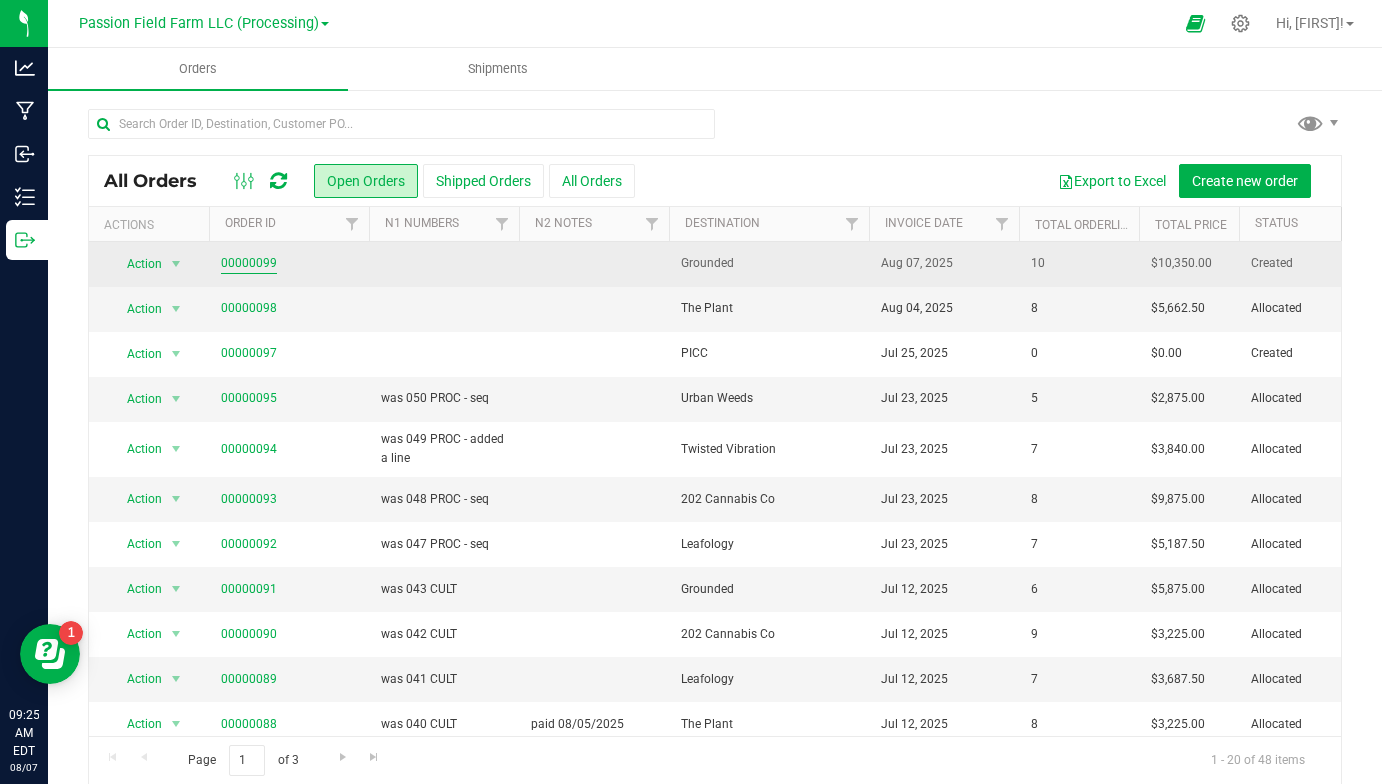 click on "00000099" at bounding box center (249, 263) 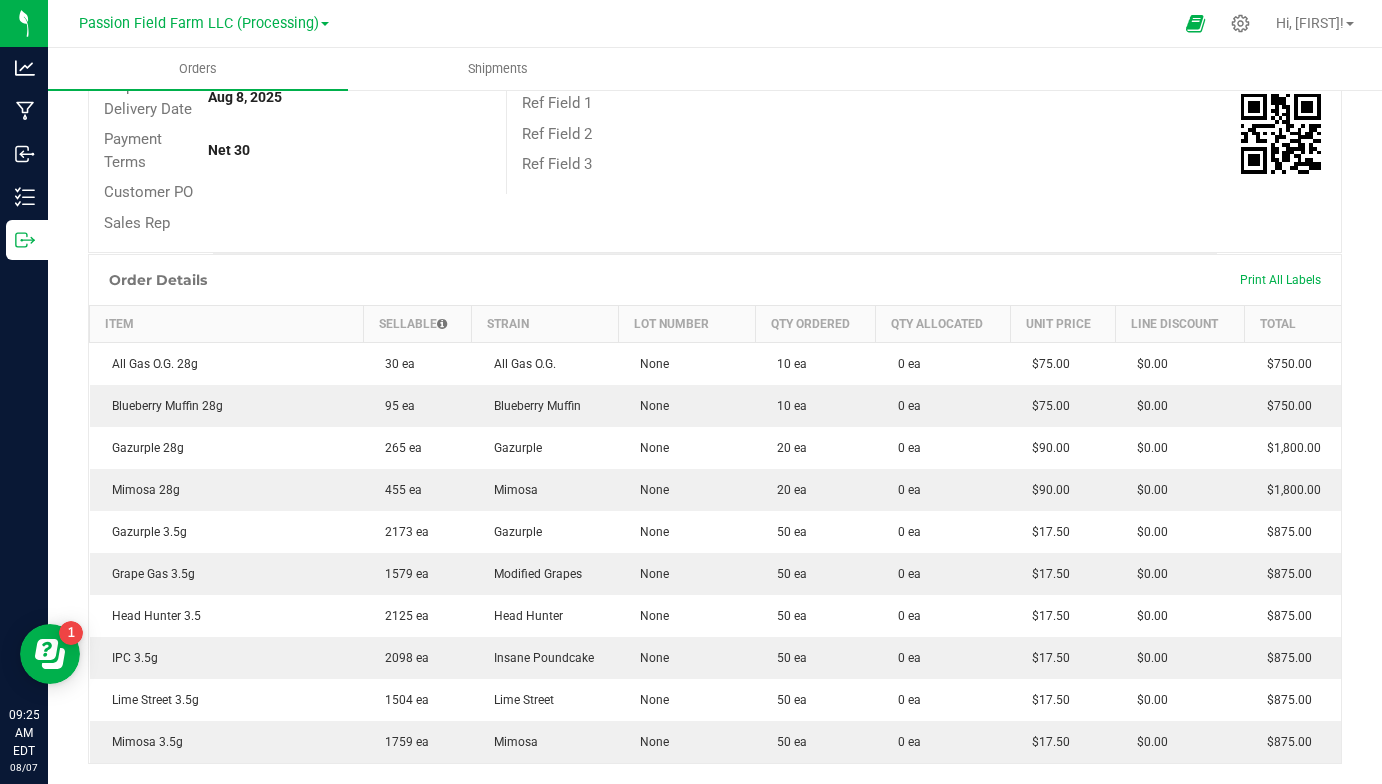 scroll, scrollTop: 449, scrollLeft: 0, axis: vertical 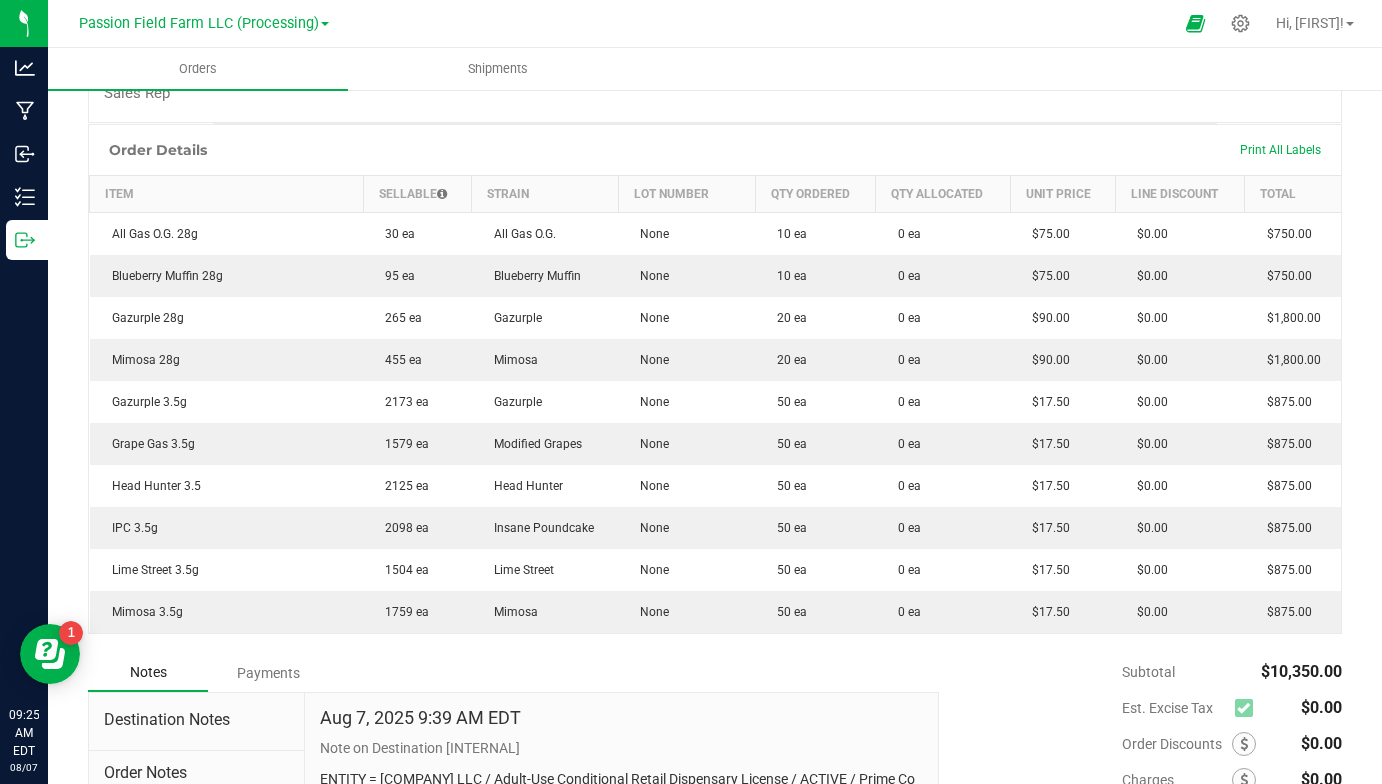 click at bounding box center [1244, 708] 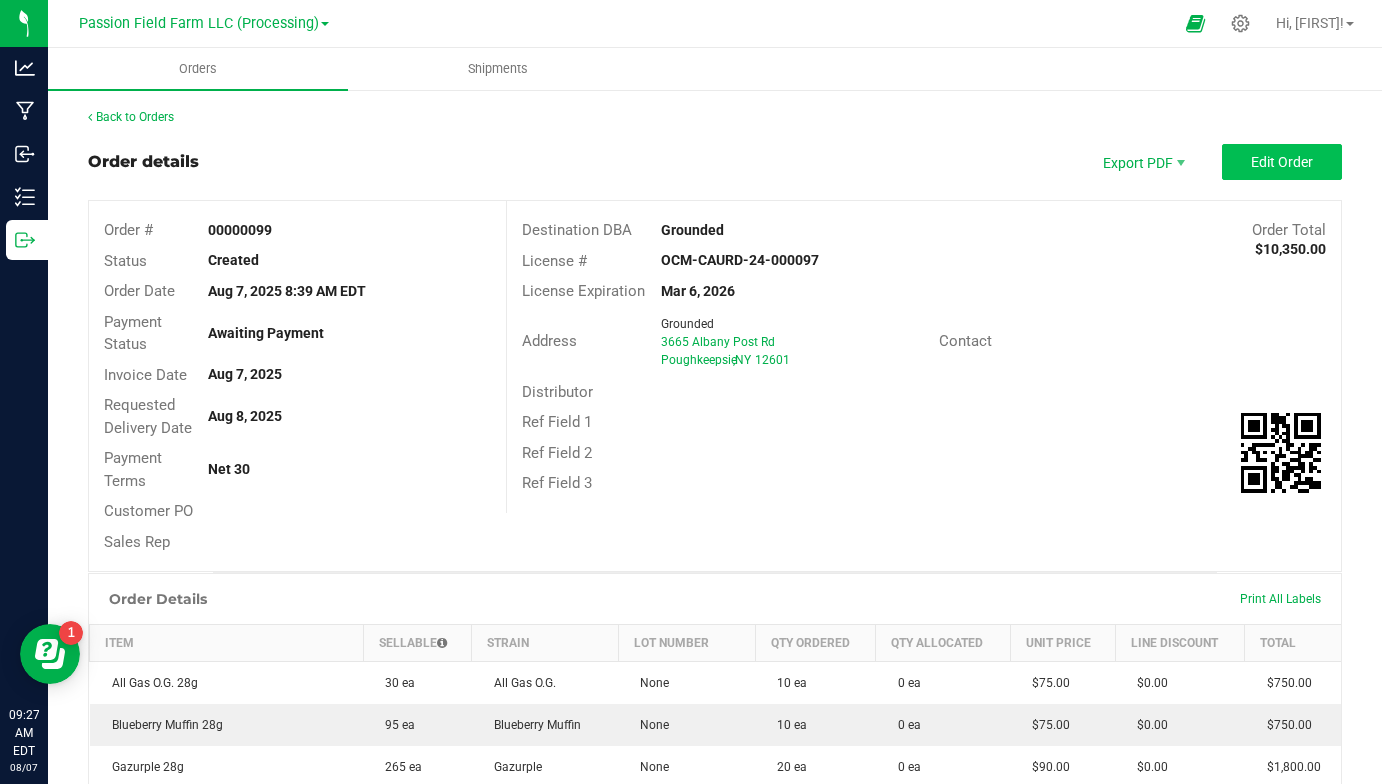 scroll, scrollTop: 0, scrollLeft: 0, axis: both 